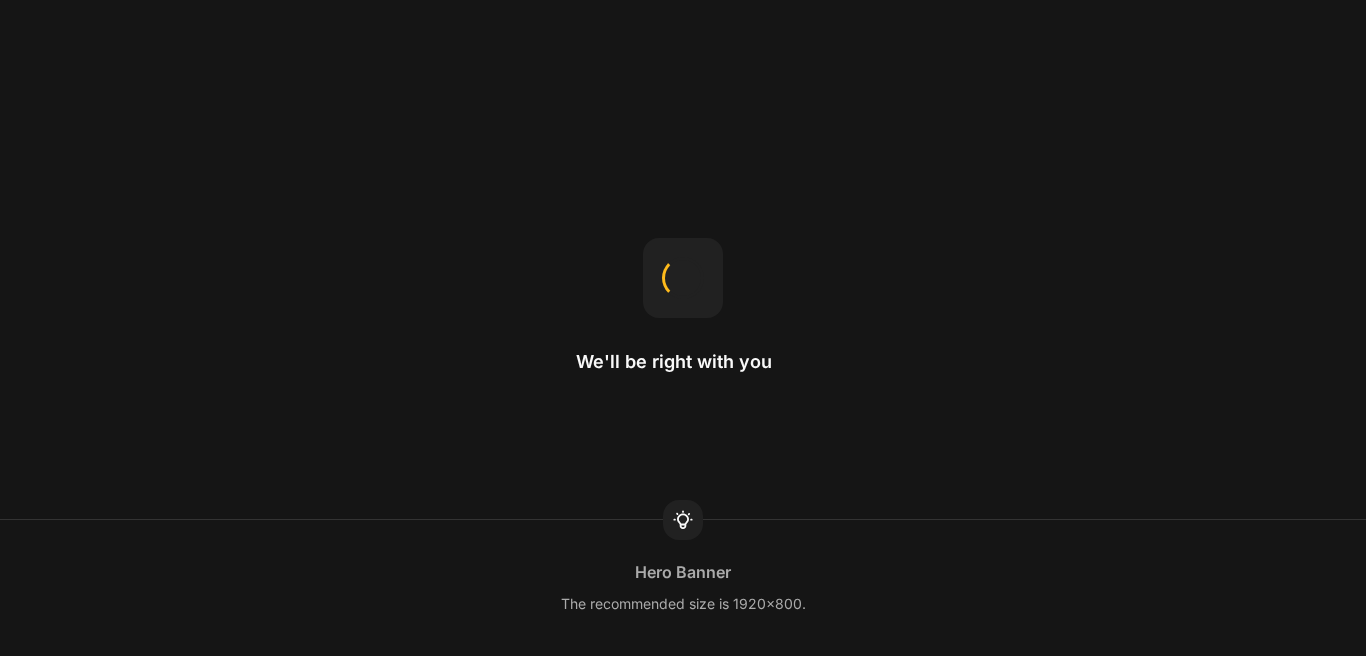 scroll, scrollTop: 0, scrollLeft: 0, axis: both 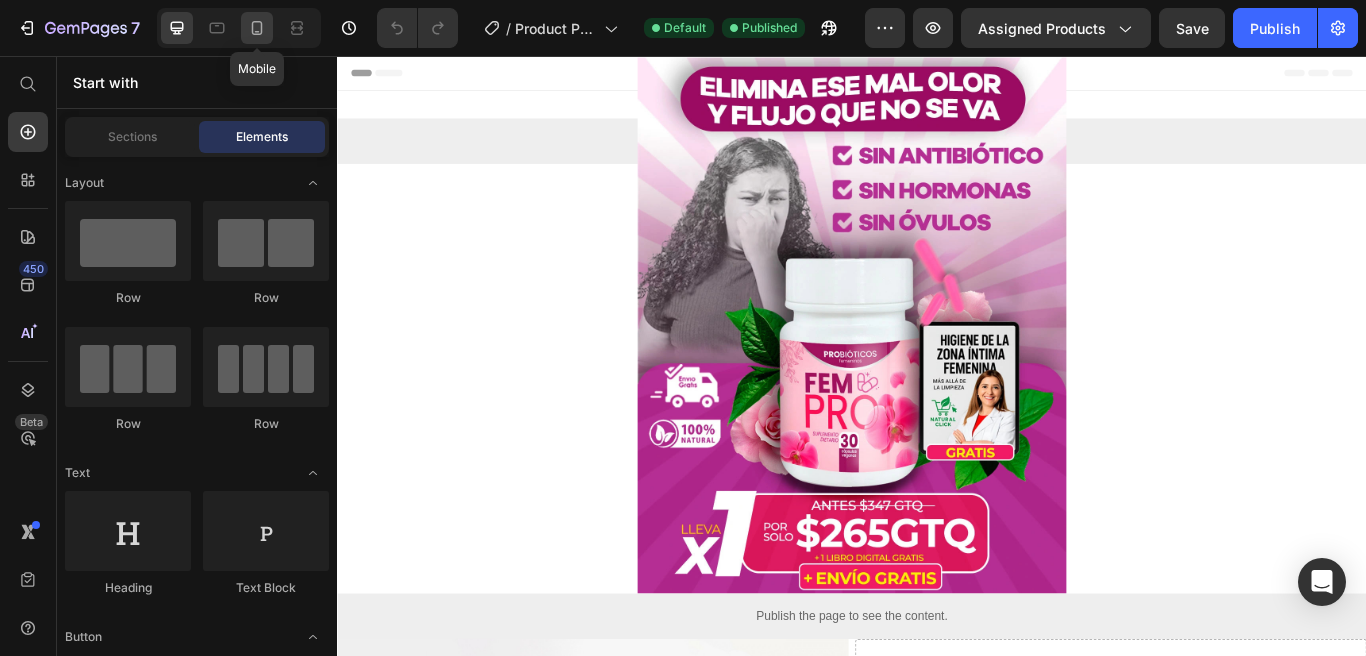 click 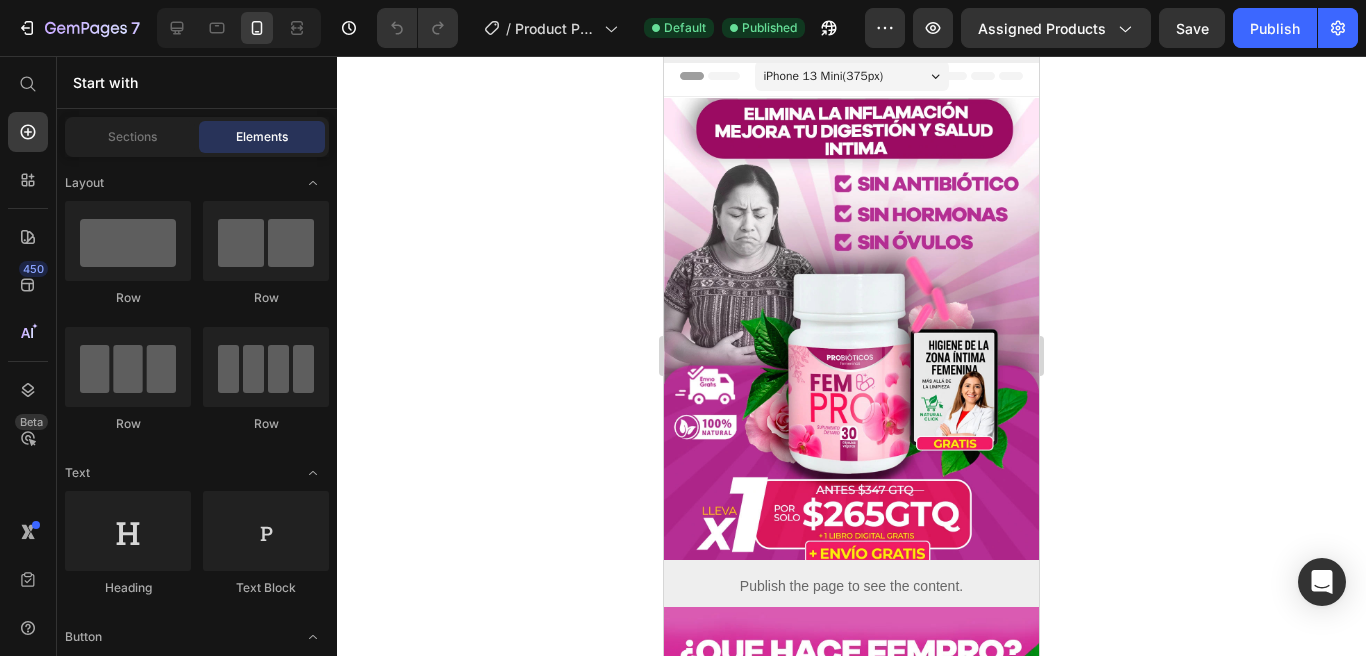 drag, startPoint x: 607, startPoint y: 75, endPoint x: 1072, endPoint y: 610, distance: 708.8371 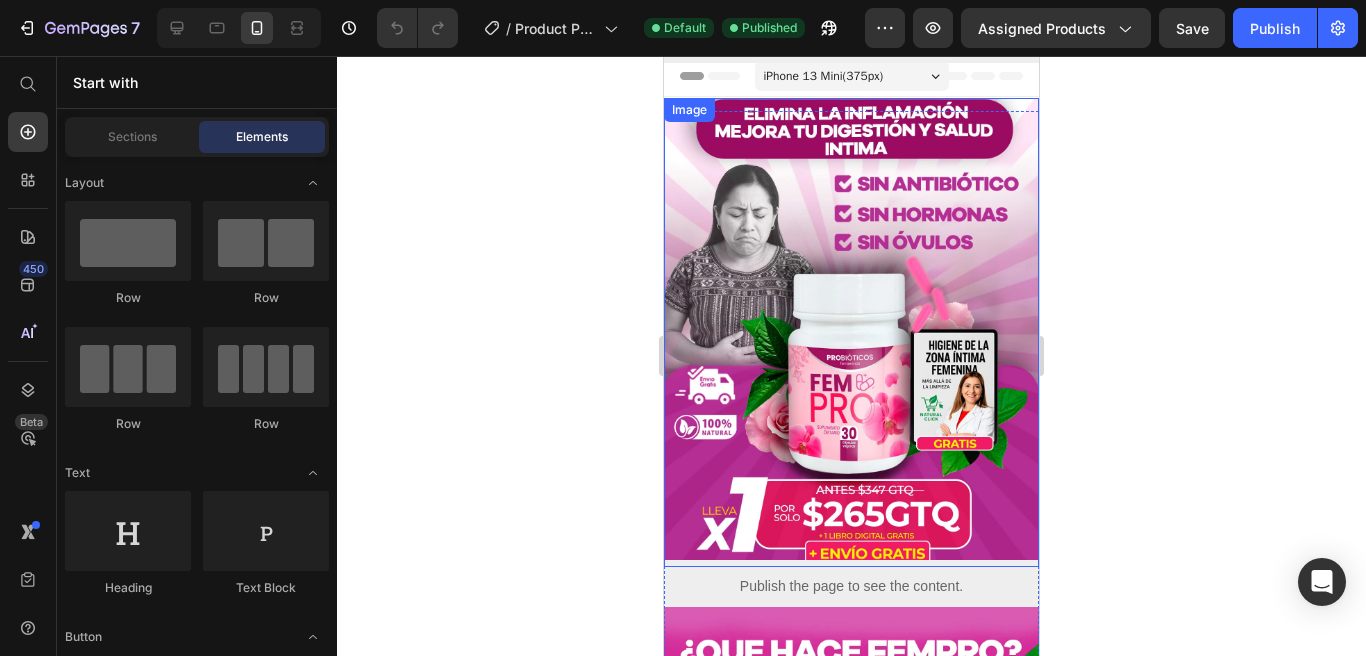 click at bounding box center [851, 332] 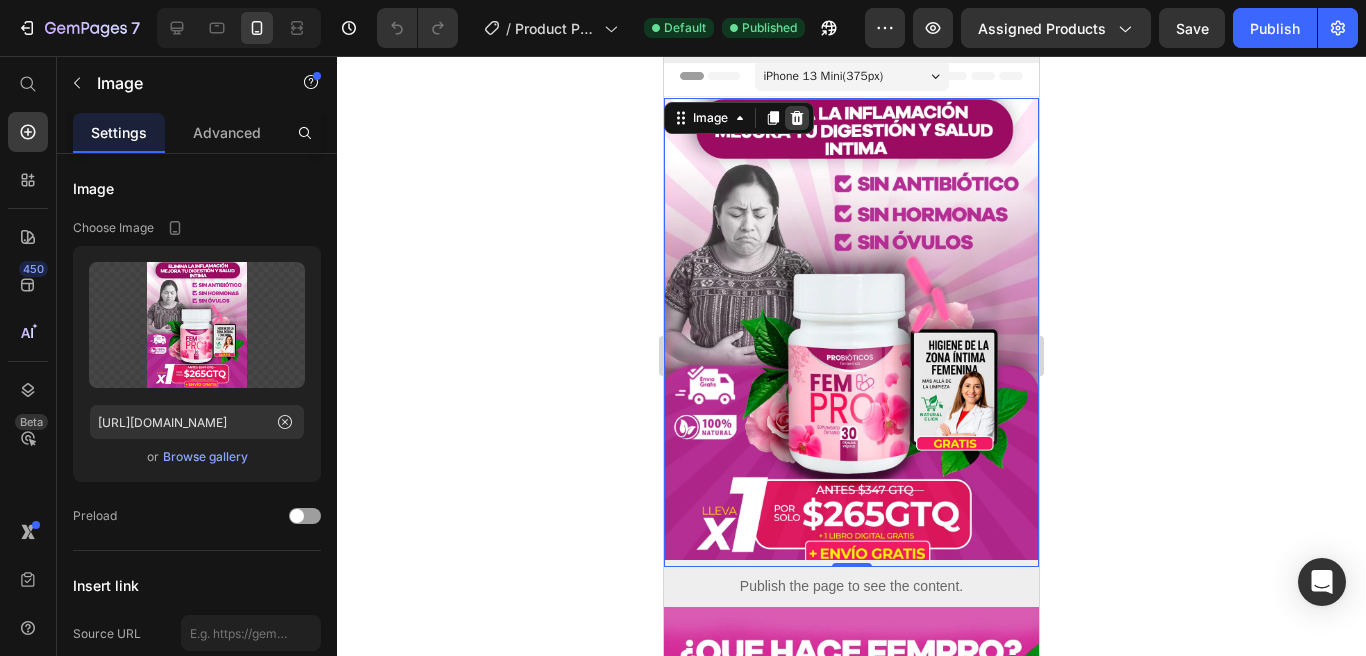 click 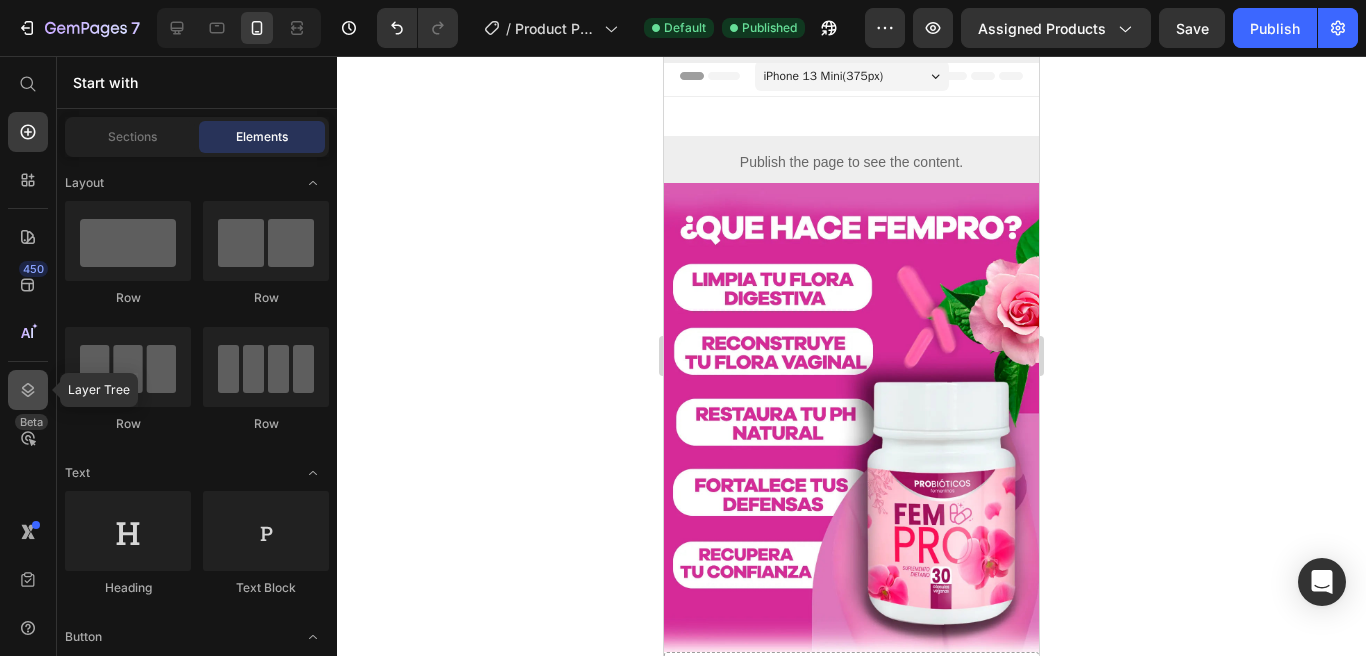 click 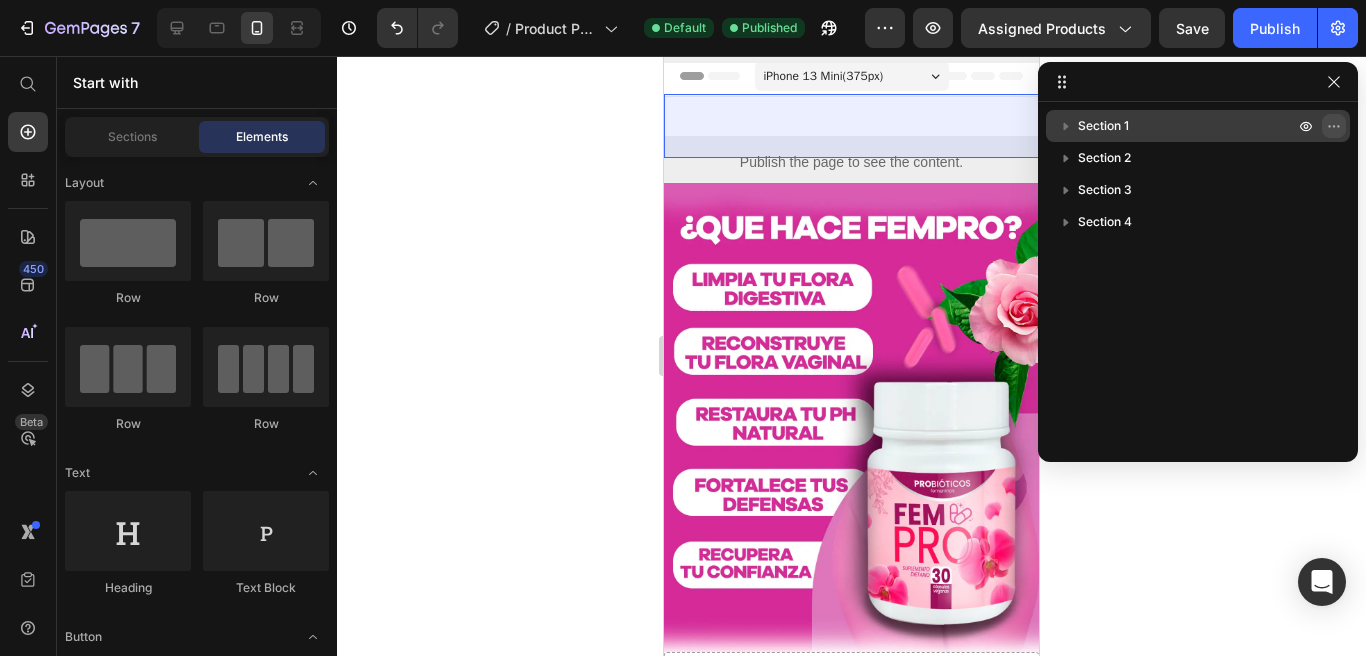 click 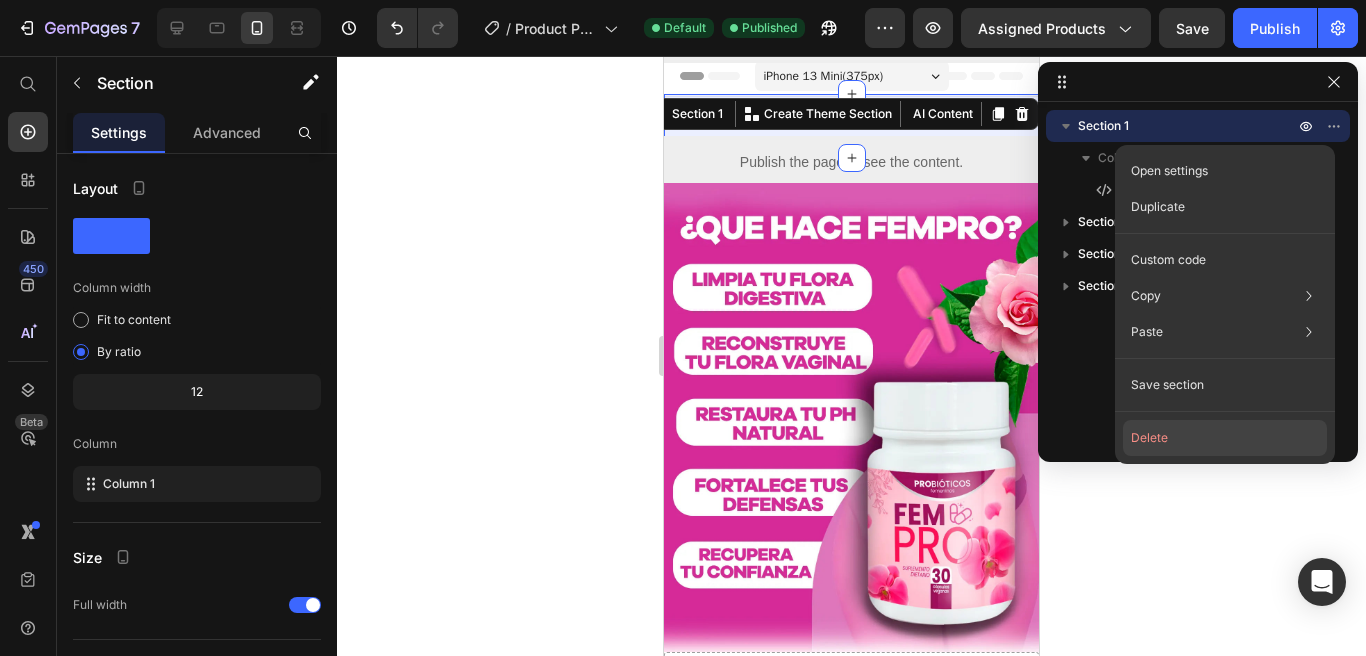 click on "Delete" 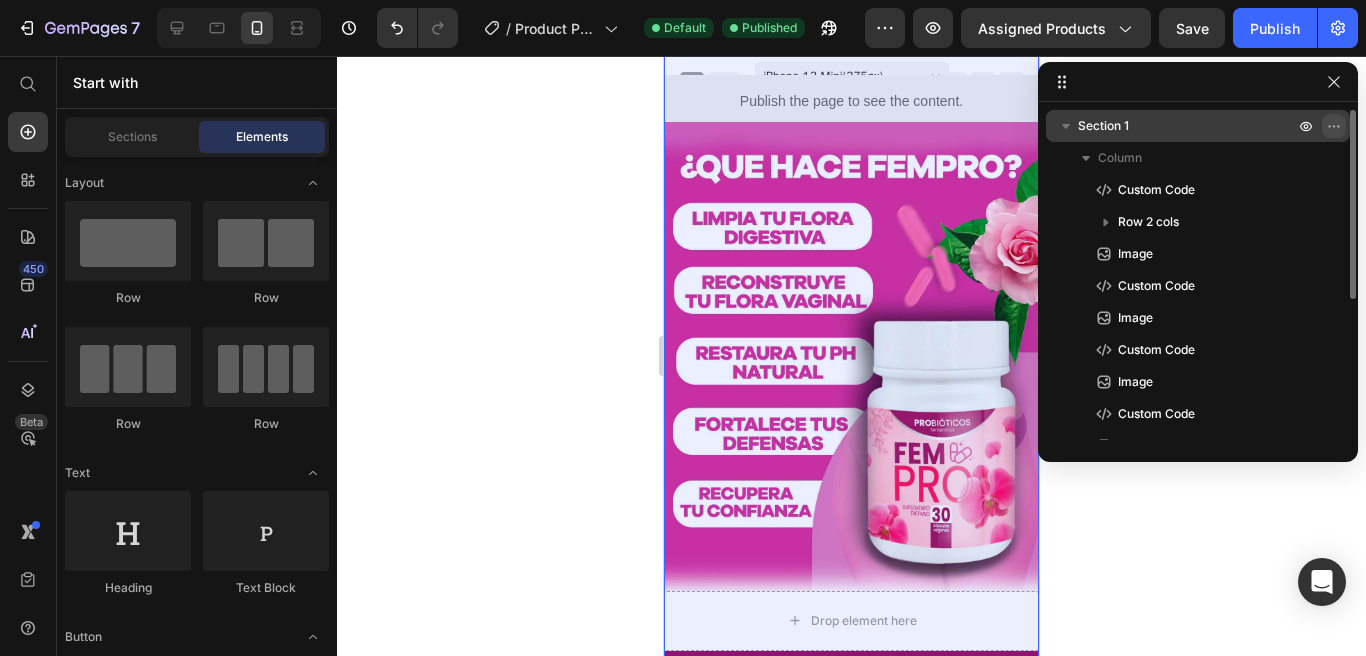 click 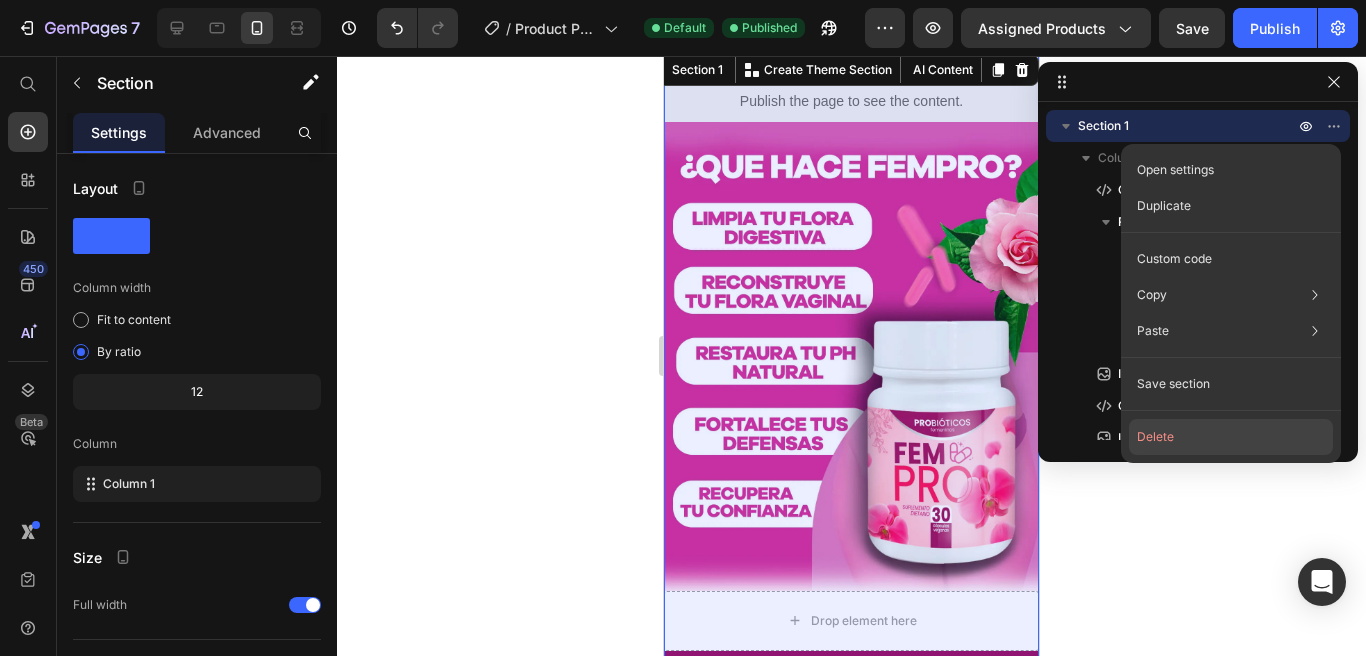 click on "Delete" 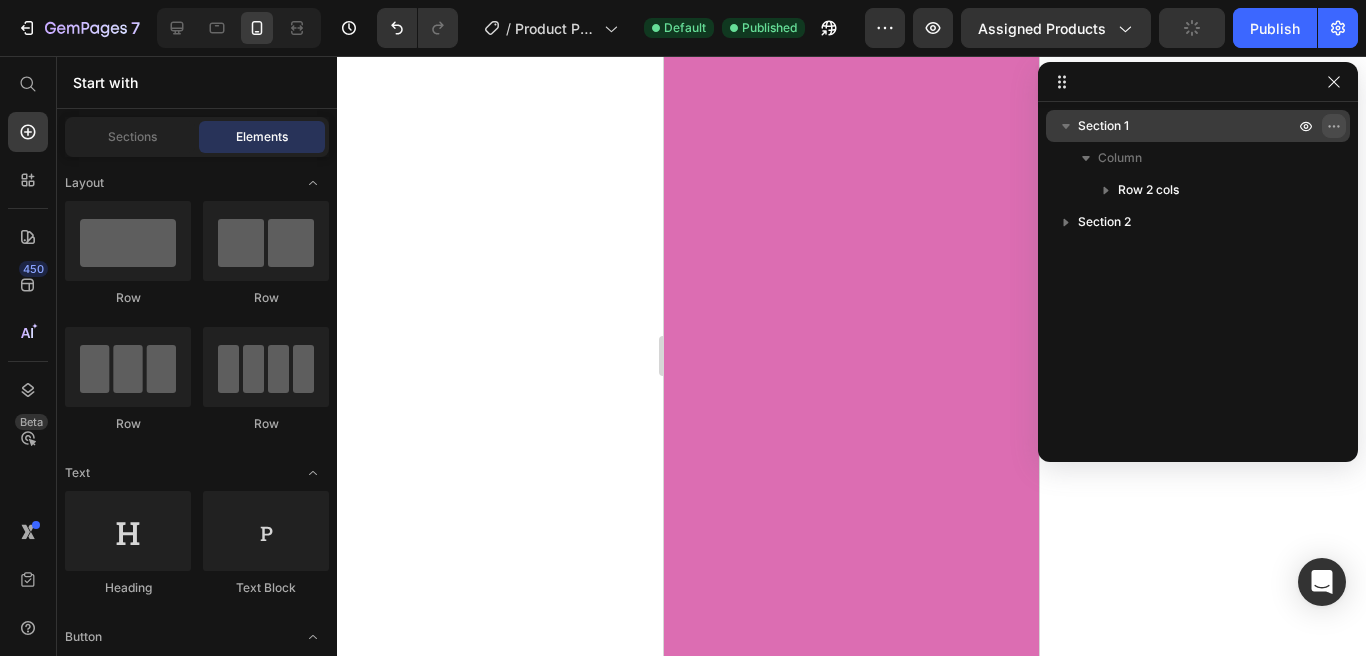 click 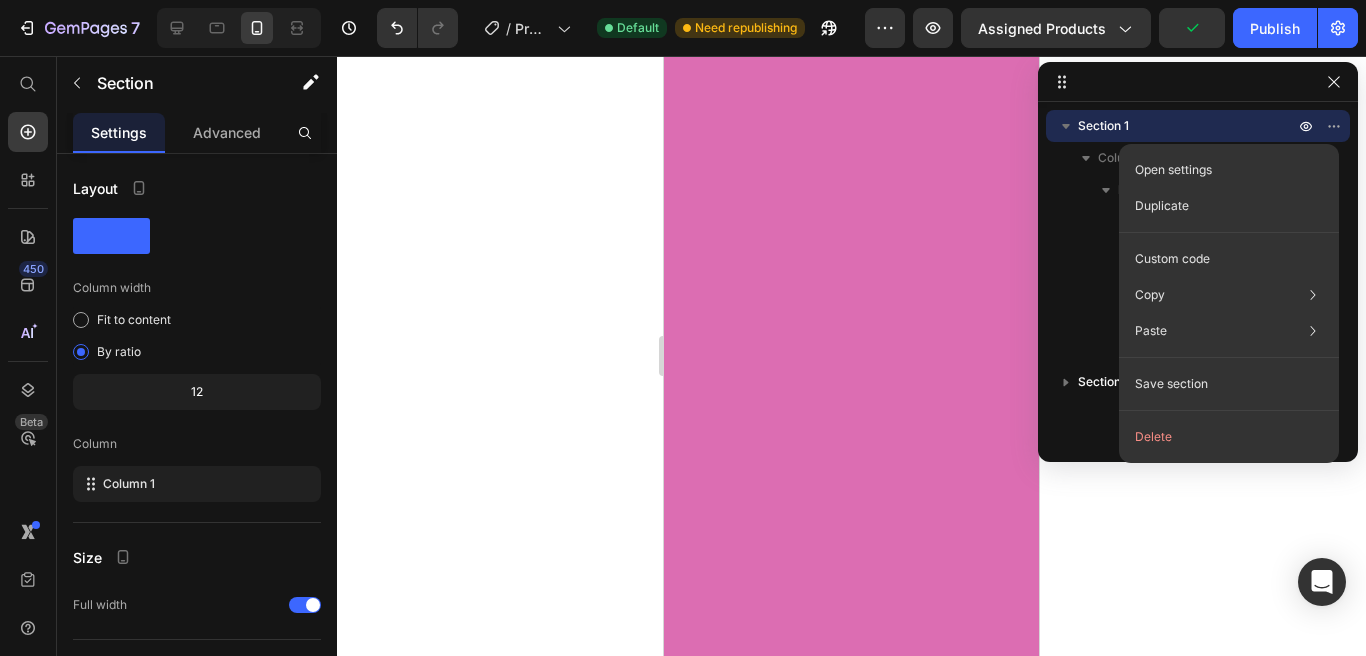 click on "Delete" 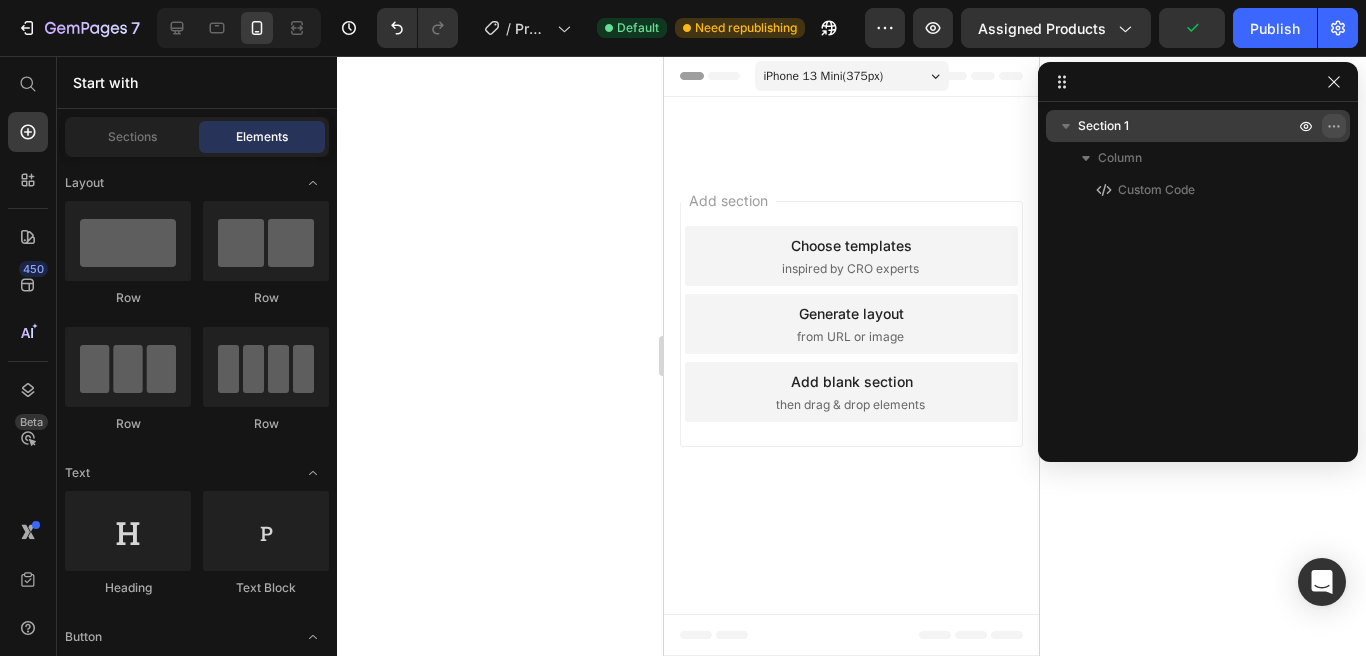 click 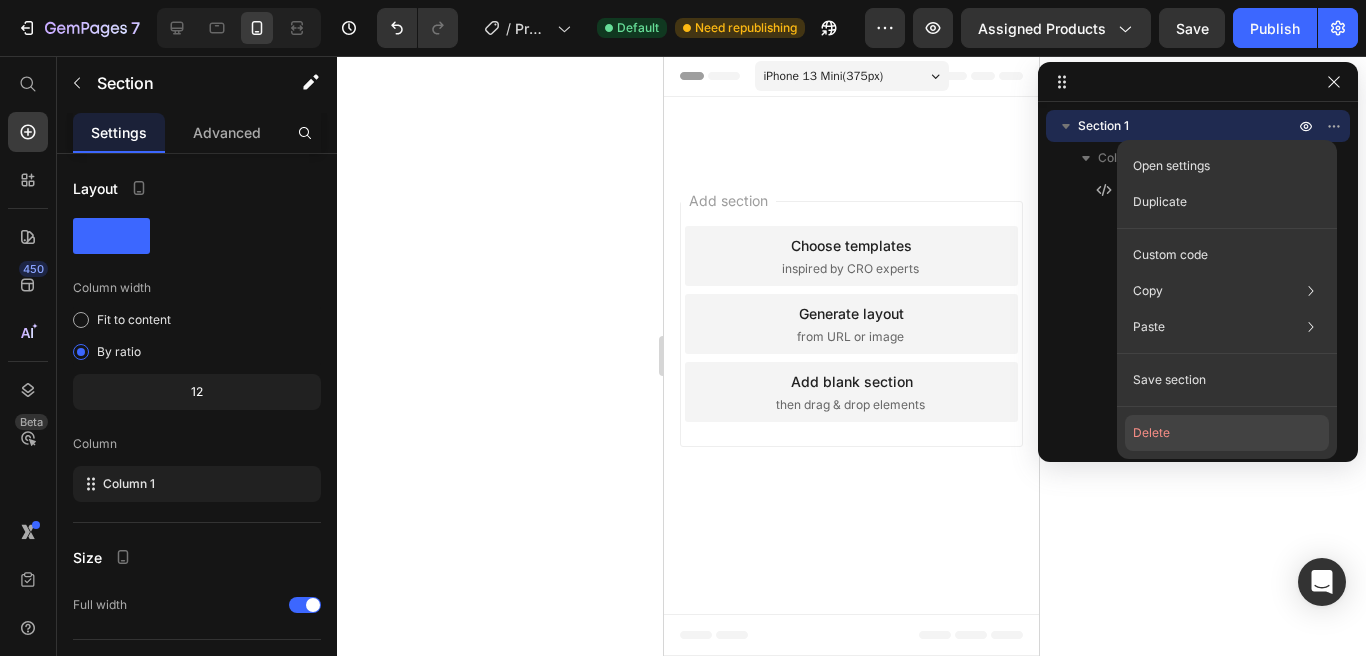 click on "Delete" 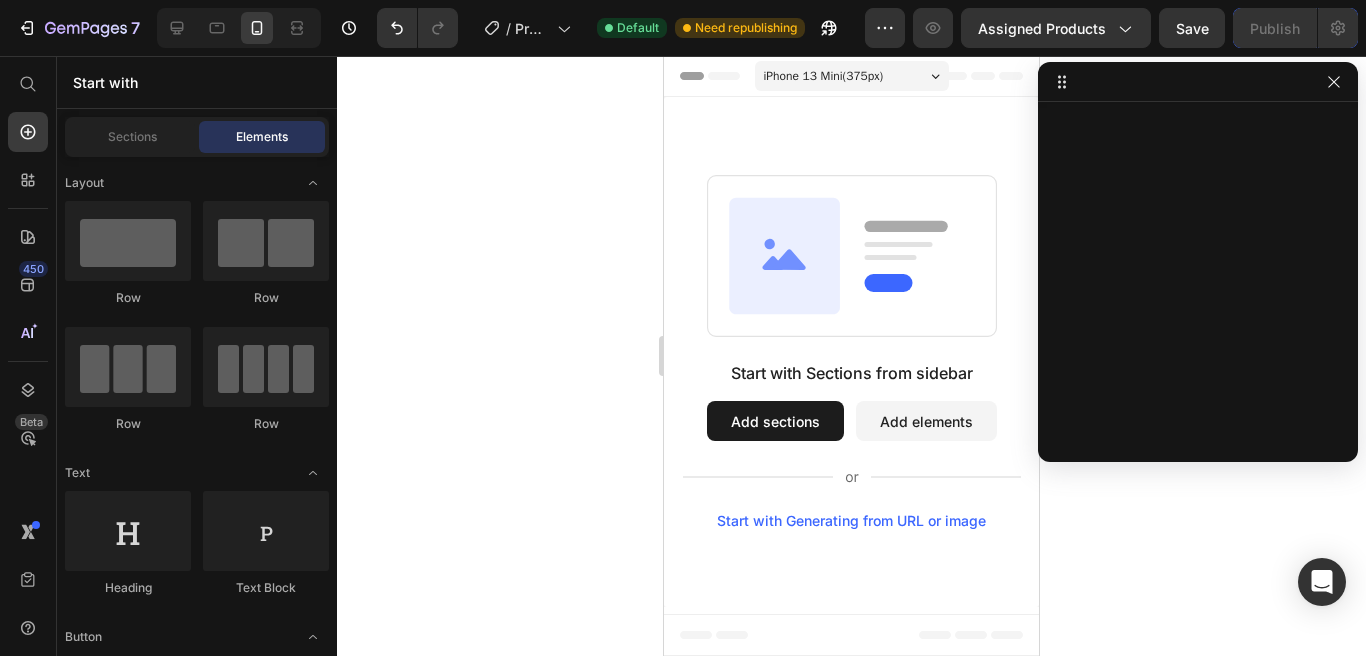 click on "Start with Sections from sidebar Add sections Add elements Start with Generating from URL or image" at bounding box center (851, 352) 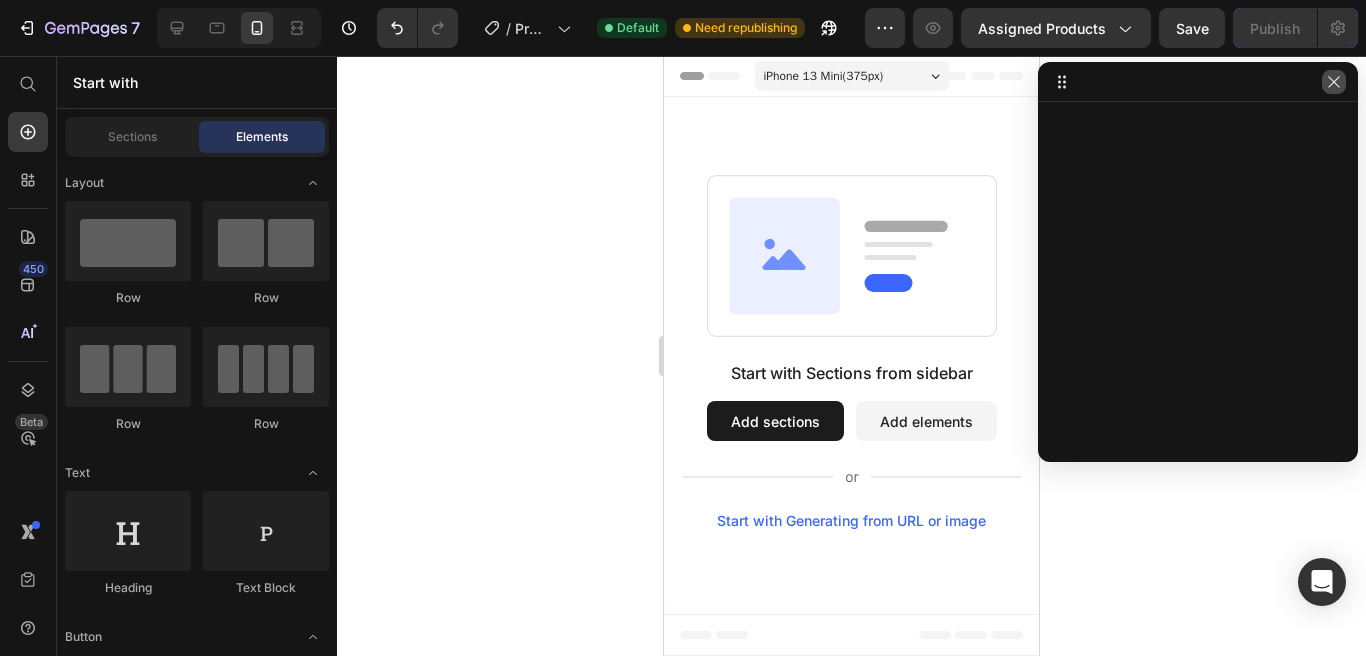 click 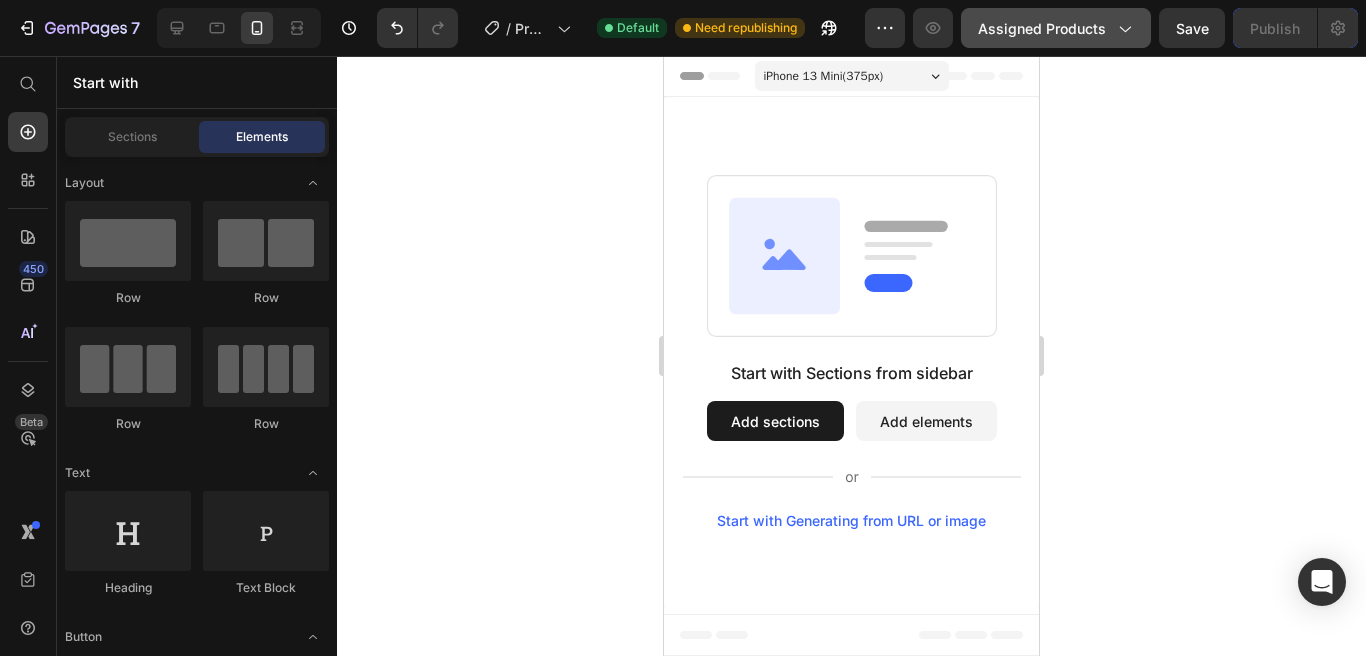 click on "Assigned Products" 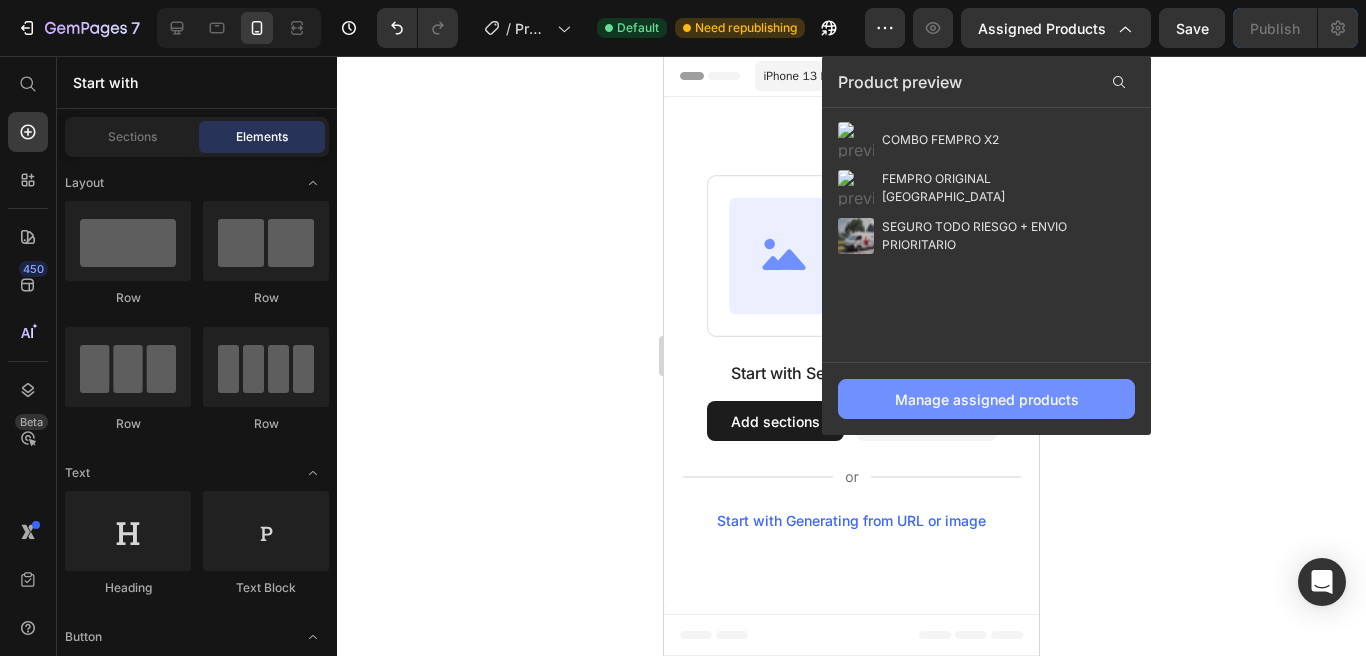 click on "Manage assigned products" at bounding box center (987, 399) 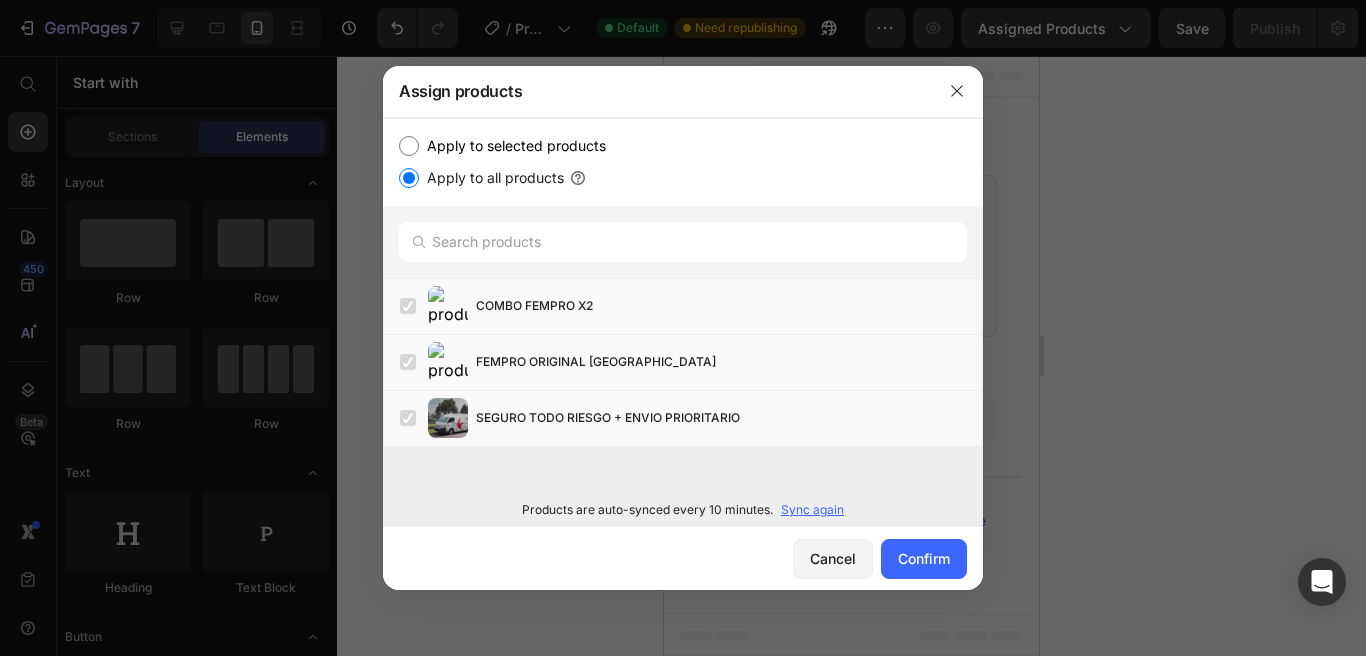 click on "Apply to selected products" at bounding box center (512, 146) 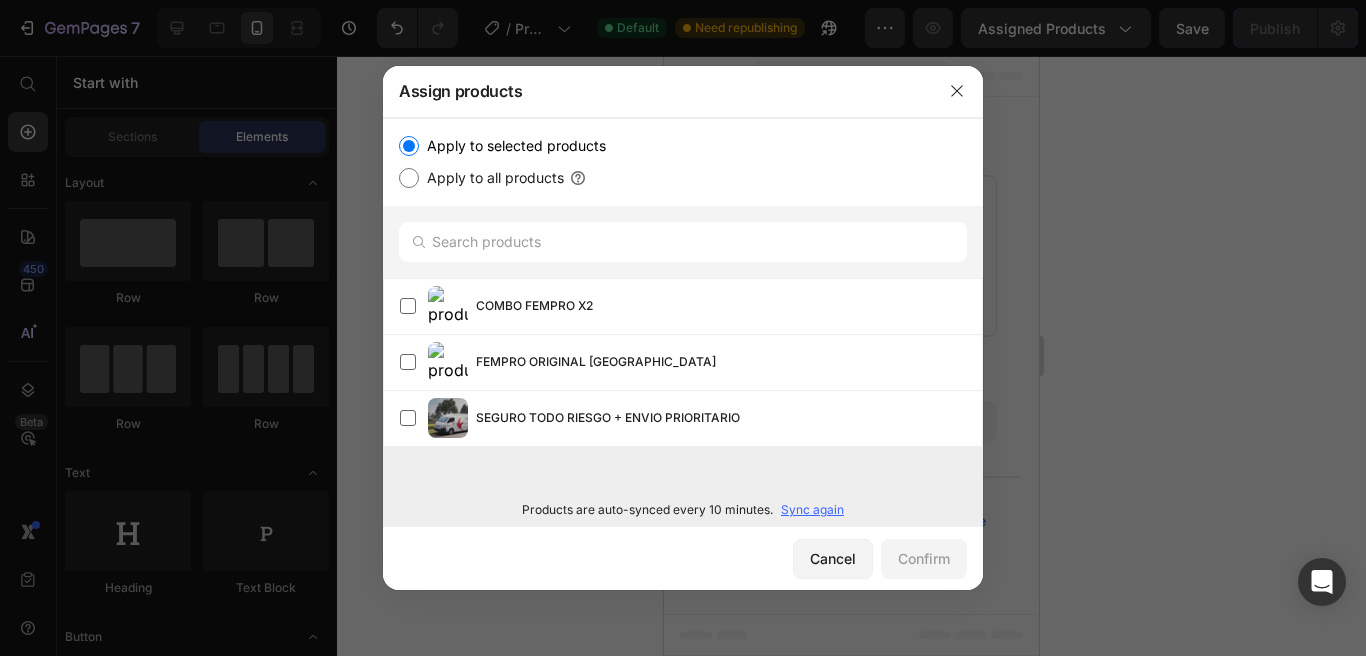 click on "Apply to selected products" at bounding box center [512, 146] 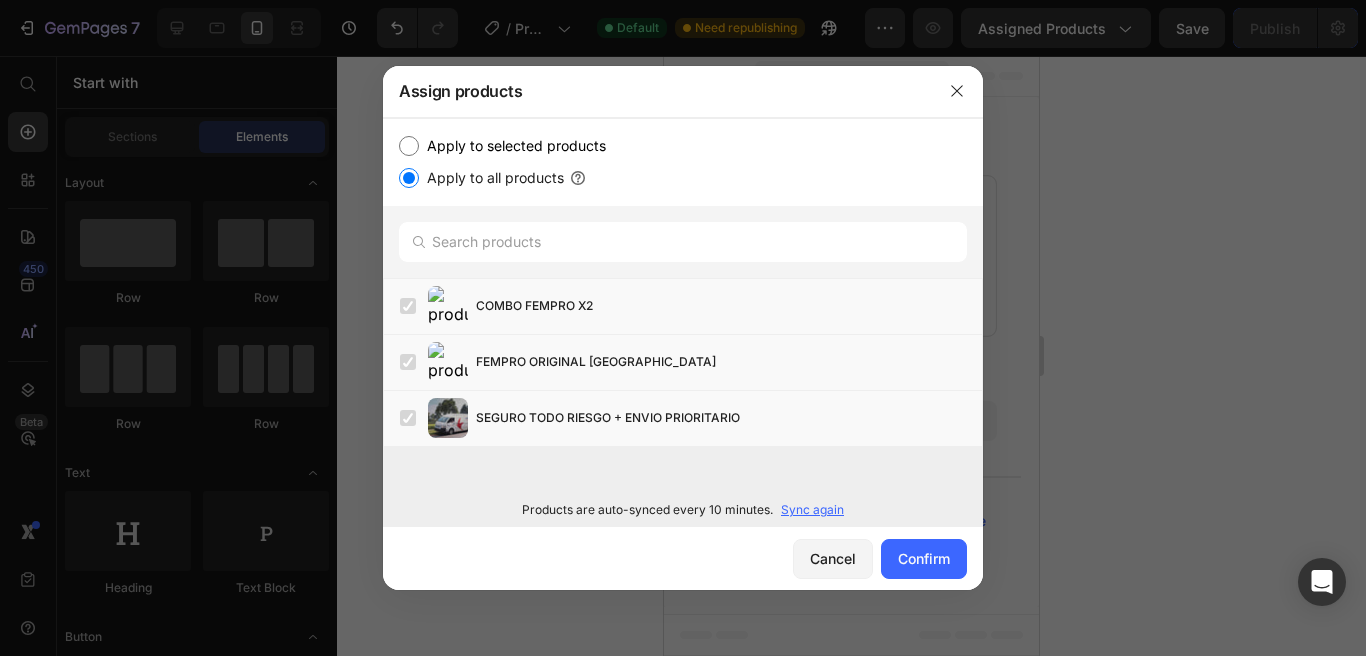 click on "Sync again" at bounding box center (812, 510) 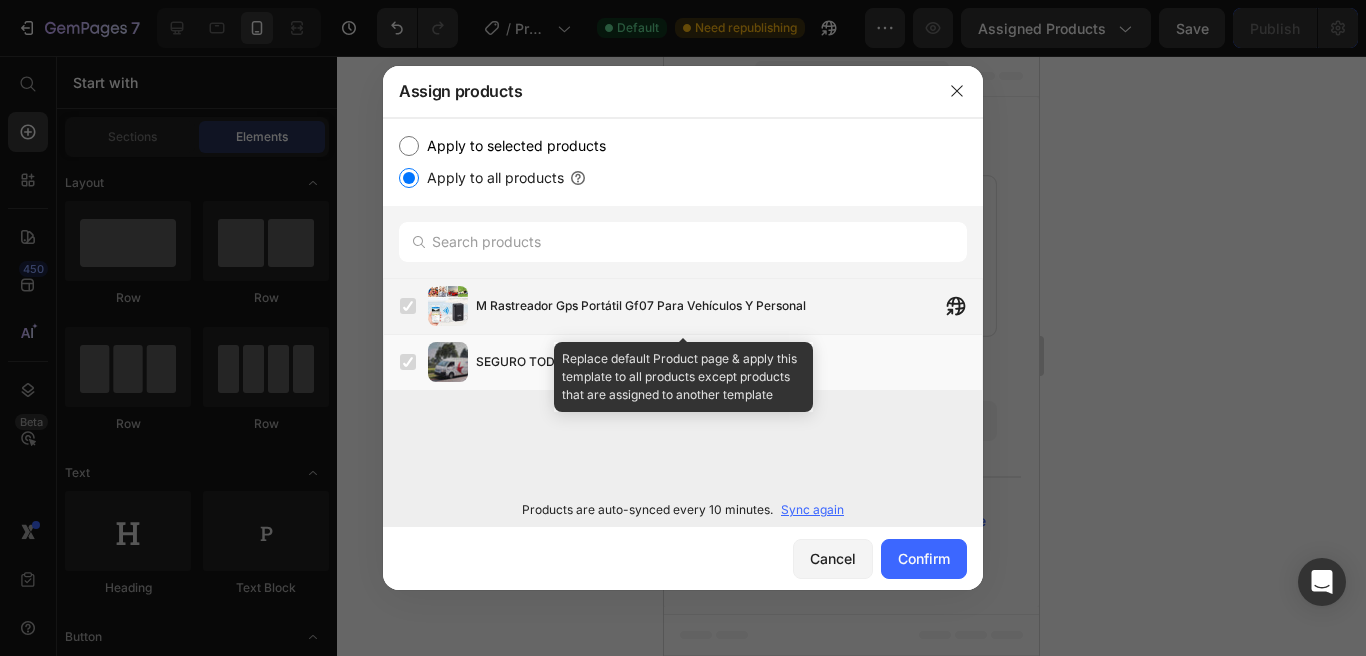 click on "M Rastreador Gps Portátil Gf07 Para Vehículos Y Personal" at bounding box center [641, 306] 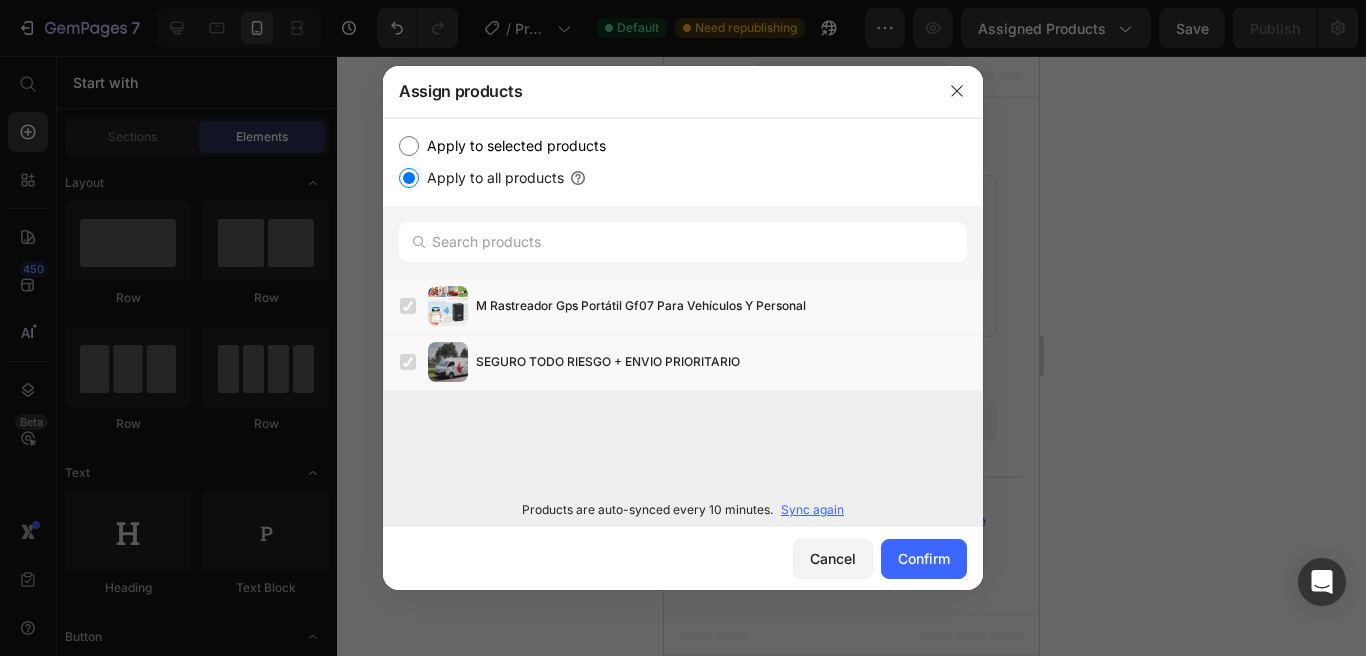 click on "Apply to selected products" at bounding box center [409, 146] 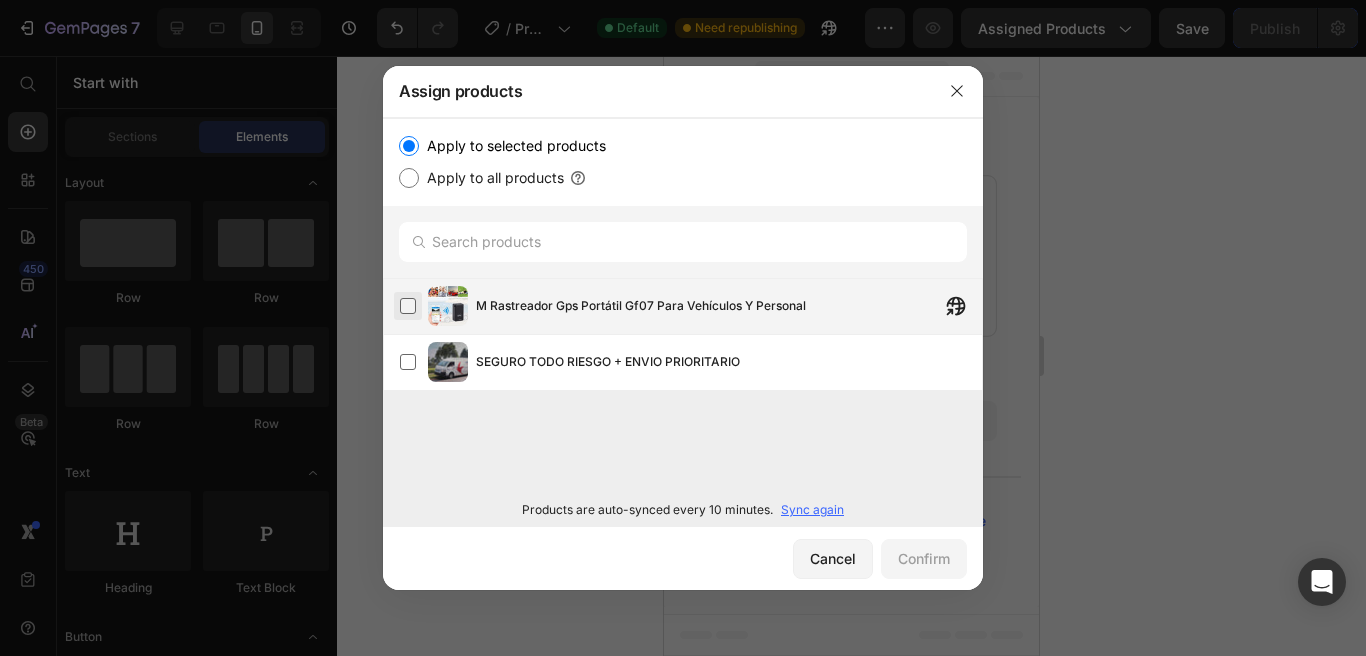 click at bounding box center (408, 306) 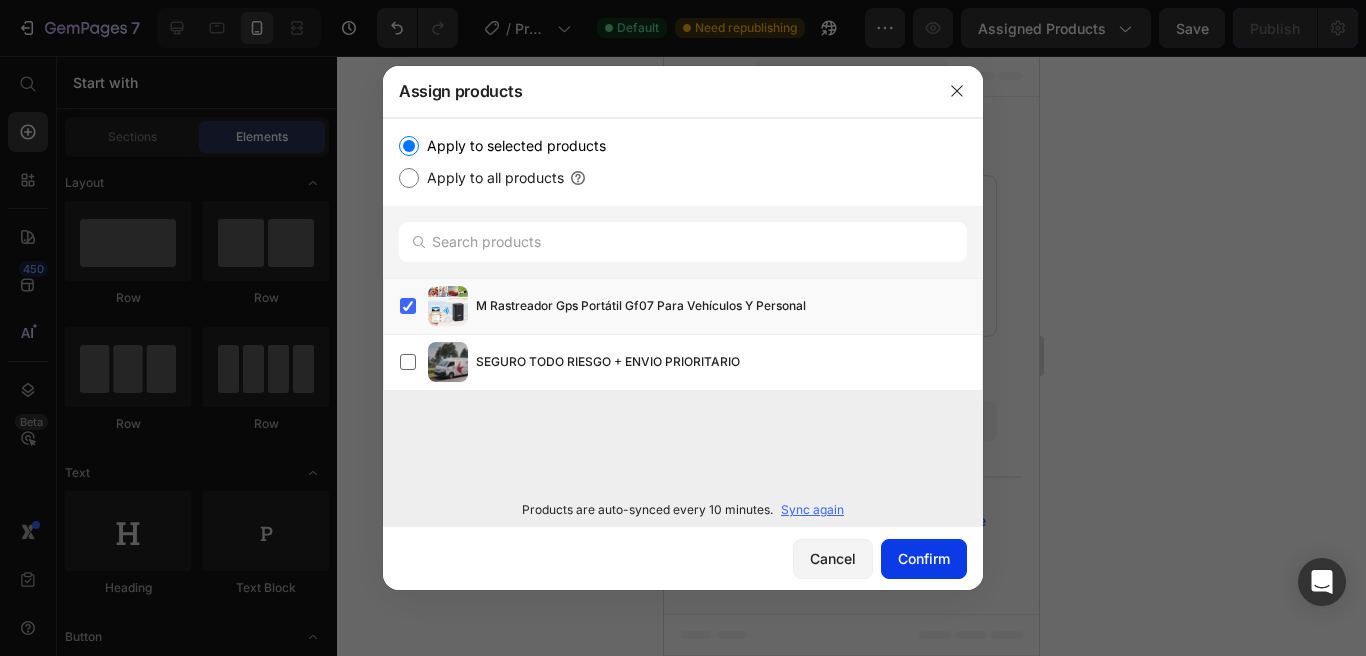 click on "Confirm" at bounding box center (924, 558) 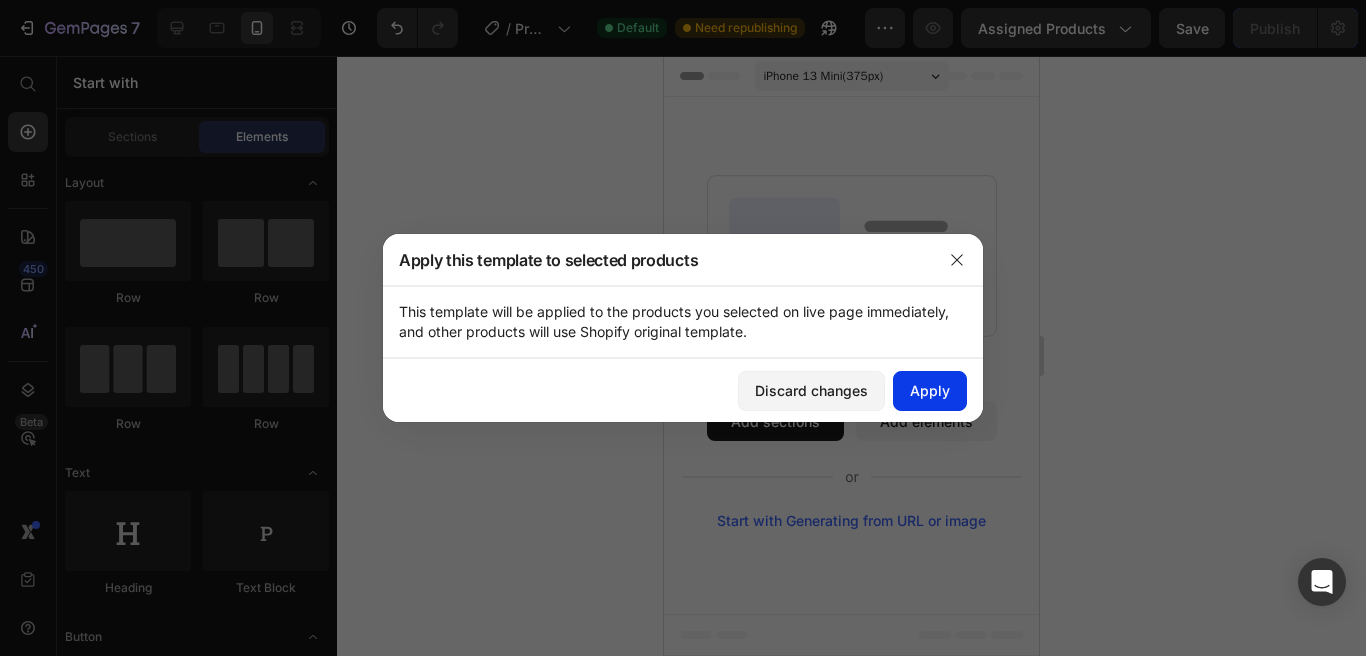 click on "Apply" at bounding box center [930, 390] 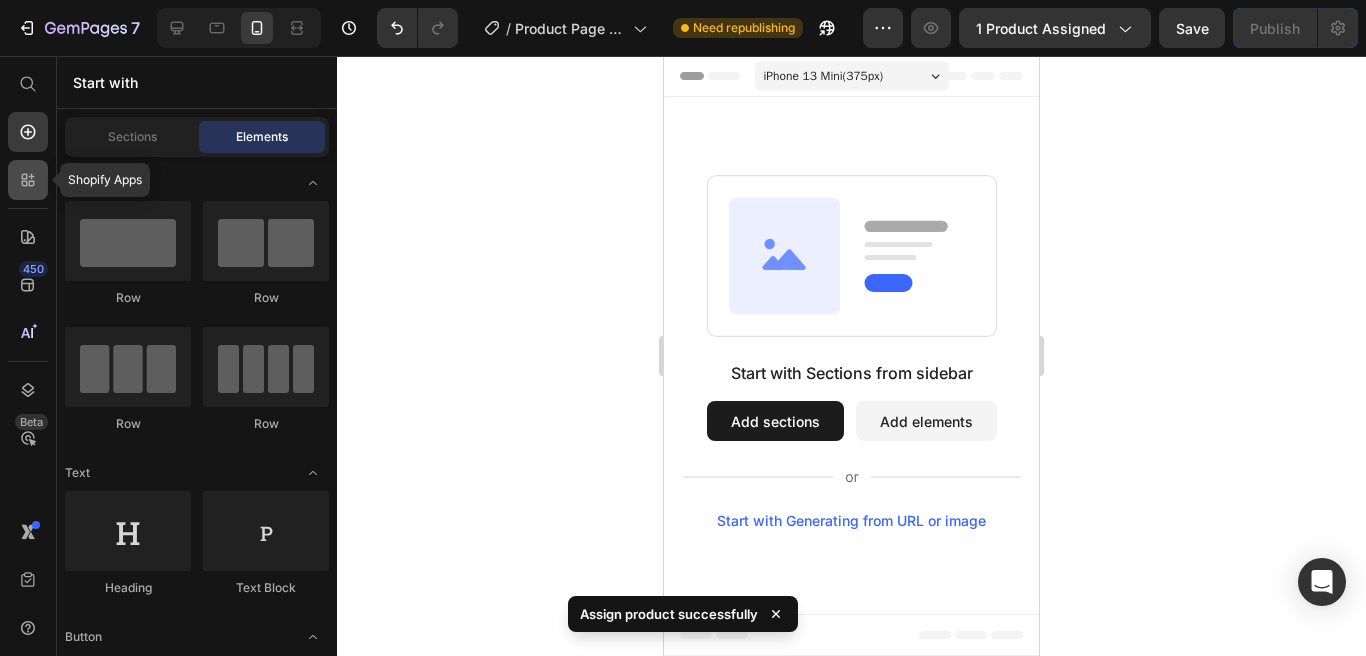 click 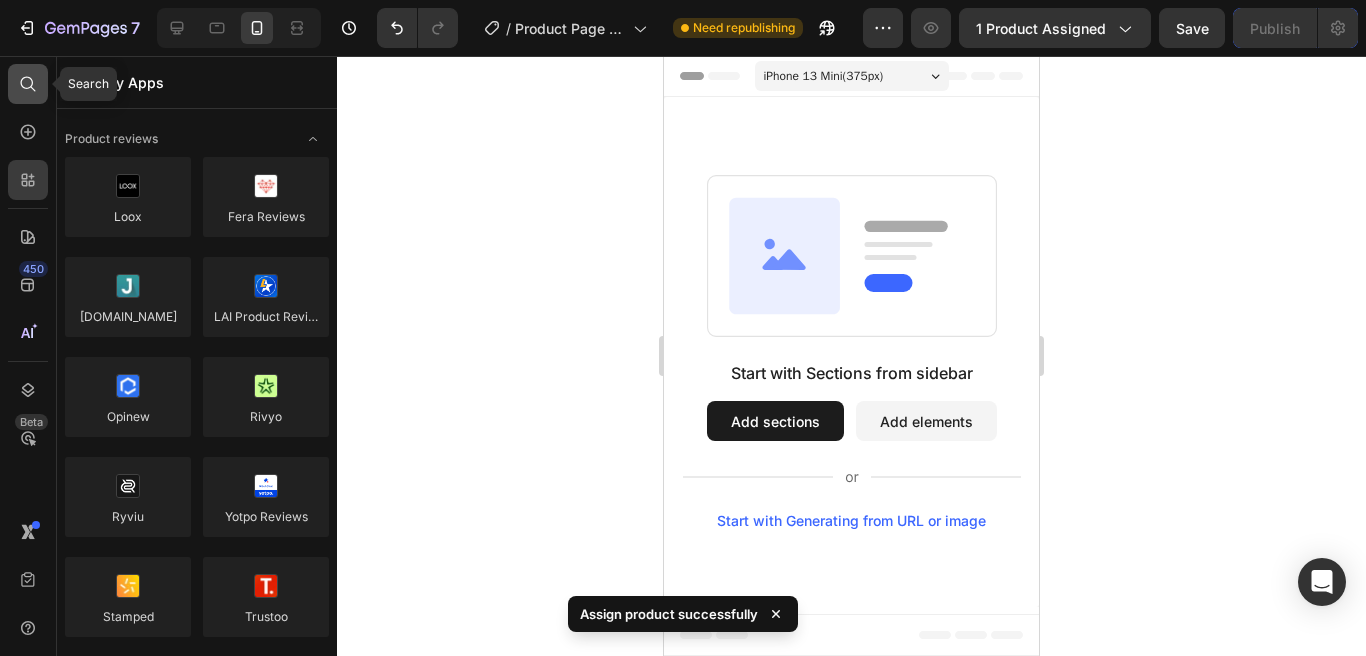 click 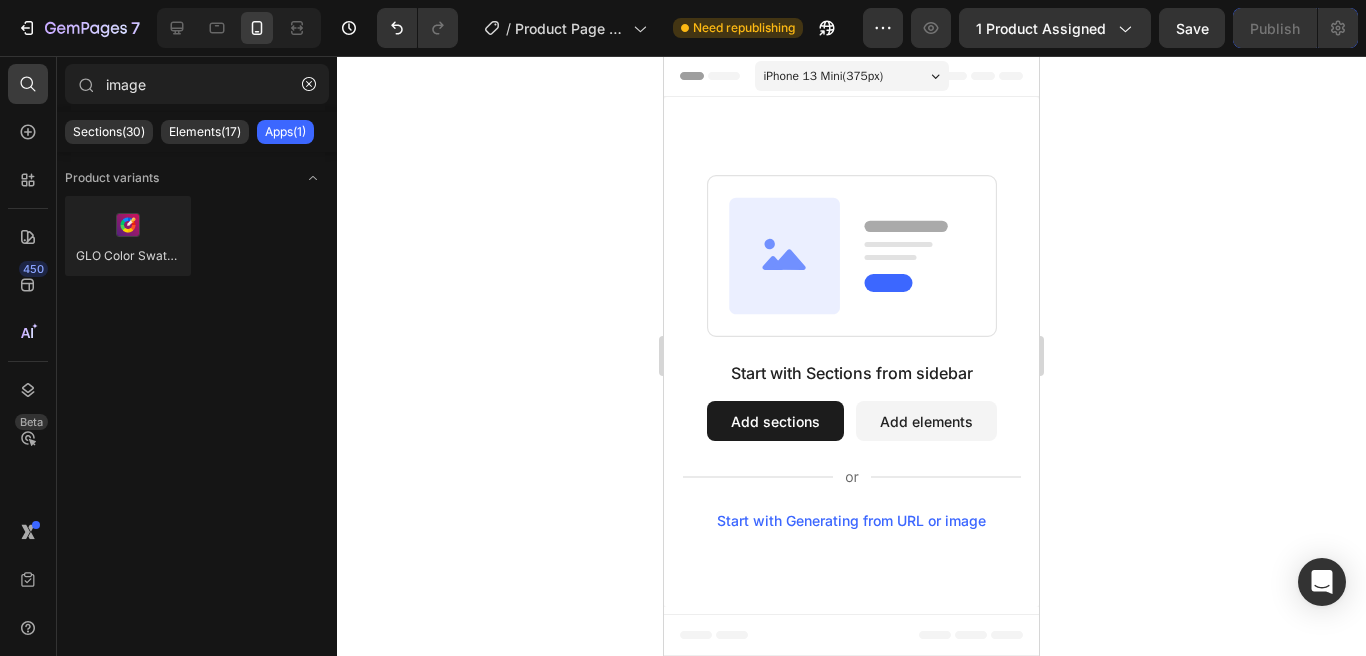 drag, startPoint x: 183, startPoint y: 77, endPoint x: 0, endPoint y: 52, distance: 184.69975 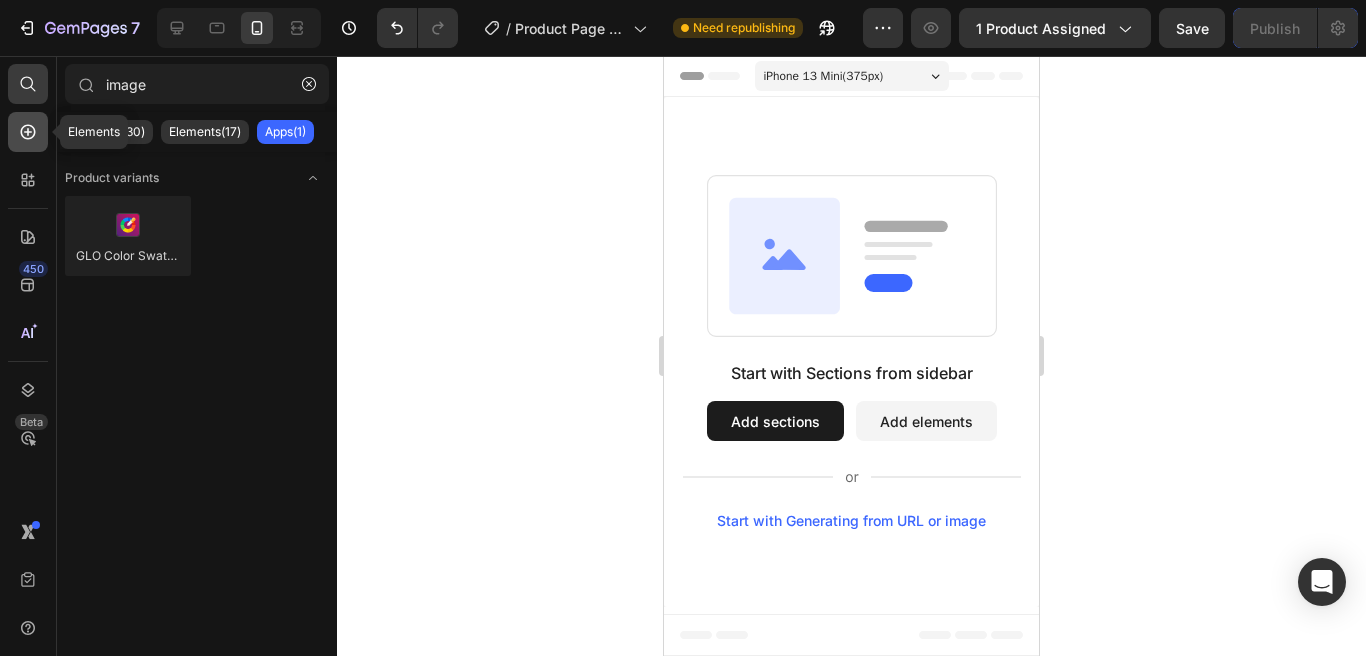 type on "image" 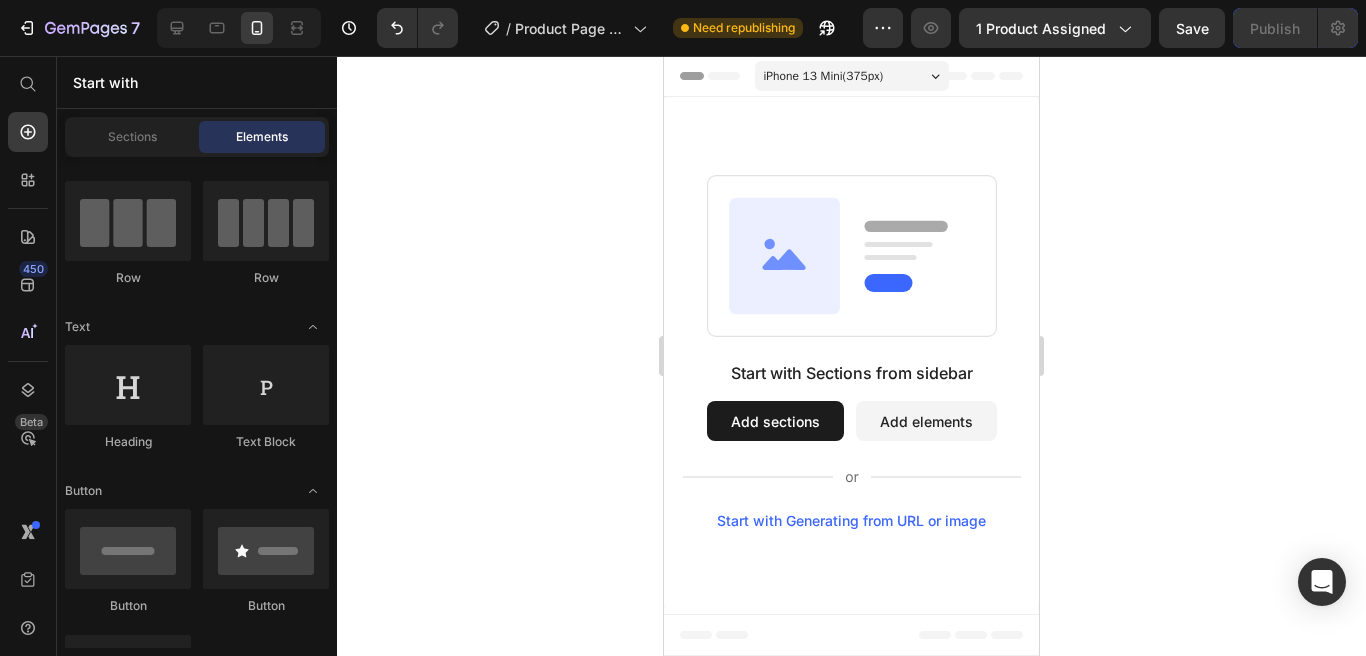scroll, scrollTop: 524, scrollLeft: 0, axis: vertical 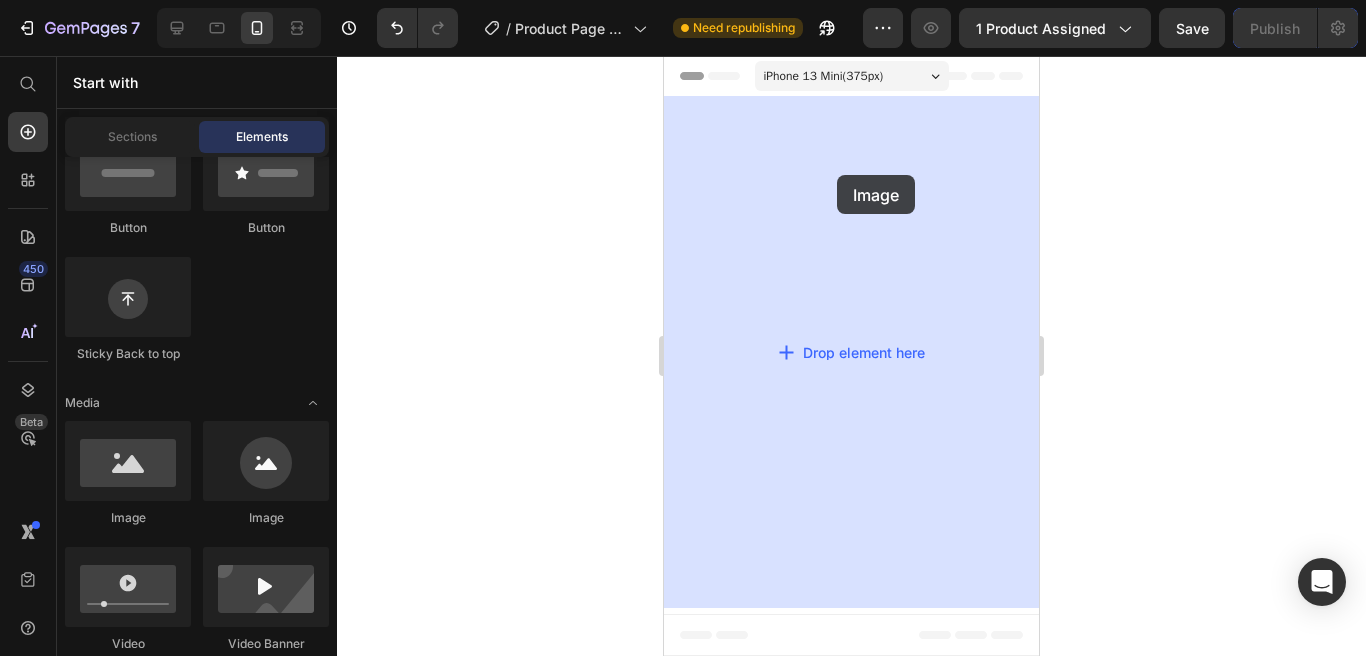 drag, startPoint x: 797, startPoint y: 529, endPoint x: 819, endPoint y: 166, distance: 363.66605 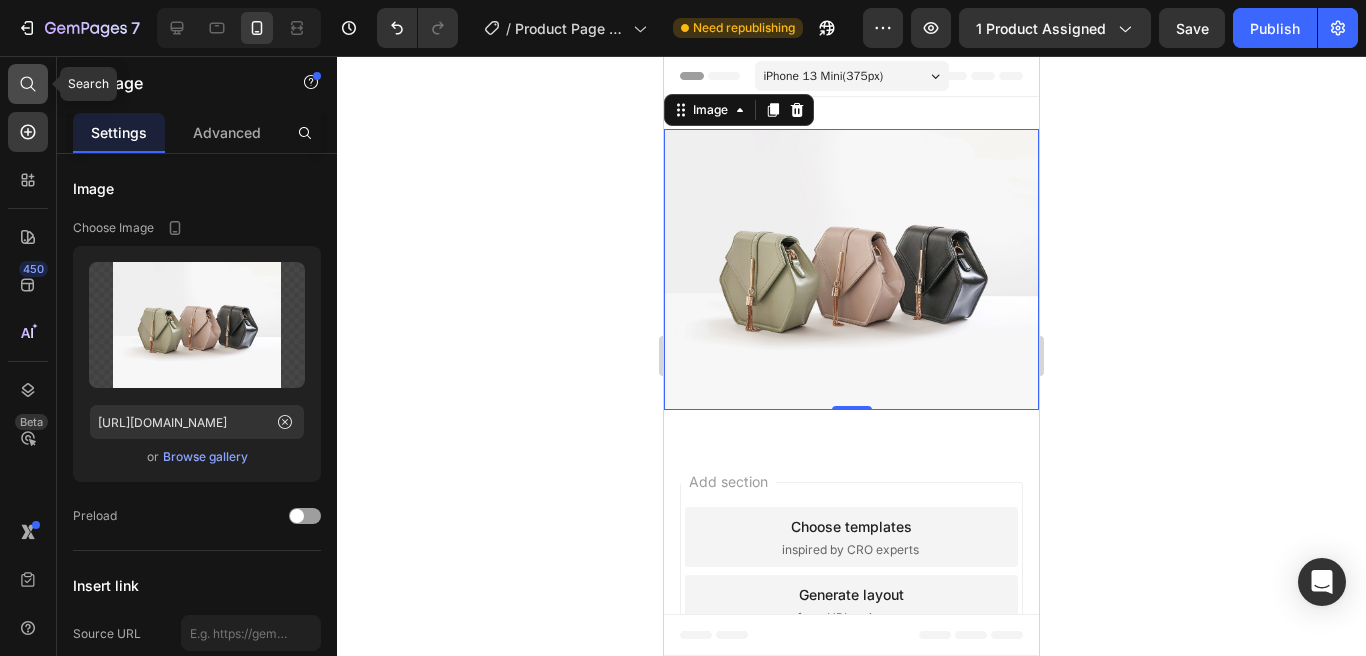 click 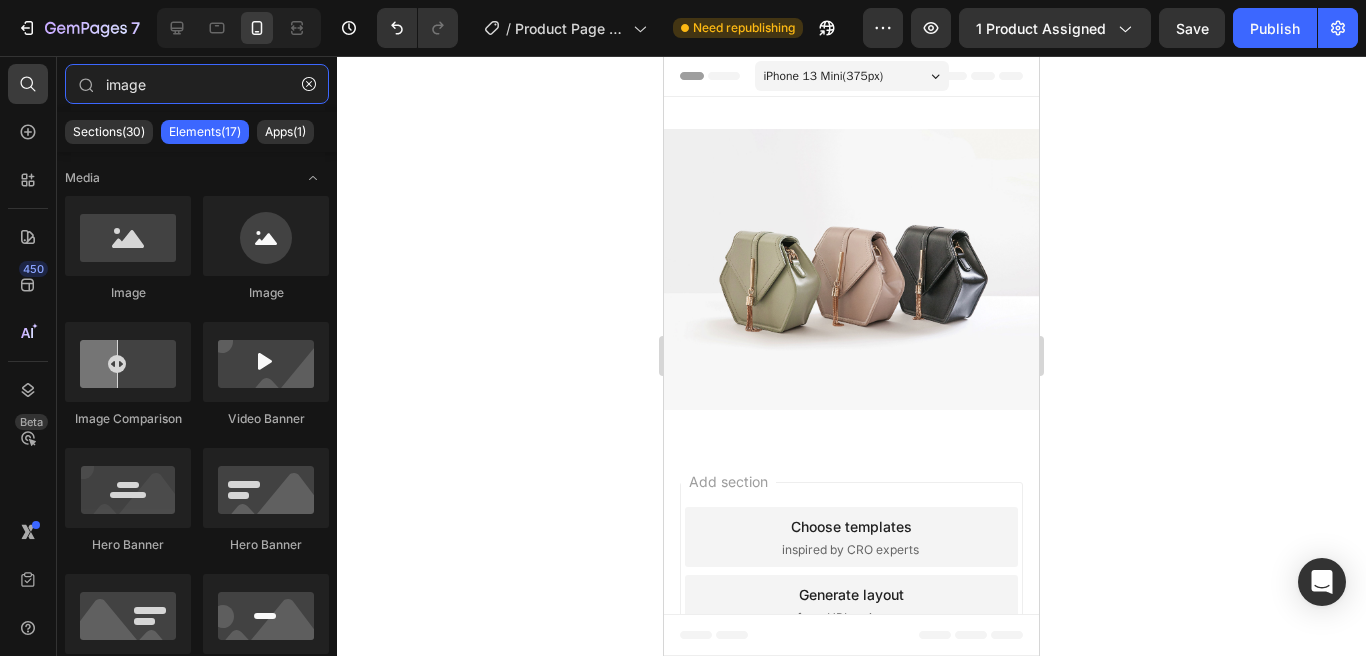 drag, startPoint x: 166, startPoint y: 89, endPoint x: 2, endPoint y: 100, distance: 164.36848 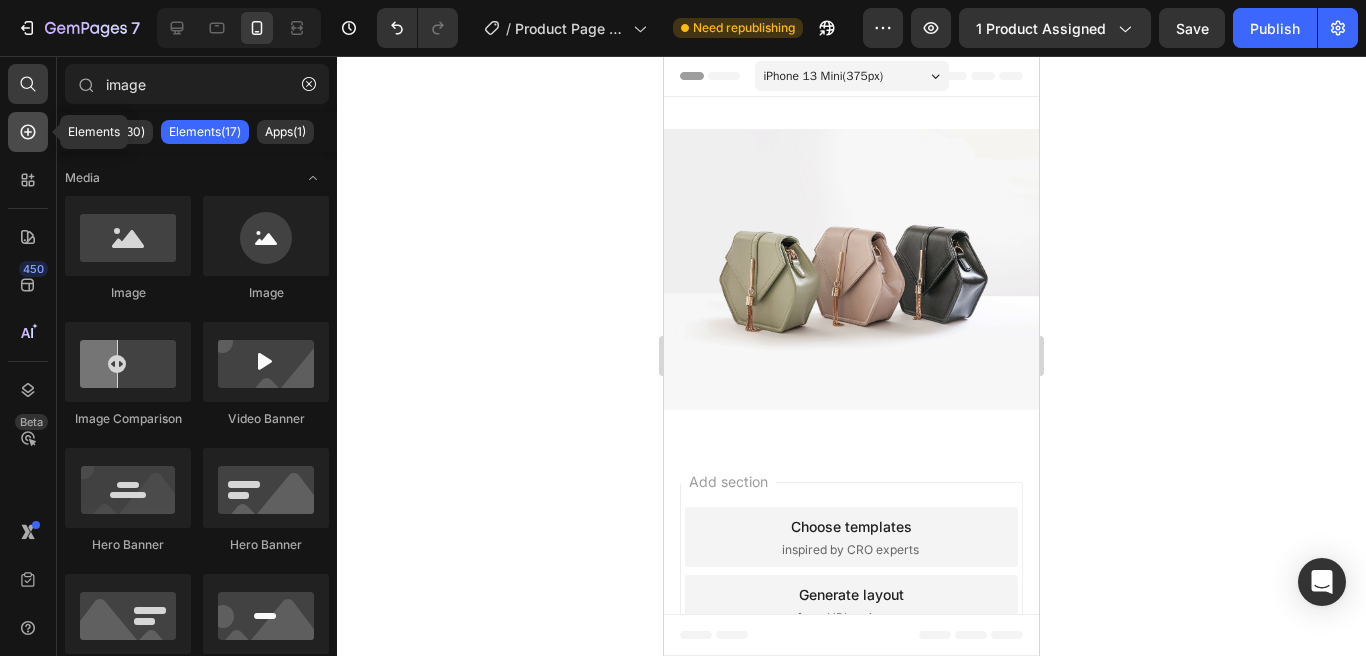 click 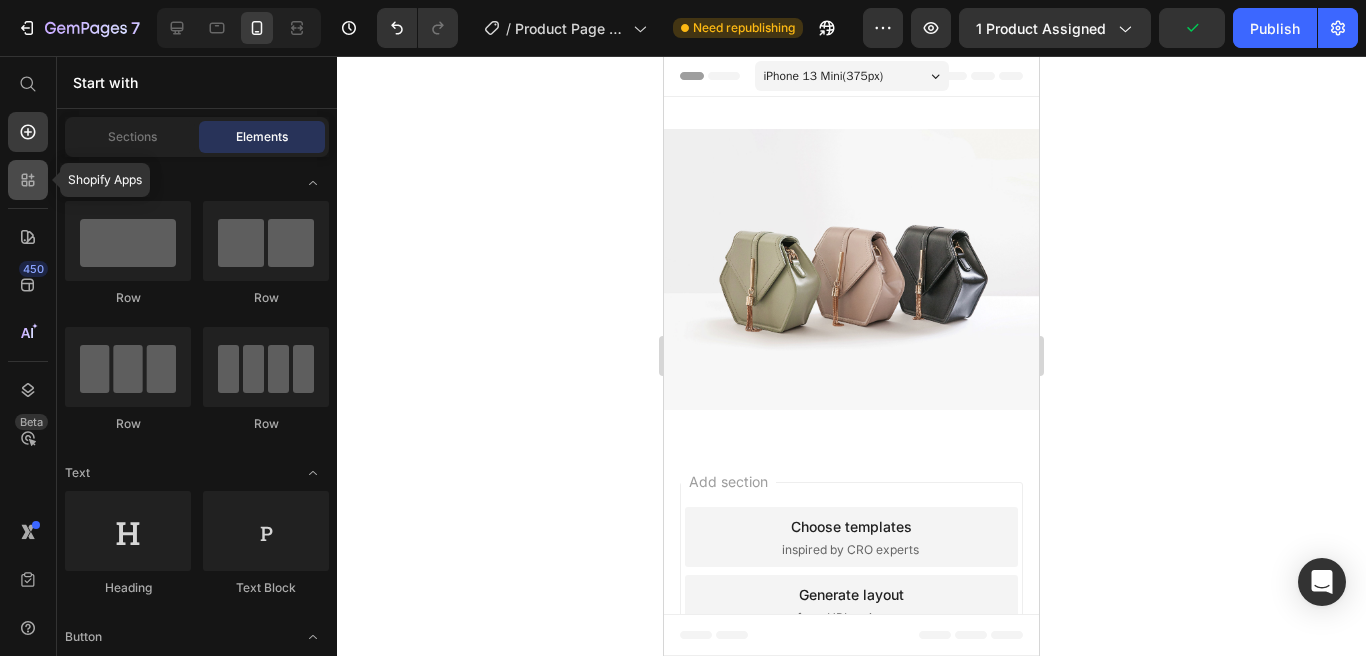 click 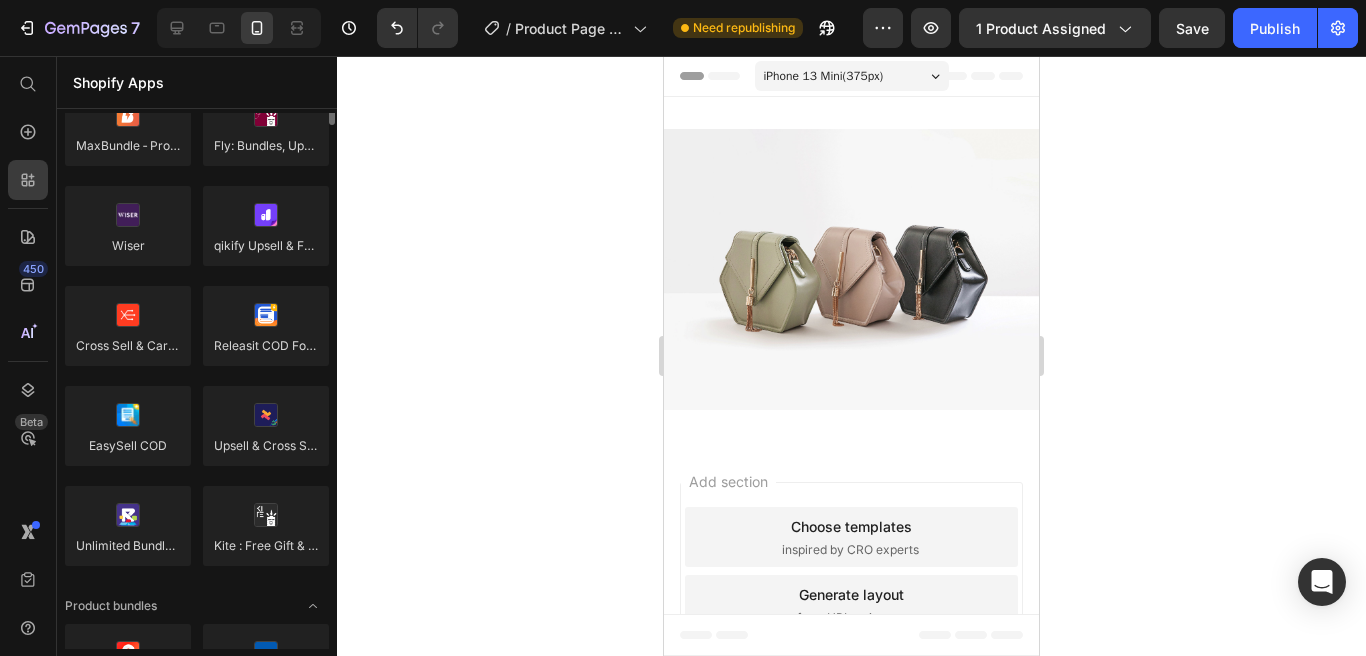 scroll, scrollTop: 1023, scrollLeft: 0, axis: vertical 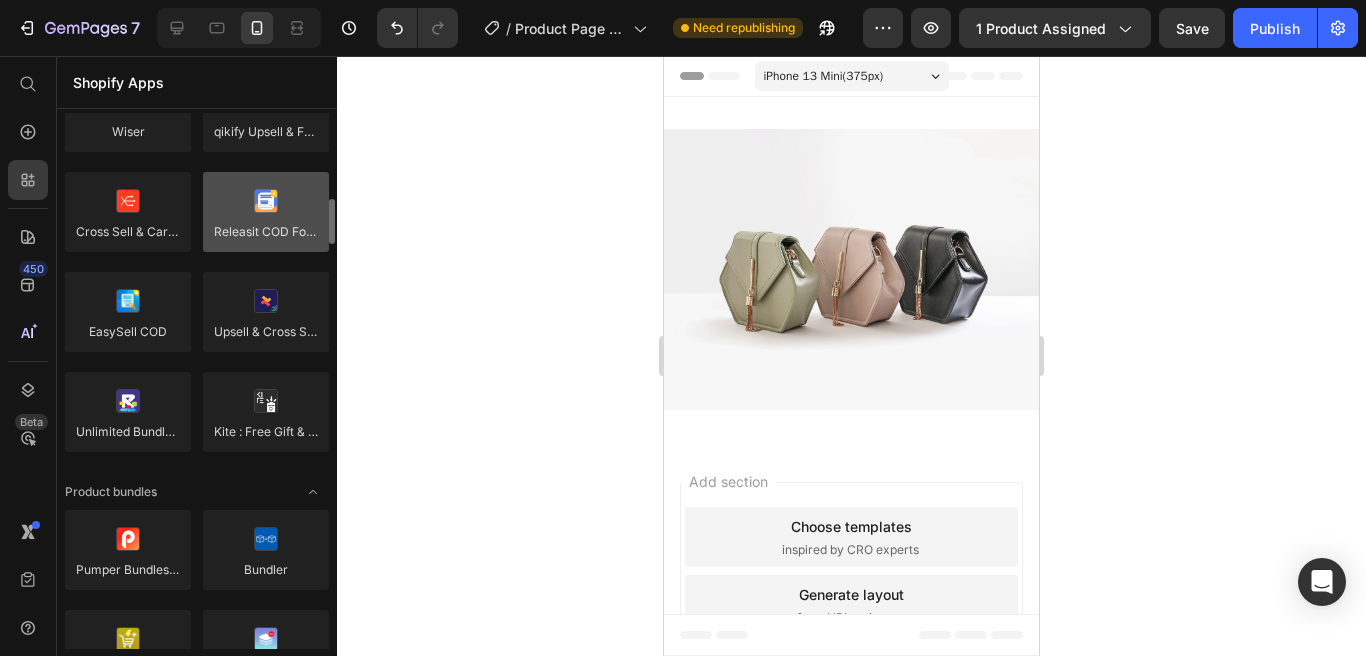click at bounding box center (266, 212) 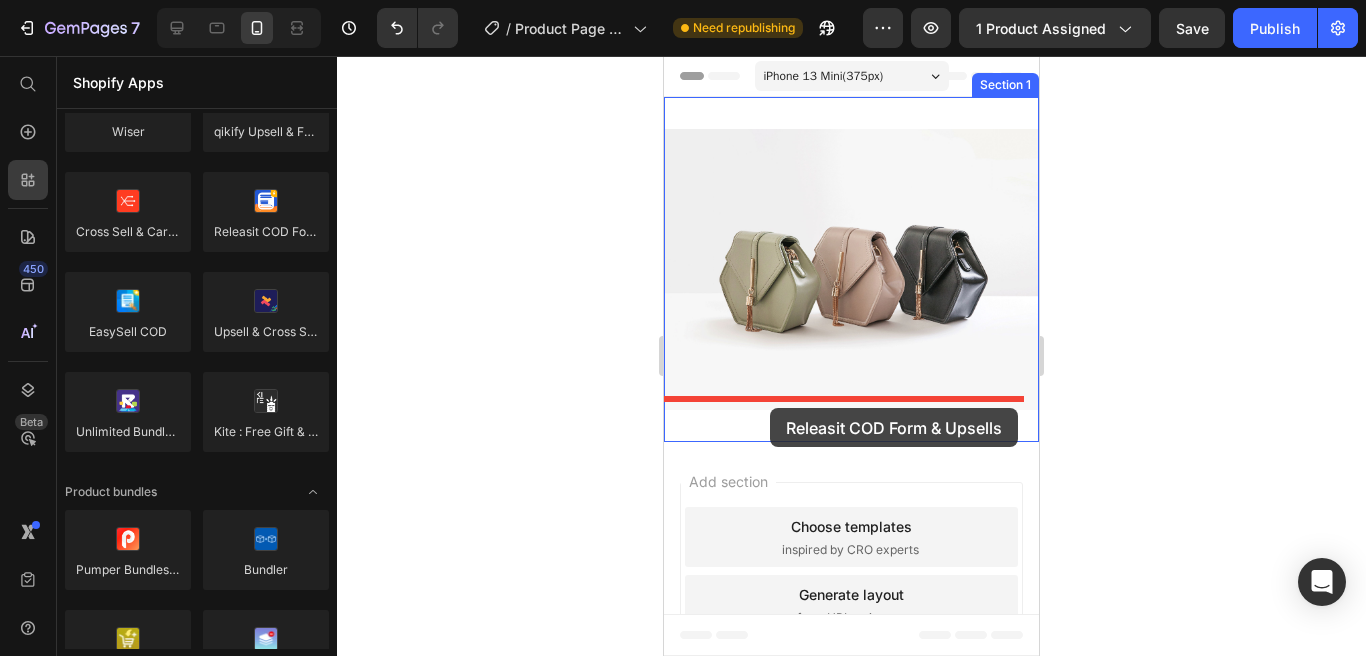 drag, startPoint x: 943, startPoint y: 268, endPoint x: 770, endPoint y: 408, distance: 222.55112 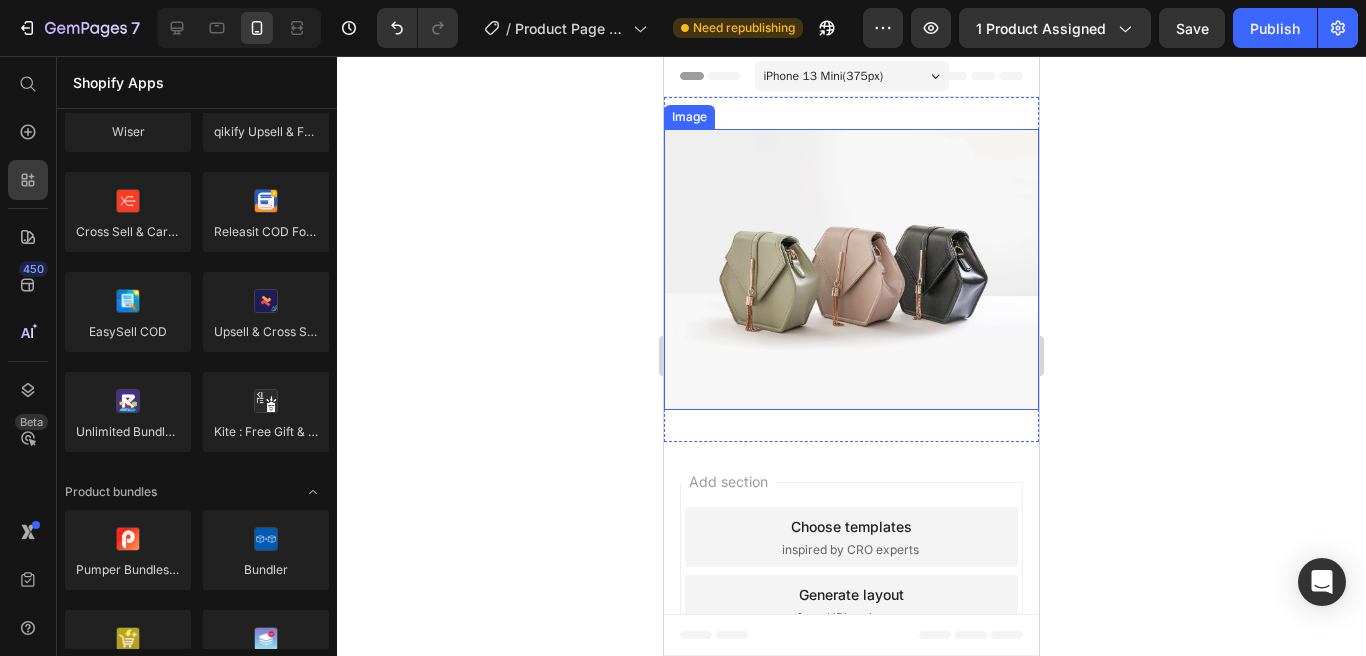click at bounding box center (851, 269) 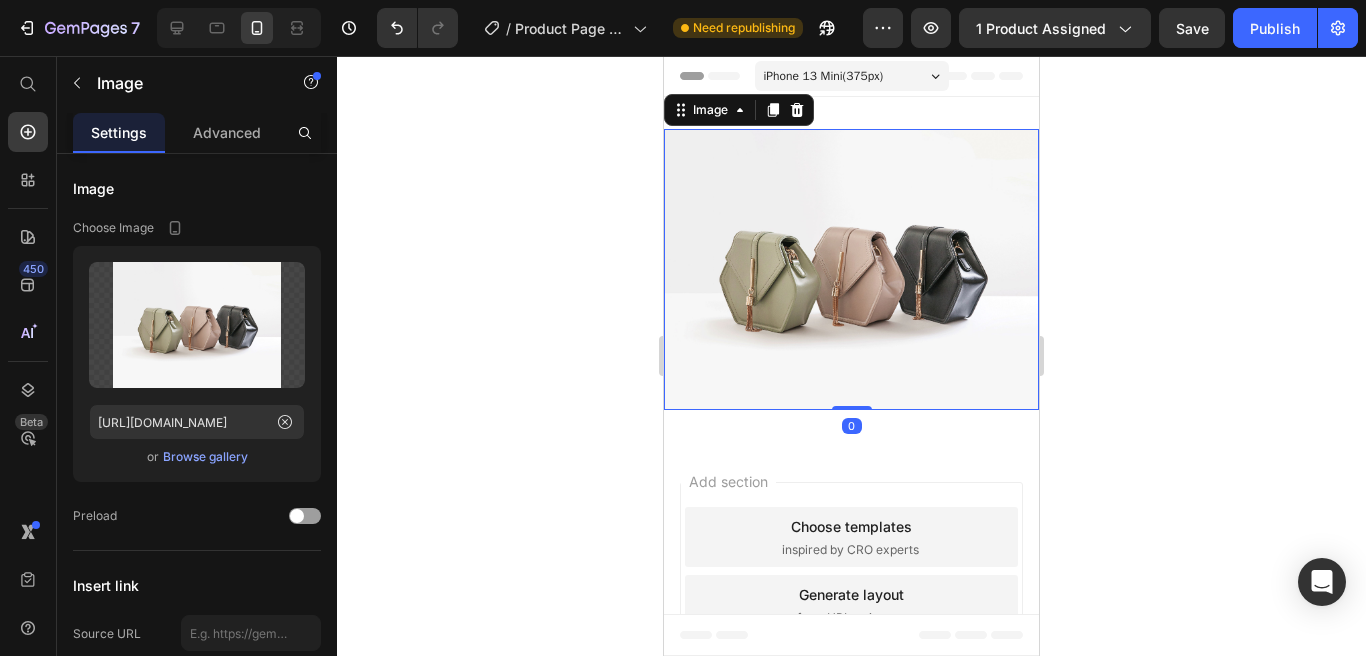 click 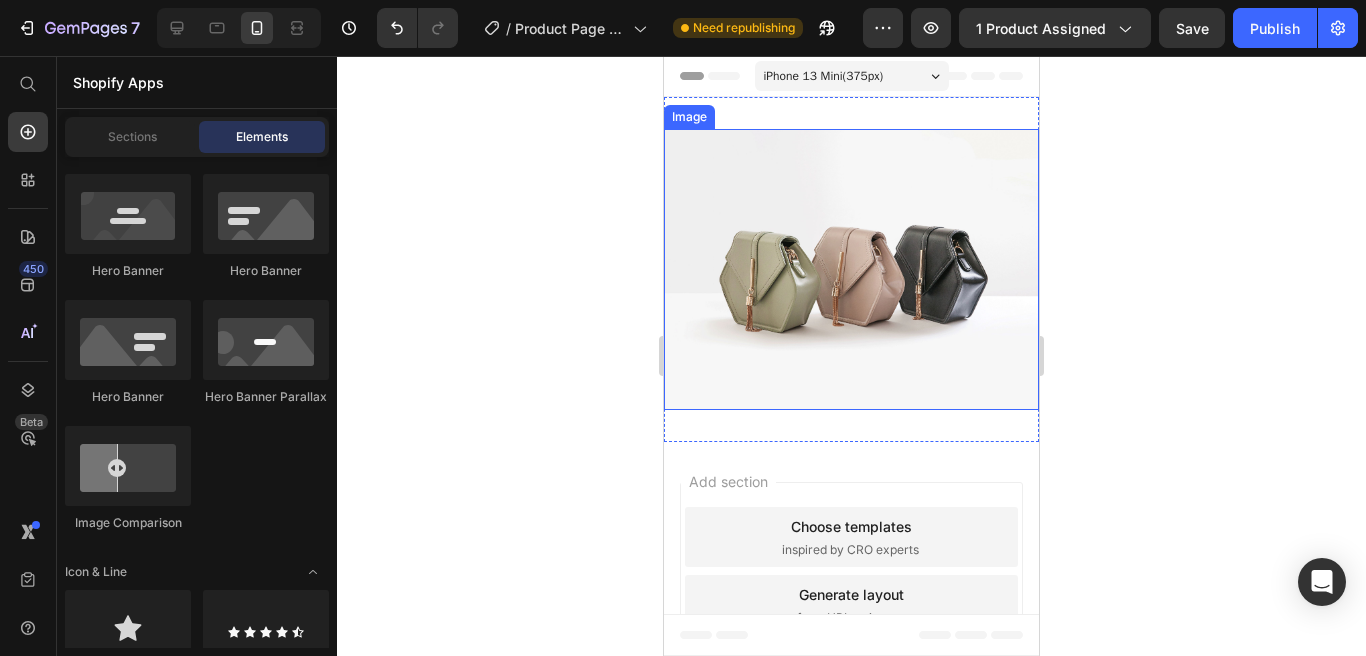 click at bounding box center [851, 269] 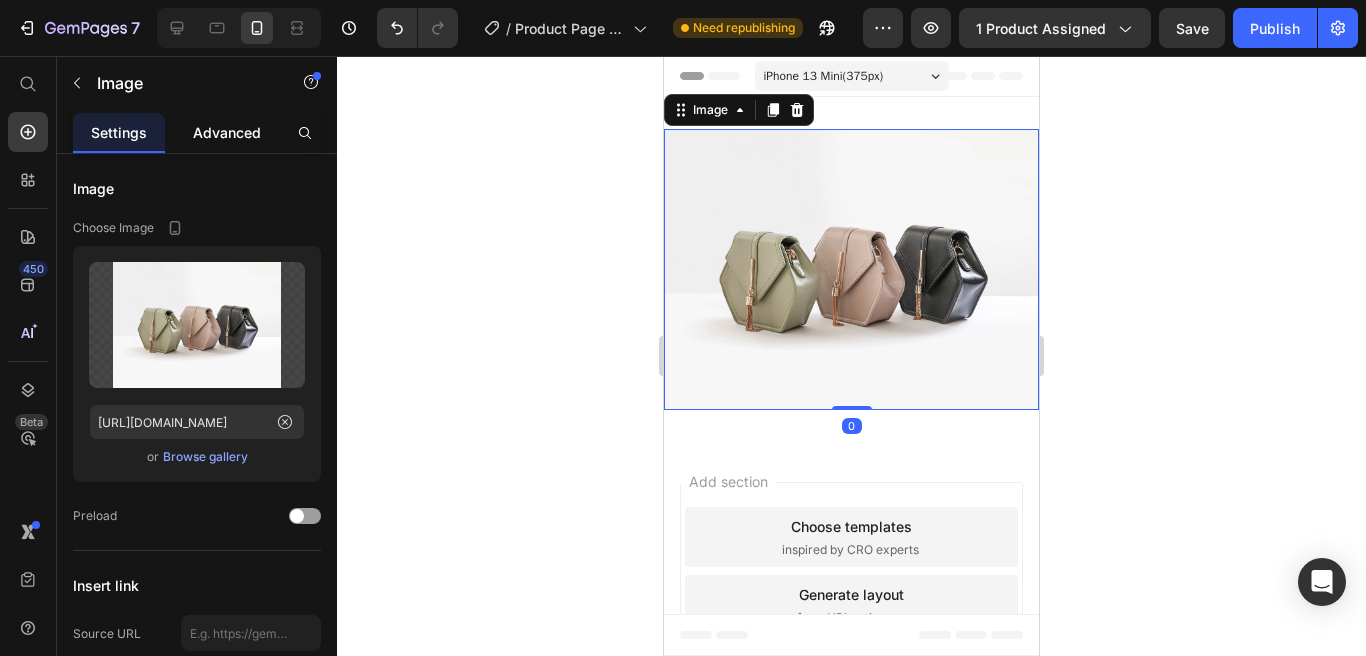 click on "Advanced" at bounding box center (227, 132) 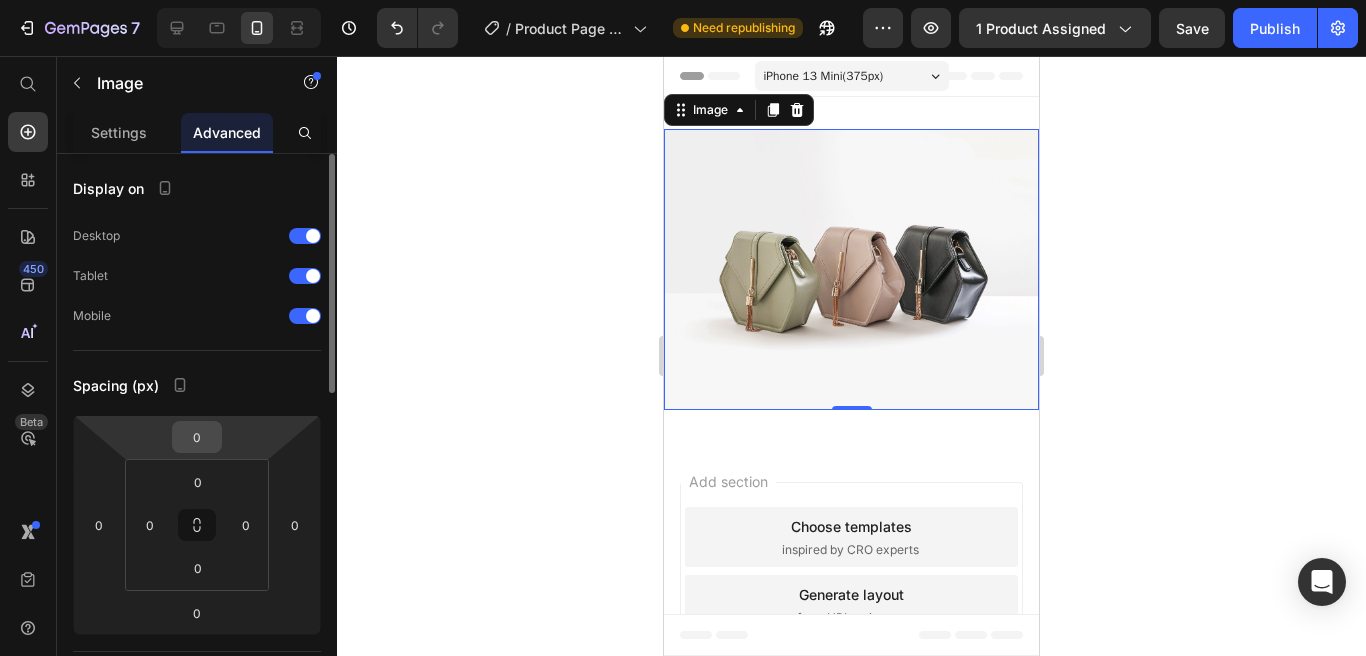click on "0" at bounding box center [197, 437] 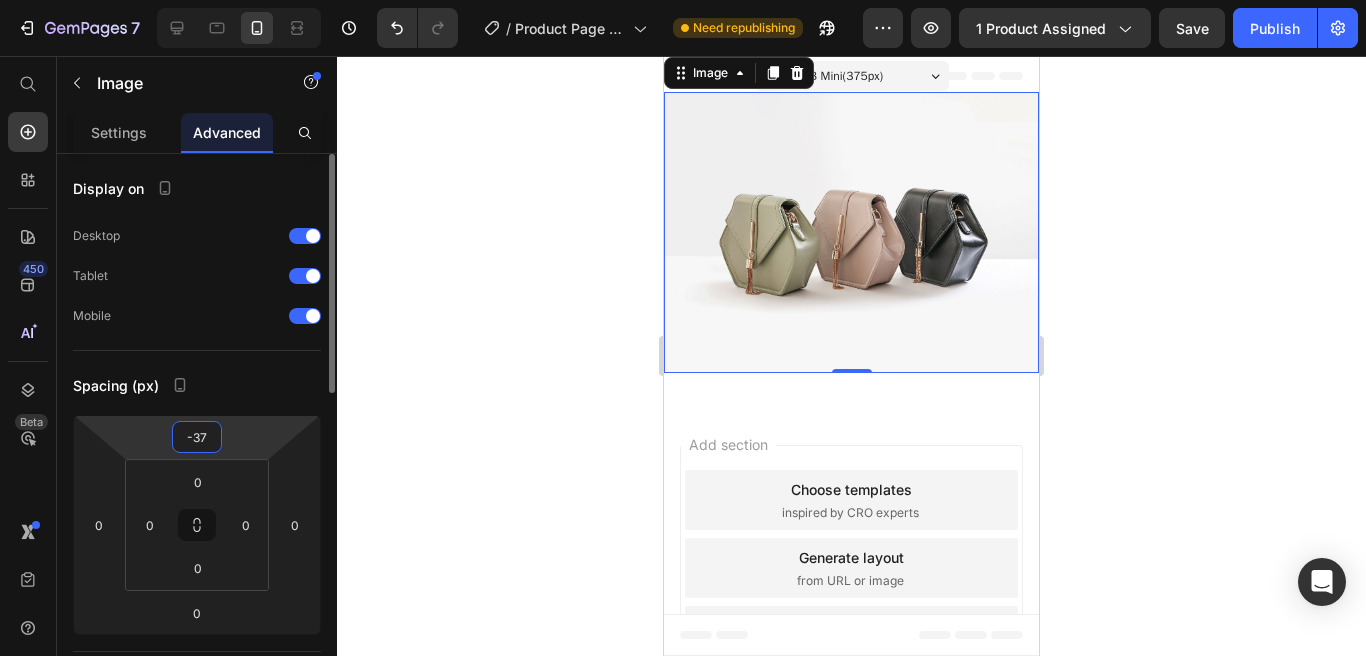 type on "-38" 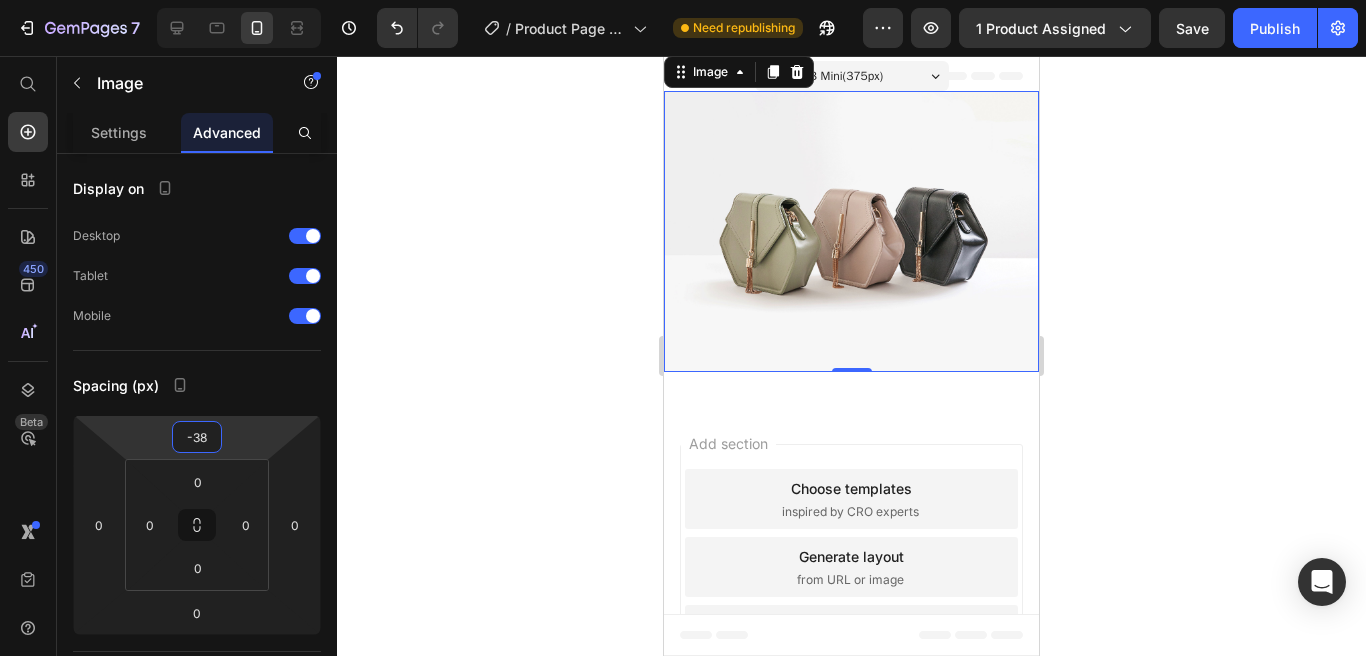 click 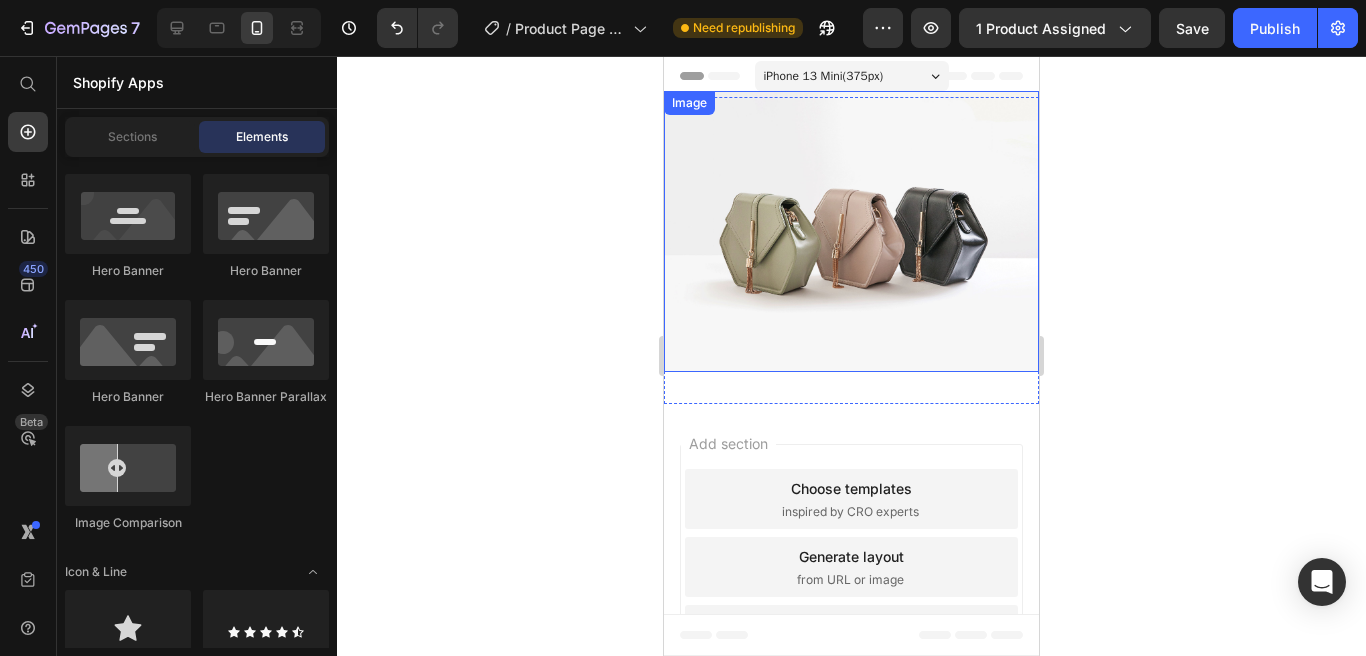 click at bounding box center [851, 231] 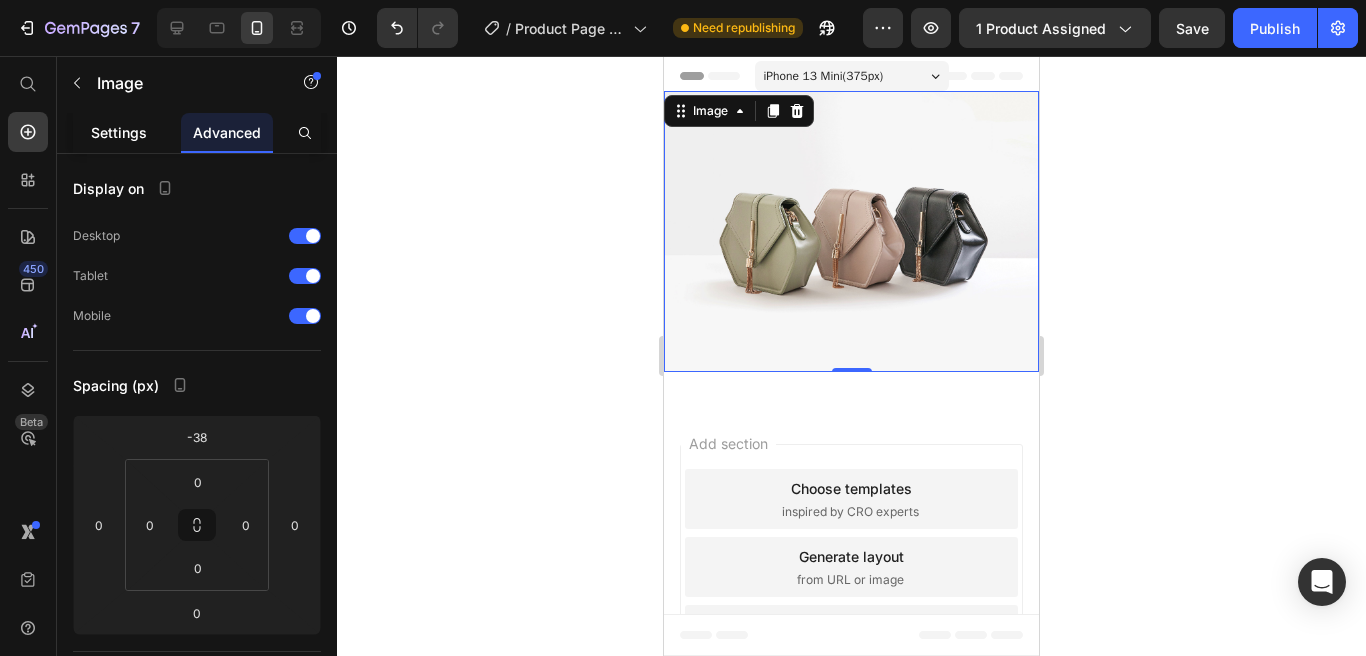 click on "Settings" at bounding box center (119, 132) 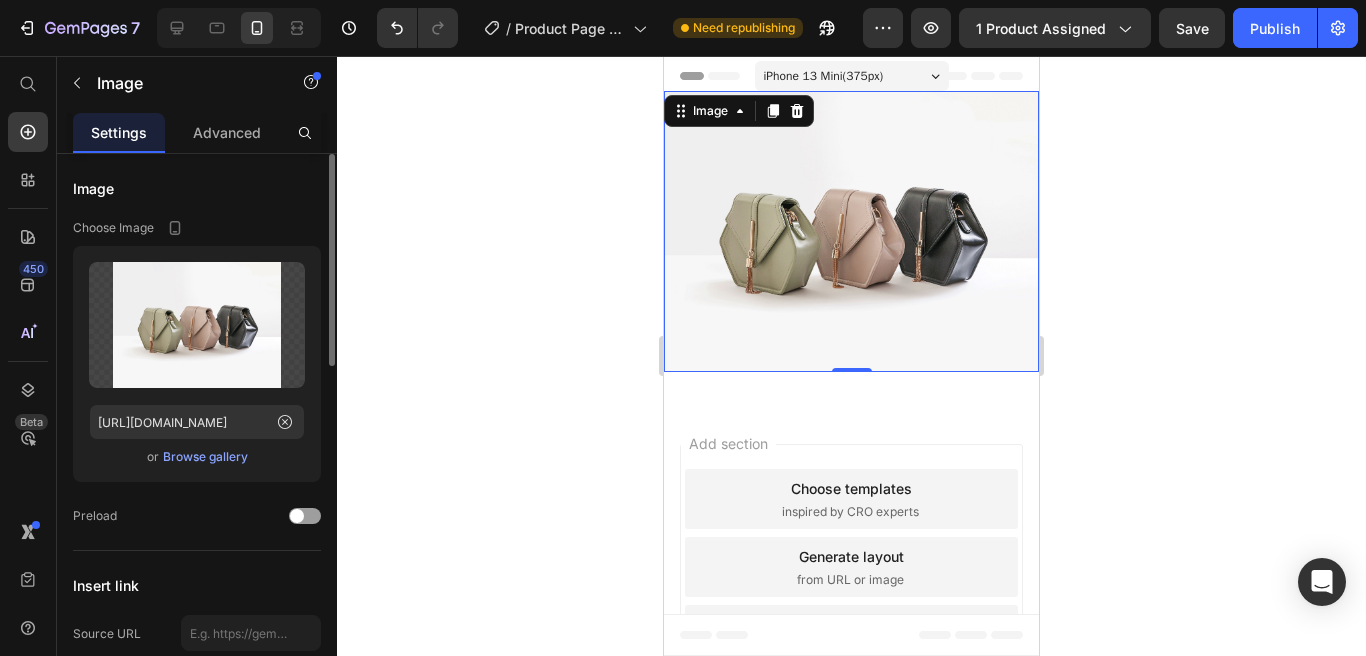 click on "Browse gallery" at bounding box center [205, 457] 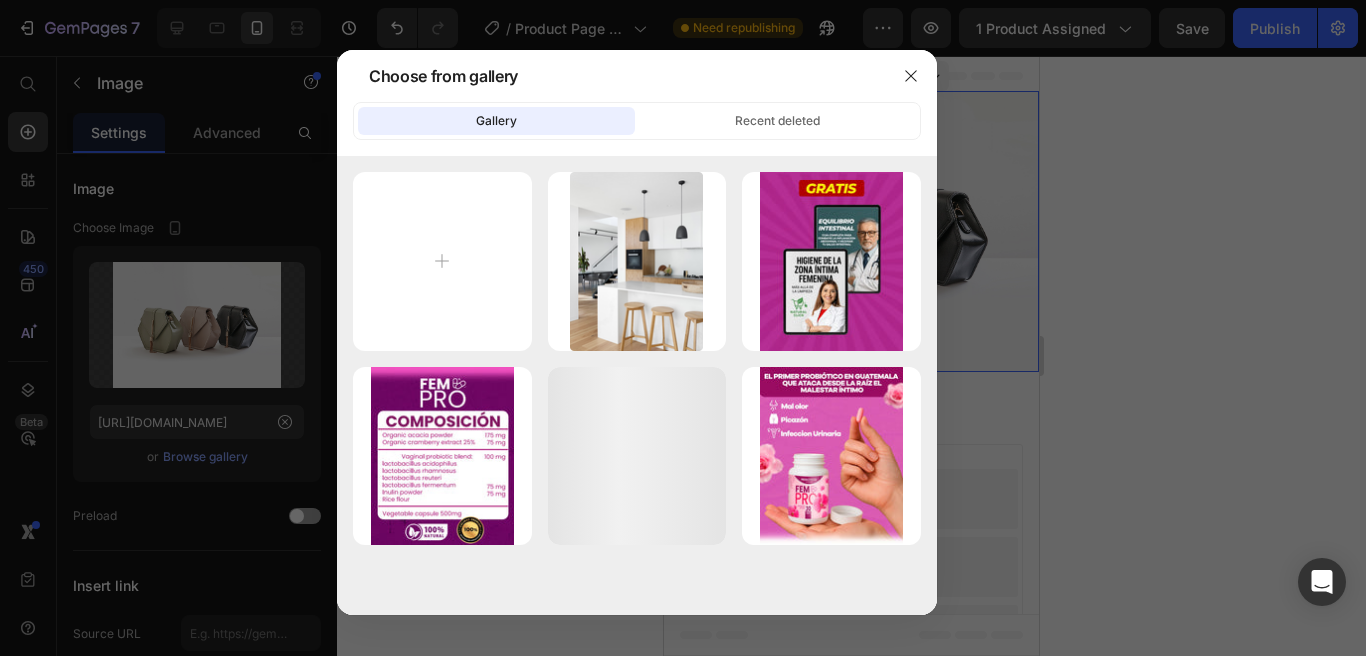 type on "C:\fakepath\GPS-4.webp" 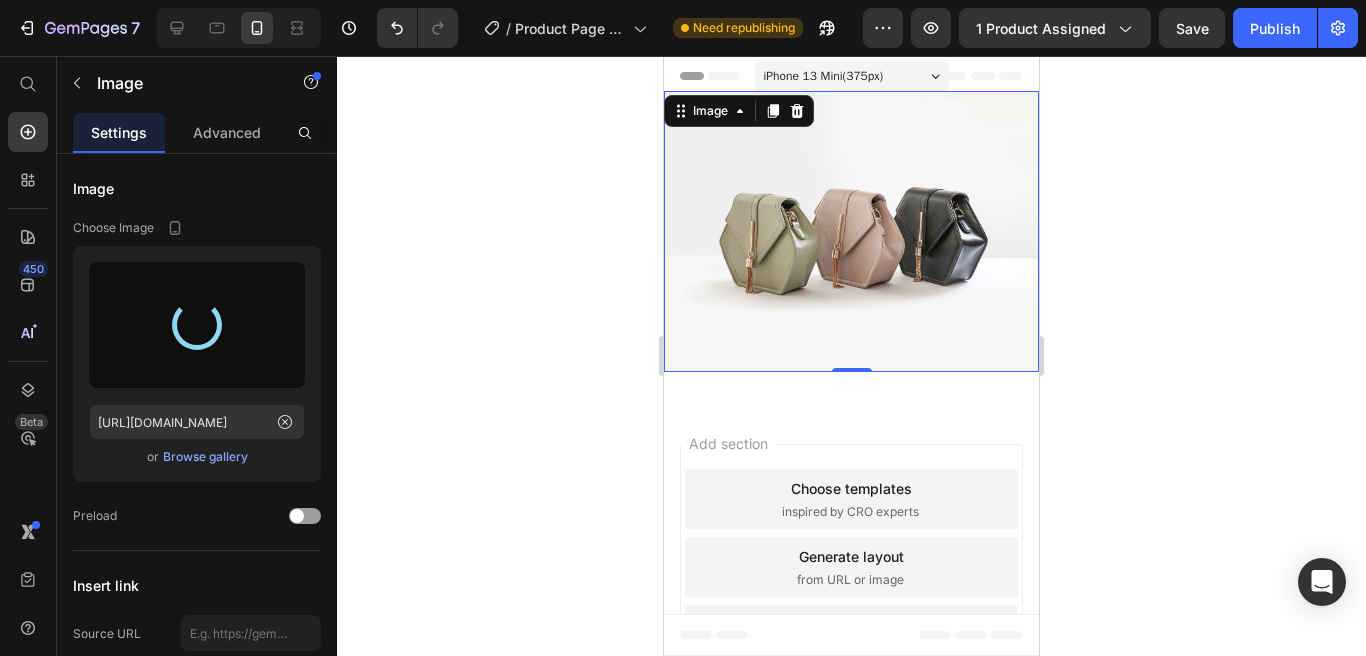 type on "https://cdn.shopify.com/s/files/1/0943/8134/3019/files/gempages_573663166551032739-f059c706-37aa-4c37-af15-586a7f87f3c1.webp" 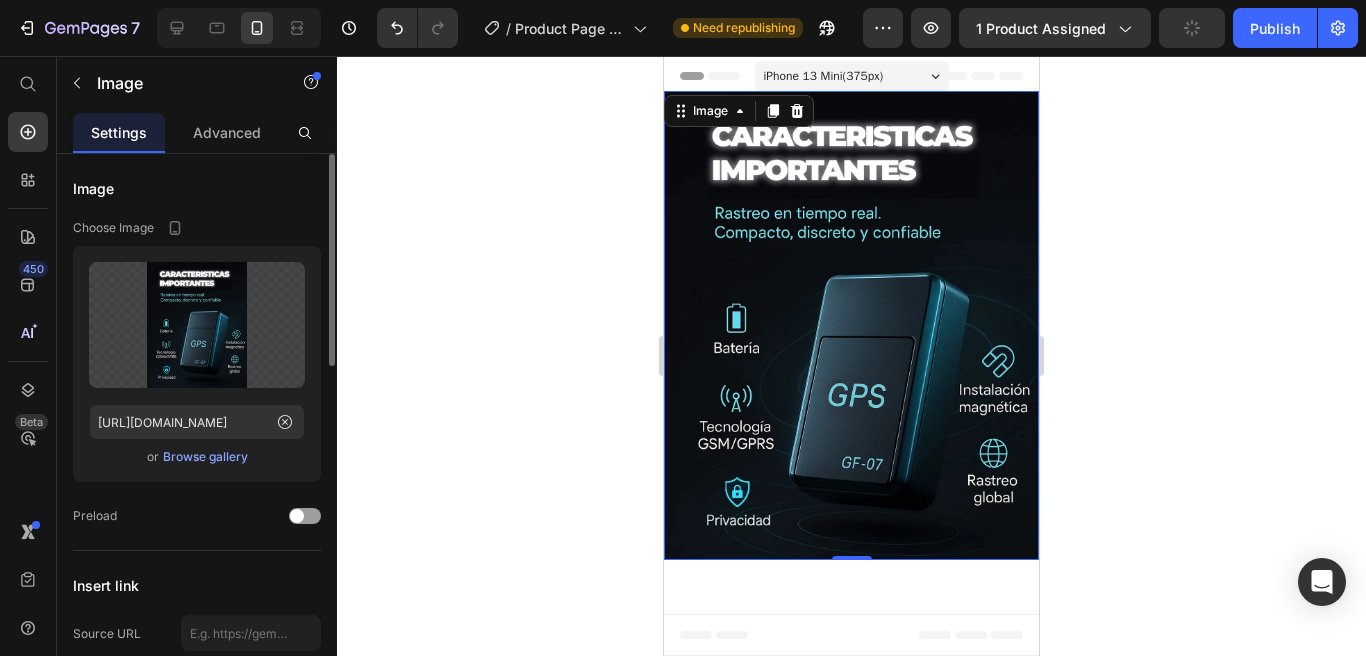 click on "Browse gallery" at bounding box center (205, 457) 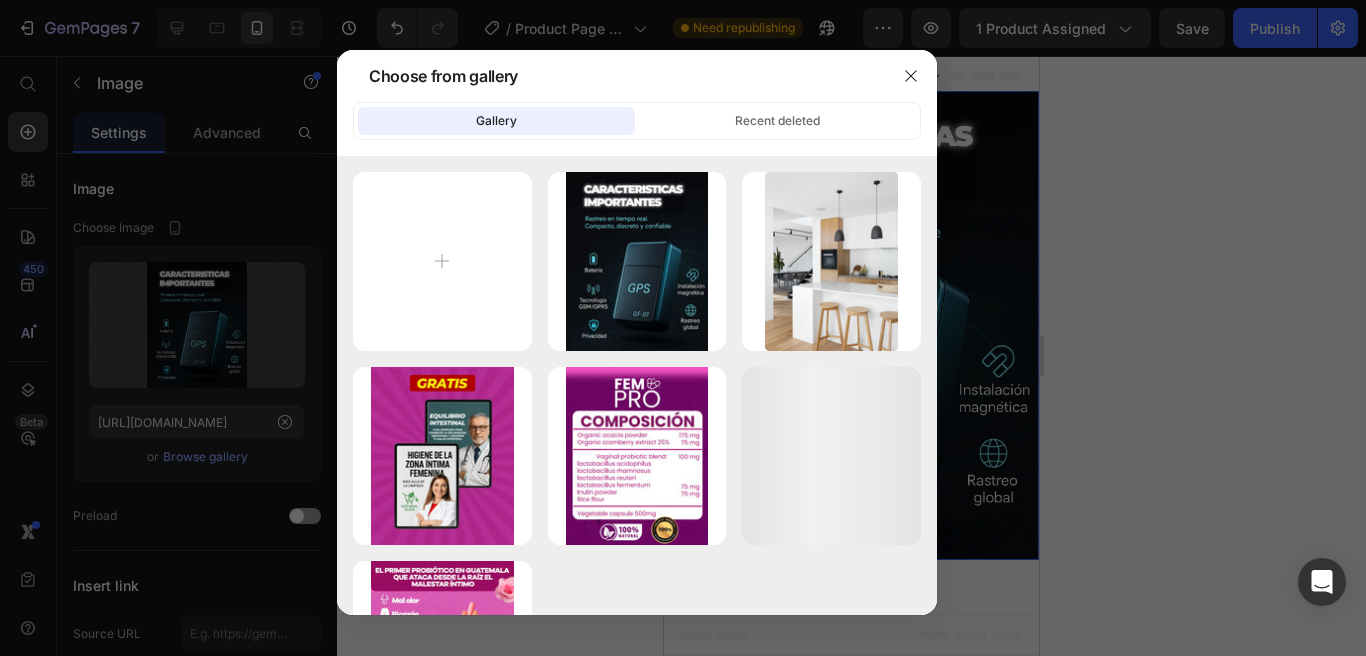 type on "C:\fakepath\GPS-1.webp" 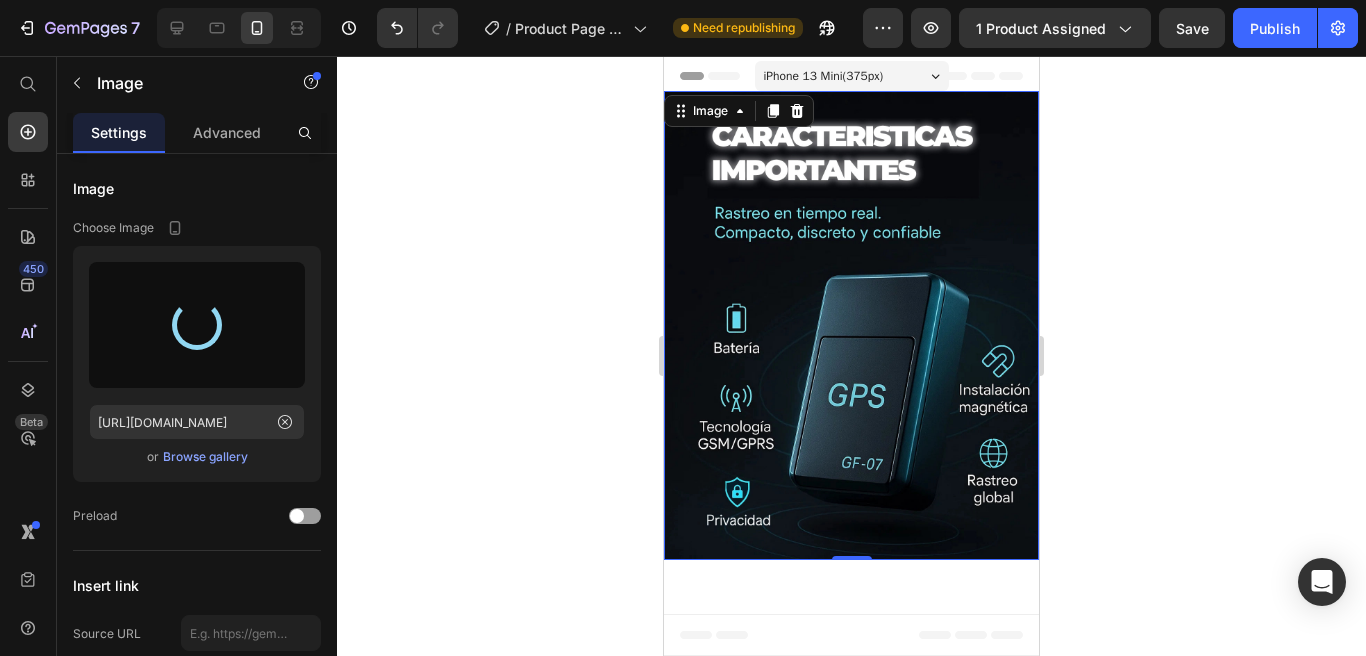 type on "https://cdn.shopify.com/s/files/1/0943/8134/3019/files/gempages_573663166551032739-a023a686-88fe-42c6-b504-729d70064766.webp" 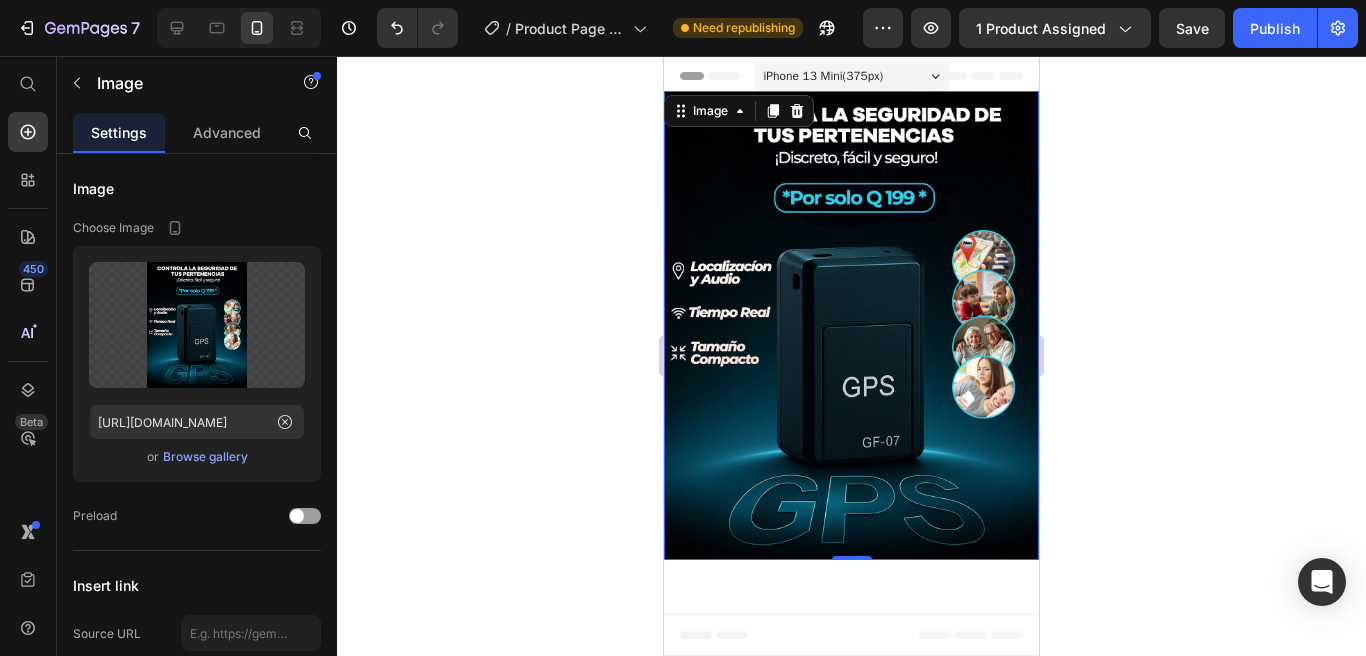 click 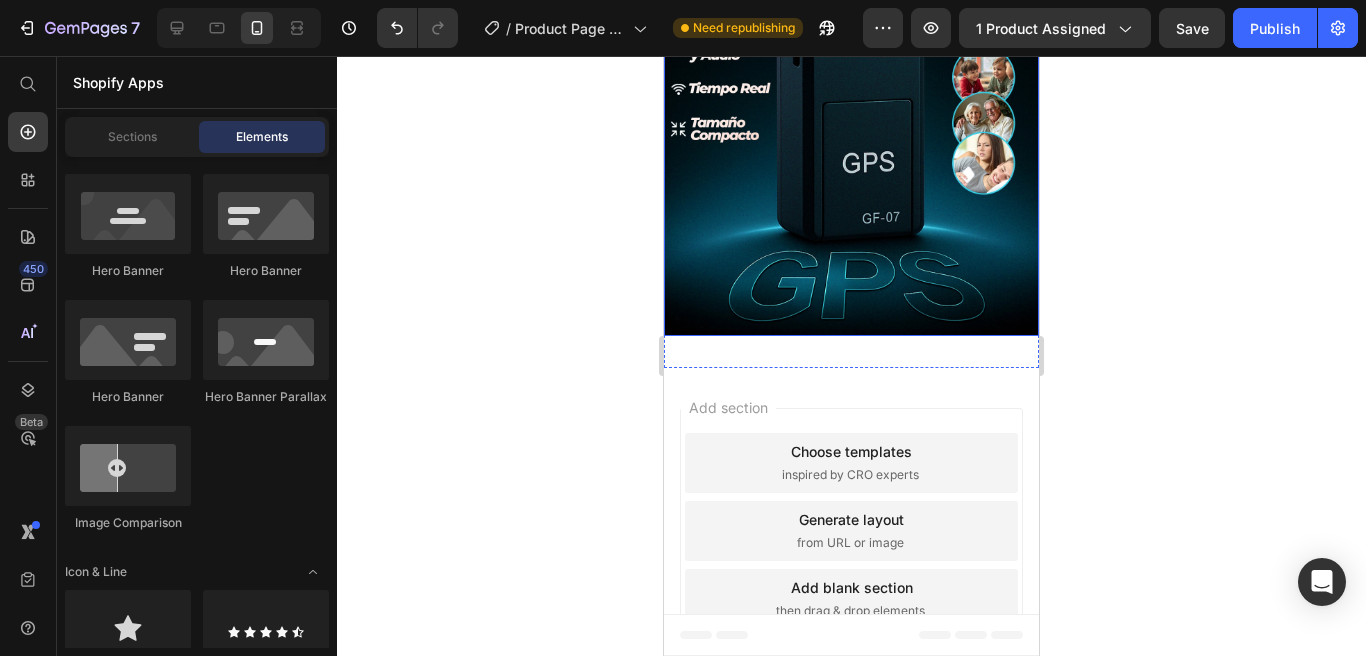 scroll, scrollTop: 251, scrollLeft: 0, axis: vertical 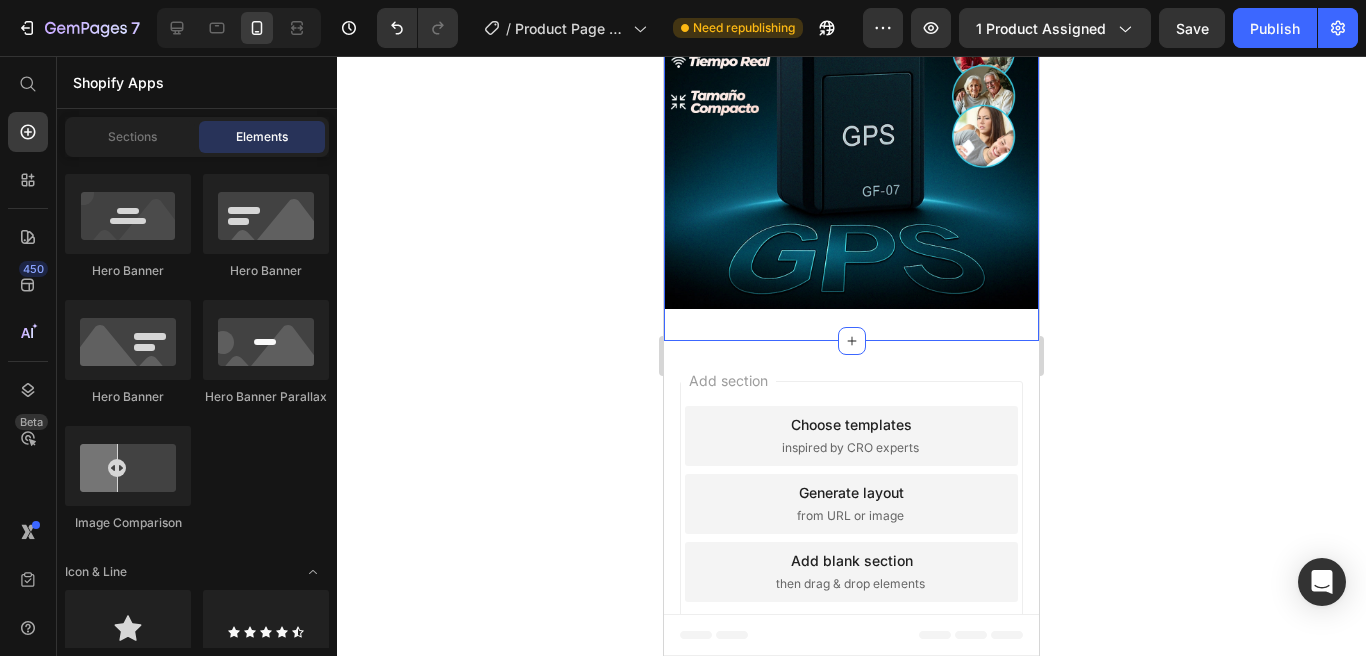 click on "Image Section 1" at bounding box center (851, 93) 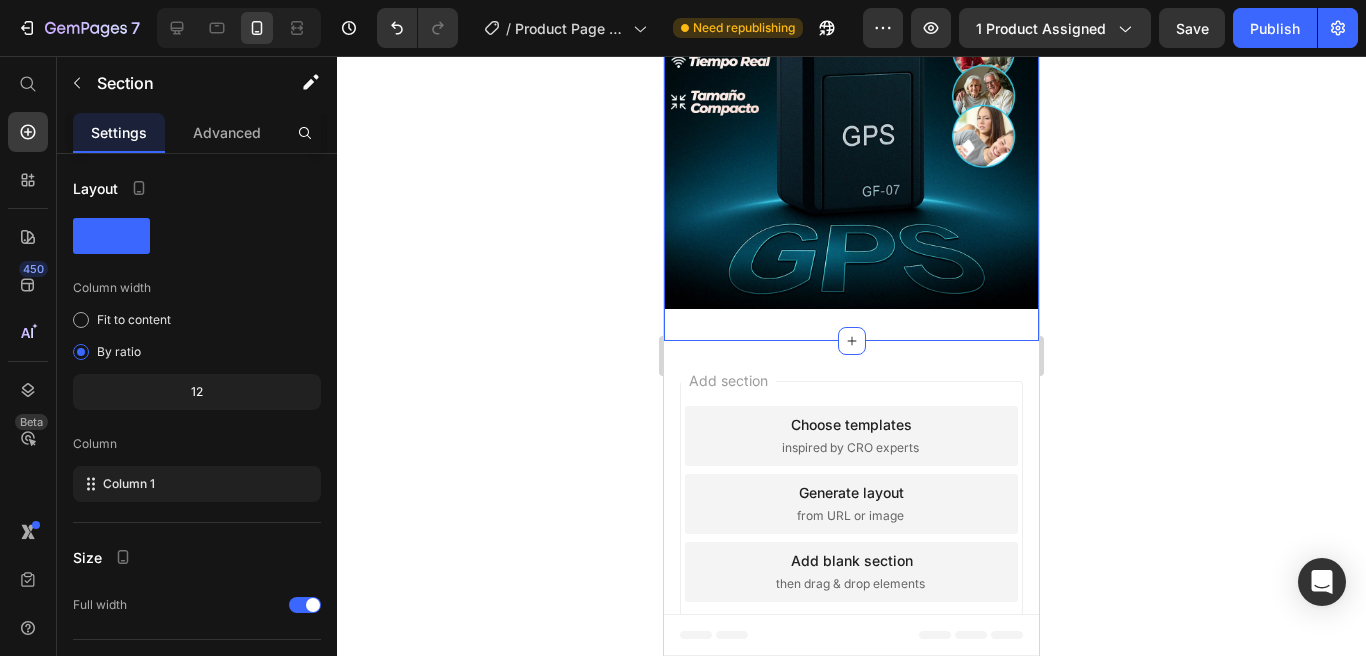 click at bounding box center (851, 74) 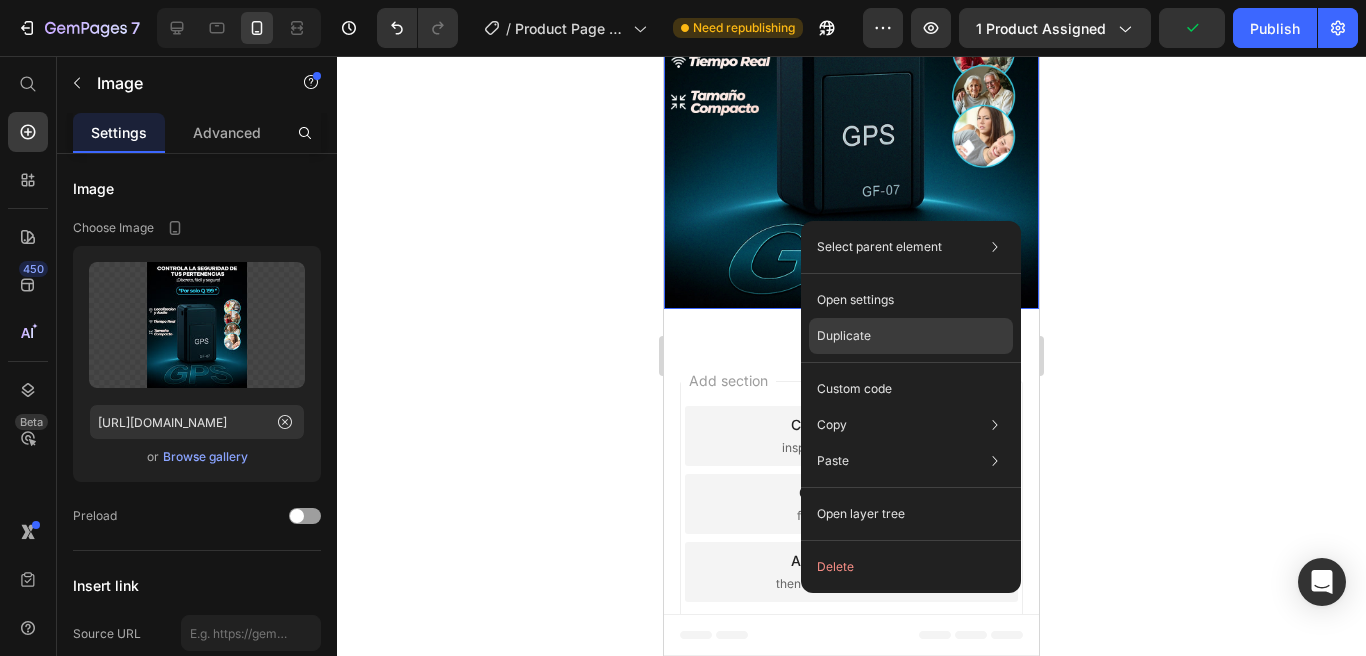 click on "Duplicate" at bounding box center [844, 336] 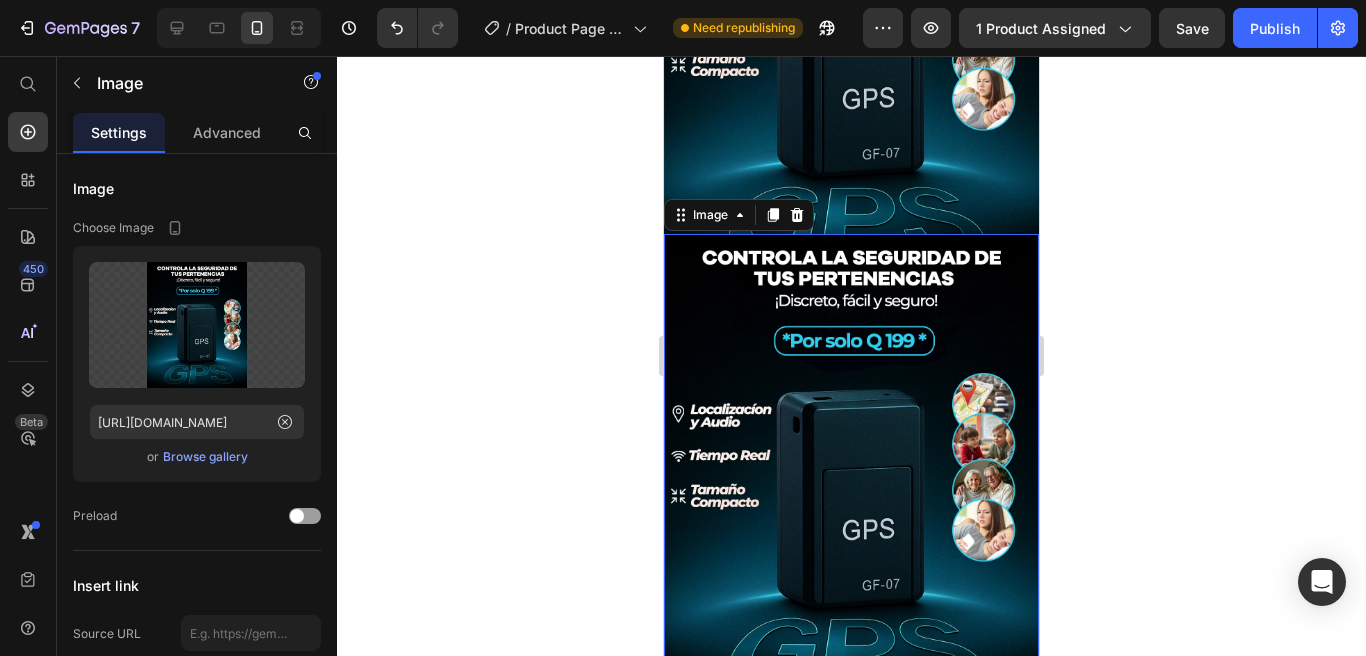 scroll, scrollTop: 297, scrollLeft: 0, axis: vertical 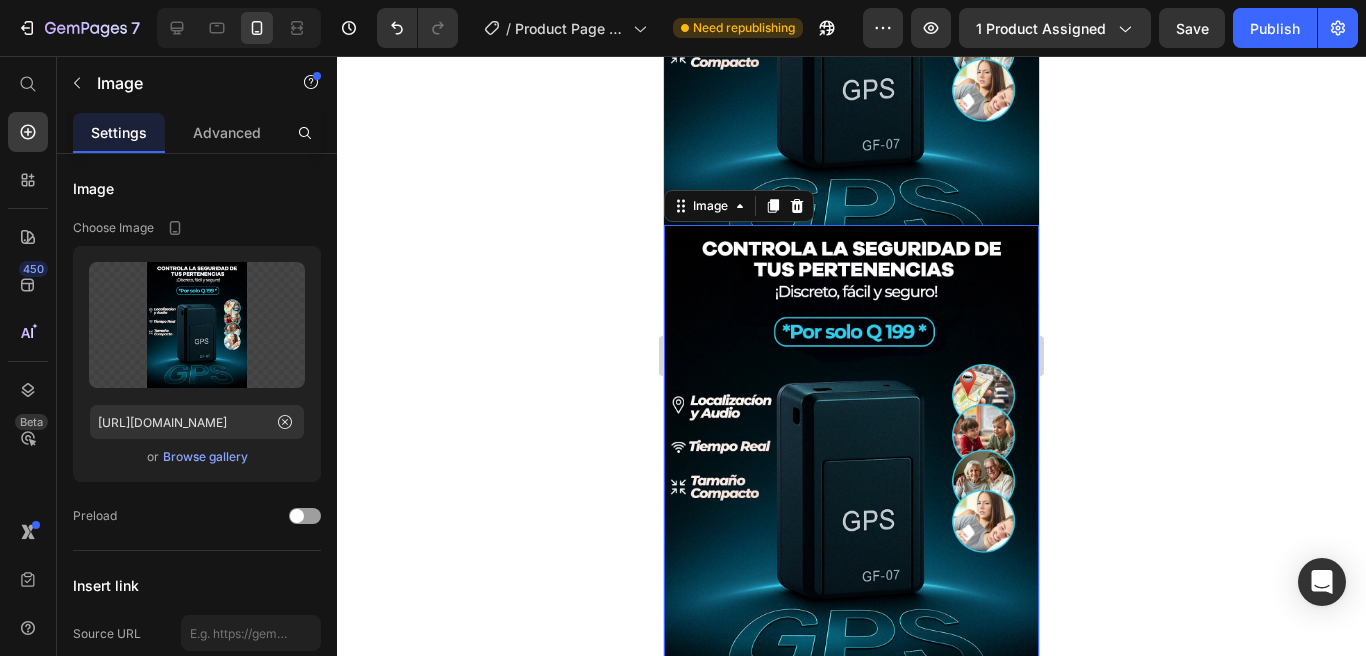 click at bounding box center (851, 459) 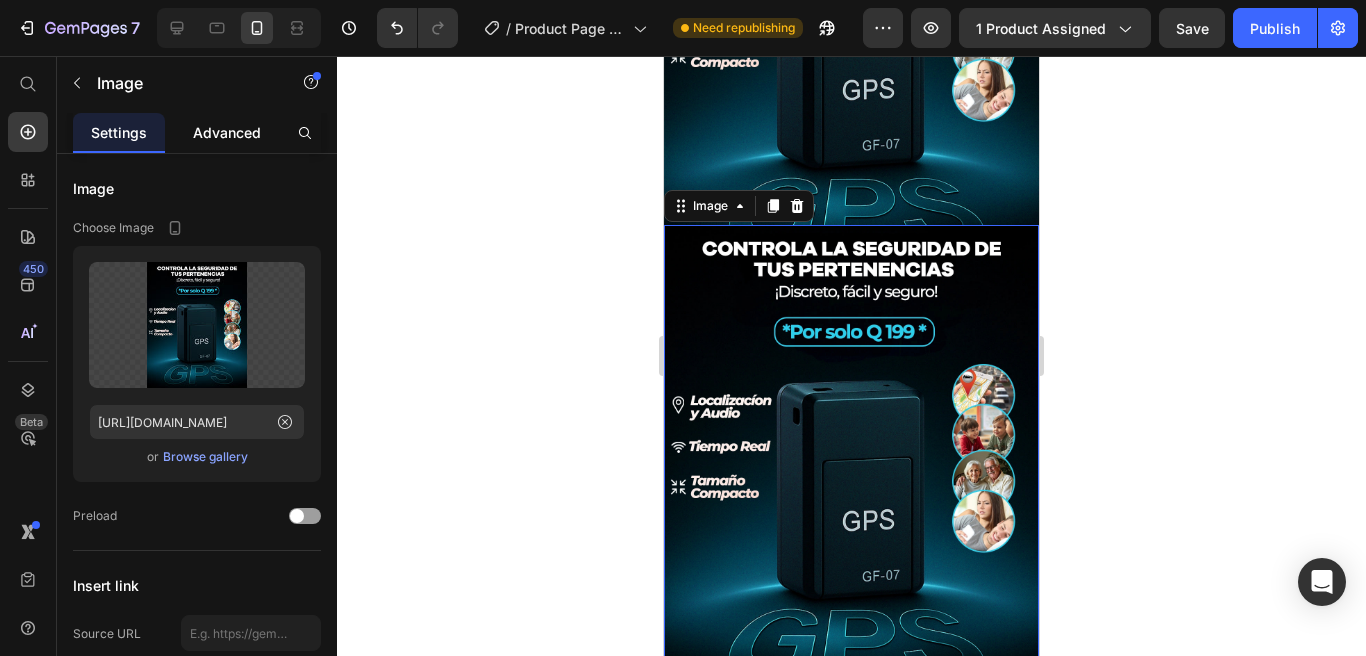 click on "Advanced" 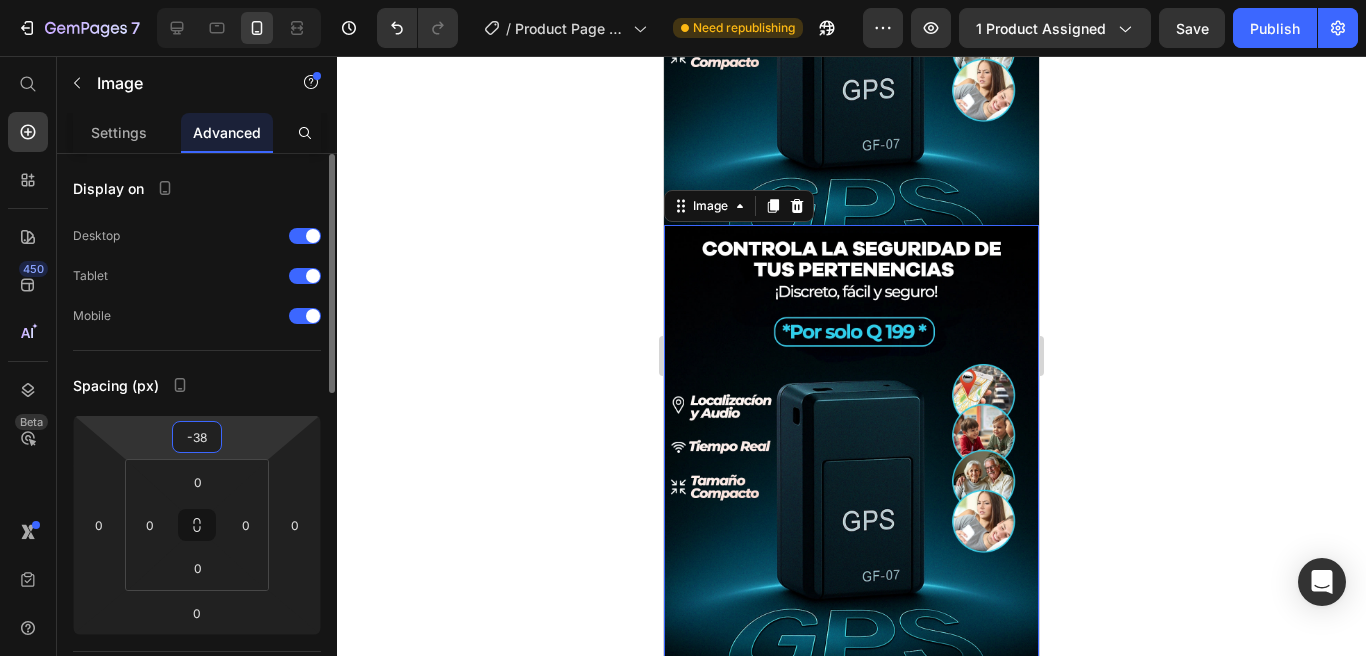 click on "-38" at bounding box center (197, 437) 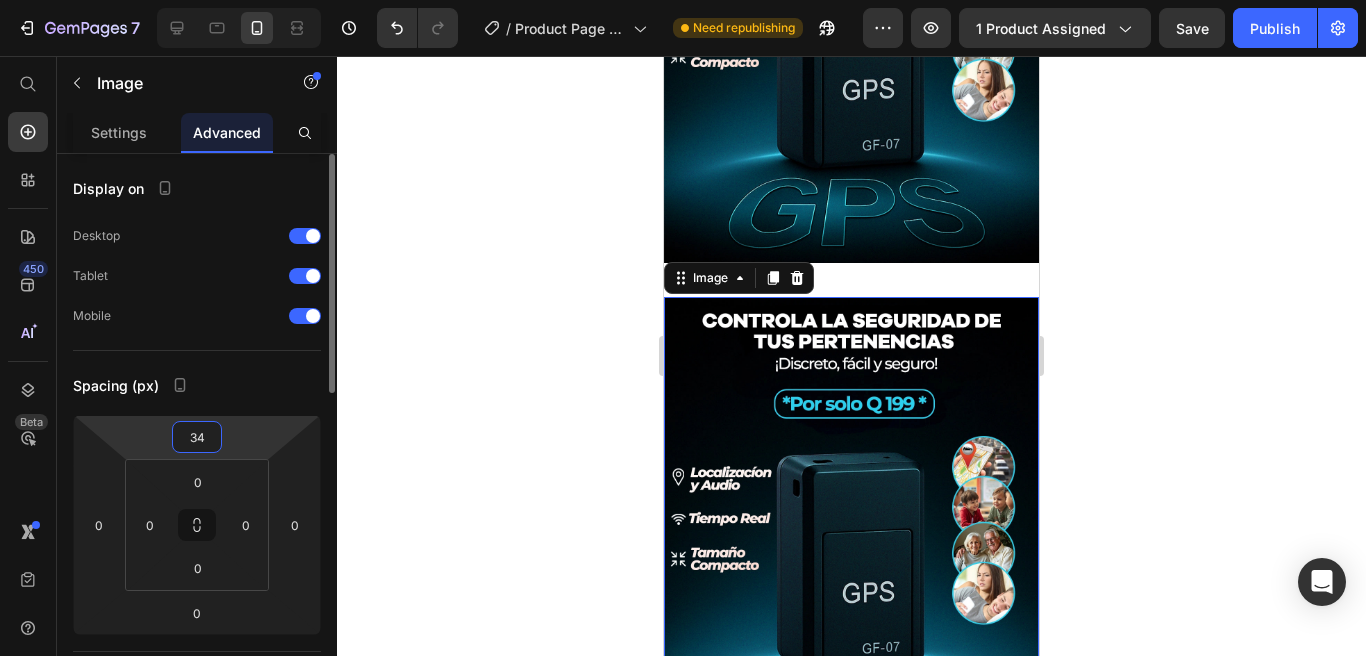 type on "35" 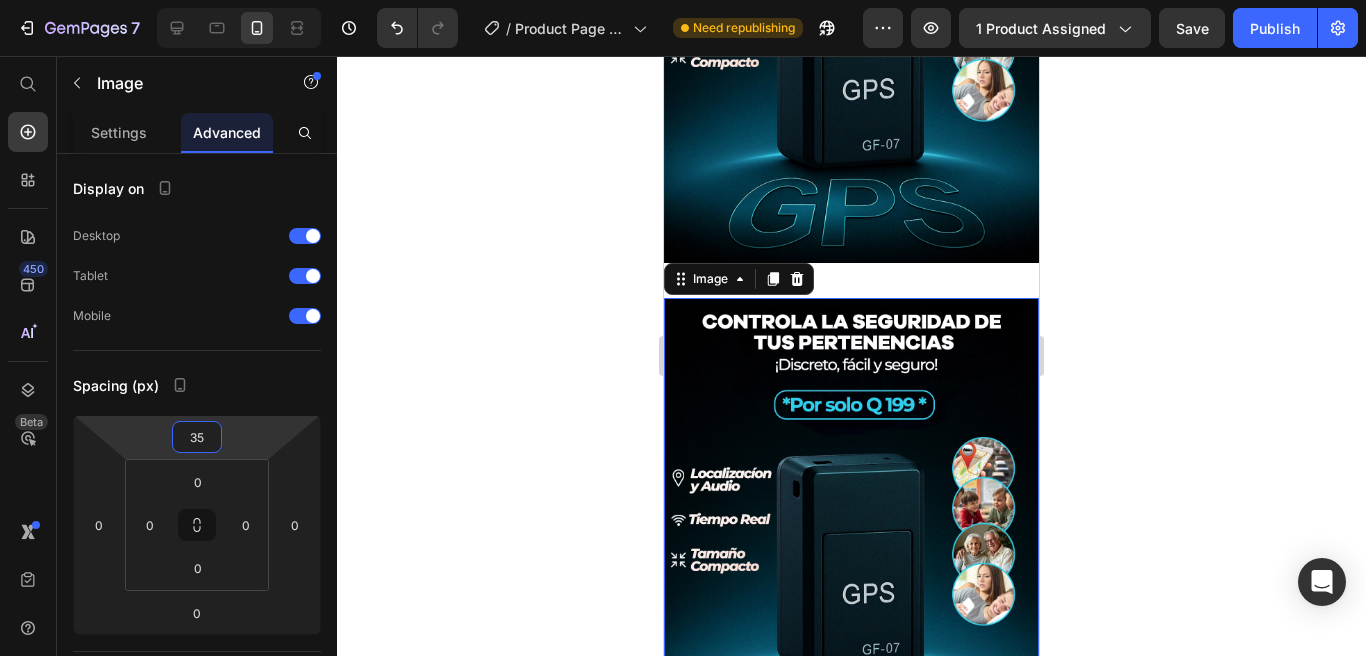 click 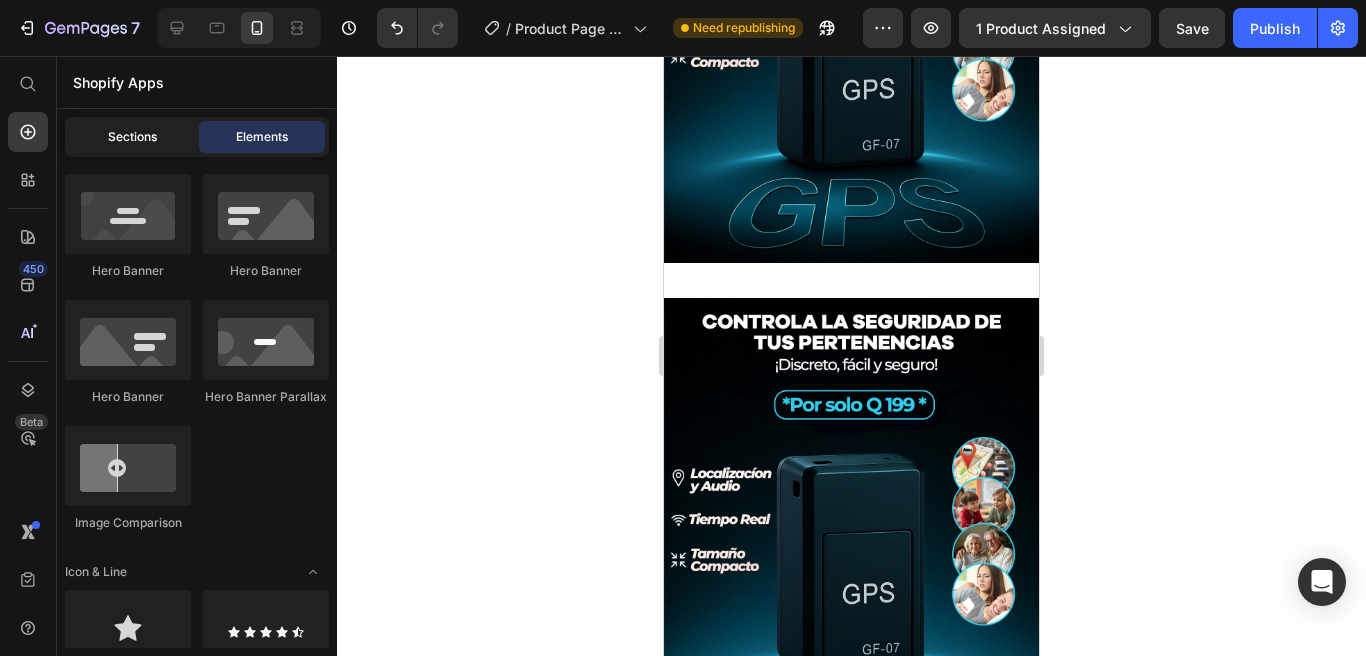 click on "Sections" at bounding box center (132, 137) 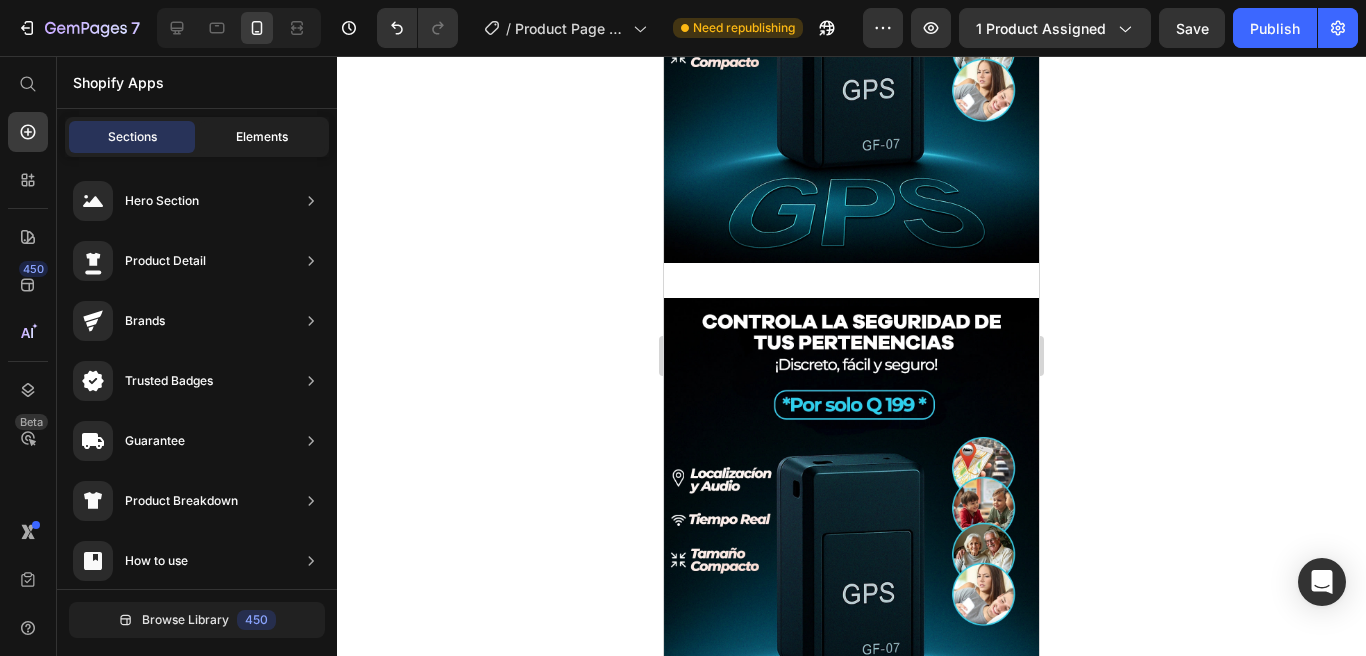 click on "Elements" at bounding box center [262, 137] 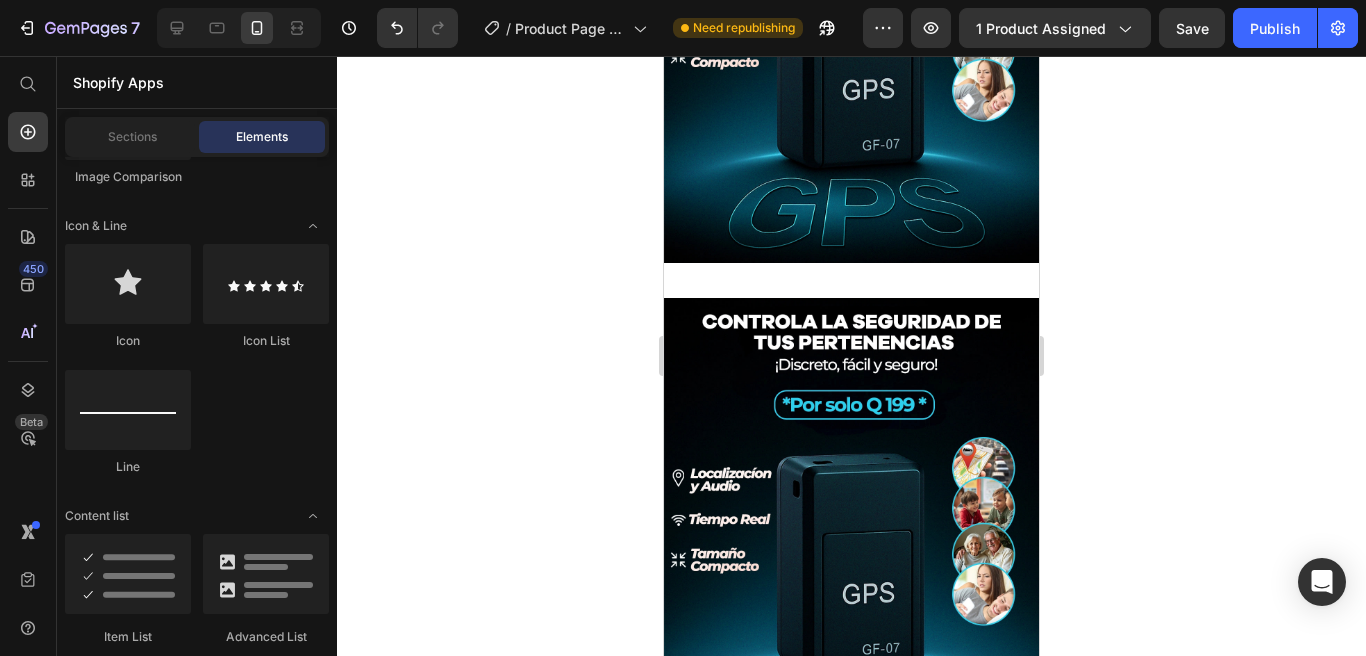 scroll, scrollTop: 2159, scrollLeft: 0, axis: vertical 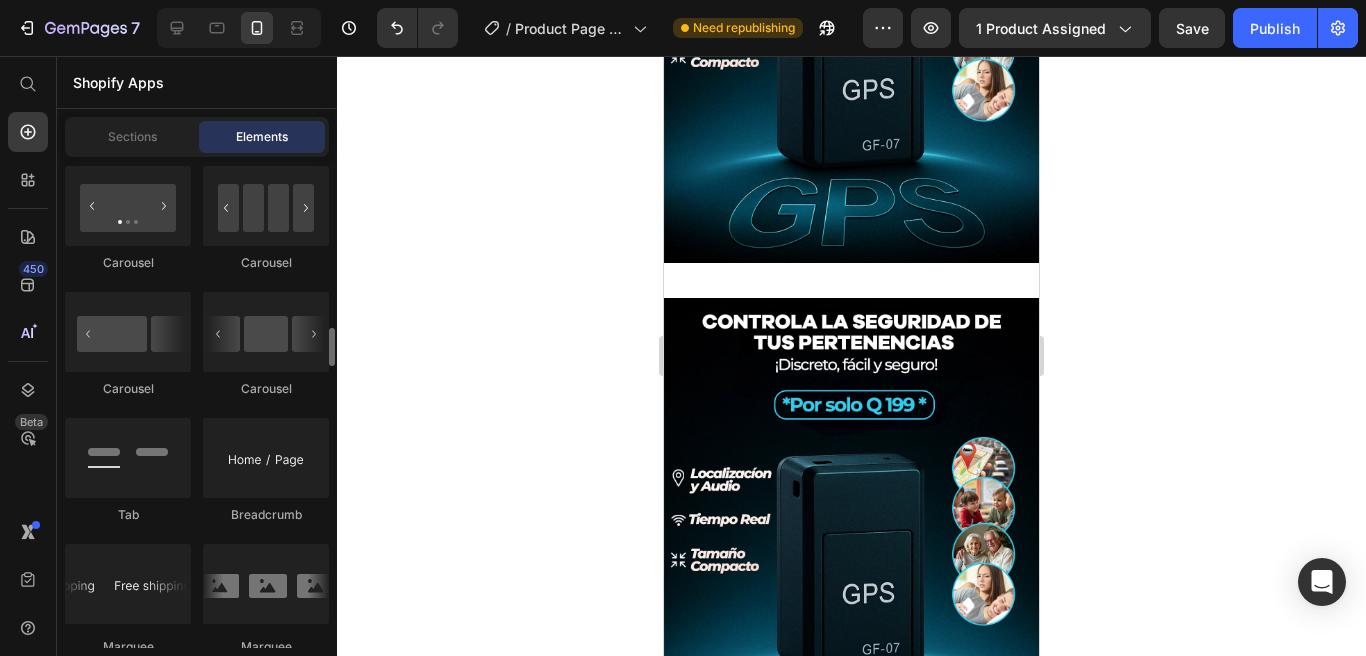 click on "Layout
Row
Row
Row
Row Text
Heading
Text Block Button
Button
Button
Sticky Back to top Media
Image
Image
Video
Video Banner" at bounding box center [197, 1090] 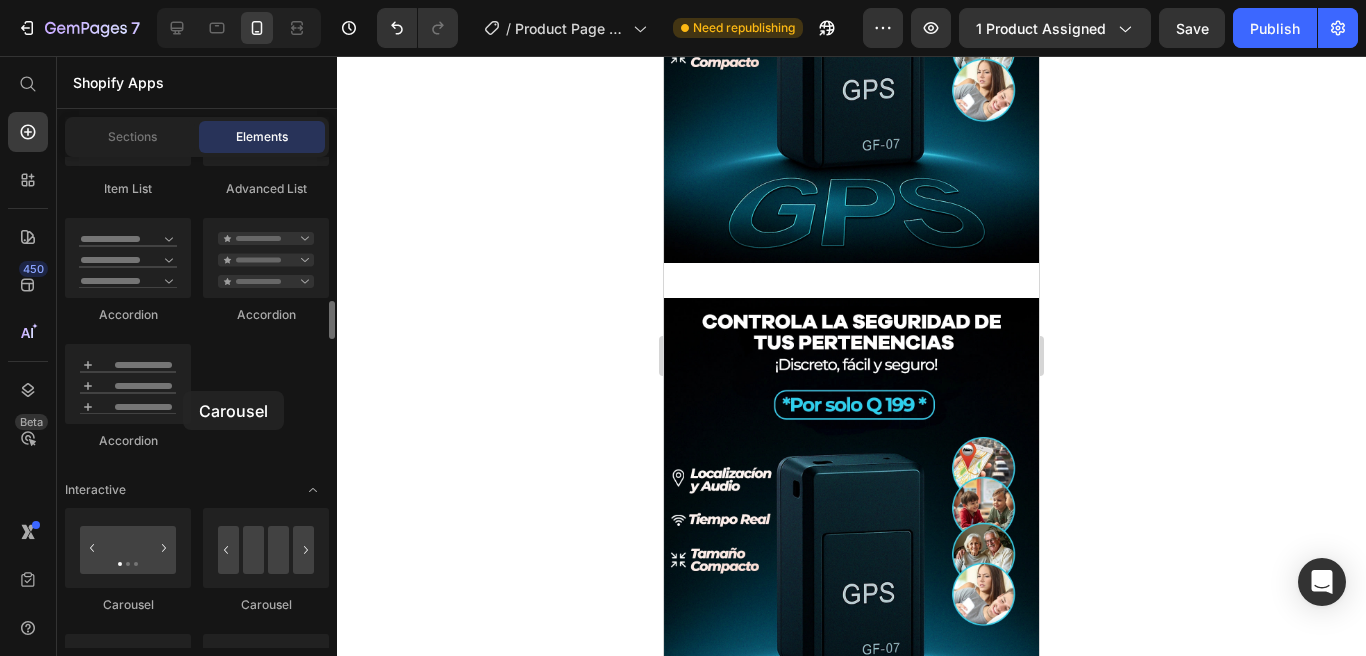 scroll, scrollTop: 422, scrollLeft: 0, axis: vertical 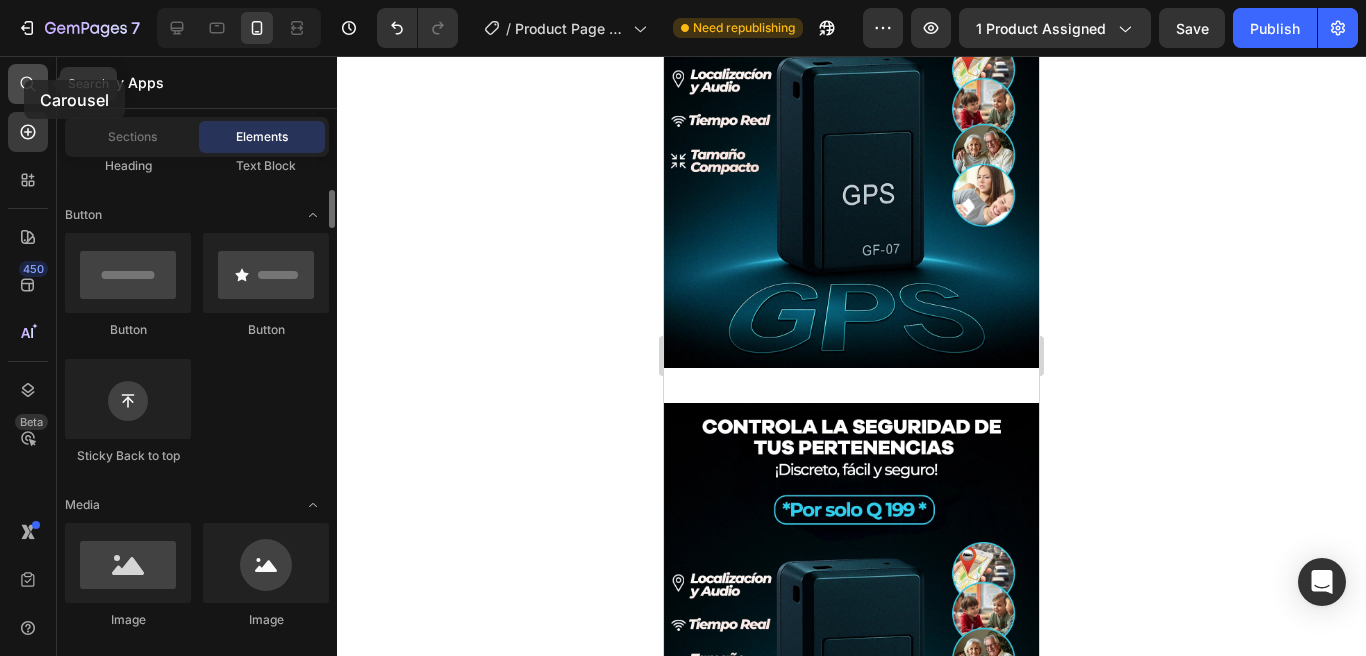 click 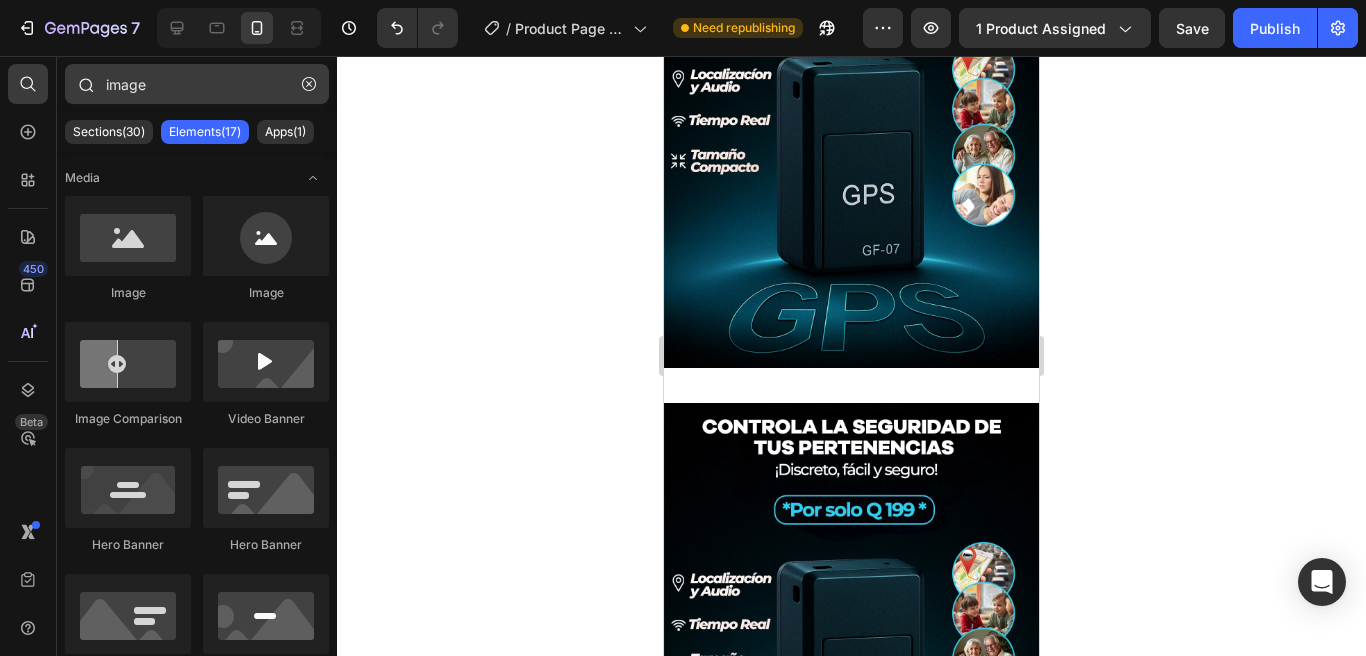 click on "image" at bounding box center (197, 84) 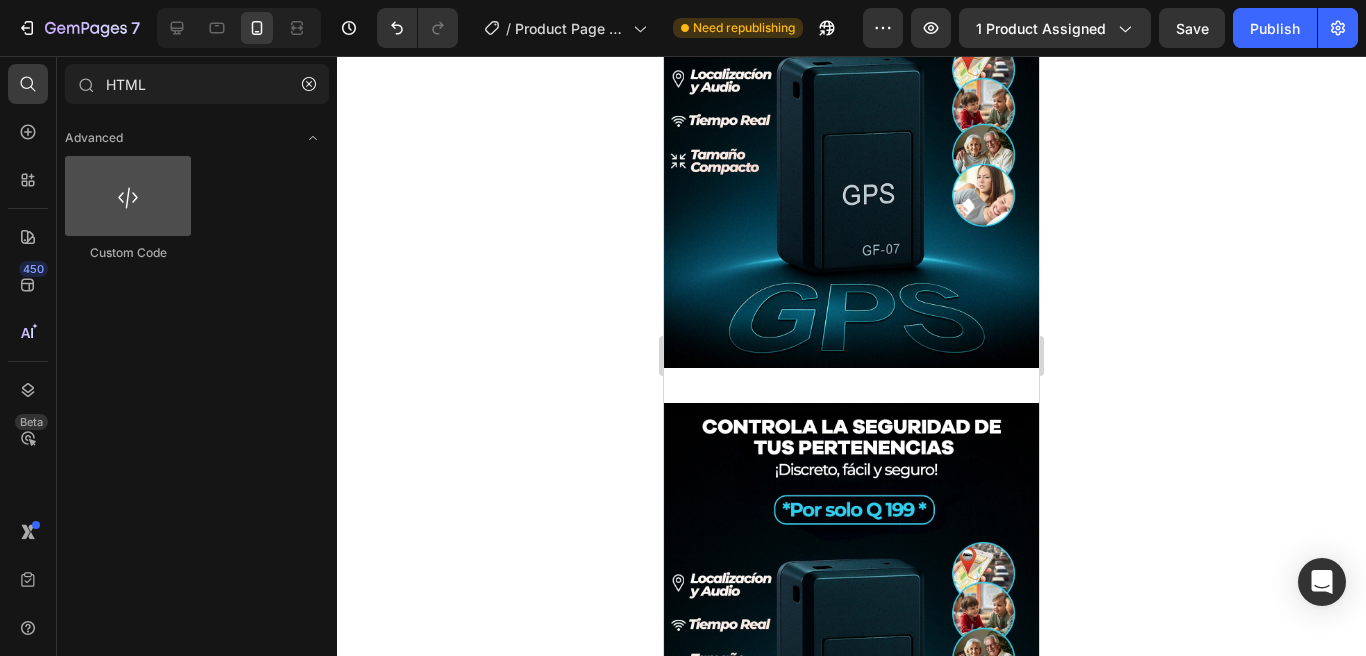 type on "HTML" 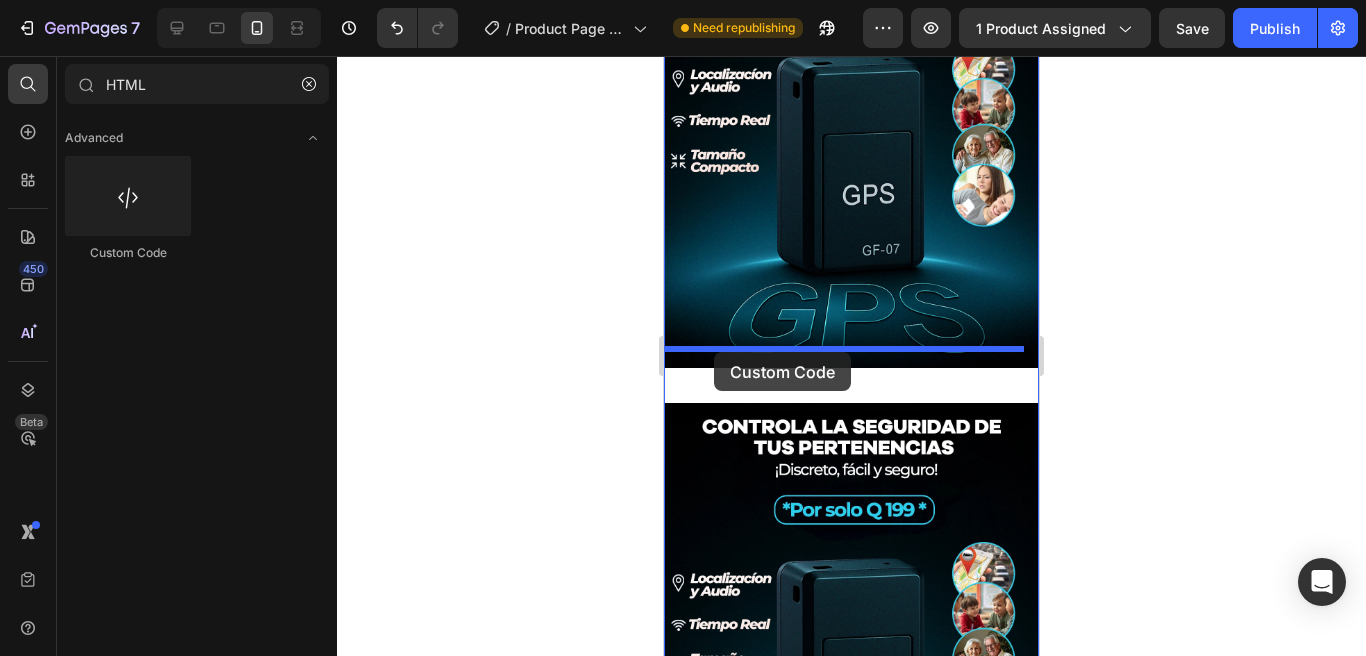 drag, startPoint x: 778, startPoint y: 256, endPoint x: 714, endPoint y: 352, distance: 115.37764 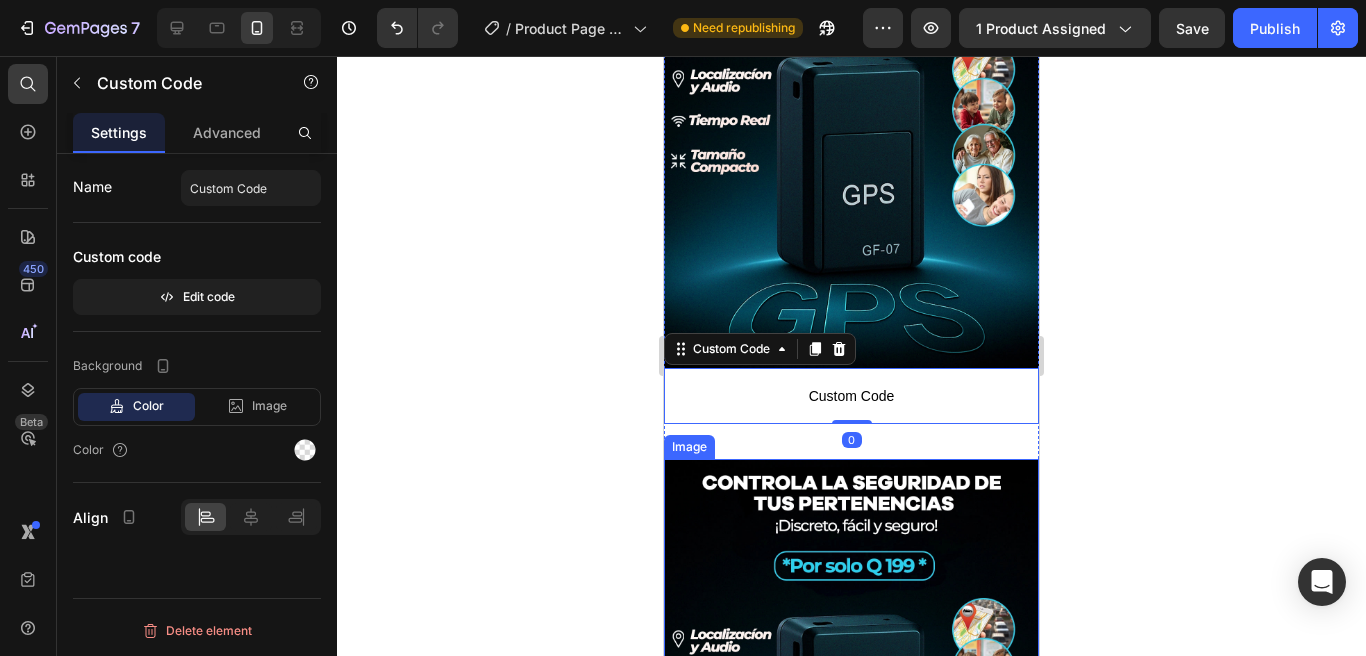 drag, startPoint x: 887, startPoint y: 472, endPoint x: 863, endPoint y: 471, distance: 24.020824 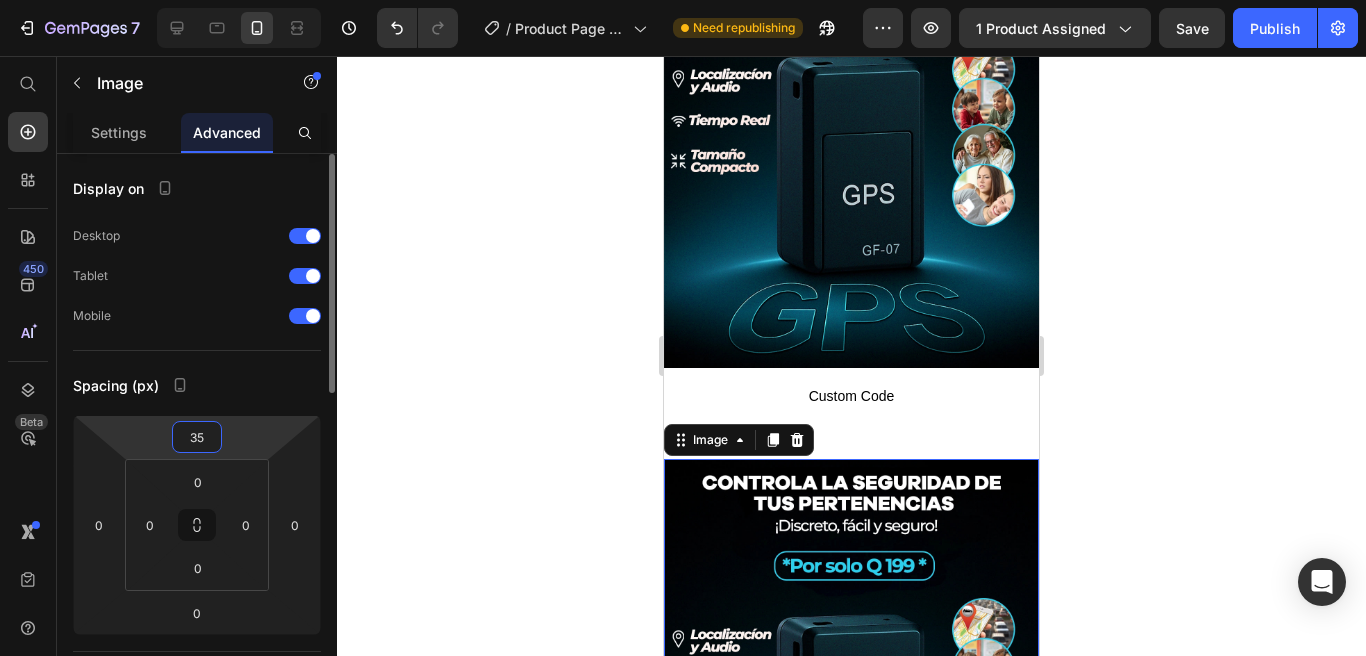 click on "35" at bounding box center (197, 437) 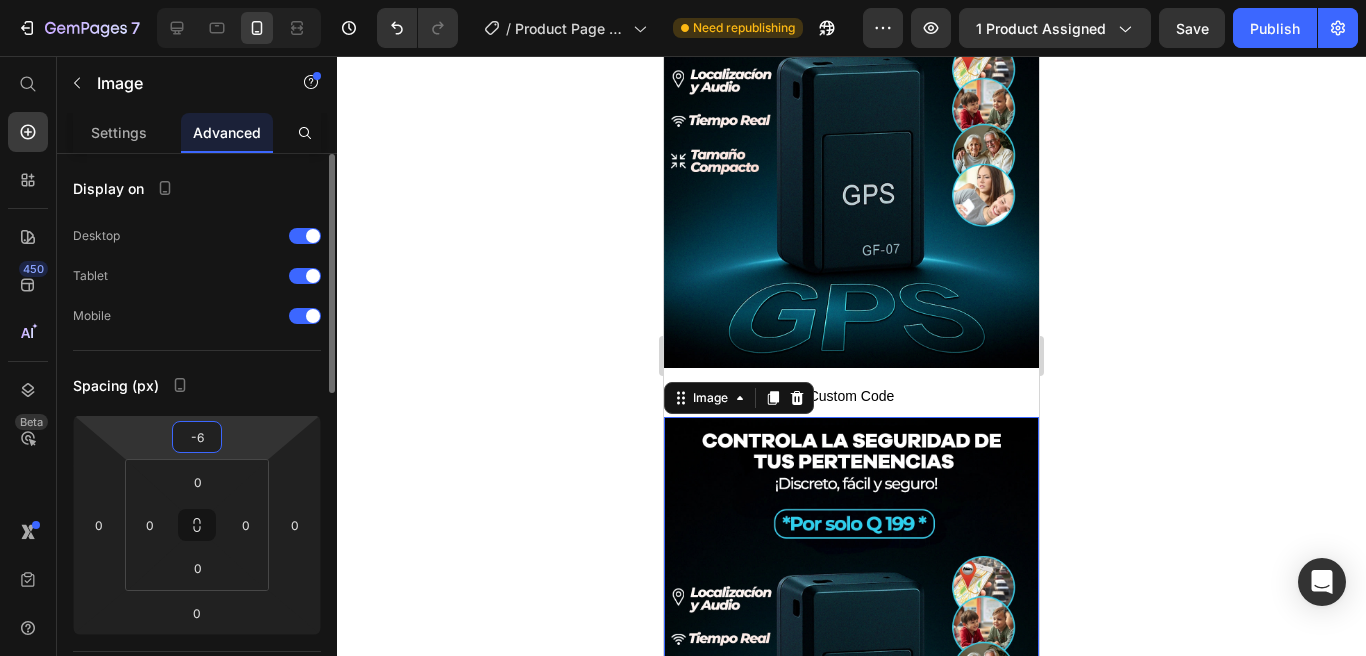 type on "-5" 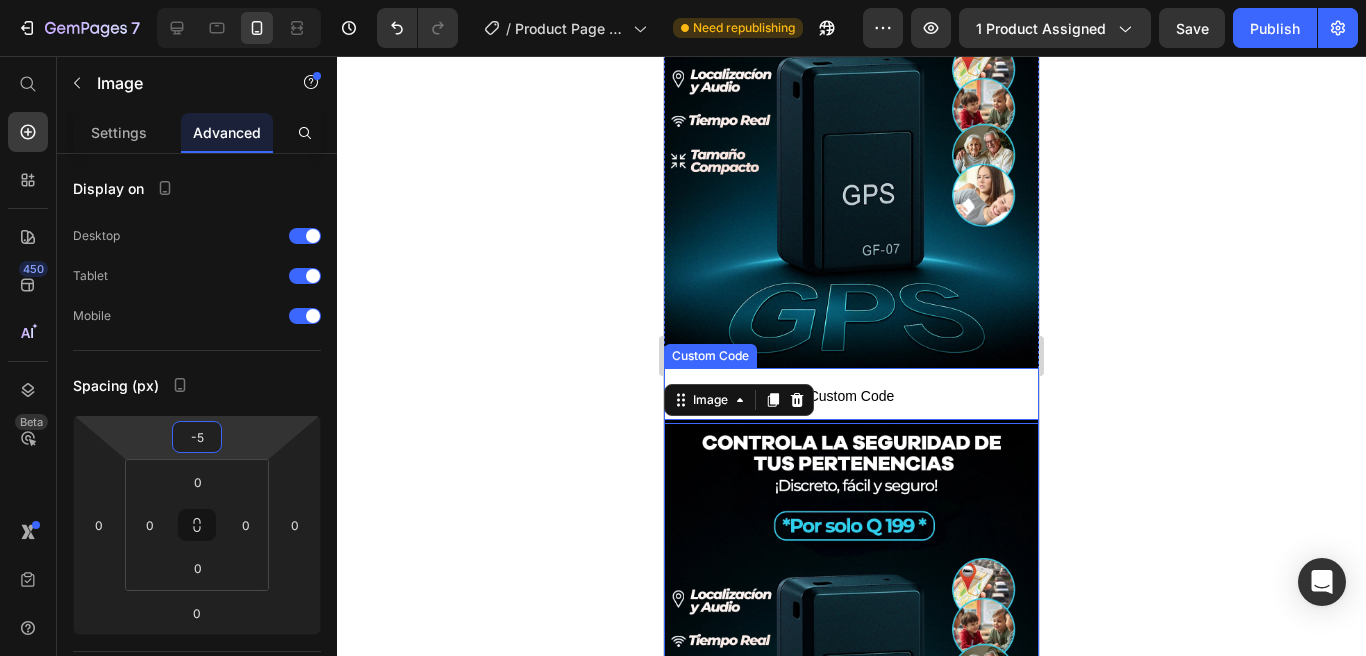 click 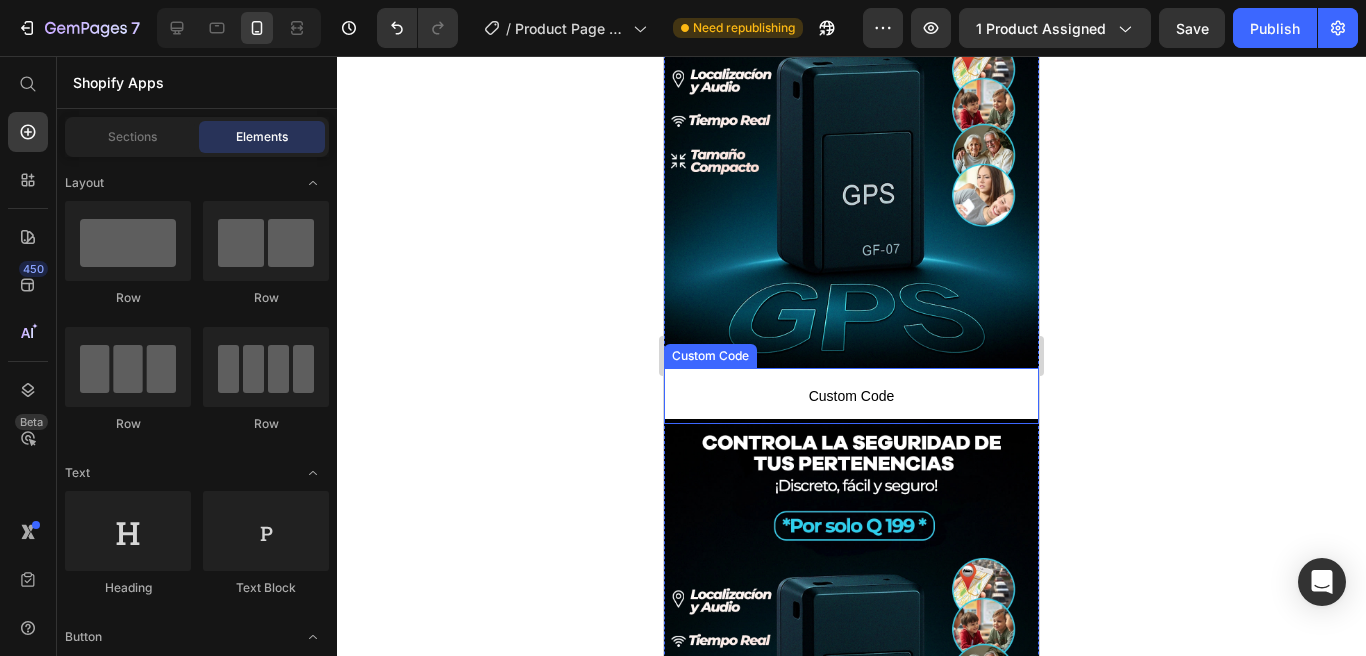 click on "Custom Code" at bounding box center [851, 396] 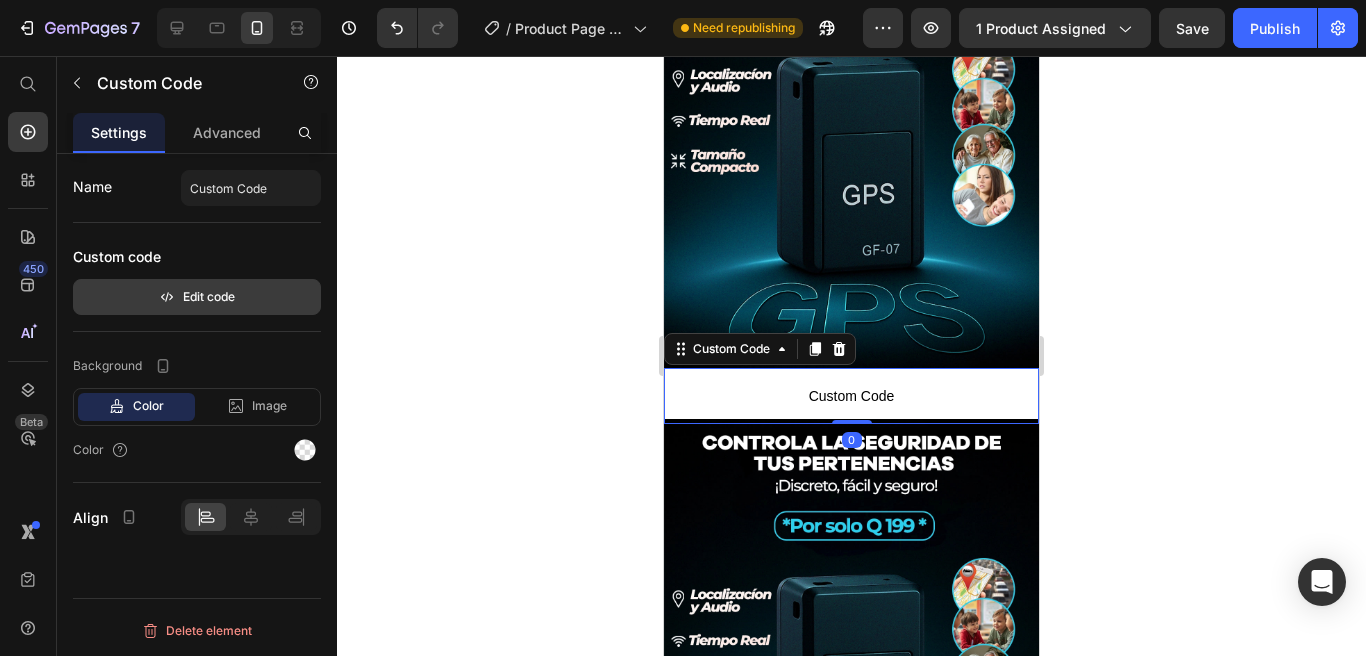 click on "Edit code" at bounding box center (197, 297) 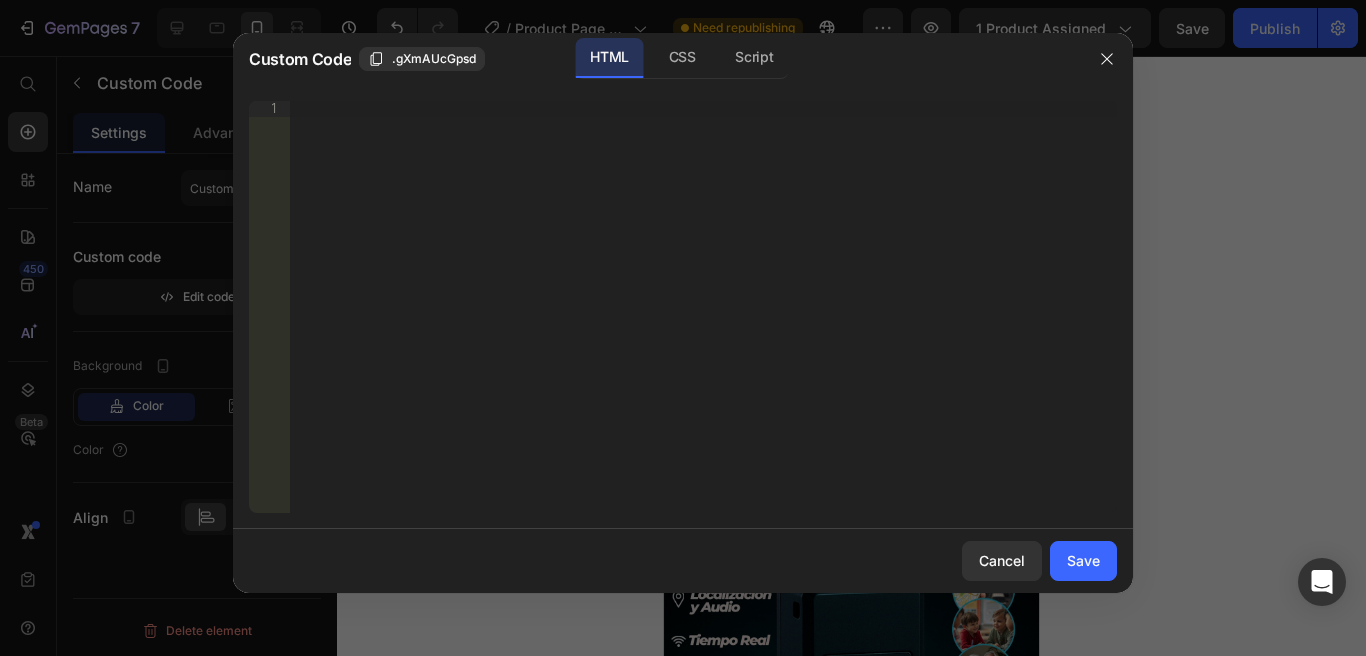 click on "Insert the 3rd-party installation code, HTML code, or Liquid code to display custom content." at bounding box center [703, 323] 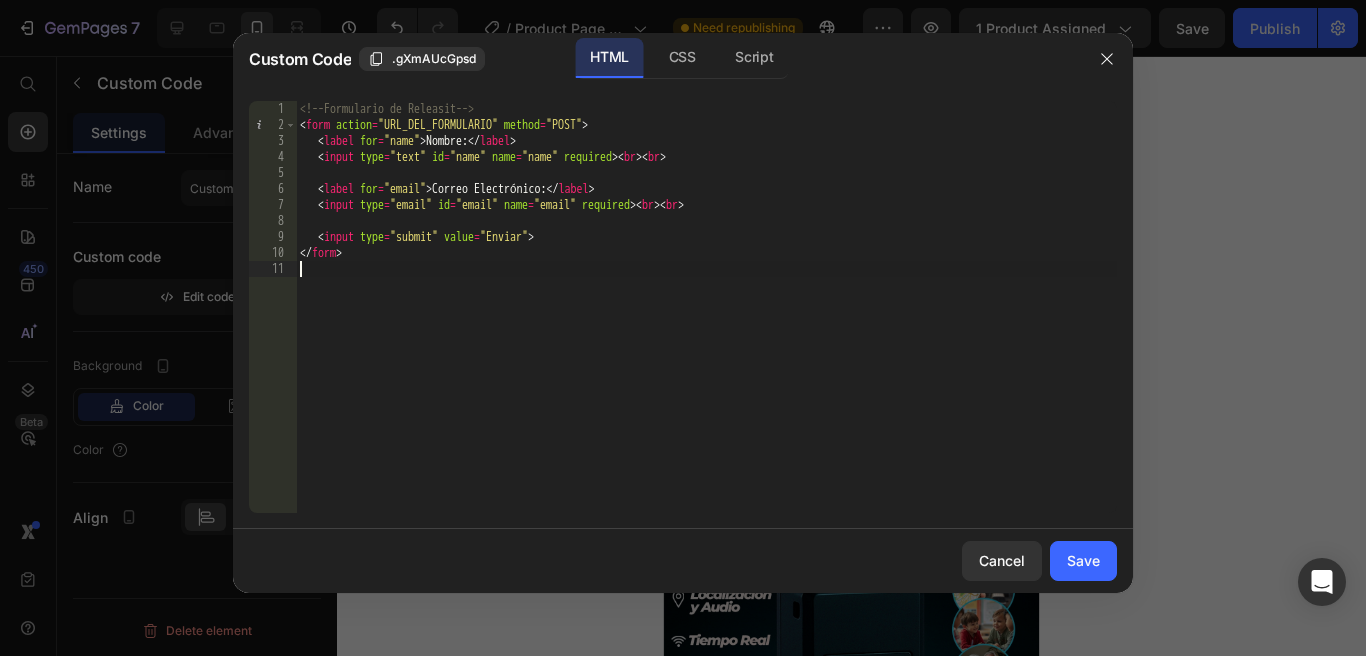type on "</form>" 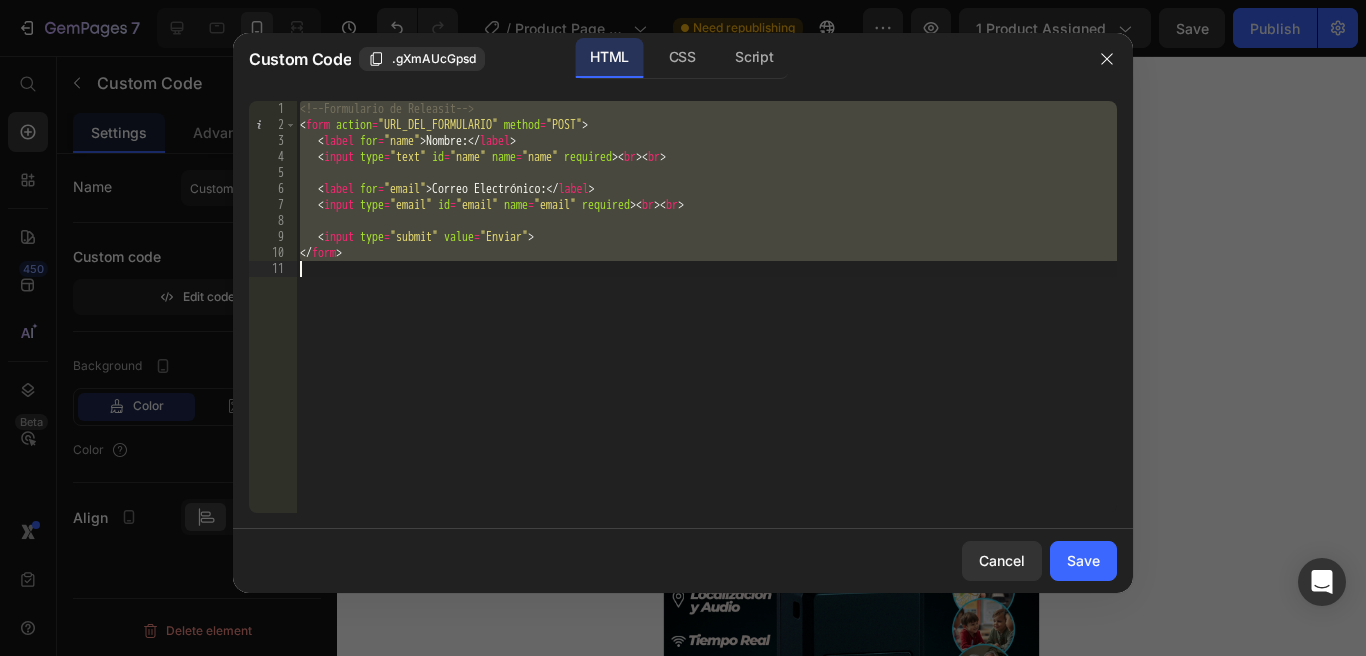 paste 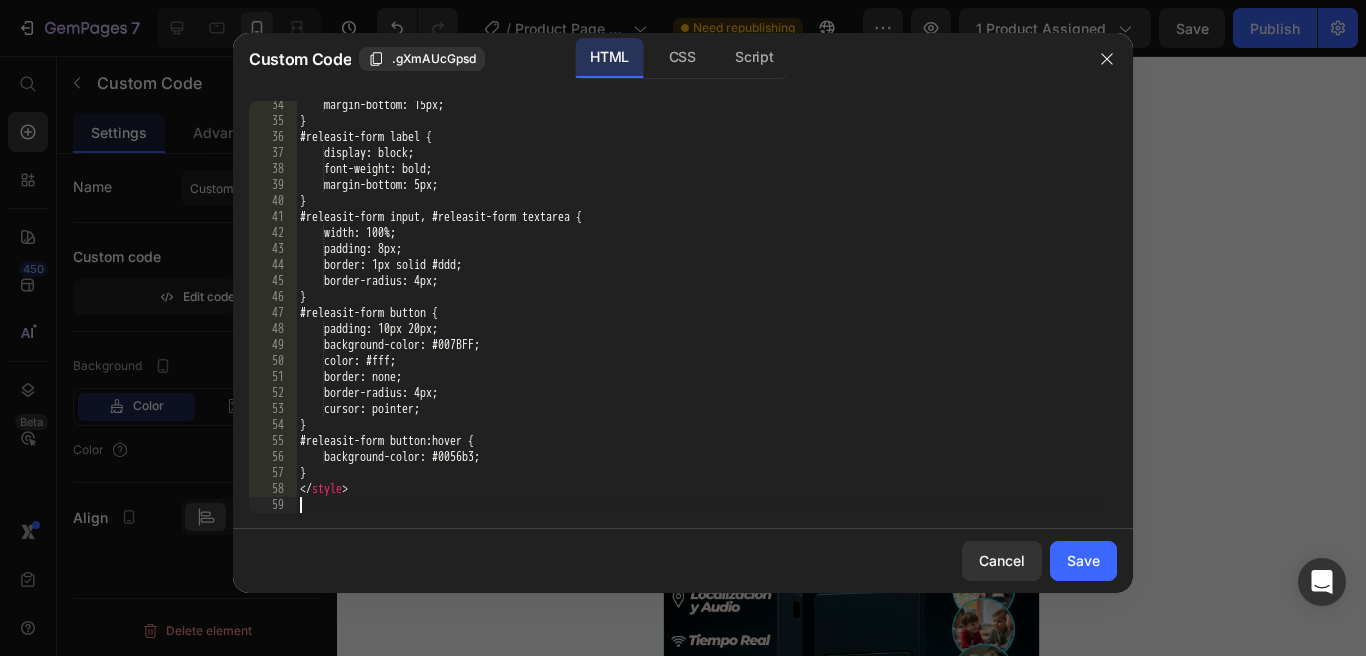 scroll, scrollTop: 532, scrollLeft: 0, axis: vertical 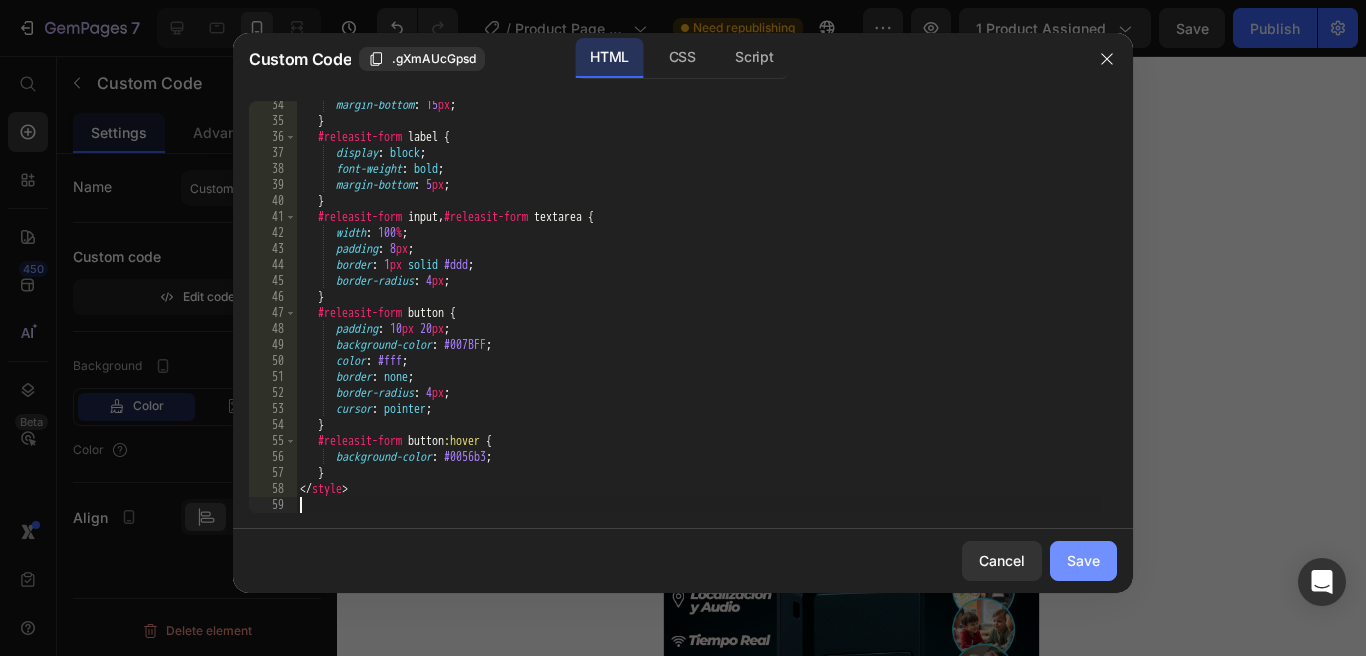 click on "Save" at bounding box center [1083, 560] 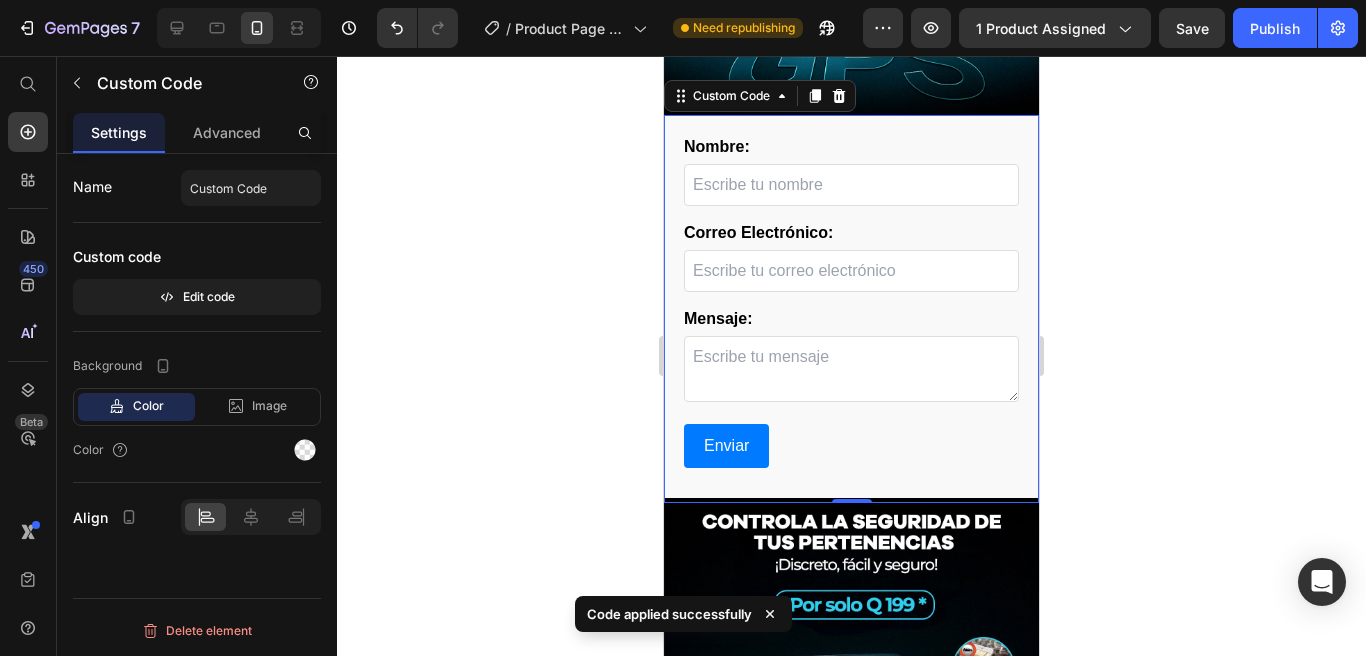scroll, scrollTop: 440, scrollLeft: 0, axis: vertical 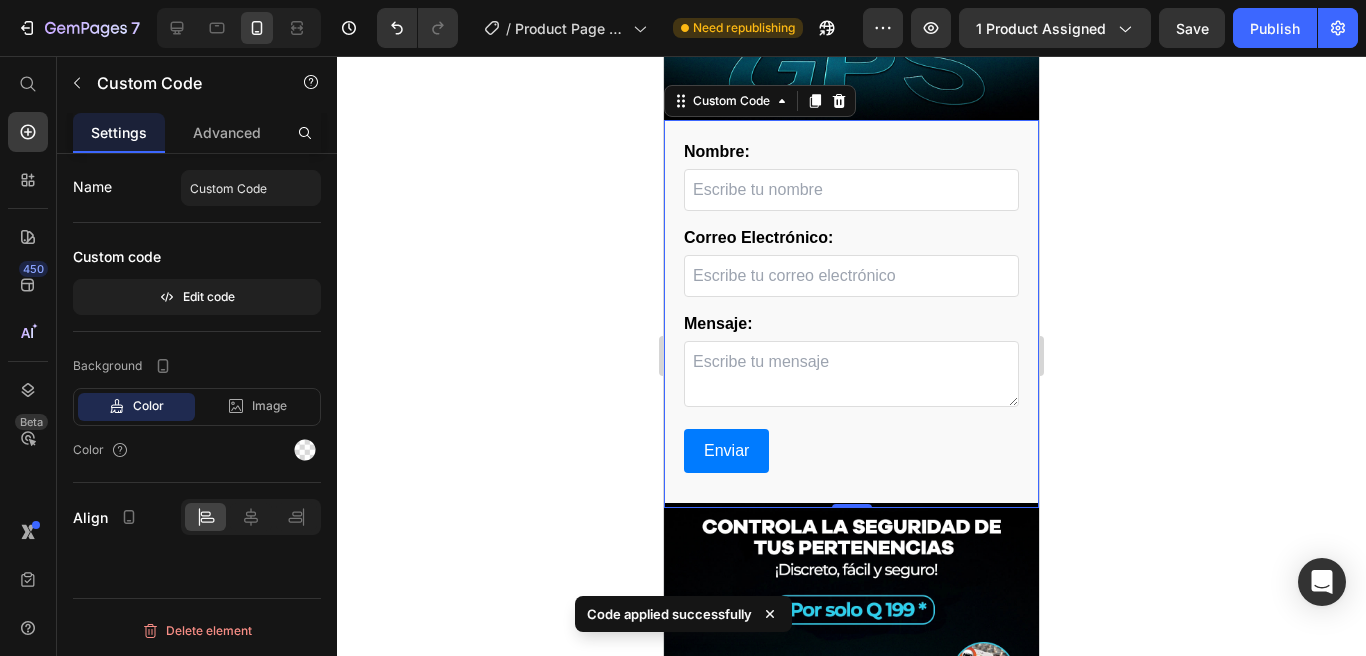 click on "Nombre:" at bounding box center (851, 190) 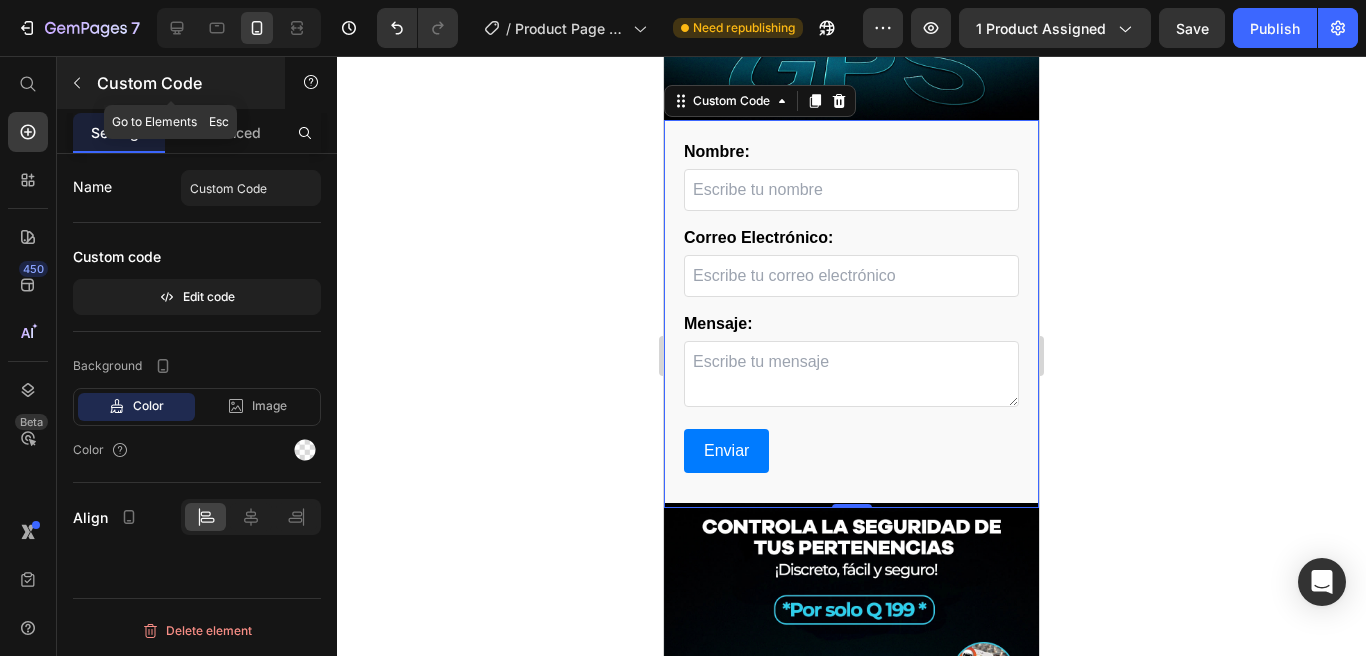 click 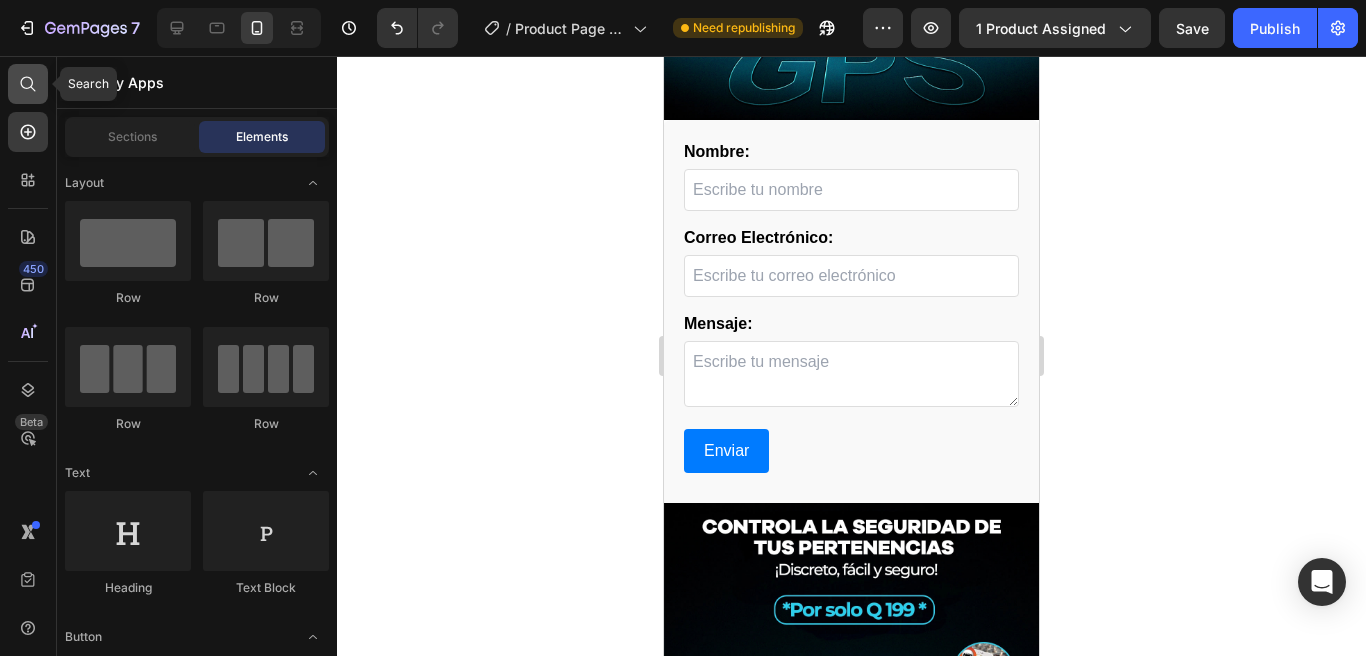 click 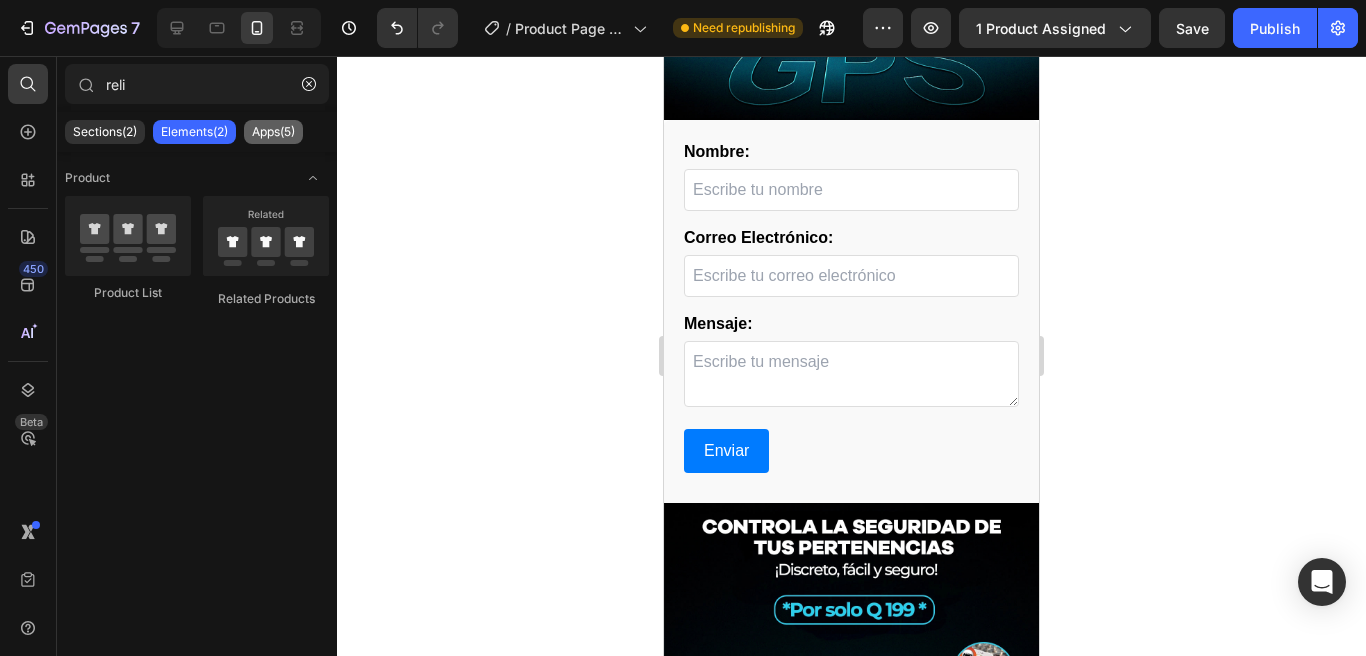 type on "reli" 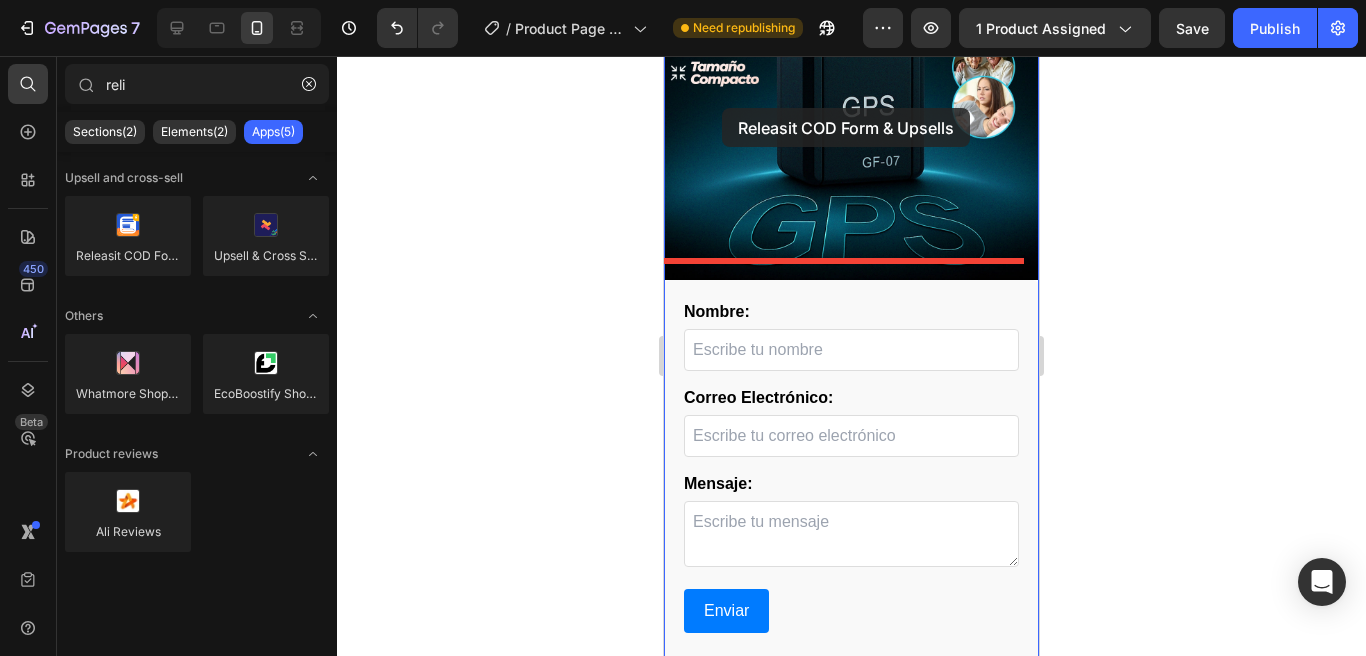 scroll, scrollTop: 251, scrollLeft: 0, axis: vertical 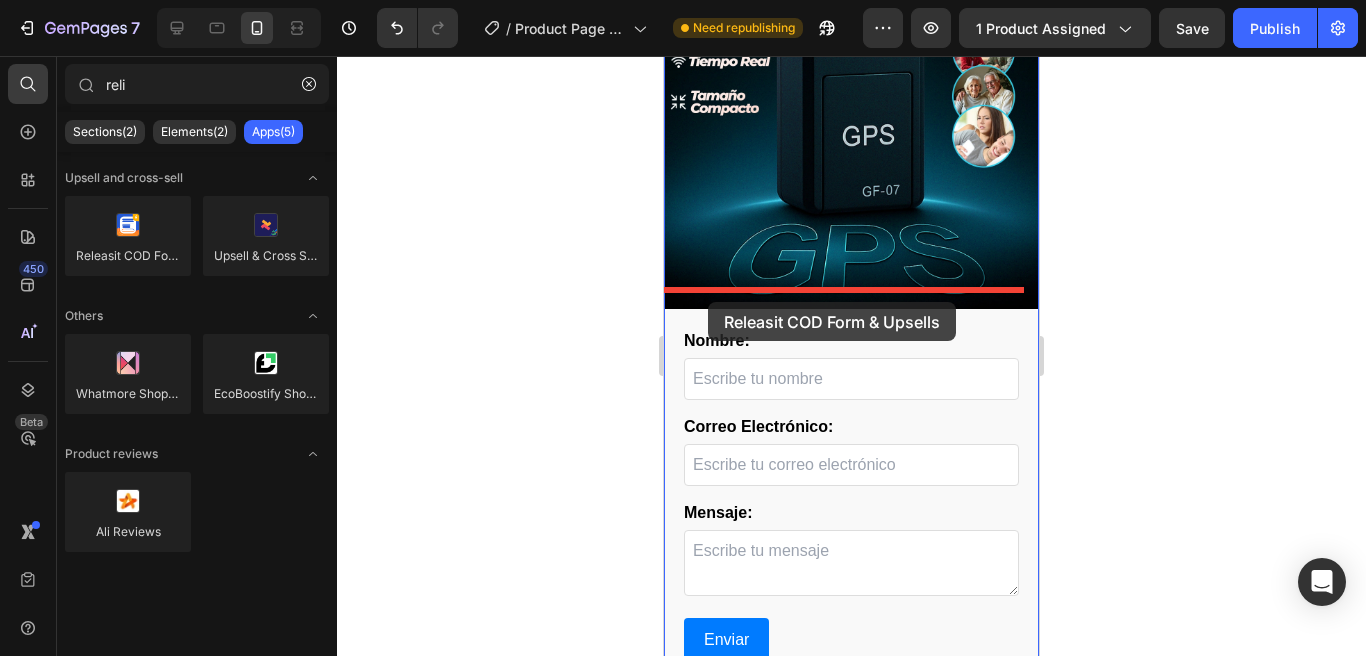 drag, startPoint x: 785, startPoint y: 276, endPoint x: 708, endPoint y: 302, distance: 81.27115 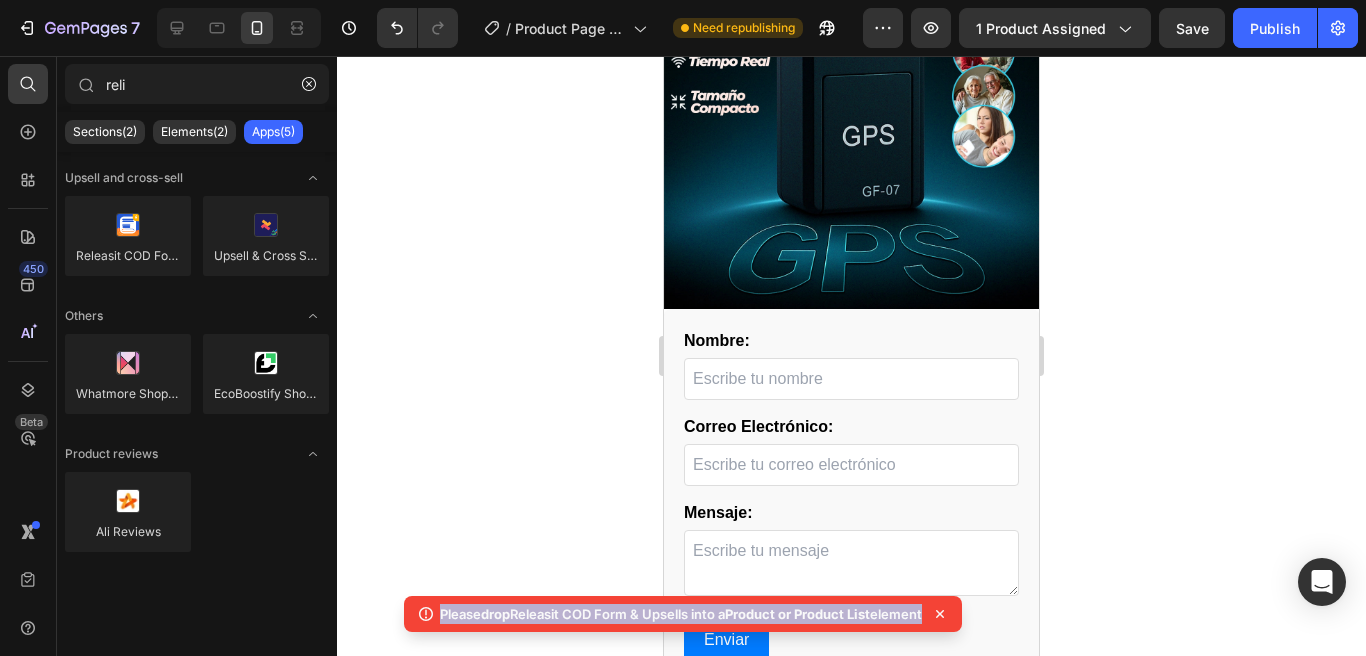 drag, startPoint x: 429, startPoint y: 610, endPoint x: 942, endPoint y: 615, distance: 513.02435 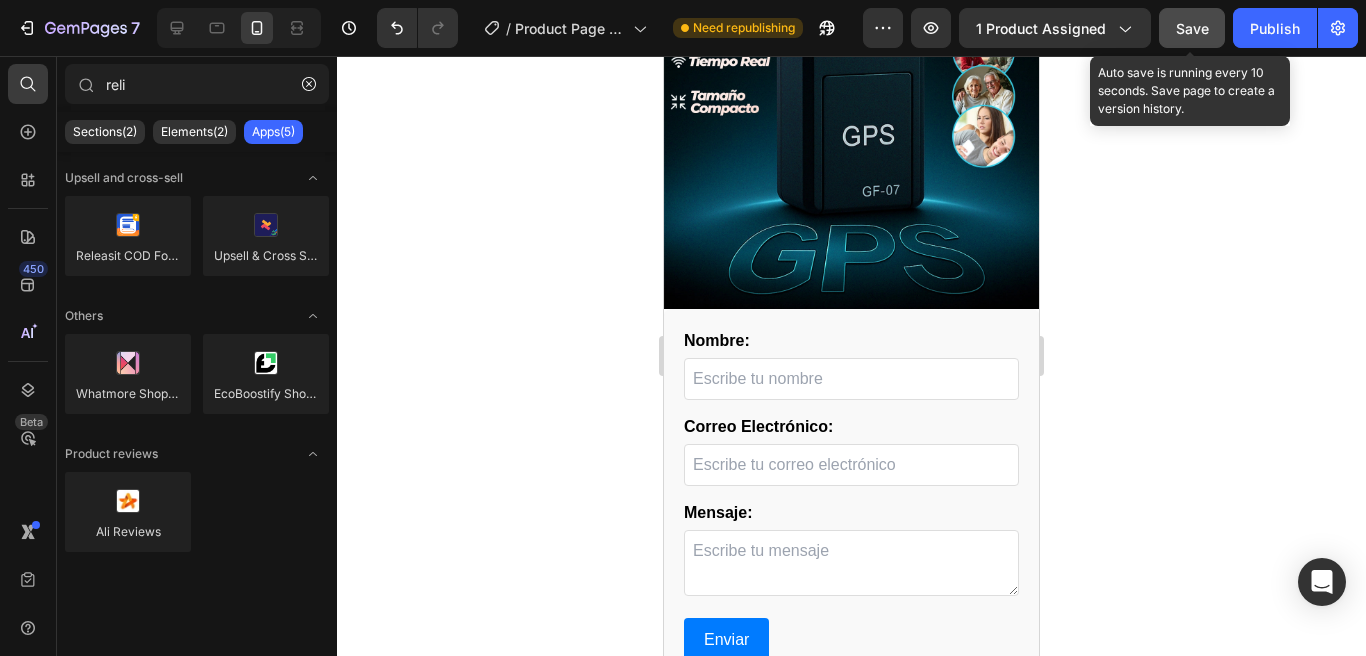 click on "Save" at bounding box center (1192, 28) 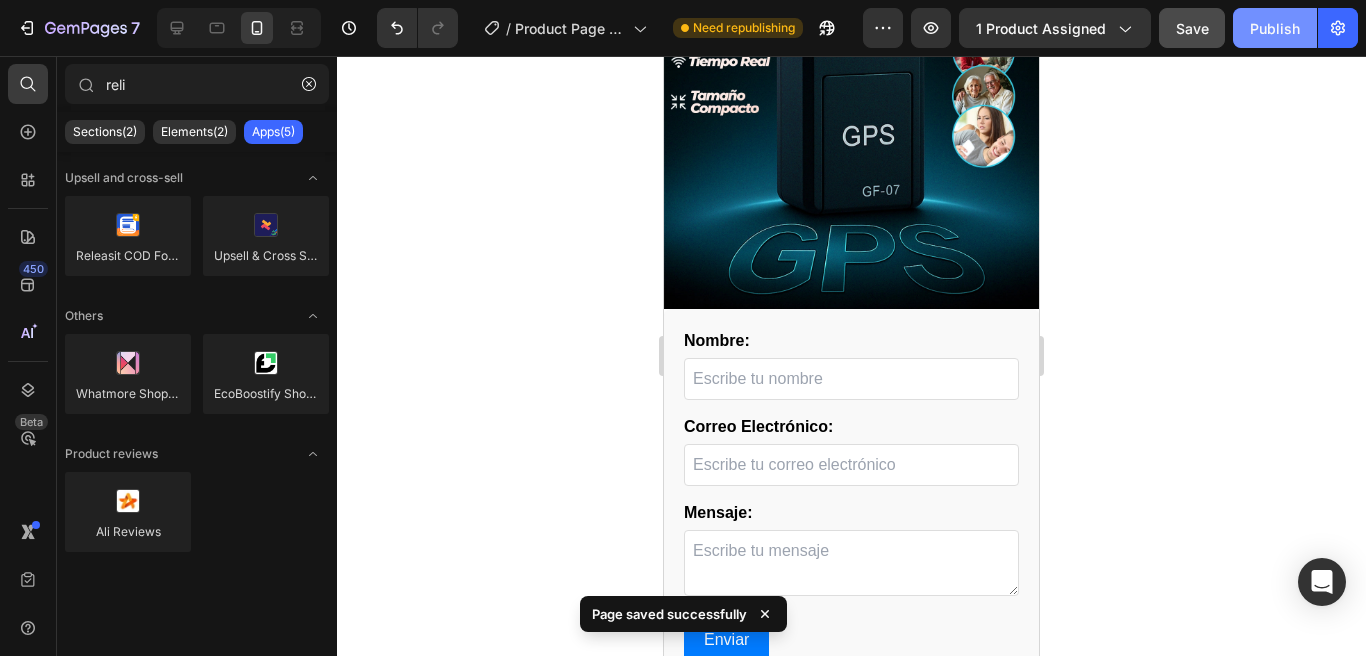 click on "Publish" 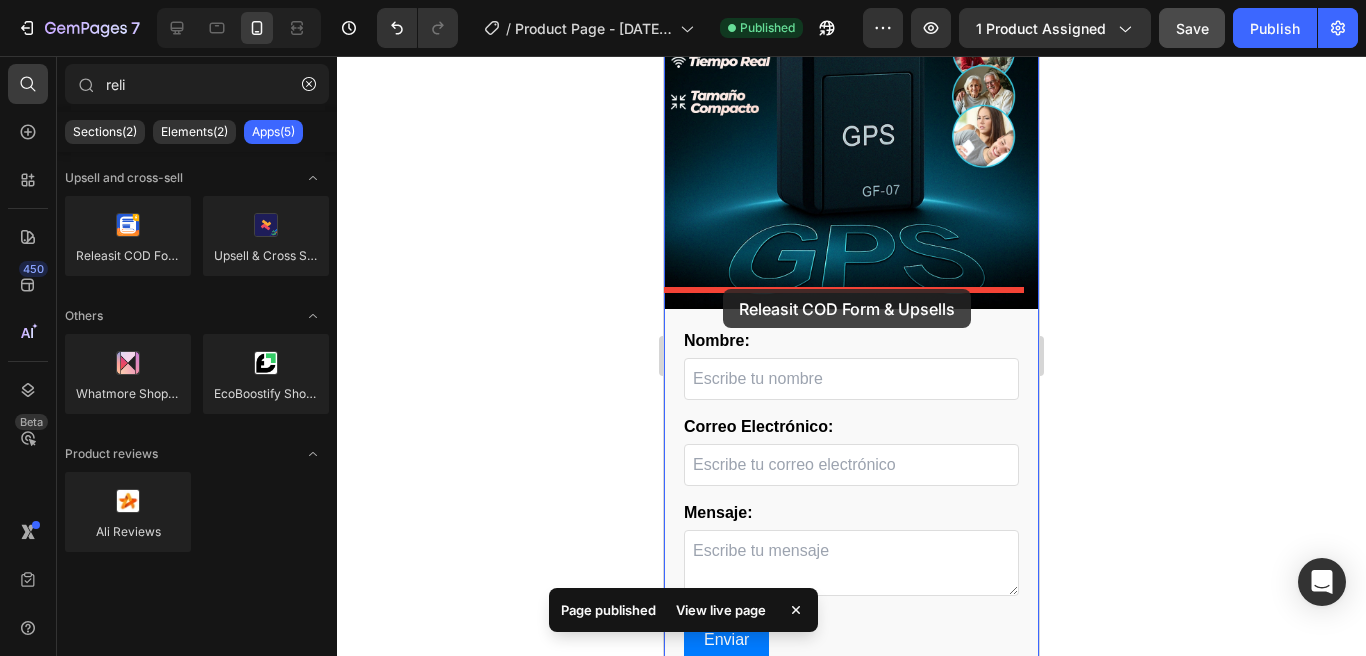 drag, startPoint x: 780, startPoint y: 289, endPoint x: 721, endPoint y: 289, distance: 59 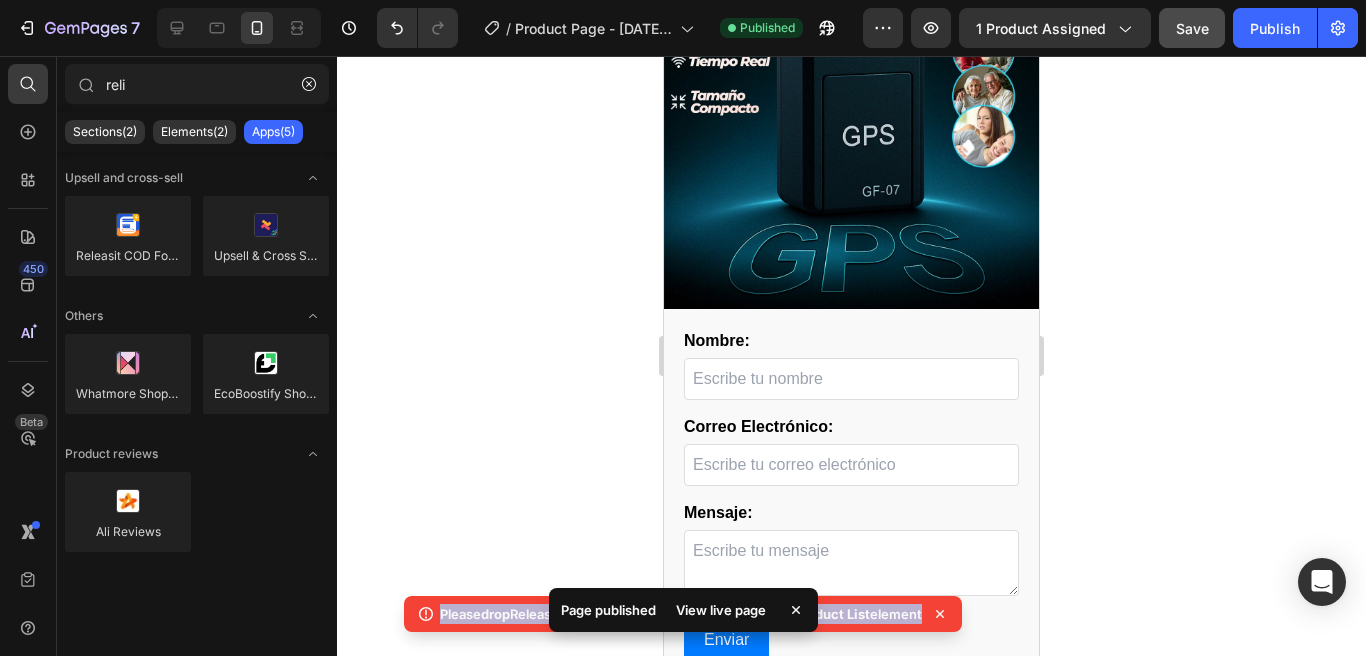 copy on "Please  drop  Releasit COD Form & Upsells into a  Product or Product  List  element" 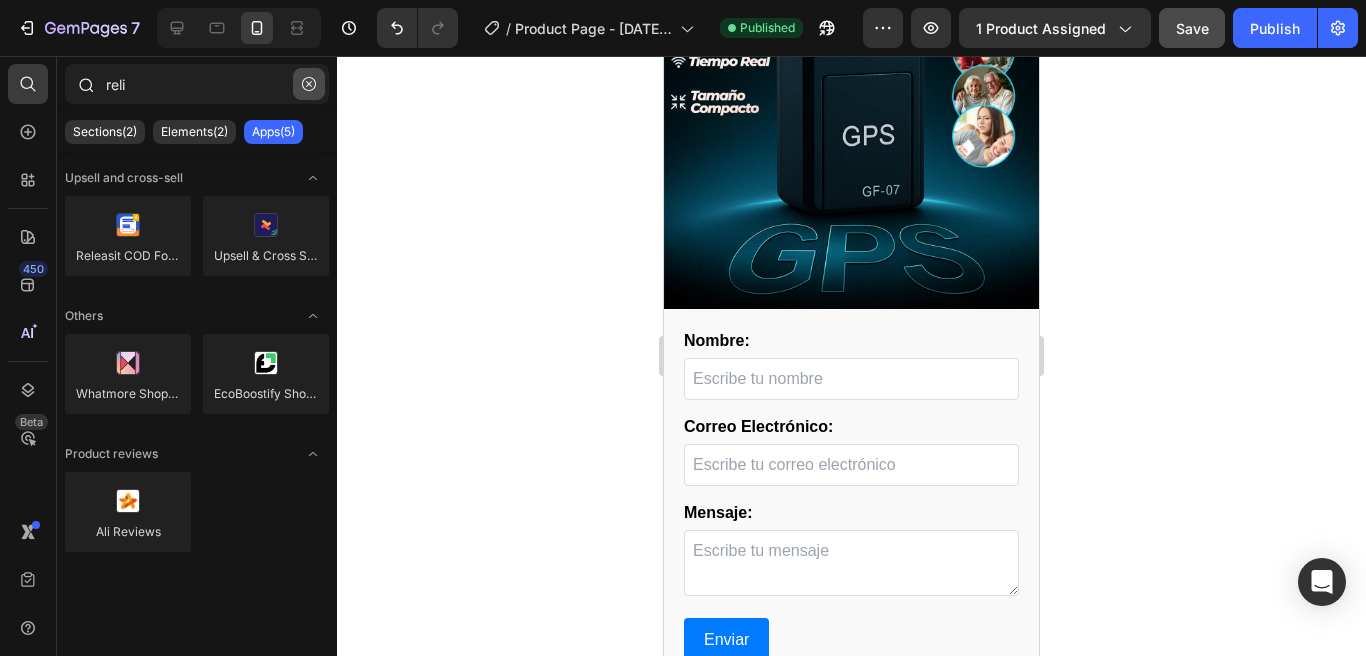 click 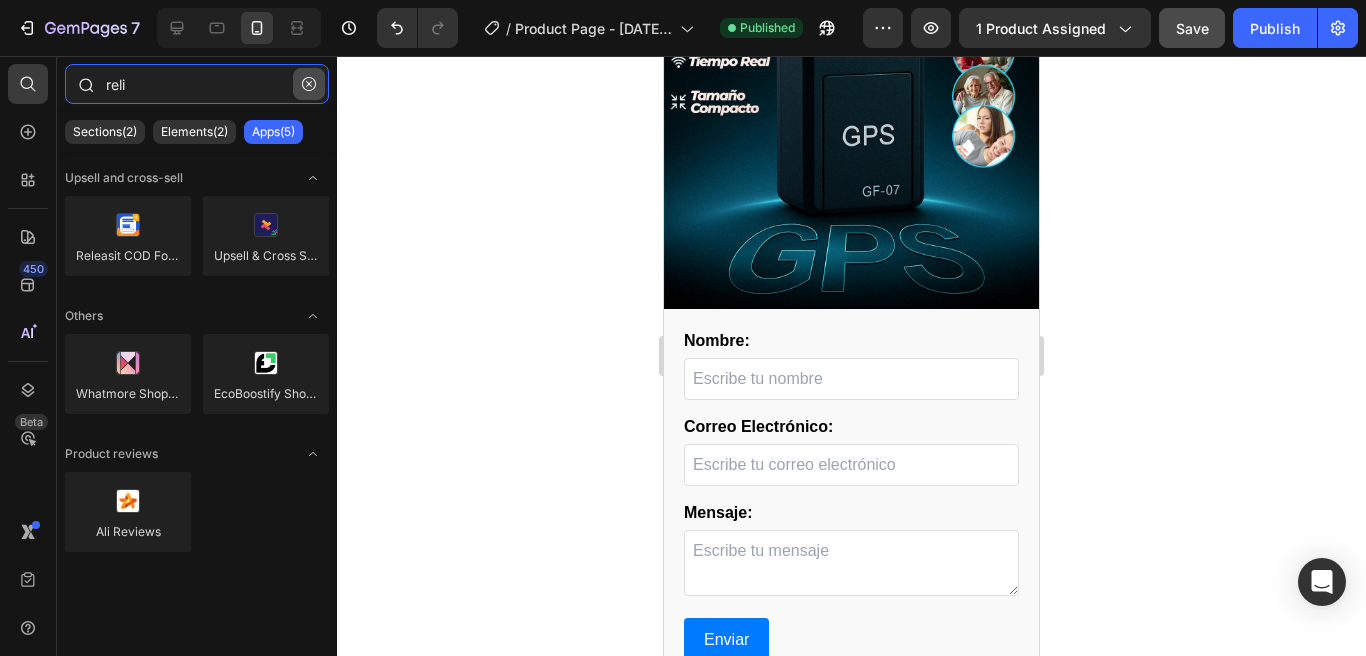 type 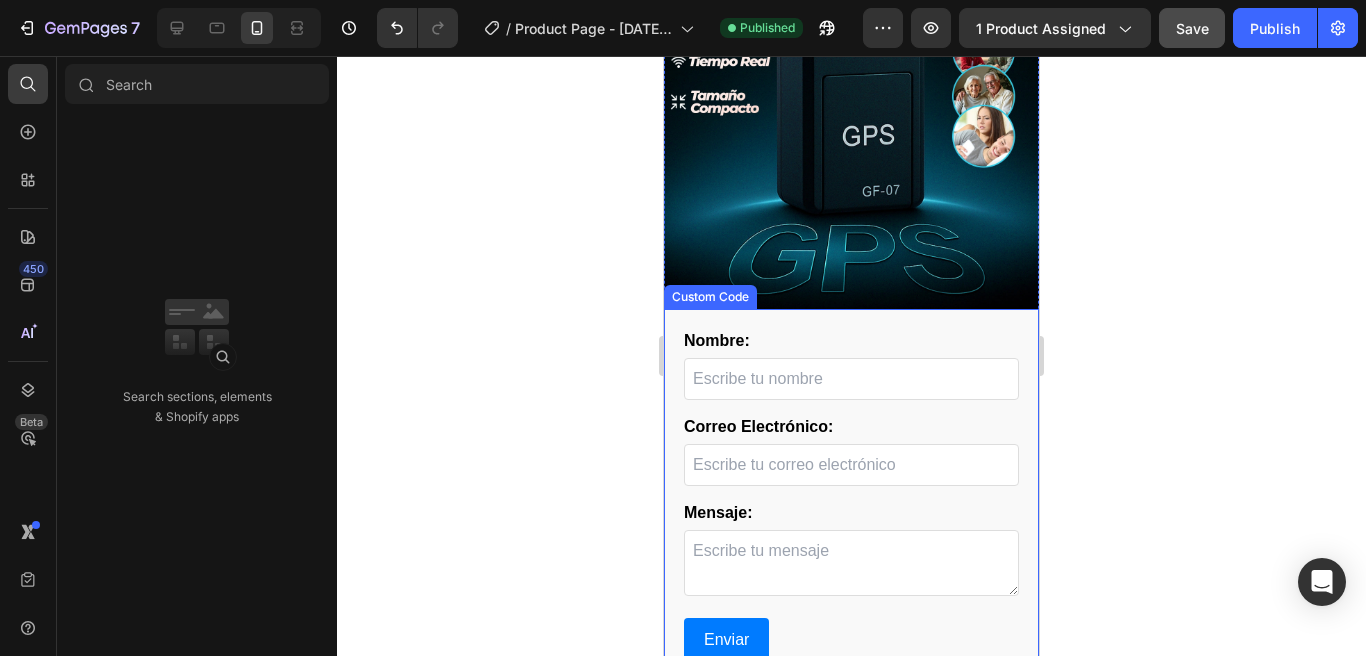 click on "Nombre:
Correo Electrónico:
Mensaje:
Enviar" at bounding box center [851, 503] 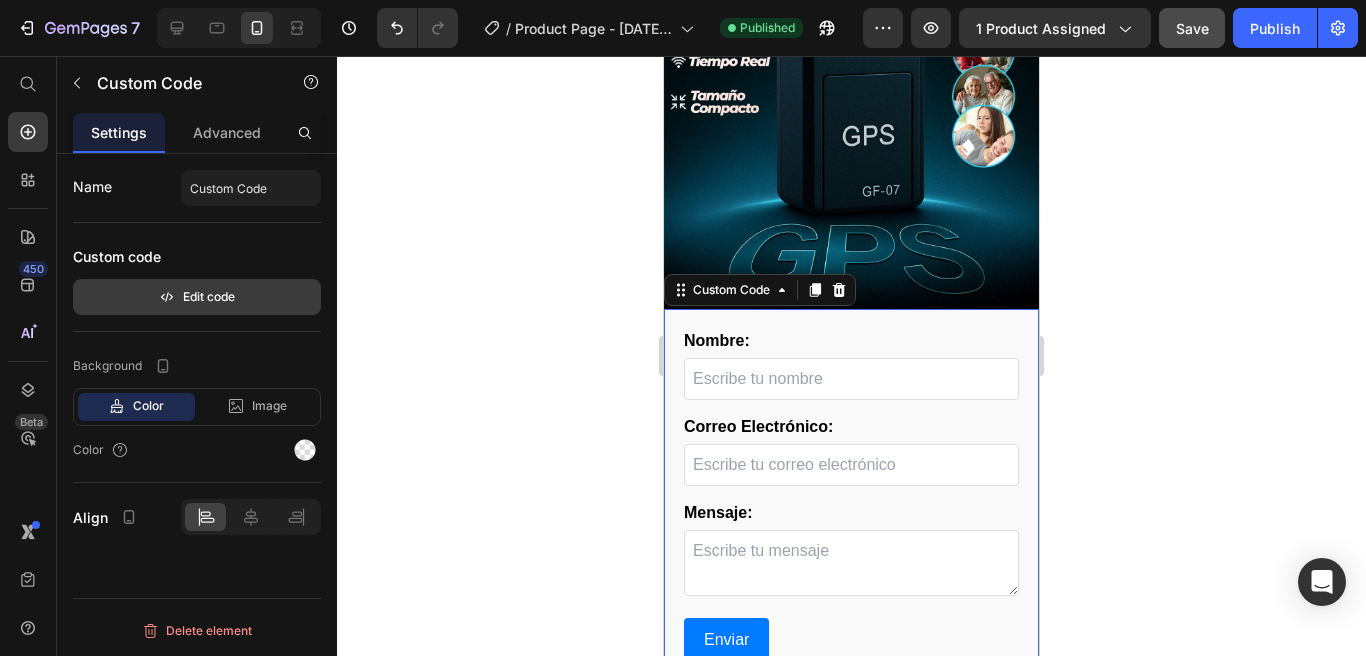 click on "Edit code" at bounding box center [197, 297] 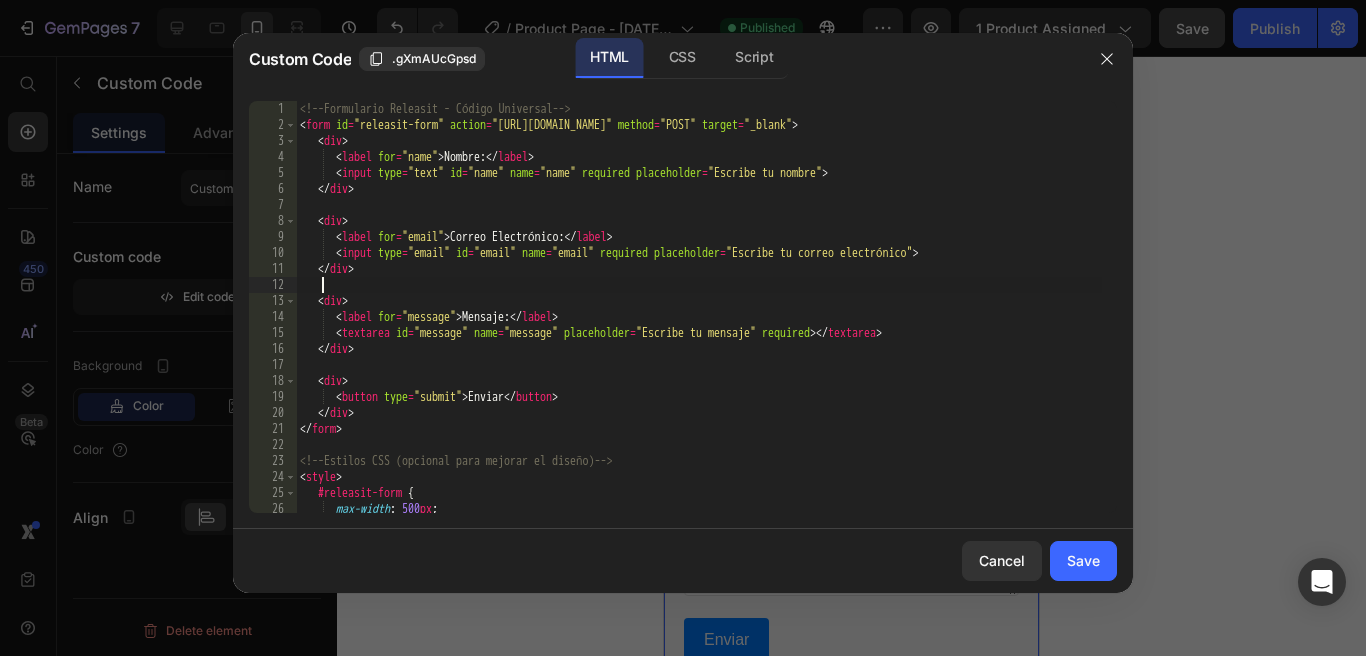 click on "<!--  Formulario Releasit - Código Universal  --> < form   id = "releasit-form"   action = "https://api.releasit.com/form-handler"   method = "POST"   target = "_blank" >     < div >         < label   for = "name" > Nombre: </ label >         < input   type = "text"   id = "name"   name = "name"   required   placeholder = "Escribe tu nombre" >     </ div >         < div >         < label   for = "email" > Correo Electrónico: </ label >         < input   type = "email"   id = "email"   name = "email"   required   placeholder = "Escribe tu correo electrónico" >     </ div >         < div >         < label   for = "message" > Mensaje: </ label >         < textarea   id = "message"   name = "message"   placeholder = "Escribe tu mensaje"   required > </ textarea >     </ div >     < div >         < button   type = "submit" > Enviar </ button >     </ div > </ form > <!--  Estilos CSS (opcional para mejorar el diseño)  --> < style >     #releasit-form   {         max-width :   500 px ;         margin :   0   ;" at bounding box center [699, 323] 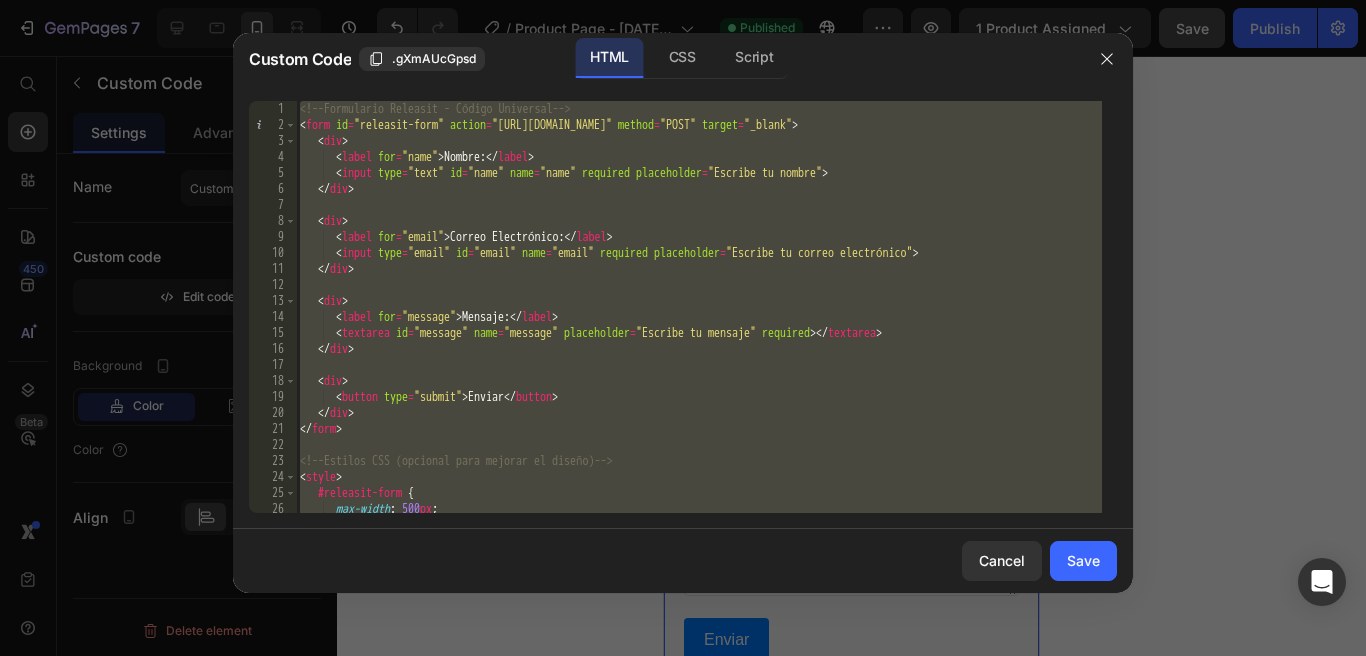 paste 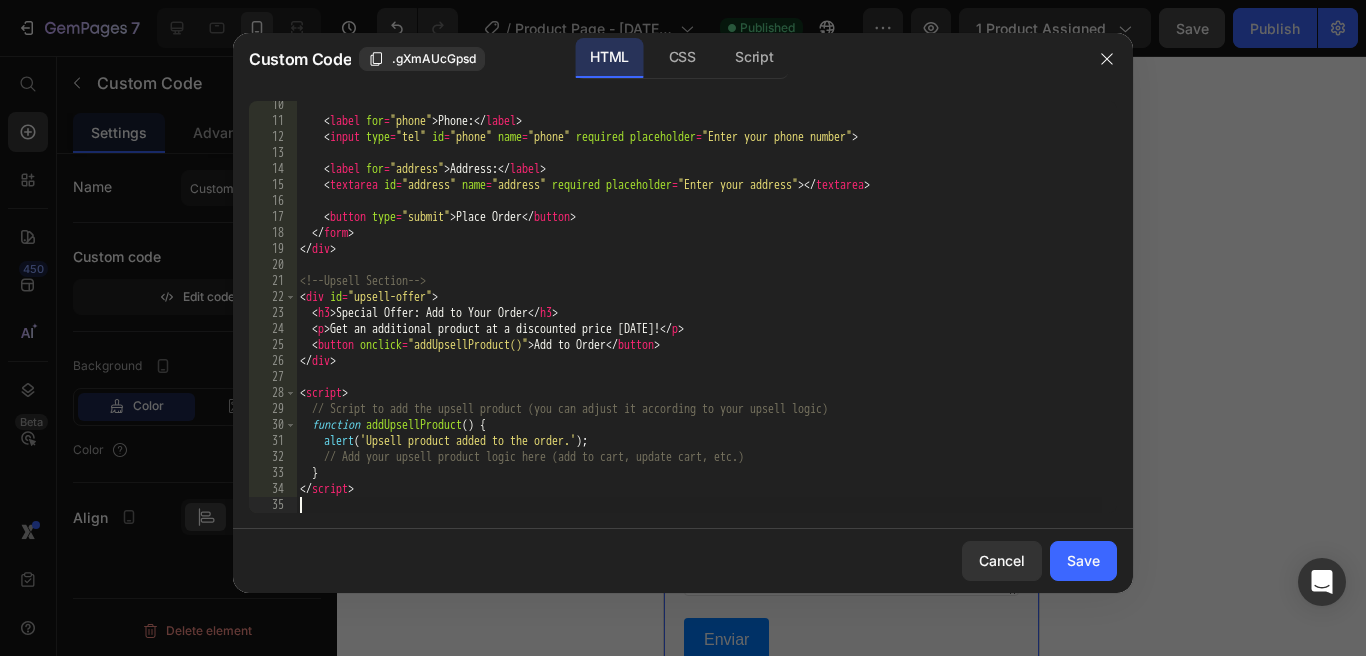 scroll, scrollTop: 148, scrollLeft: 0, axis: vertical 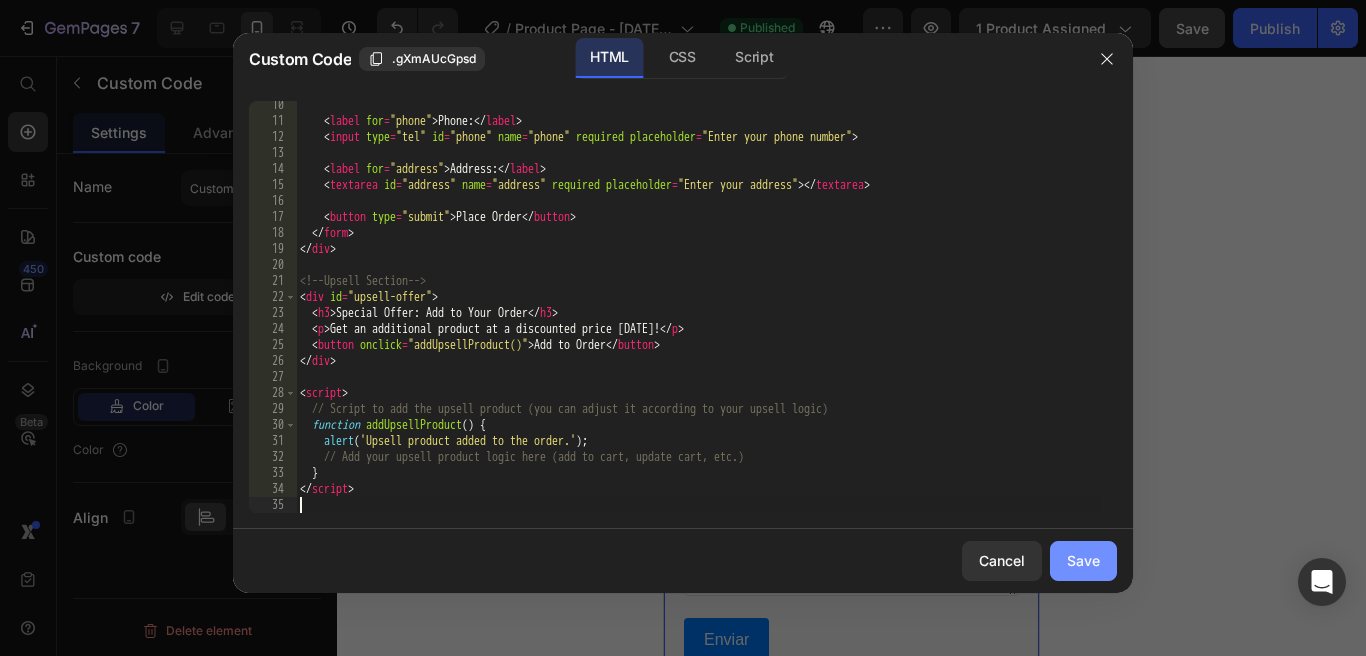 click on "Save" at bounding box center [1083, 560] 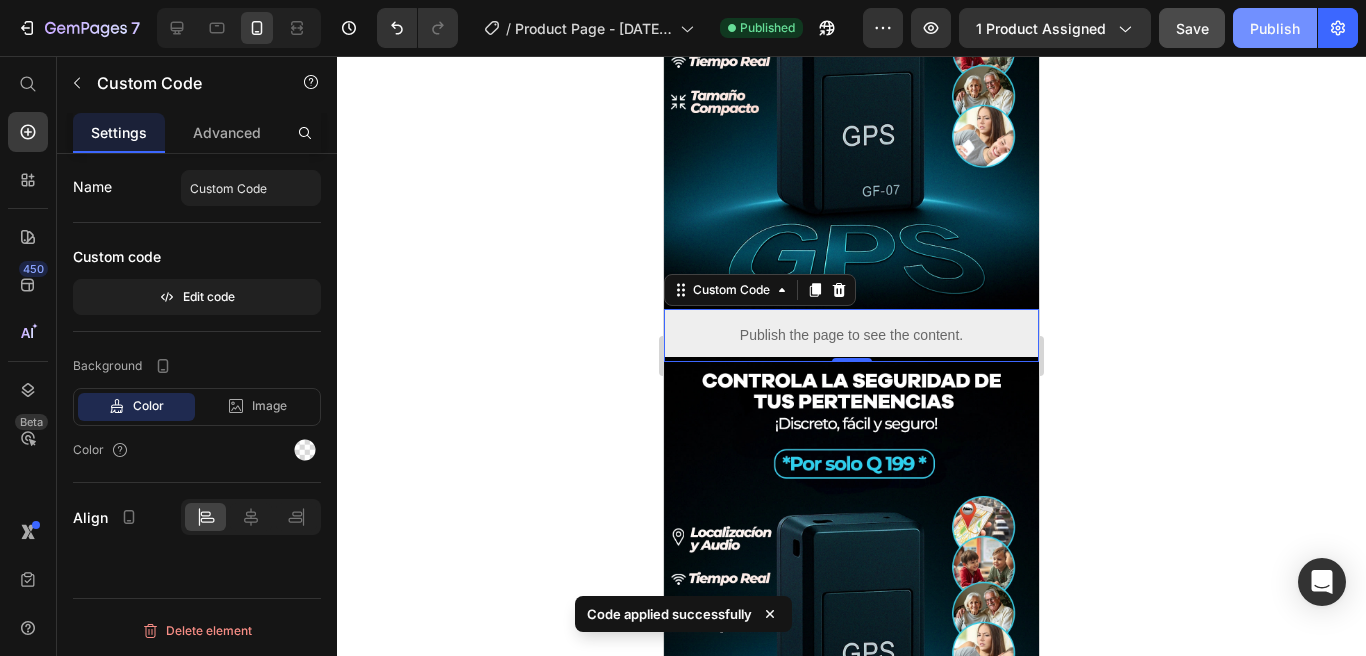 click on "Publish" at bounding box center (1275, 28) 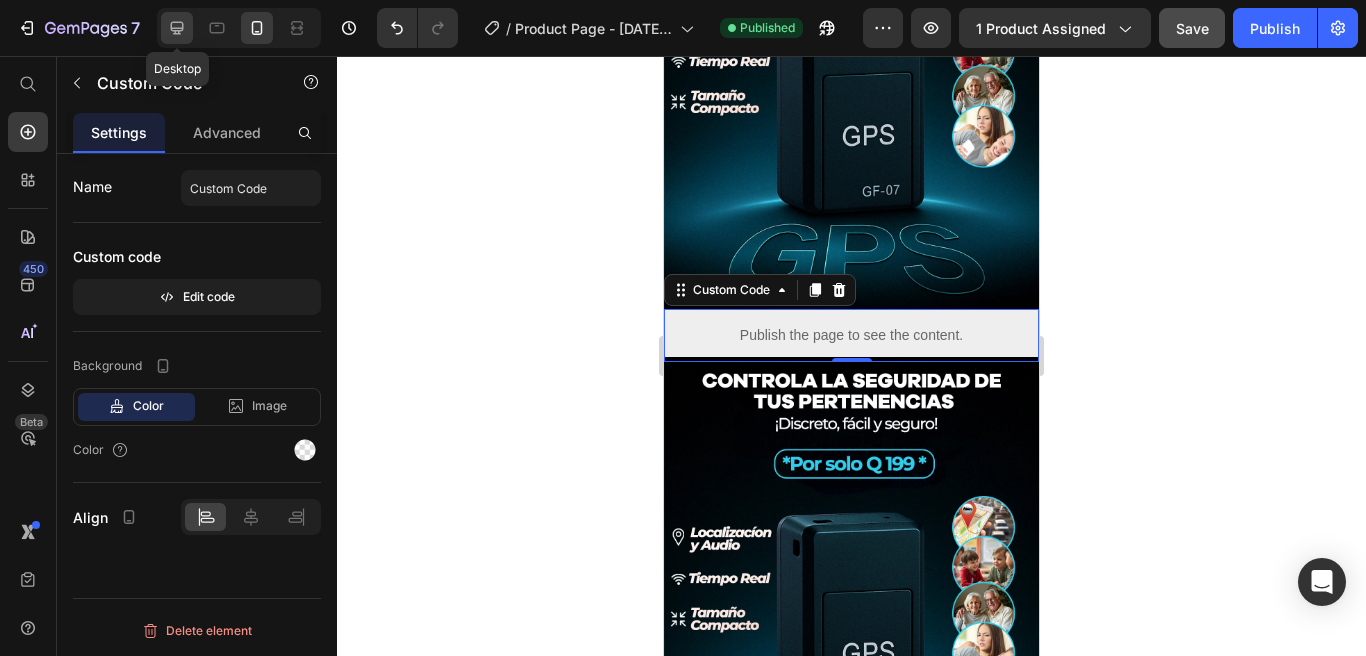 click 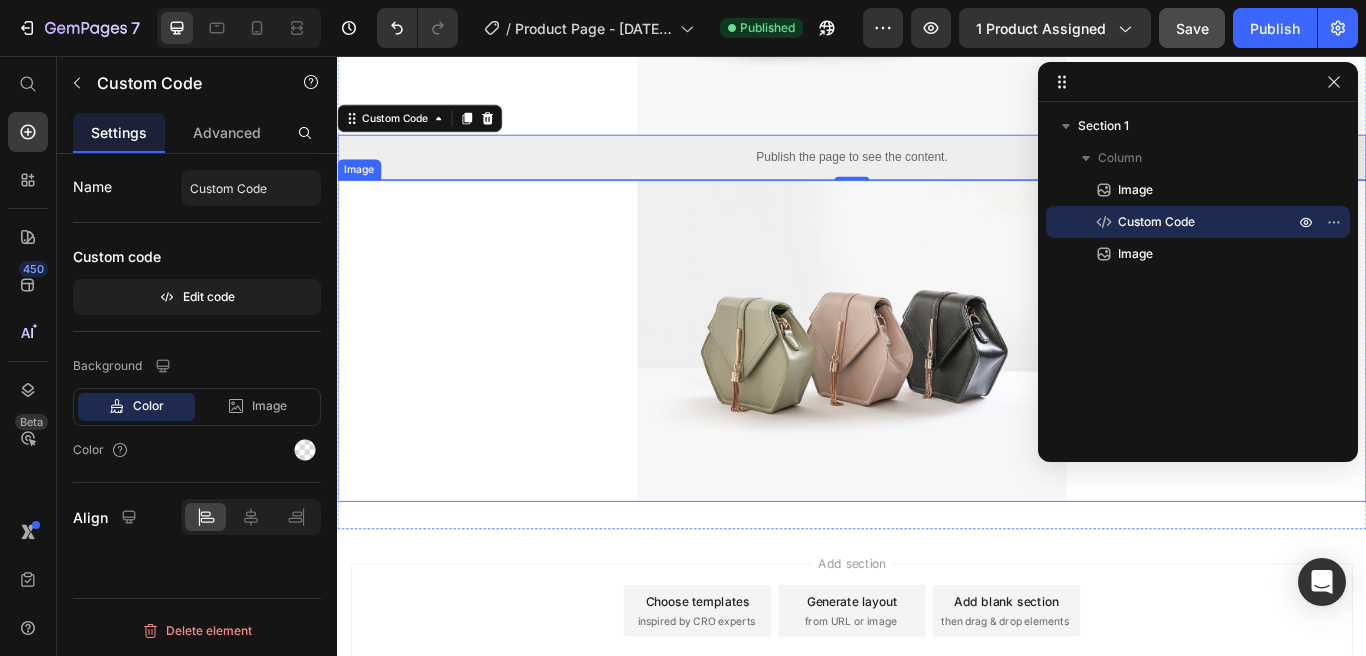 scroll, scrollTop: 378, scrollLeft: 0, axis: vertical 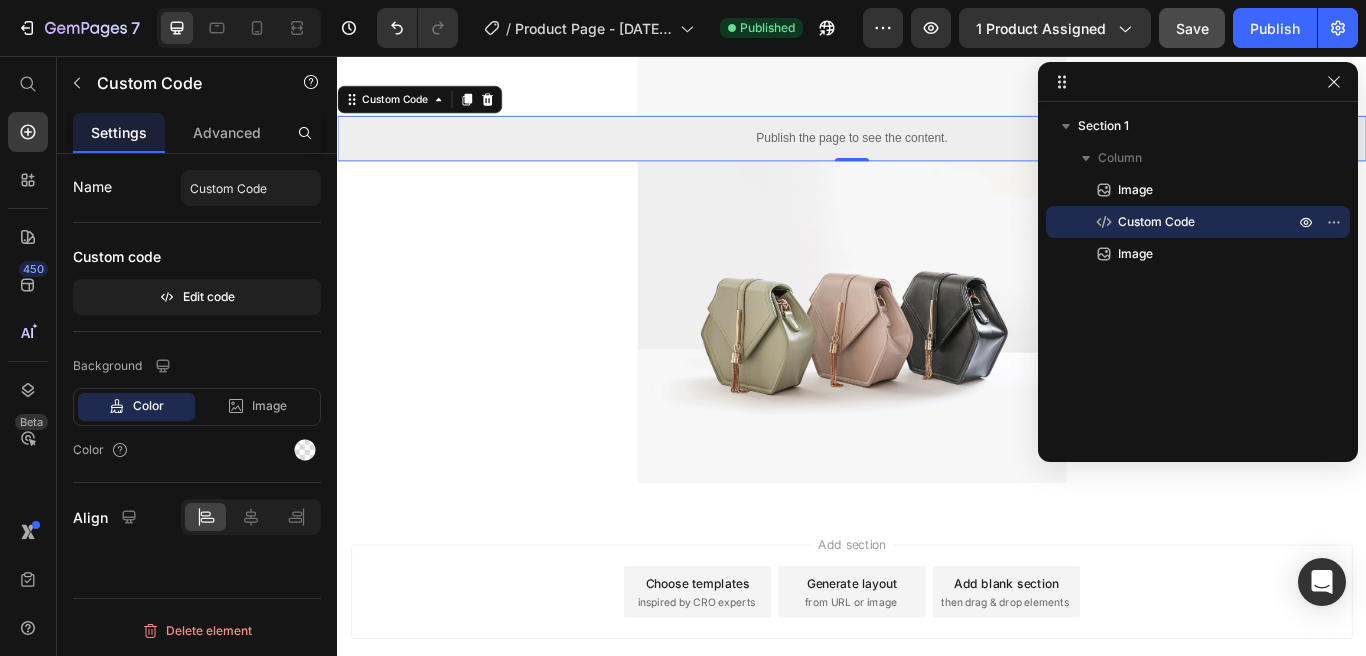 click on "Publish the page to see the content." at bounding box center (937, 152) 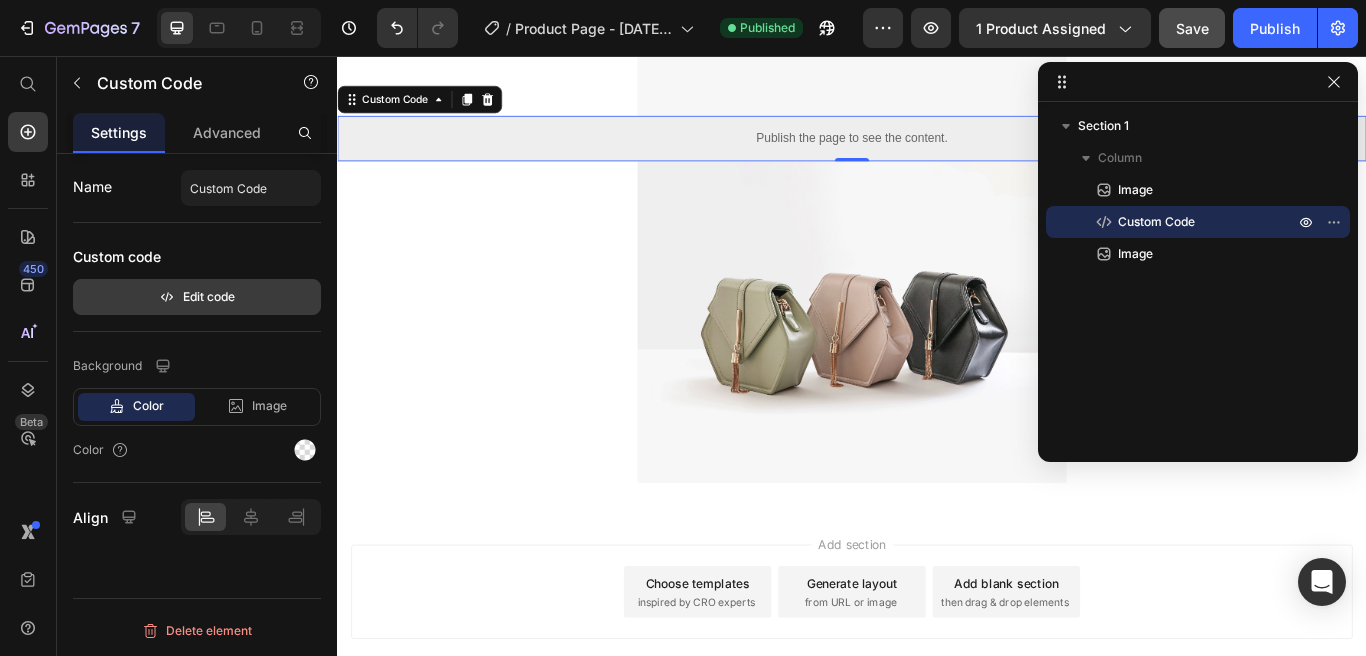 click on "Edit code" at bounding box center (197, 297) 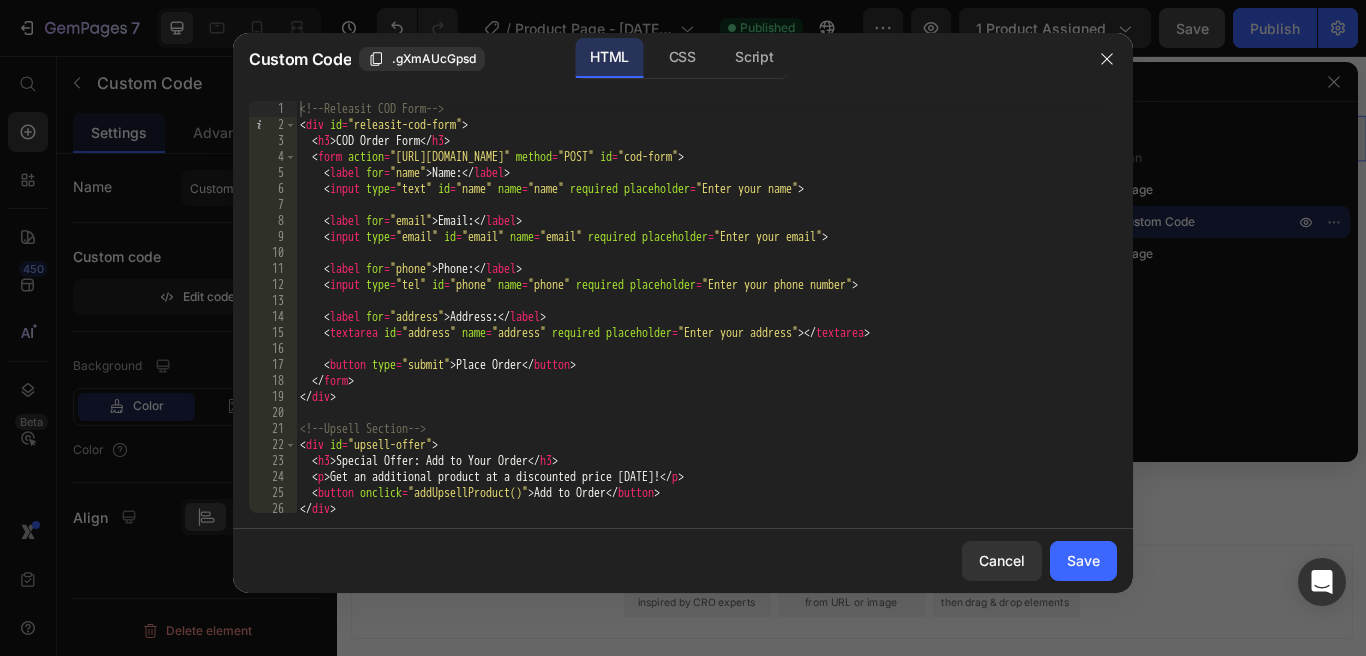 click on "<!--  Releasit COD Form  --> < div   id = "releasit-cod-form" >    < h3 > COD Order Form </ h3 >    < form   action = "https://api.releasit.com/form-handler"   method = "POST"   id = "cod-form" >      < label   for = "name" > Name: </ label >      < input   type = "text"   id = "name"   name = "name"   required   placeholder = "Enter your name" >           < label   for = "email" > Email: </ label >      < input   type = "email"   id = "email"   name = "email"   required   placeholder = "Enter your email" >      < label   for = "phone" > Phone: </ label >      < input   type = "tel"   id = "phone"   name = "phone"   required   placeholder = "Enter your phone number" >      < label   for = "address" > Address: </ label >      < textarea   id = "address"   name = "address"   required   placeholder = "Enter your address" > </ textarea >      < button   type = "submit" > Place Order </ button >    </ form > </ div > <!--  Upsell Section  --> < div   id = "upsell-offer" >    < h3 > Special Offer: Add to Your Order" at bounding box center (699, 323) 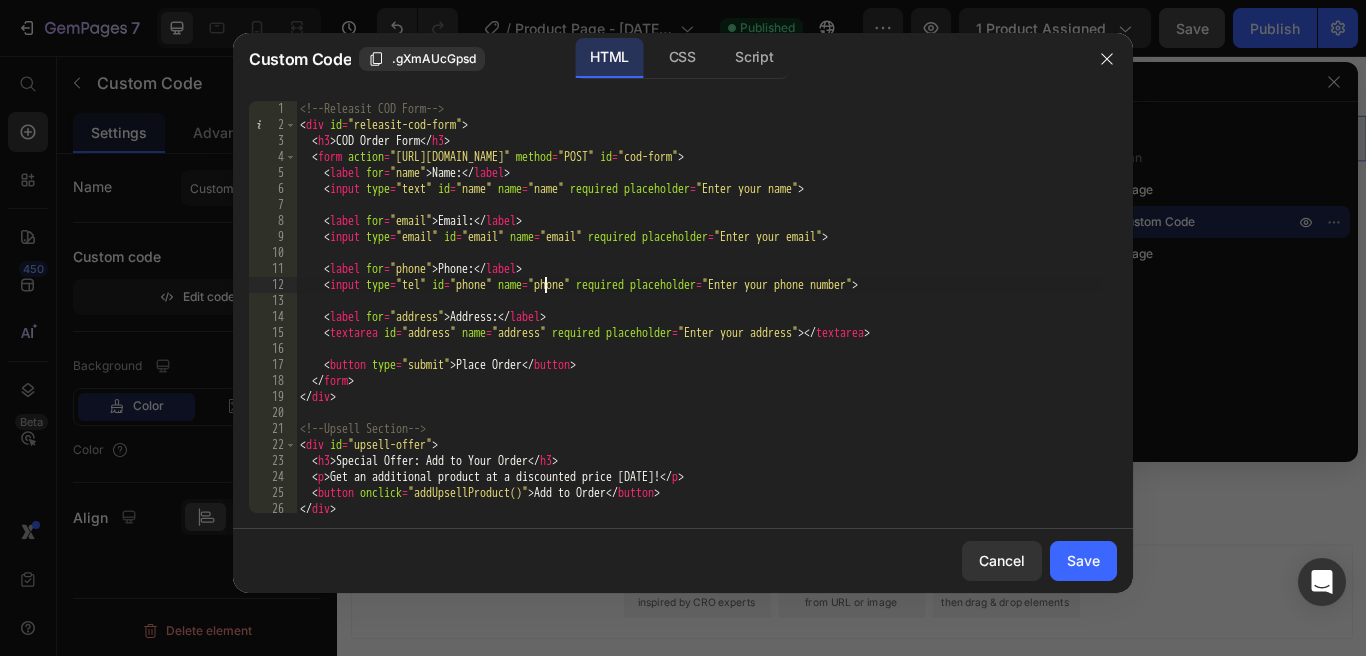 type on "</script>" 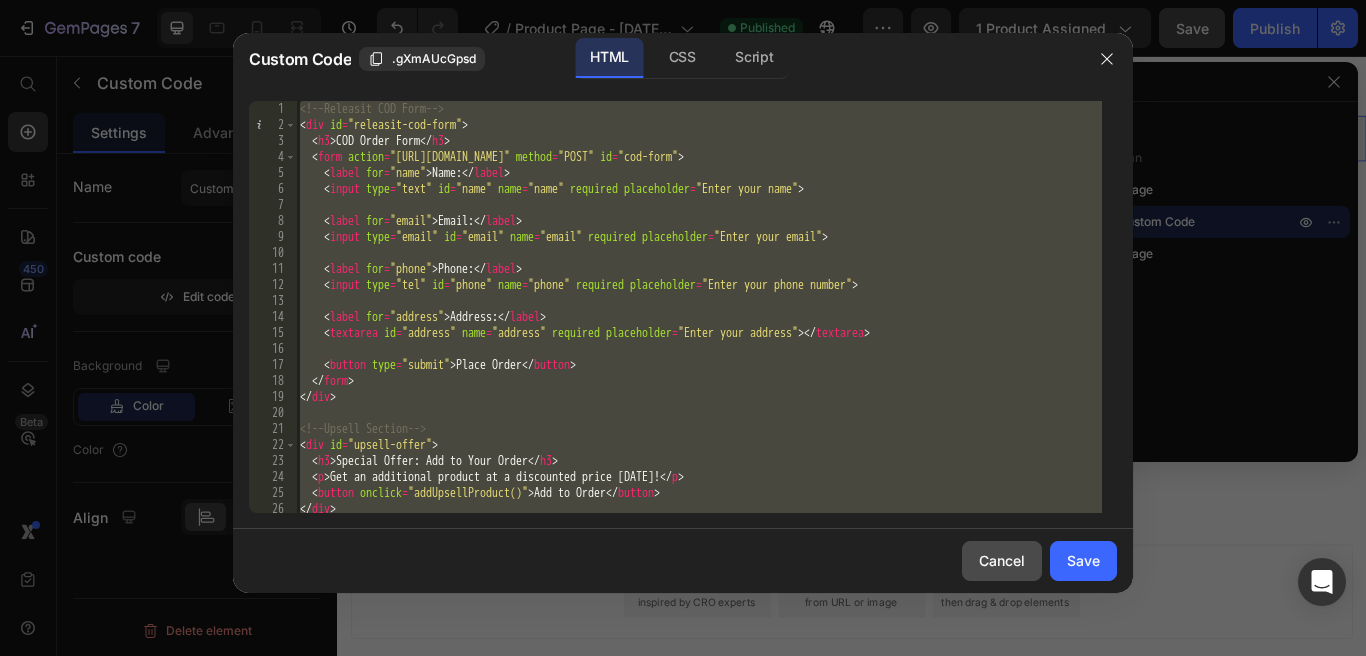 click on "Cancel" at bounding box center (1002, 560) 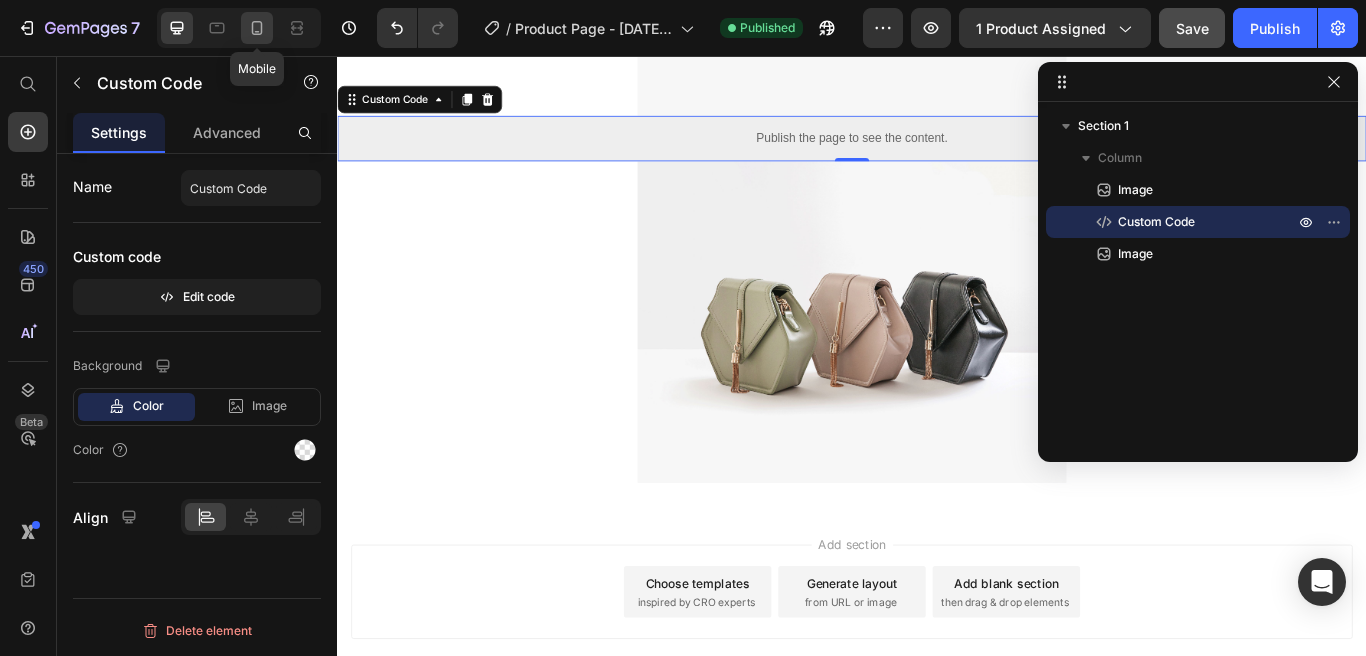 click 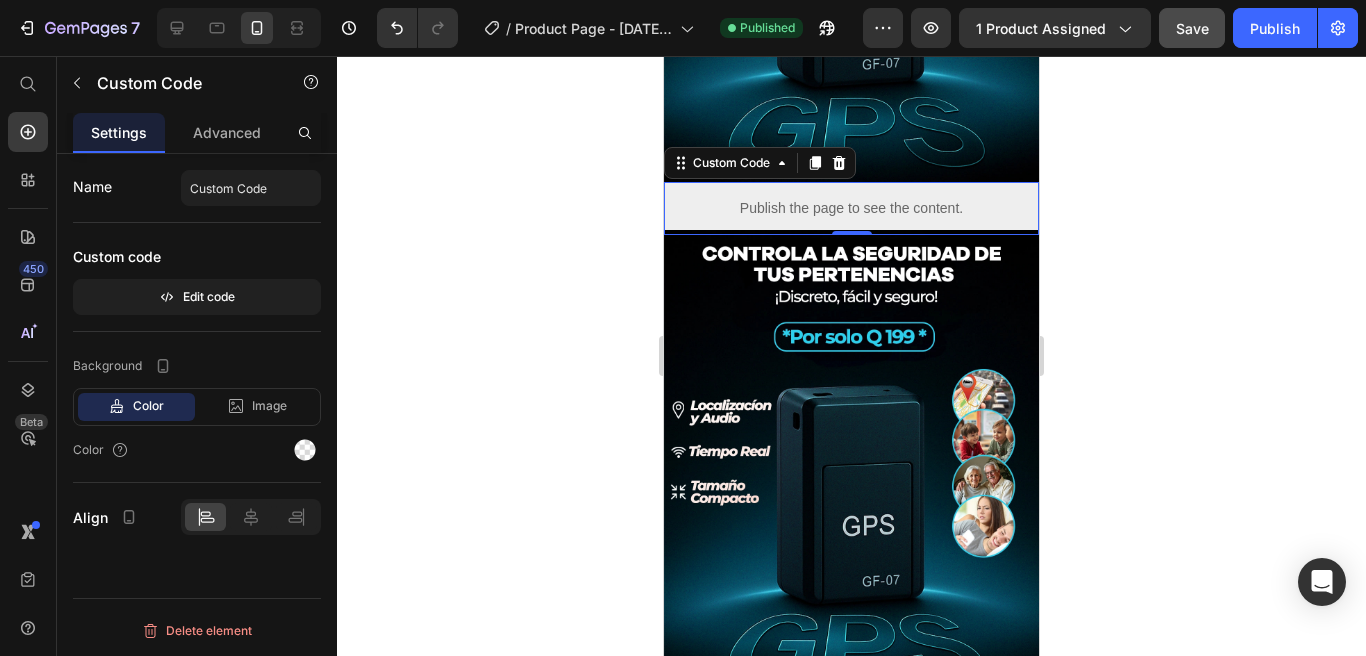 scroll, scrollTop: 415, scrollLeft: 0, axis: vertical 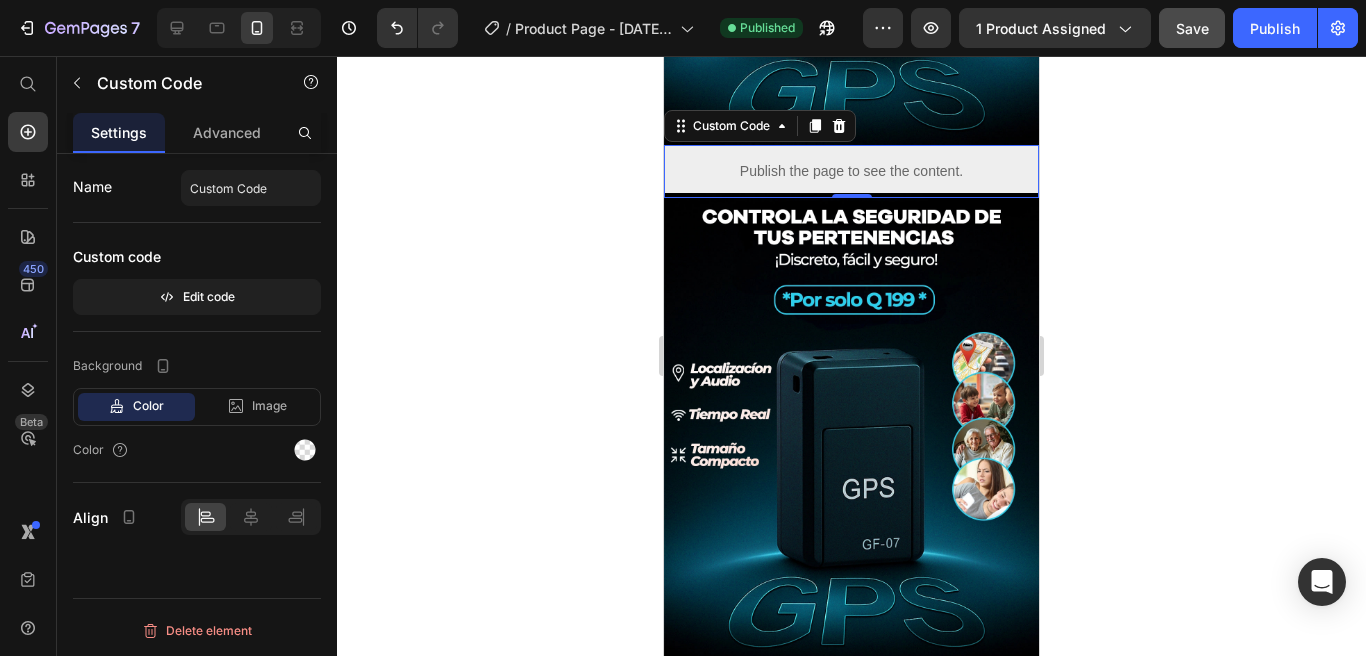 click on "Publish the page to see the content." at bounding box center [851, 171] 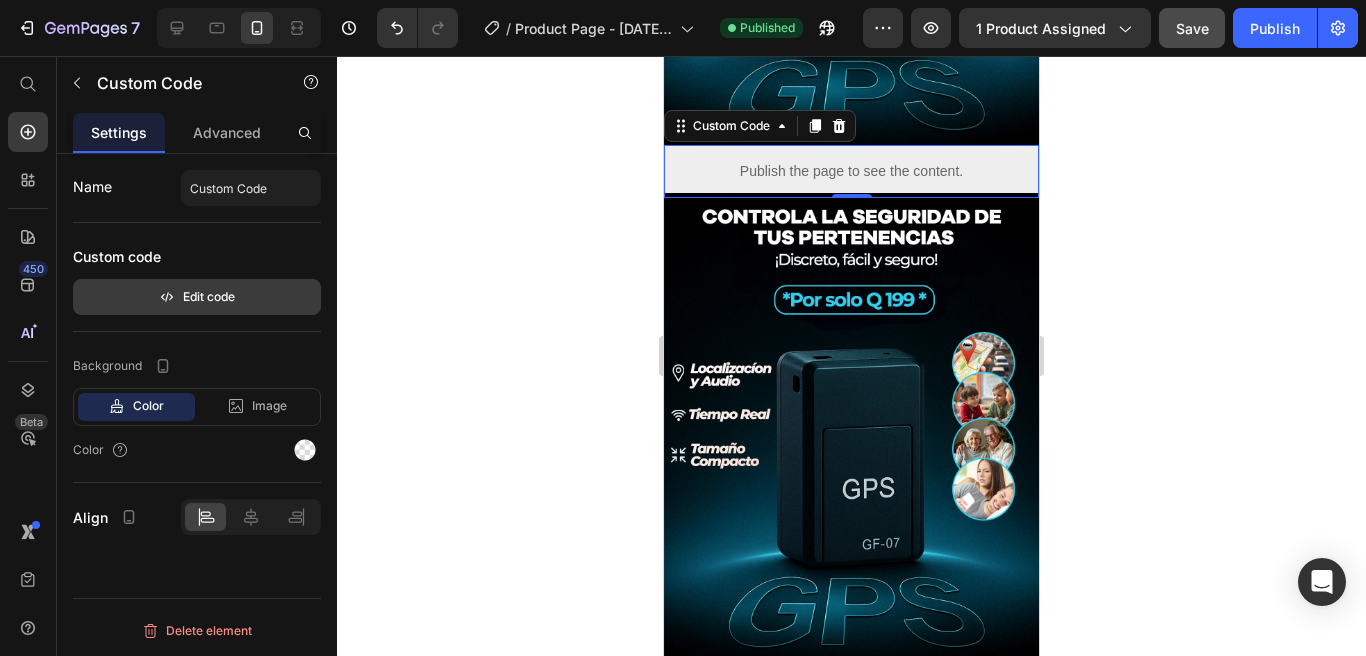 click on "Edit code" at bounding box center [197, 297] 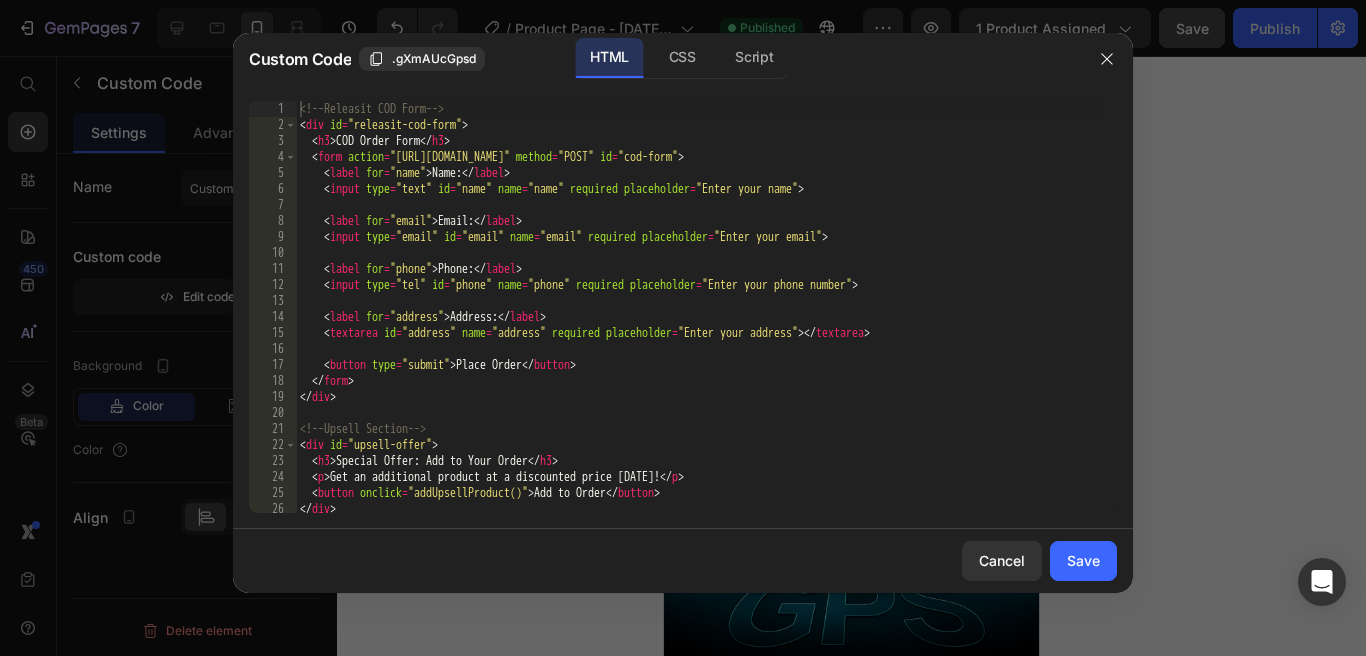 click on "<!--  Releasit COD Form  --> < div   id = "releasit-cod-form" >    < h3 > COD Order Form </ h3 >    < form   action = "https://api.releasit.com/form-handler"   method = "POST"   id = "cod-form" >      < label   for = "name" > Name: </ label >      < input   type = "text"   id = "name"   name = "name"   required   placeholder = "Enter your name" >           < label   for = "email" > Email: </ label >      < input   type = "email"   id = "email"   name = "email"   required   placeholder = "Enter your email" >      < label   for = "phone" > Phone: </ label >      < input   type = "tel"   id = "phone"   name = "phone"   required   placeholder = "Enter your phone number" >      < label   for = "address" > Address: </ label >      < textarea   id = "address"   name = "address"   required   placeholder = "Enter your address" > </ textarea >      < button   type = "submit" > Place Order </ button >    </ form > </ div > <!--  Upsell Section  --> < div   id = "upsell-offer" >    < h3 > Special Offer: Add to Your Order" at bounding box center [699, 323] 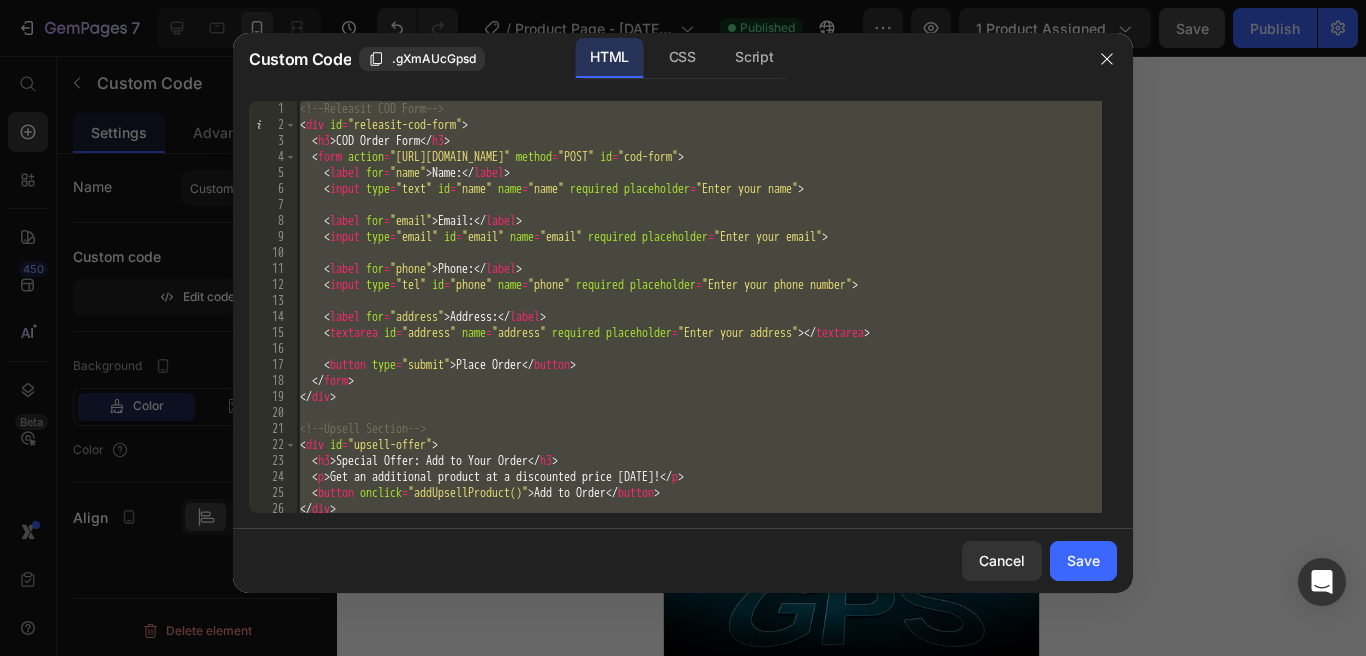paste 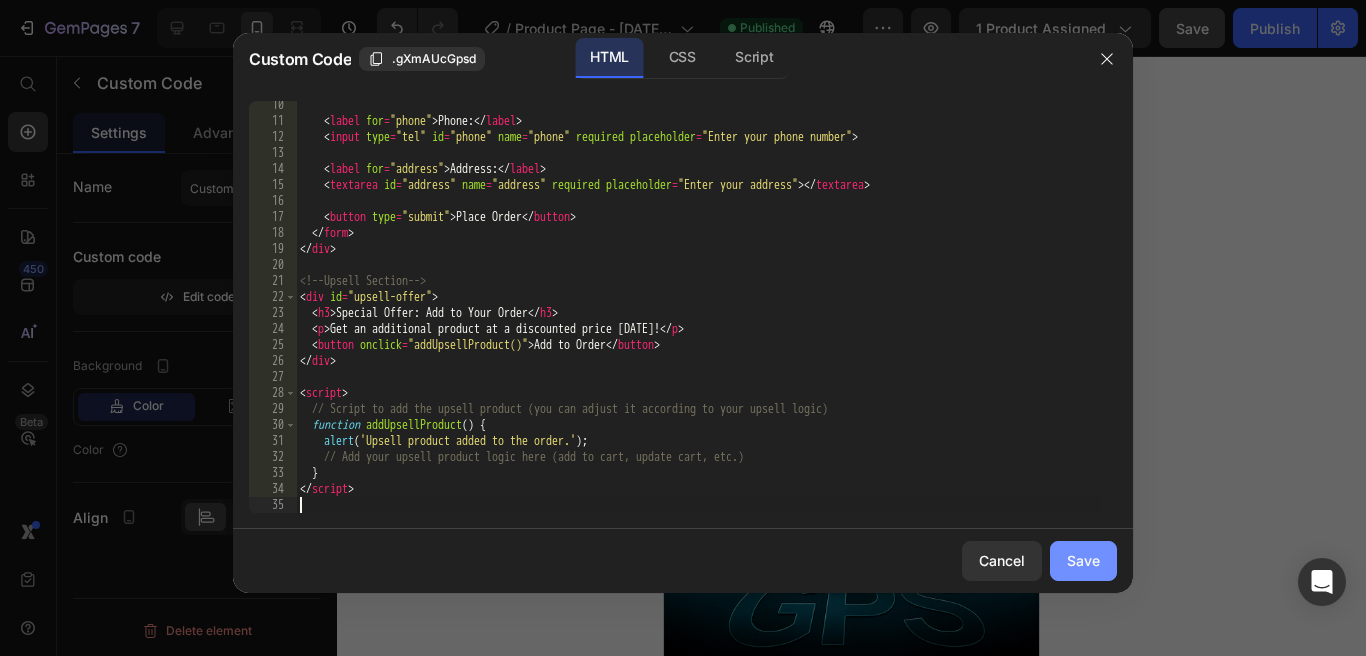 click on "Save" 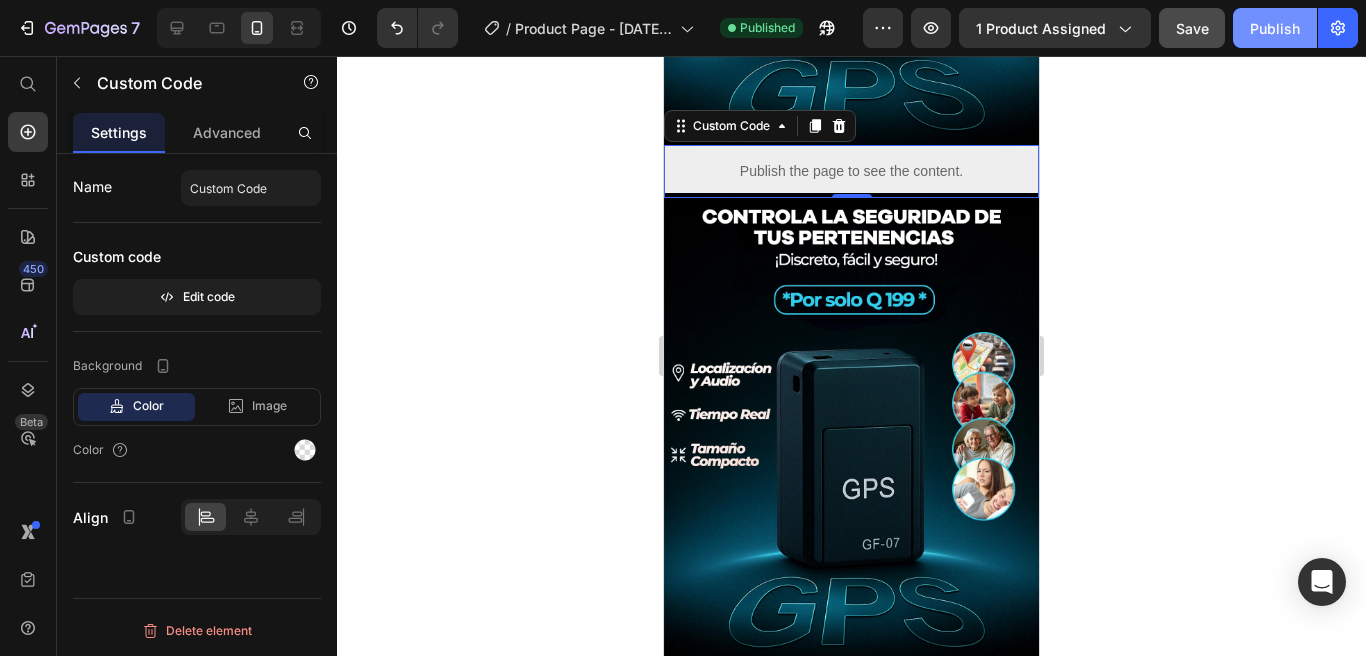 click on "Publish" at bounding box center (1275, 28) 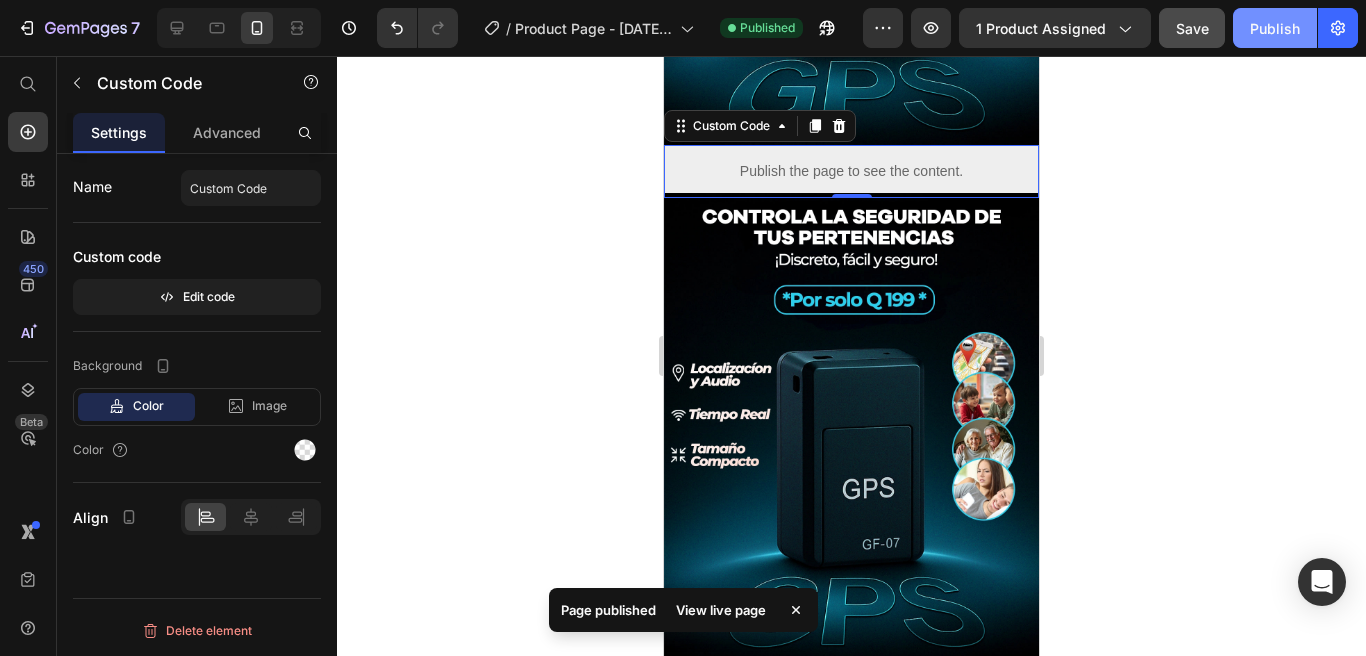 click on "Publish" at bounding box center [1275, 28] 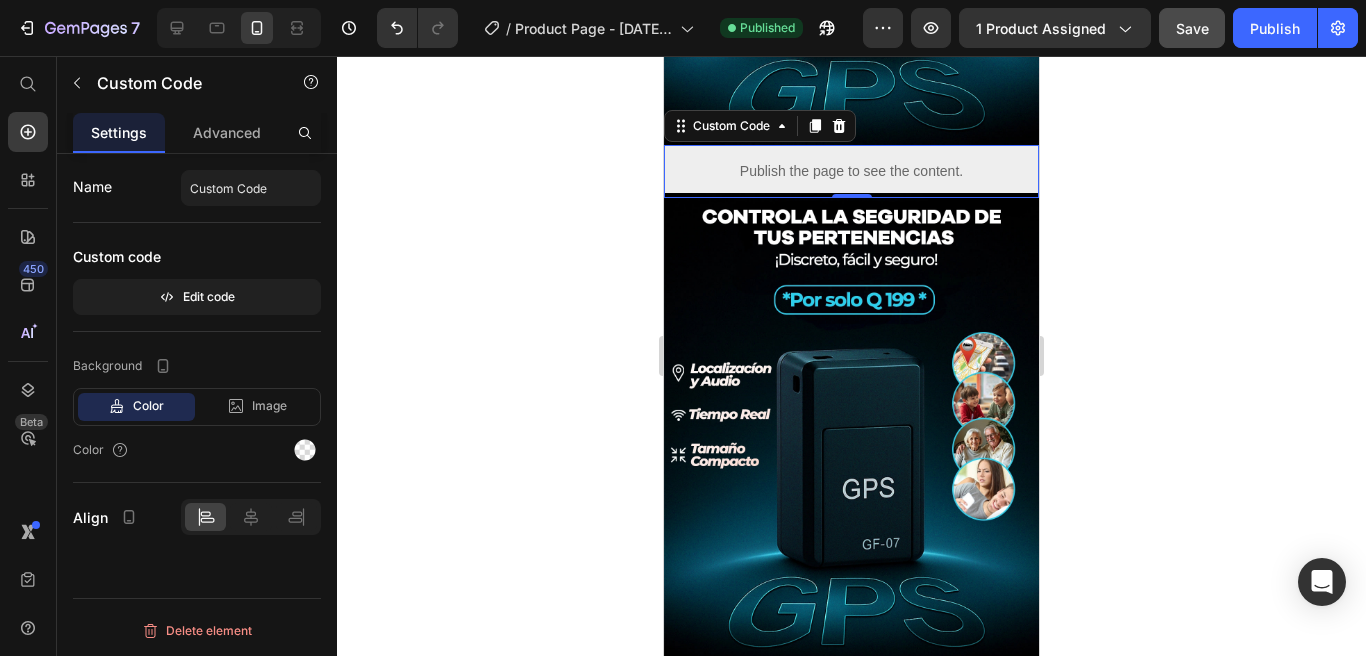 click on "Publish the page to see the content." at bounding box center [851, 171] 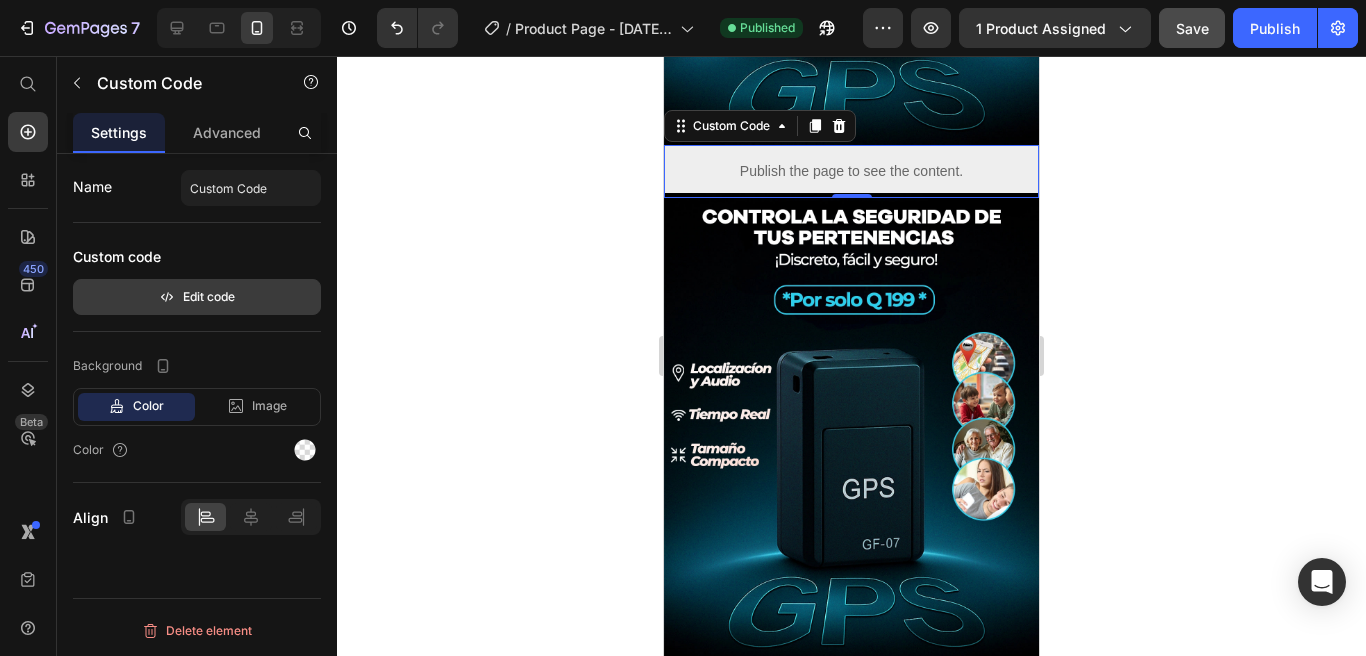 click on "Edit code" at bounding box center (197, 297) 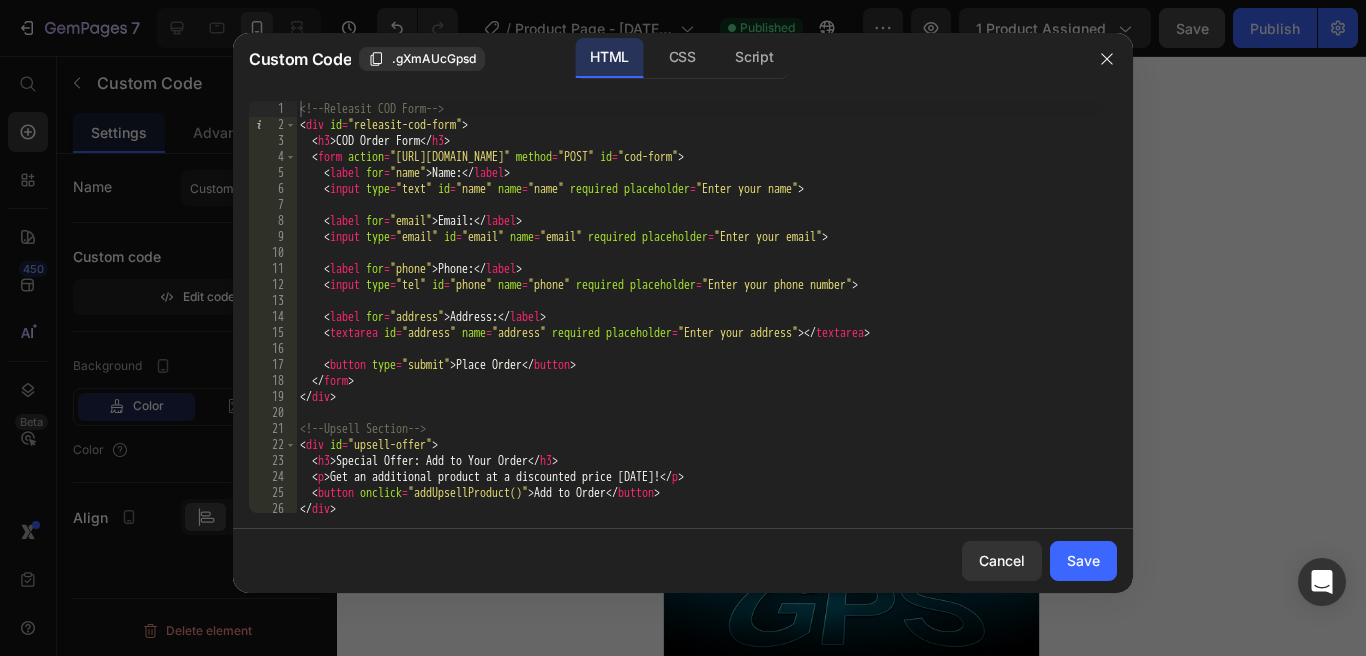 click on "<!--  Releasit COD Form  --> < div   id = "releasit-cod-form" >    < h3 > COD Order Form </ h3 >    < form   action = "https://api.releasit.com/form-handler"   method = "POST"   id = "cod-form" >      < label   for = "name" > Name: </ label >      < input   type = "text"   id = "name"   name = "name"   required   placeholder = "Enter your name" >           < label   for = "email" > Email: </ label >      < input   type = "email"   id = "email"   name = "email"   required   placeholder = "Enter your email" >      < label   for = "phone" > Phone: </ label >      < input   type = "tel"   id = "phone"   name = "phone"   required   placeholder = "Enter your phone number" >      < label   for = "address" > Address: </ label >      < textarea   id = "address"   name = "address"   required   placeholder = "Enter your address" > </ textarea >      < button   type = "submit" > Place Order </ button >    </ form > </ div > <!--  Upsell Section  --> < div   id = "upsell-offer" >    < h3 > Special Offer: Add to Your Order" at bounding box center (699, 323) 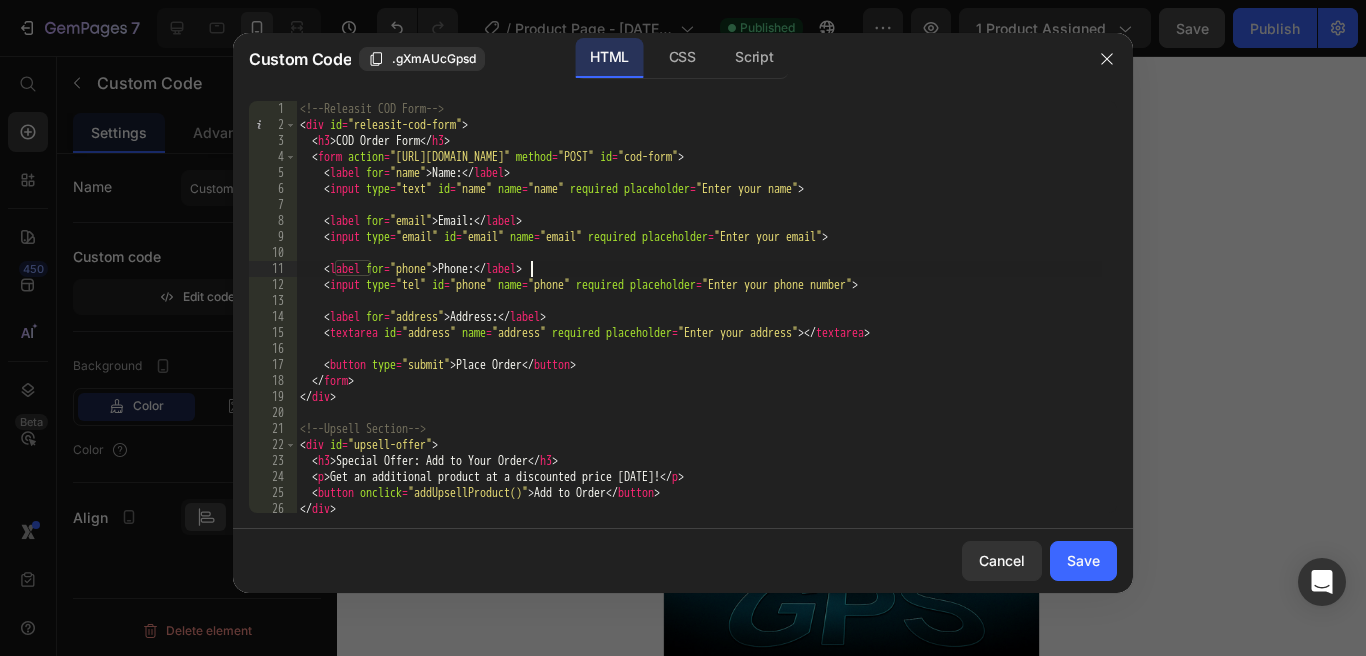type on "</script>" 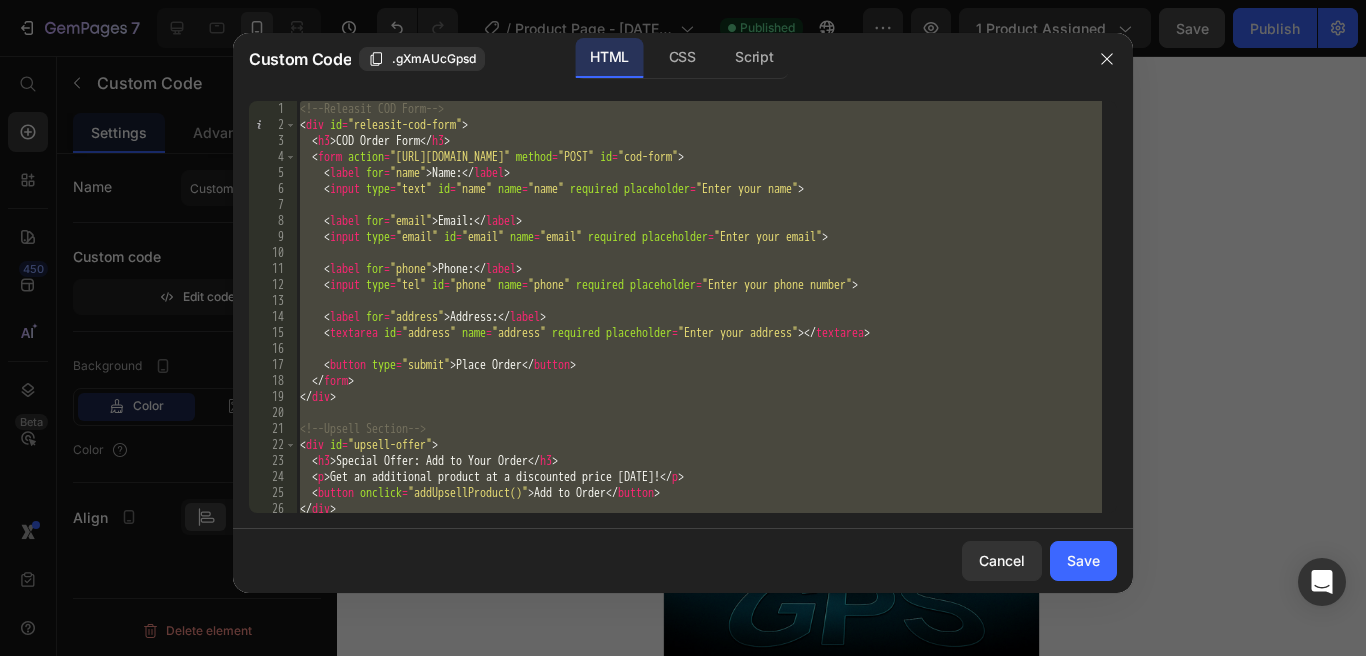 paste 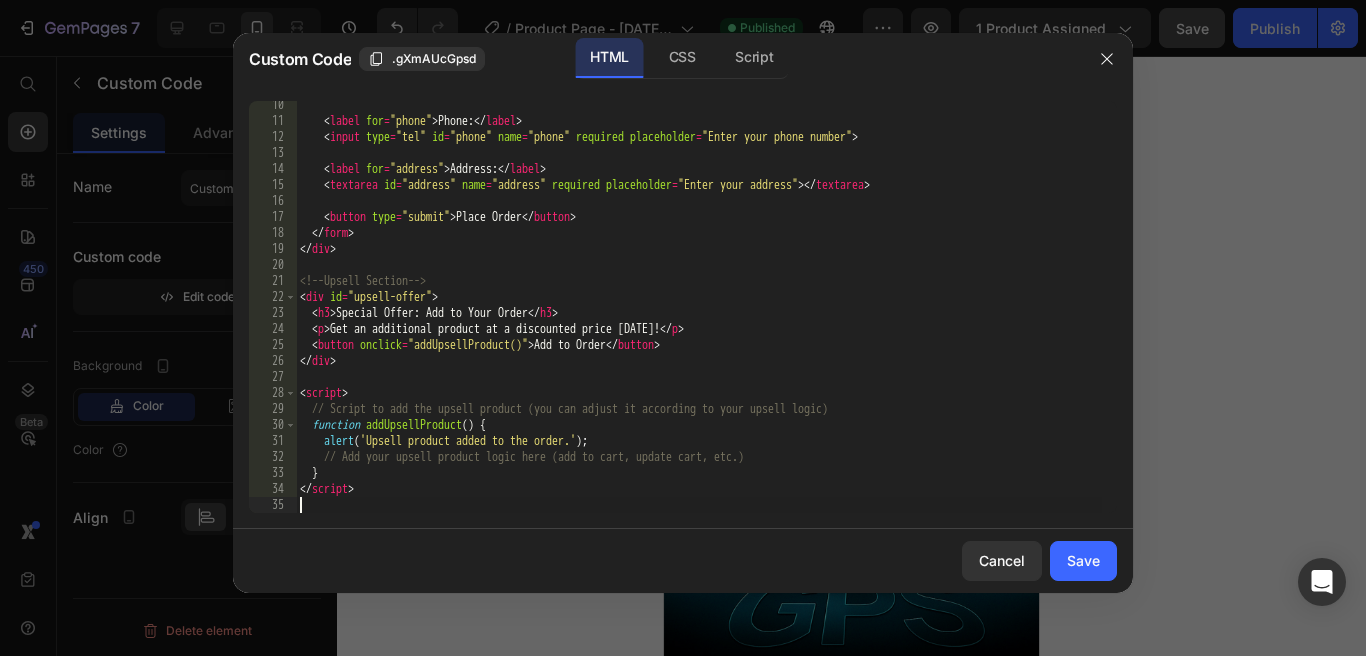 type on "</script>" 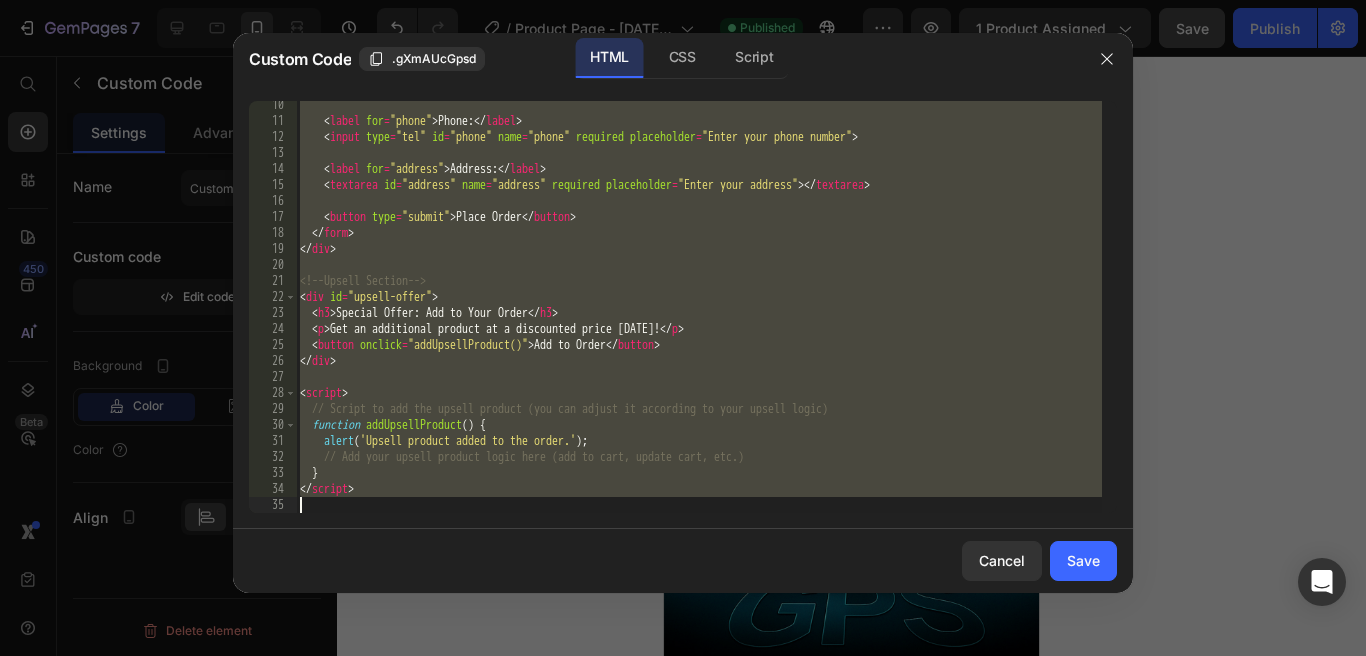 paste 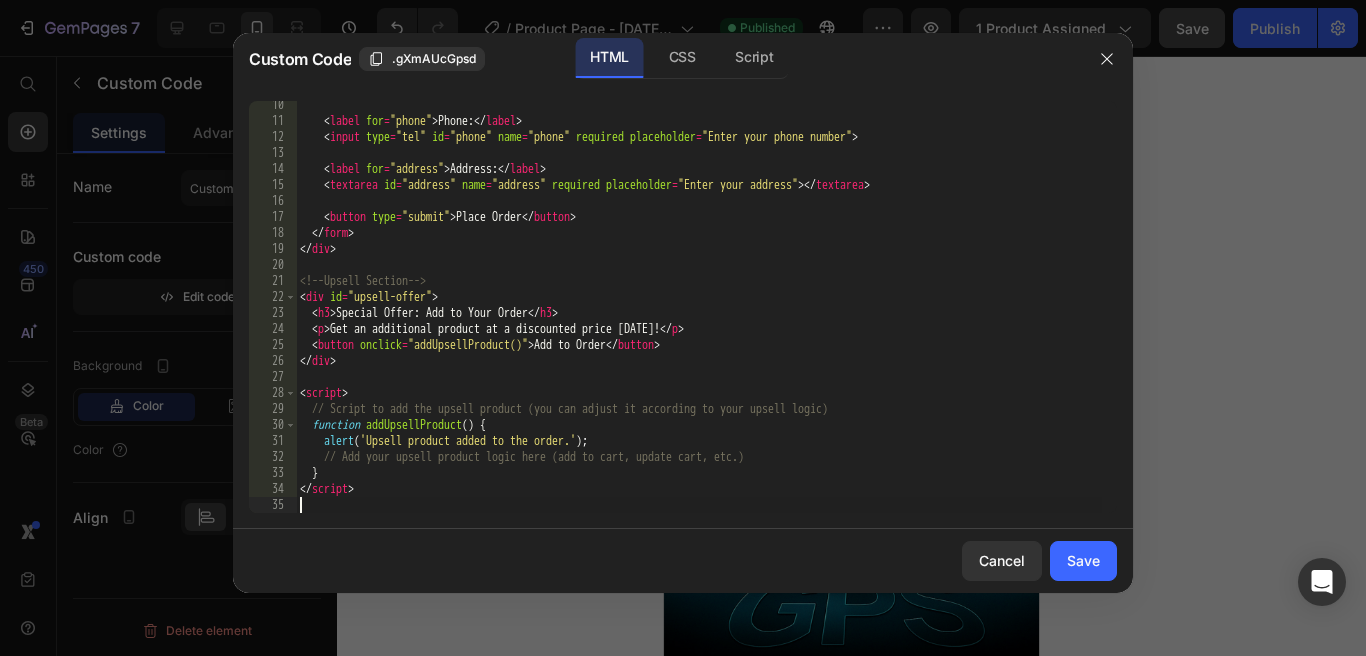 type on "</script>" 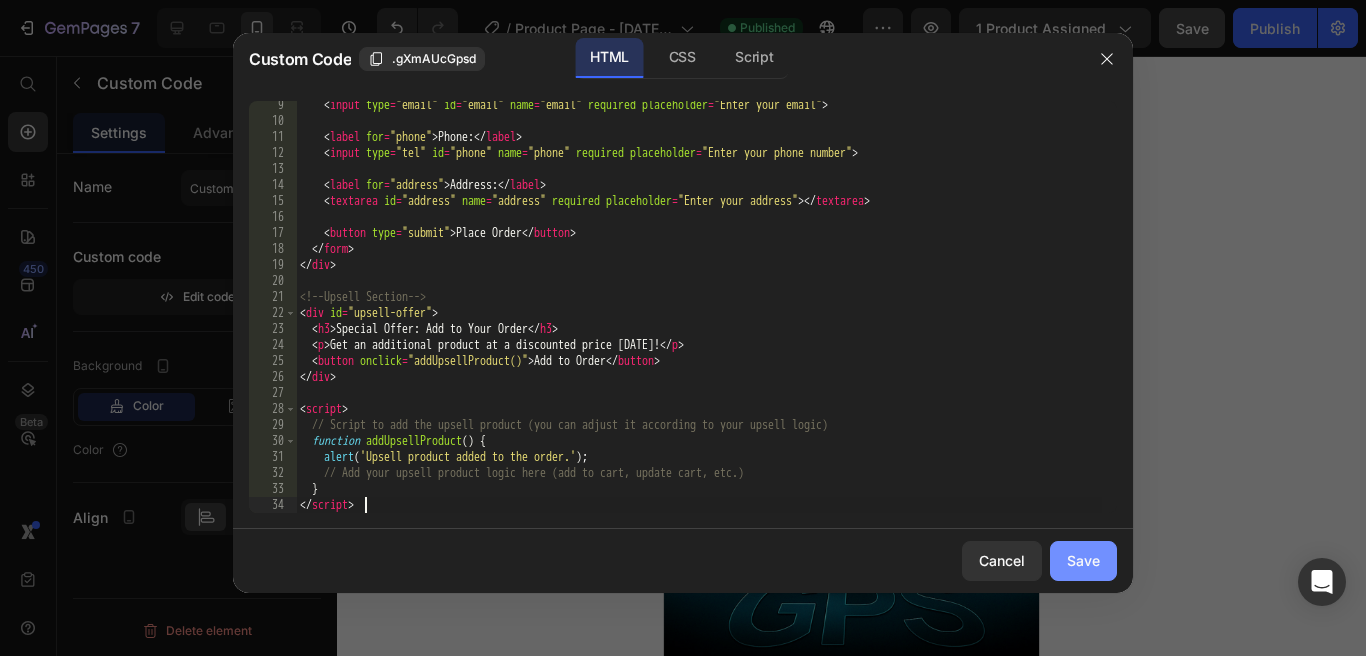 click on "Save" at bounding box center (1083, 560) 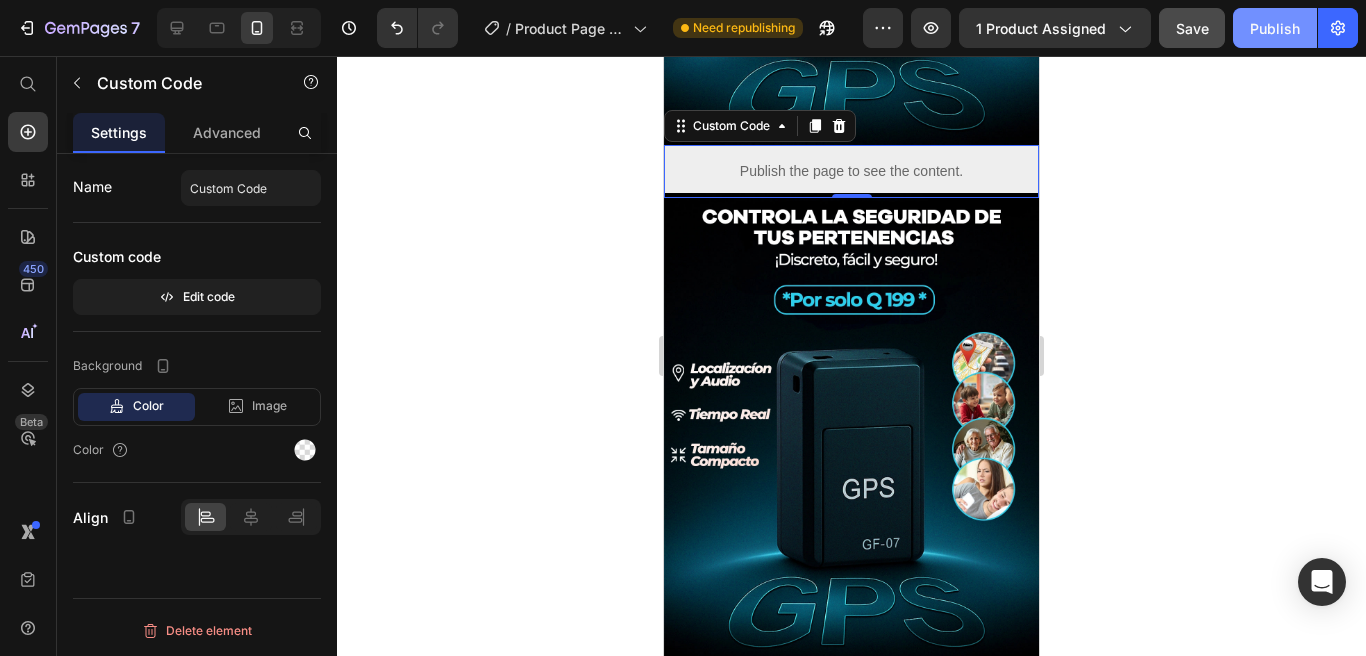 click on "Publish" at bounding box center [1275, 28] 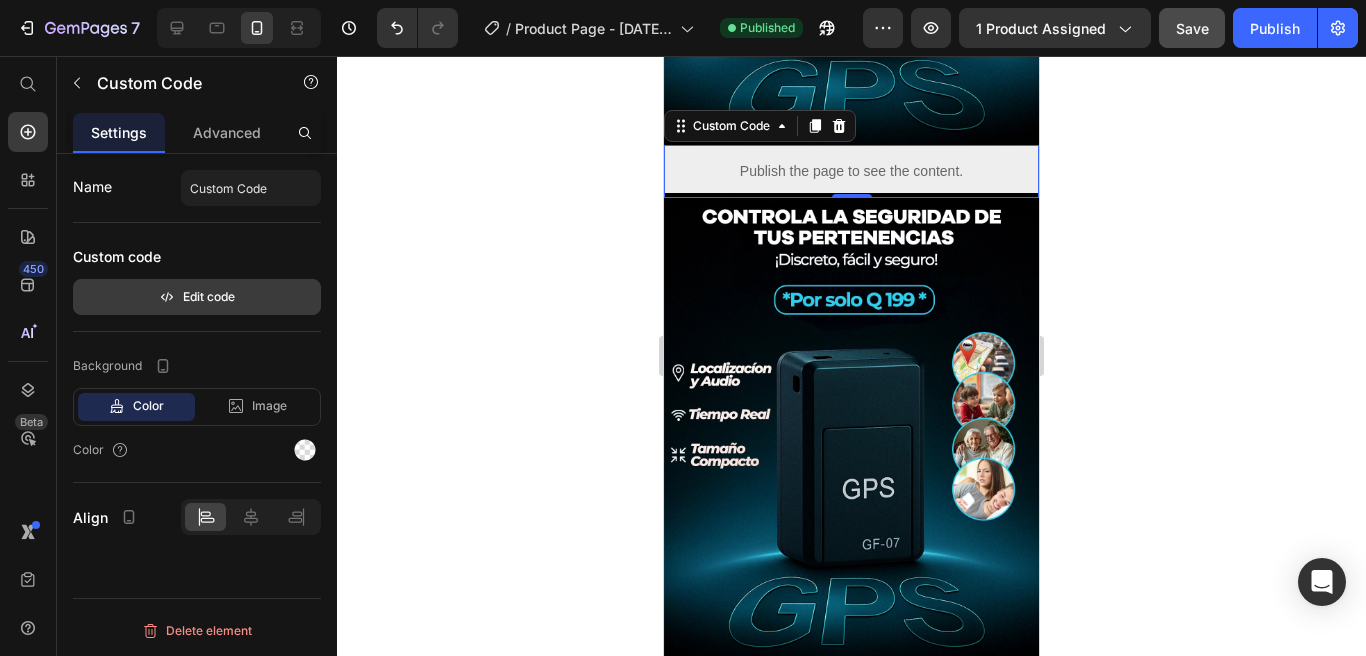 click on "Edit code" at bounding box center [197, 297] 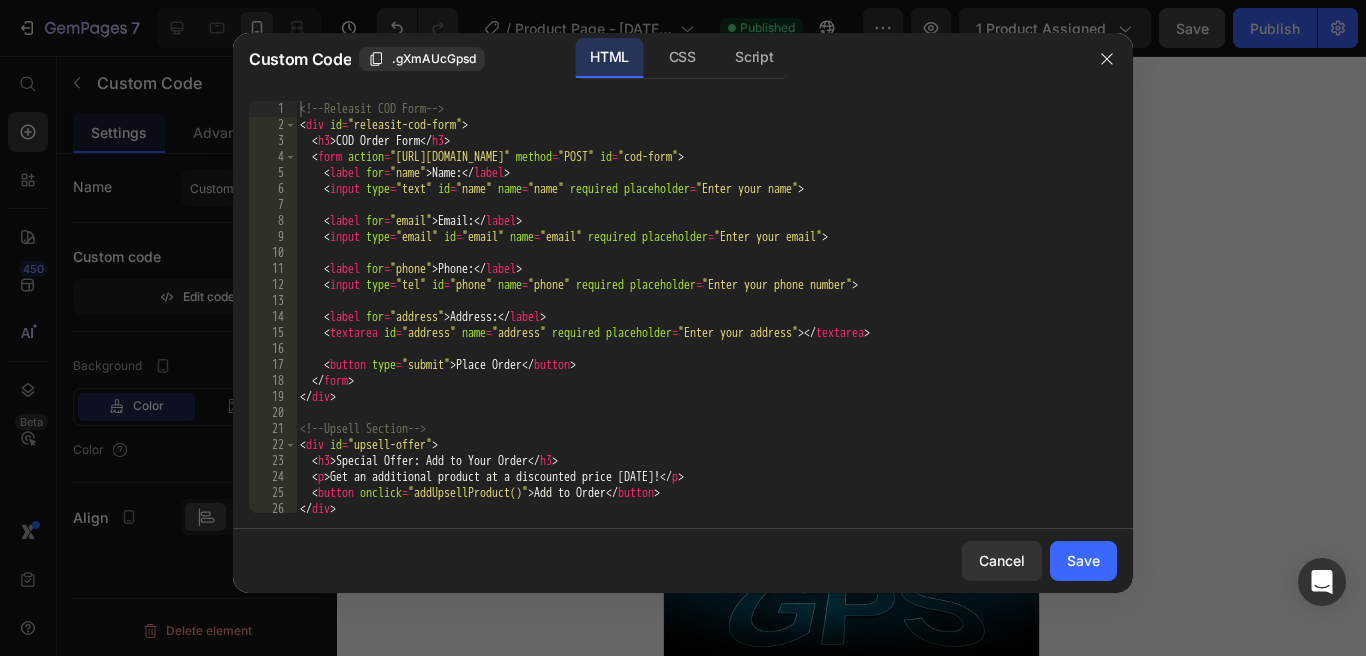 click on "<!--  Releasit COD Form  --> < div   id = "releasit-cod-form" >    < h3 > COD Order Form </ h3 >    < form   action = "https://api.releasit.com/form-handler"   method = "POST"   id = "cod-form" >      < label   for = "name" > Name: </ label >      < input   type = "text"   id = "name"   name = "name"   required   placeholder = "Enter your name" >           < label   for = "email" > Email: </ label >      < input   type = "email"   id = "email"   name = "email"   required   placeholder = "Enter your email" >      < label   for = "phone" > Phone: </ label >      < input   type = "tel"   id = "phone"   name = "phone"   required   placeholder = "Enter your phone number" >      < label   for = "address" > Address: </ label >      < textarea   id = "address"   name = "address"   required   placeholder = "Enter your address" > </ textarea >      < button   type = "submit" > Place Order </ button >    </ form > </ div > <!--  Upsell Section  --> < div   id = "upsell-offer" >    < h3 > Special Offer: Add to Your Order" at bounding box center [699, 323] 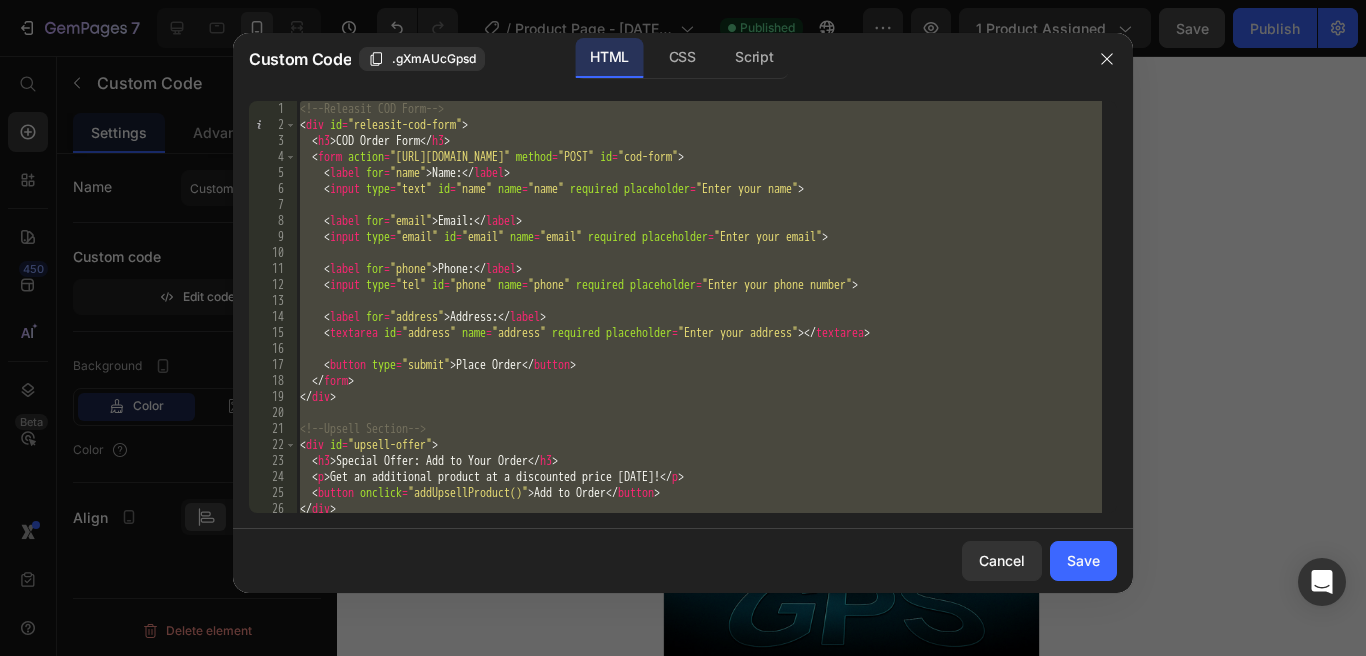 paste on "_rsi-cod-form-gempages-button-overwrite" 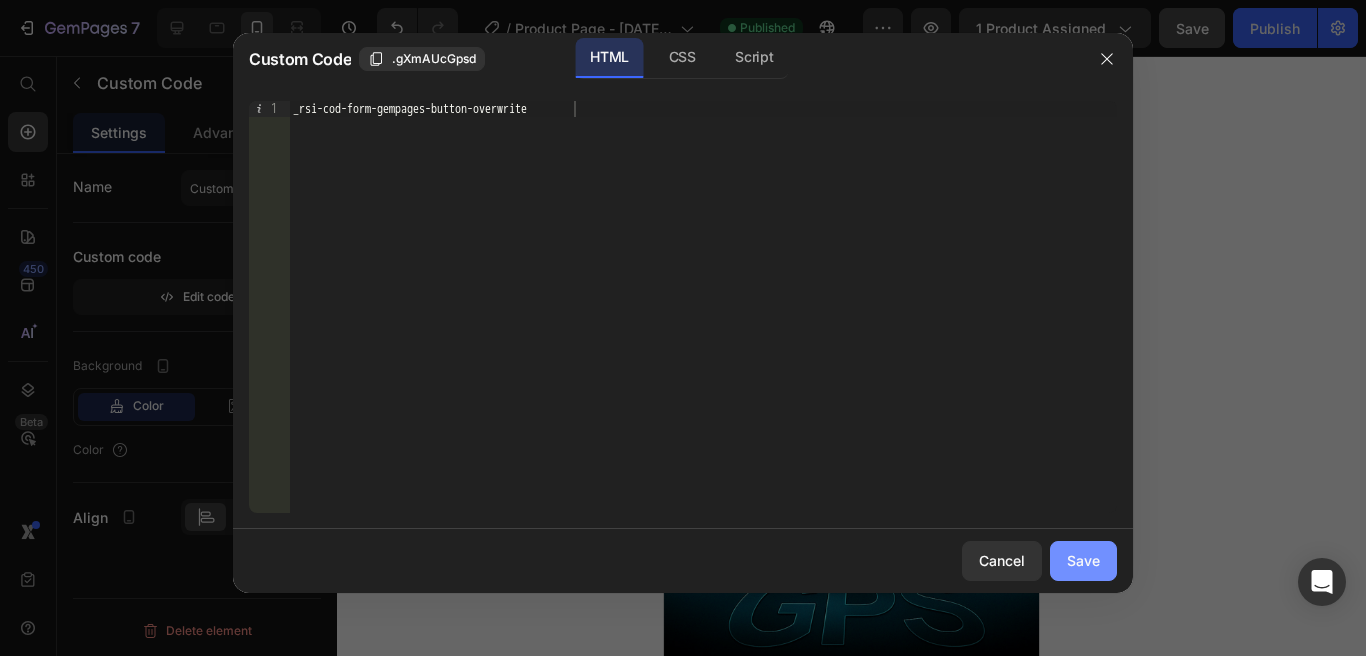 click on "Save" 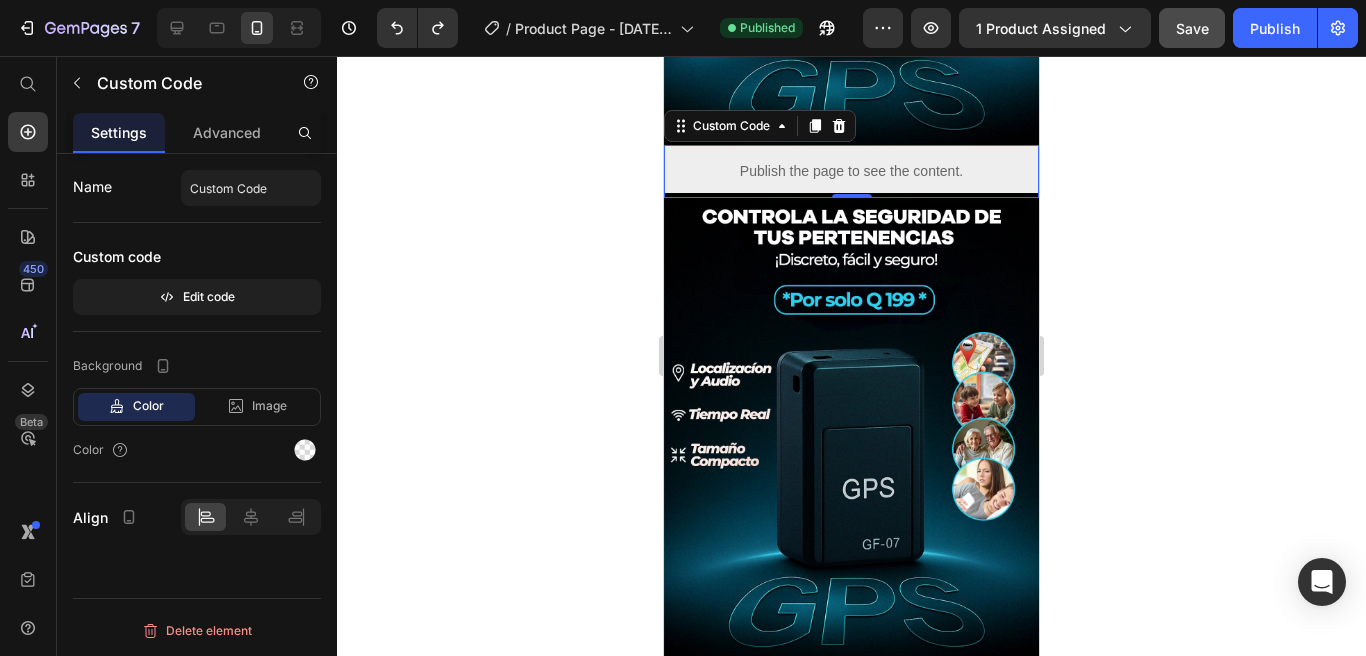 click on "Publish the page to see the content." at bounding box center [851, 171] 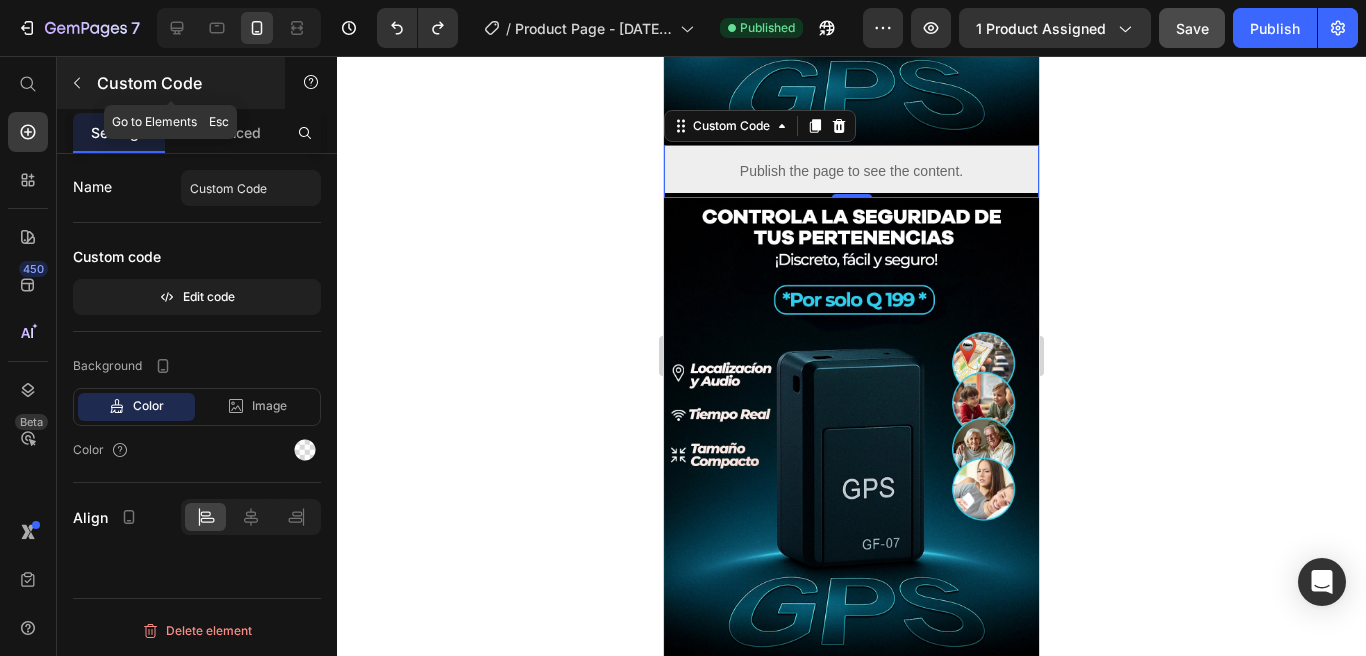 click 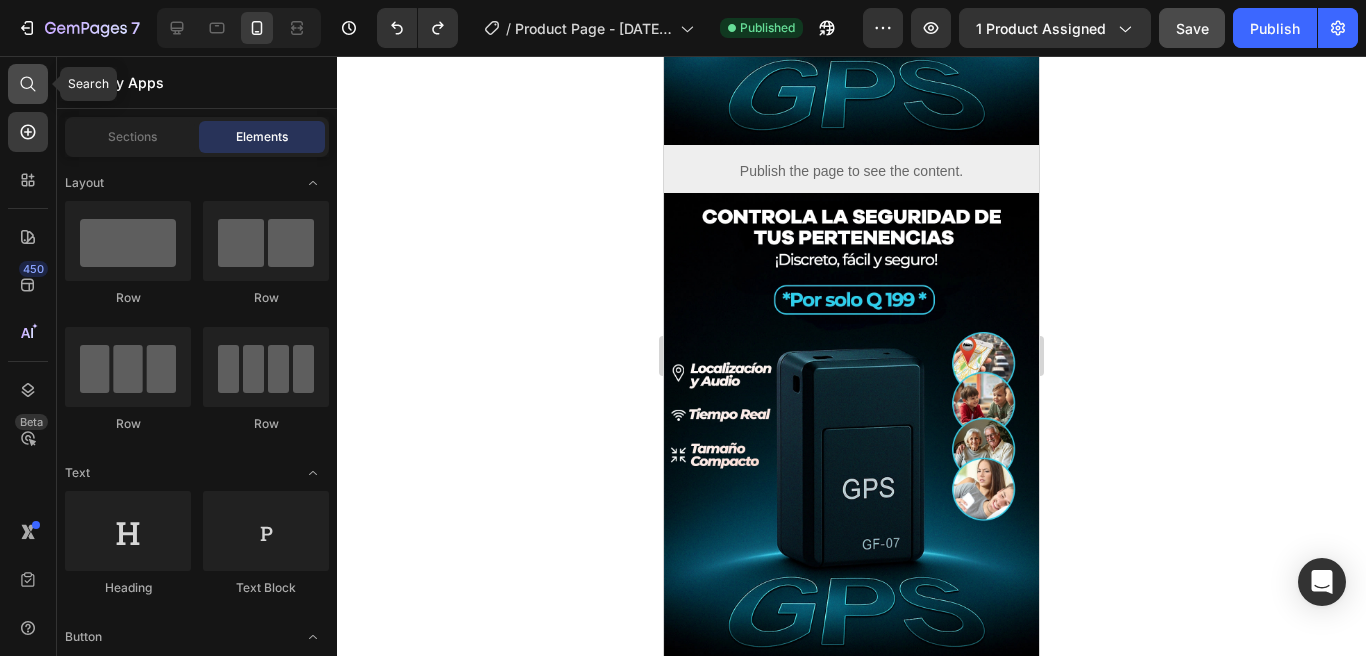 click 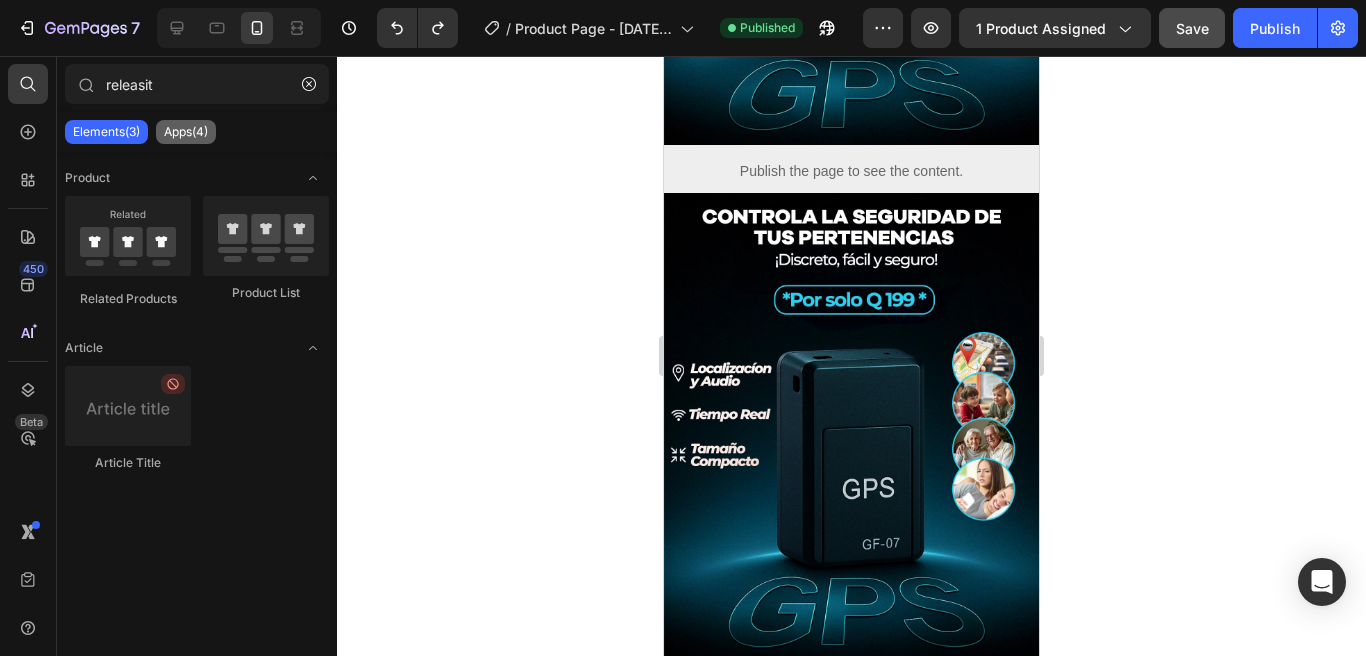 type on "releasit" 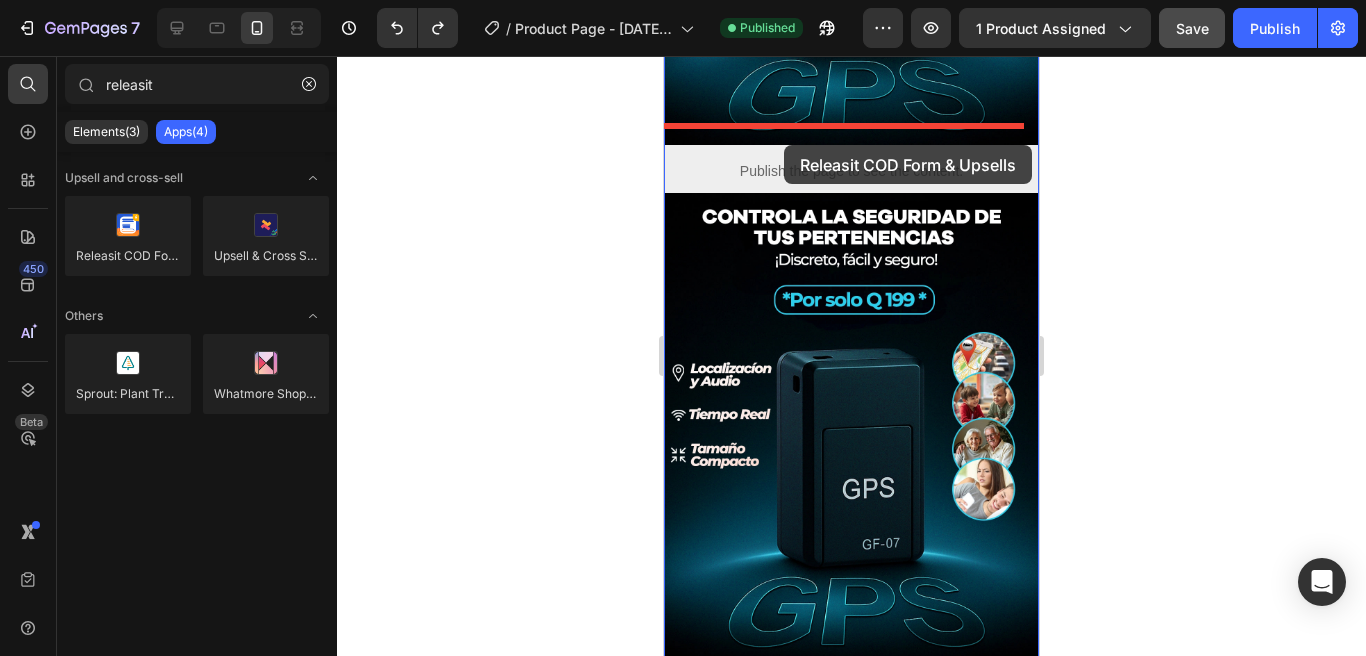 drag, startPoint x: 798, startPoint y: 304, endPoint x: 784, endPoint y: 145, distance: 159.61516 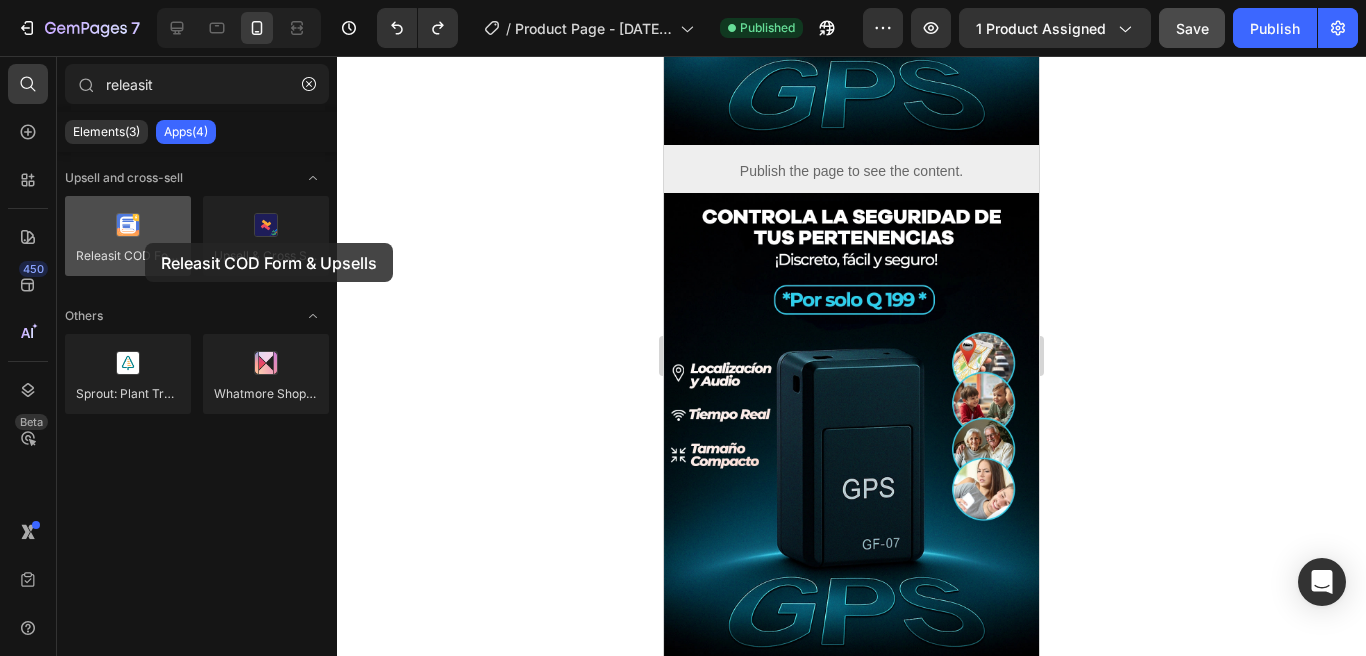 click at bounding box center [128, 236] 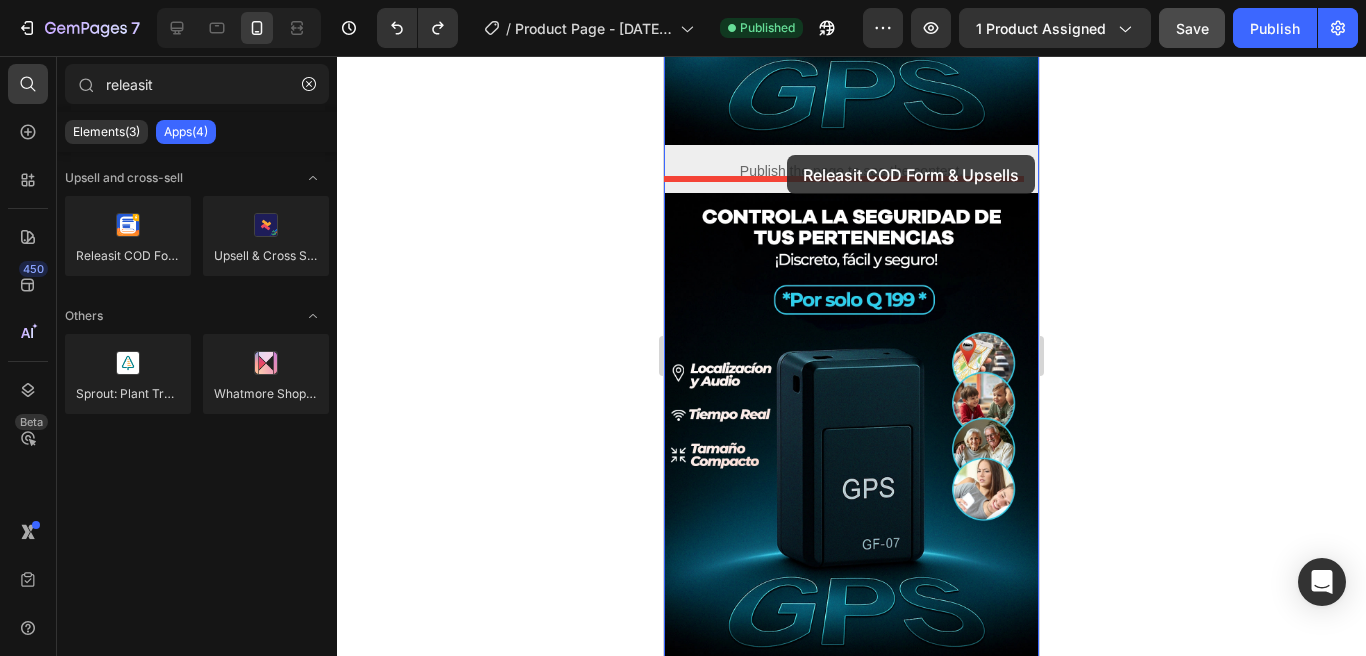 drag, startPoint x: 796, startPoint y: 298, endPoint x: 786, endPoint y: 153, distance: 145.34442 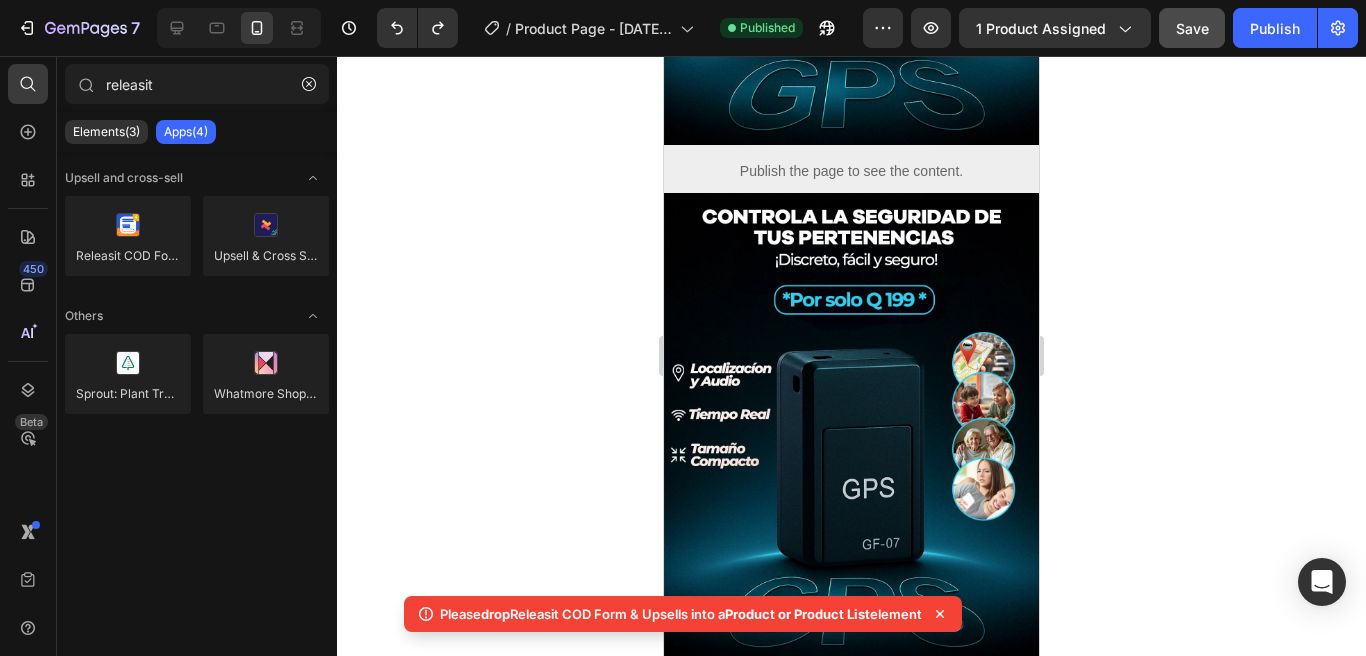 click on "Please  drop  Releasit COD Form & Upsells into a  Product or Product  List  element" at bounding box center [681, 614] 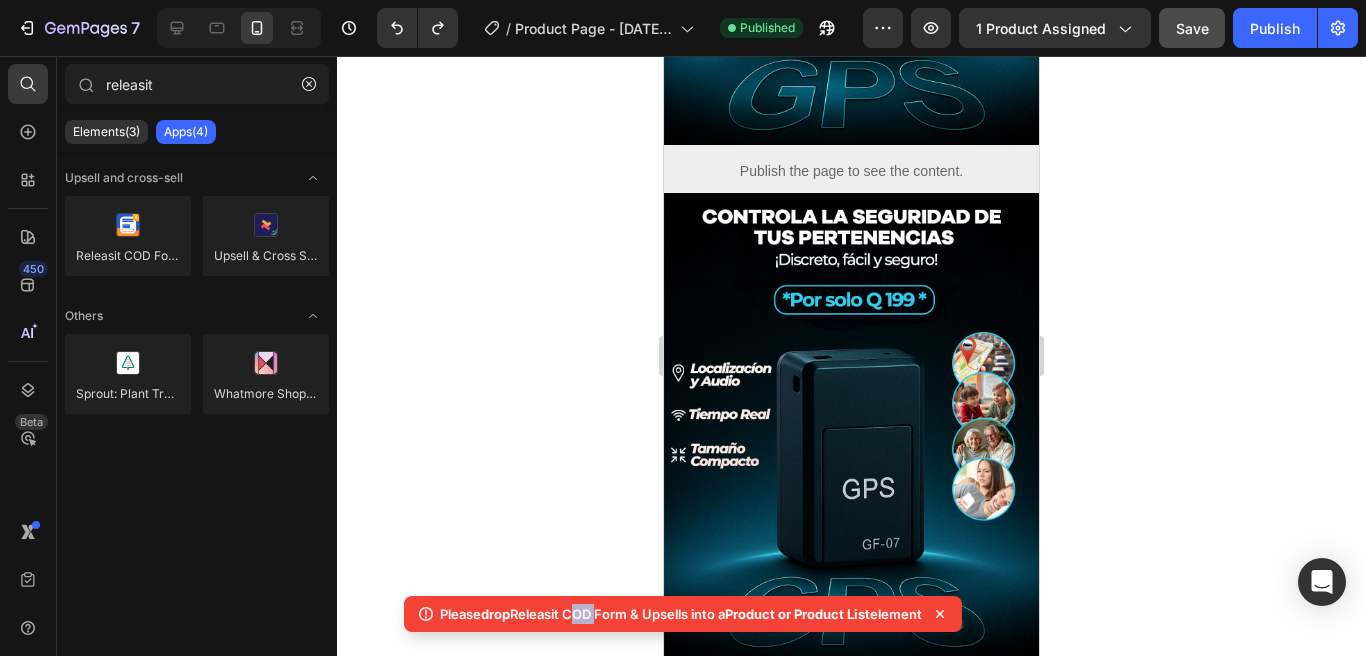 click on "Please  drop  Releasit COD Form & Upsells into a  Product or Product  List  element" at bounding box center [681, 614] 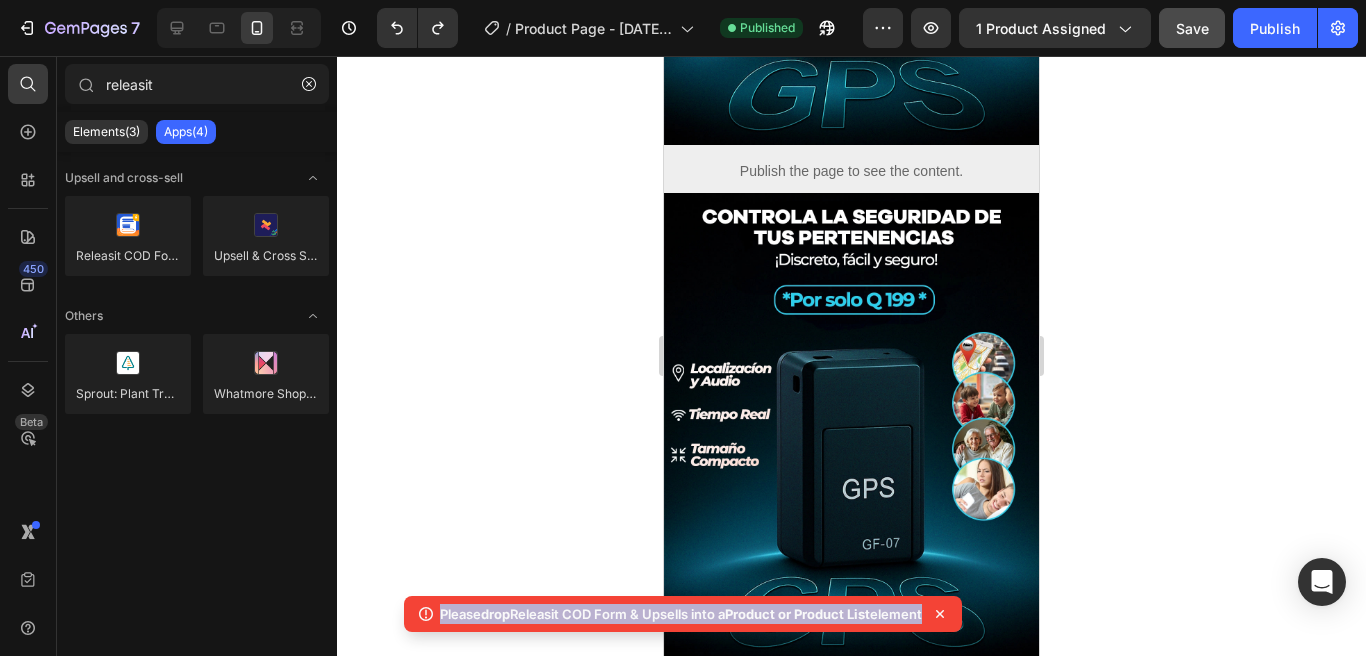 click on "Please  drop  Releasit COD Form & Upsells into a  Product or Product  List  element" at bounding box center [681, 614] 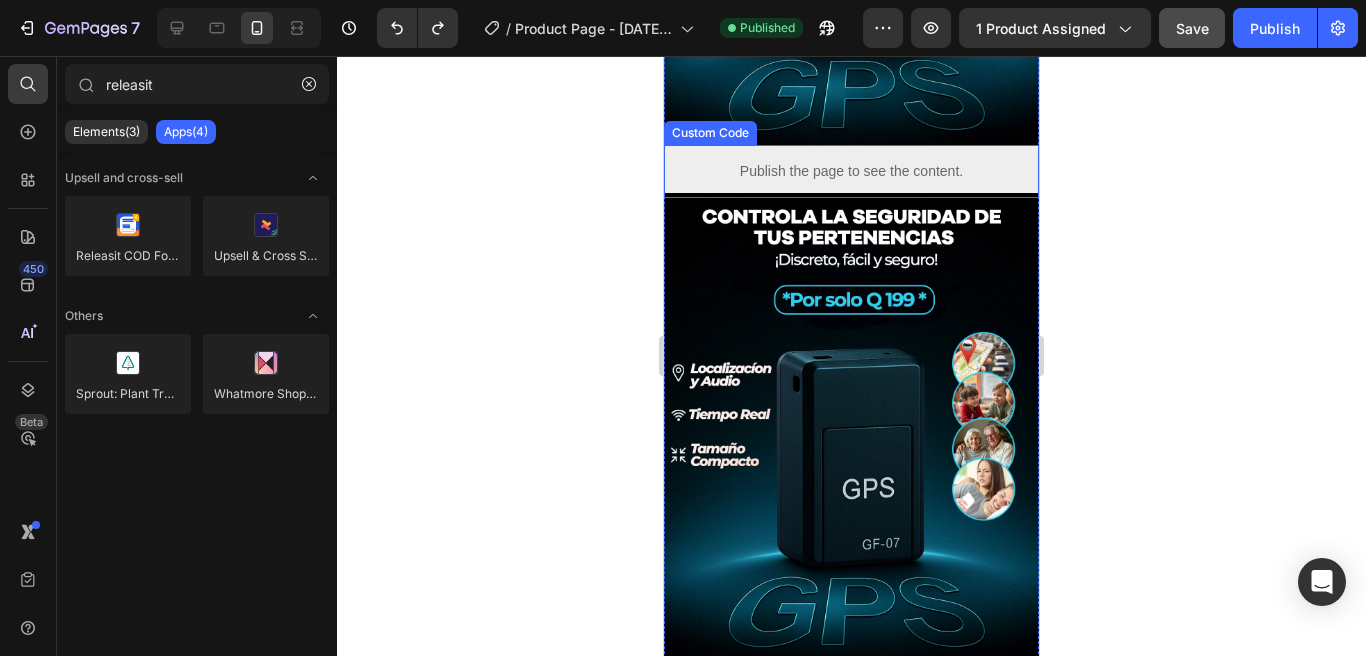 click on "Publish the page to see the content." at bounding box center [851, 171] 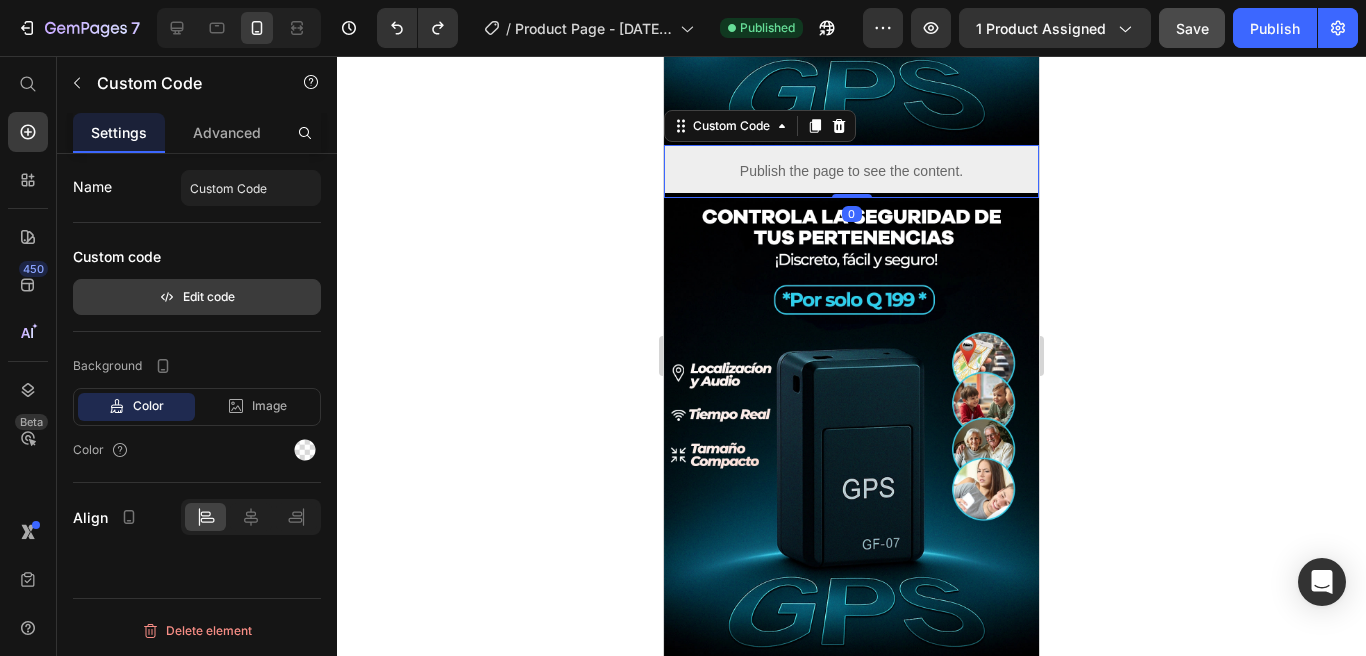click on "Edit code" at bounding box center [197, 297] 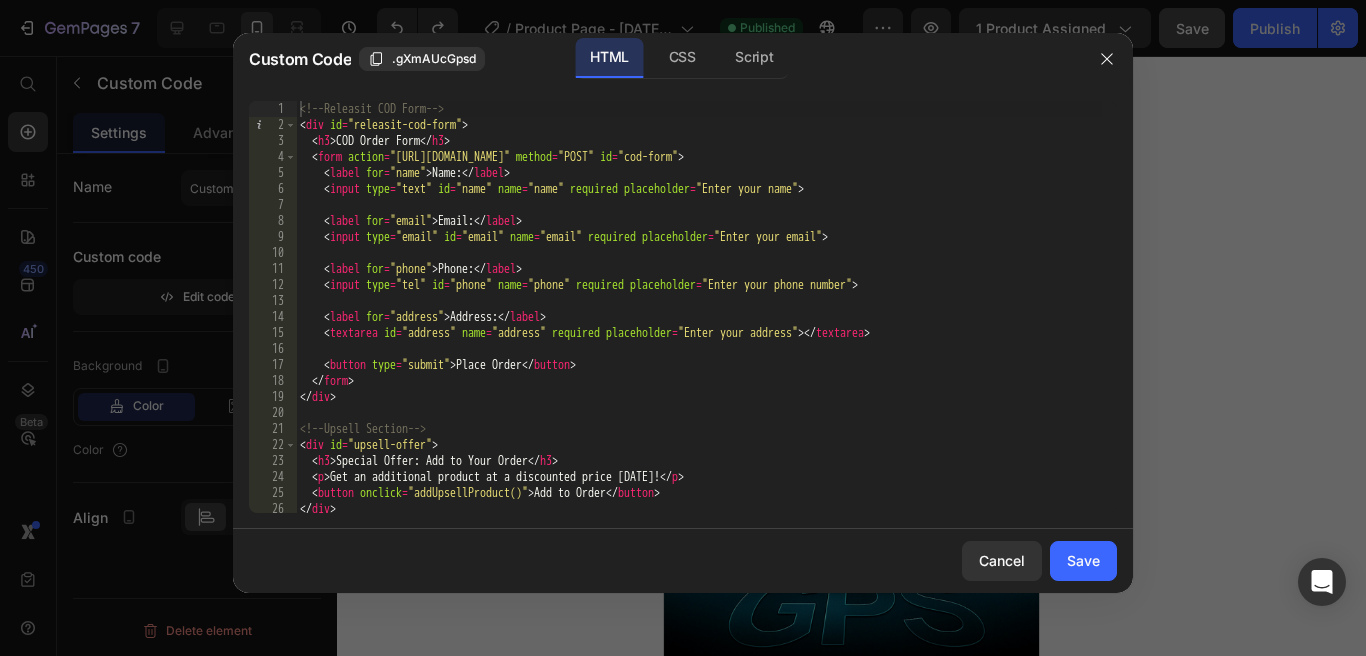 click on "<!--  Releasit COD Form  --> < div   id = "releasit-cod-form" >    < h3 > COD Order Form </ h3 >    < form   action = "https://api.releasit.com/form-handler"   method = "POST"   id = "cod-form" >      < label   for = "name" > Name: </ label >      < input   type = "text"   id = "name"   name = "name"   required   placeholder = "Enter your name" >           < label   for = "email" > Email: </ label >      < input   type = "email"   id = "email"   name = "email"   required   placeholder = "Enter your email" >      < label   for = "phone" > Phone: </ label >      < input   type = "tel"   id = "phone"   name = "phone"   required   placeholder = "Enter your phone number" >      < label   for = "address" > Address: </ label >      < textarea   id = "address"   name = "address"   required   placeholder = "Enter your address" > </ textarea >      < button   type = "submit" > Place Order </ button >    </ form > </ div > <!--  Upsell Section  --> < div   id = "upsell-offer" >    < h3 > Special Offer: Add to Your Order" at bounding box center [699, 323] 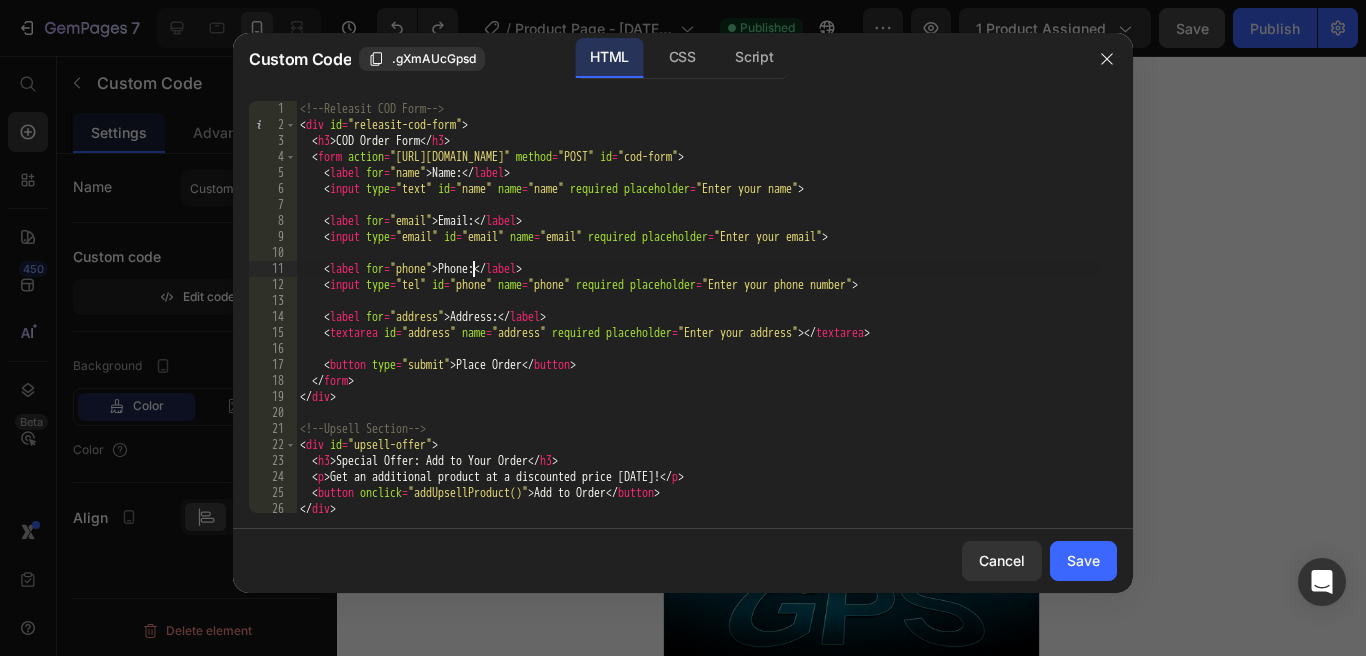 type on "}
</script>" 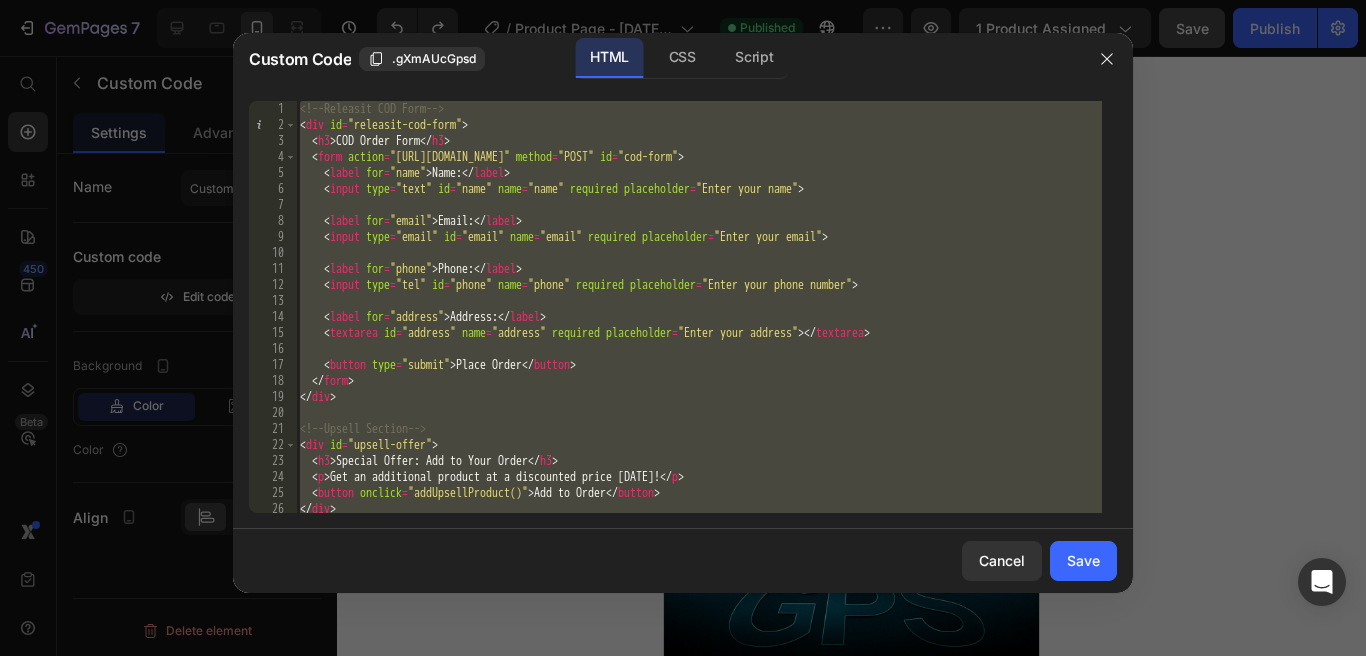 paste 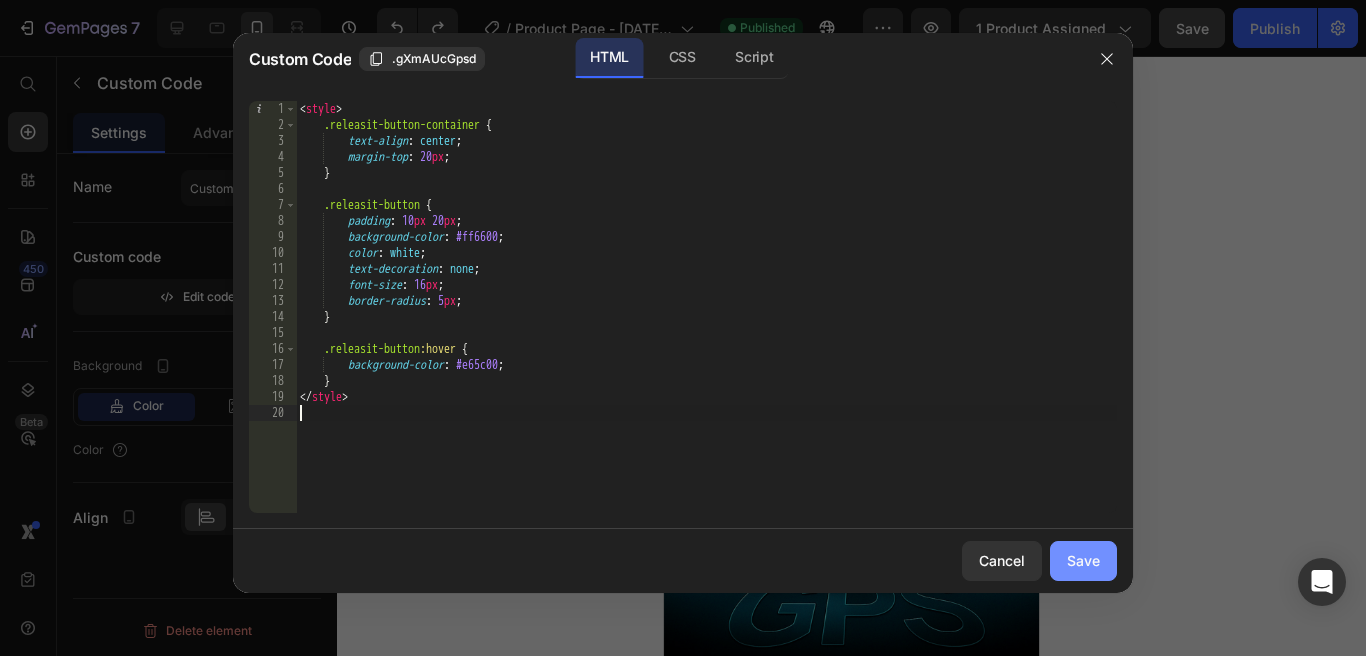 click on "Save" at bounding box center (1083, 560) 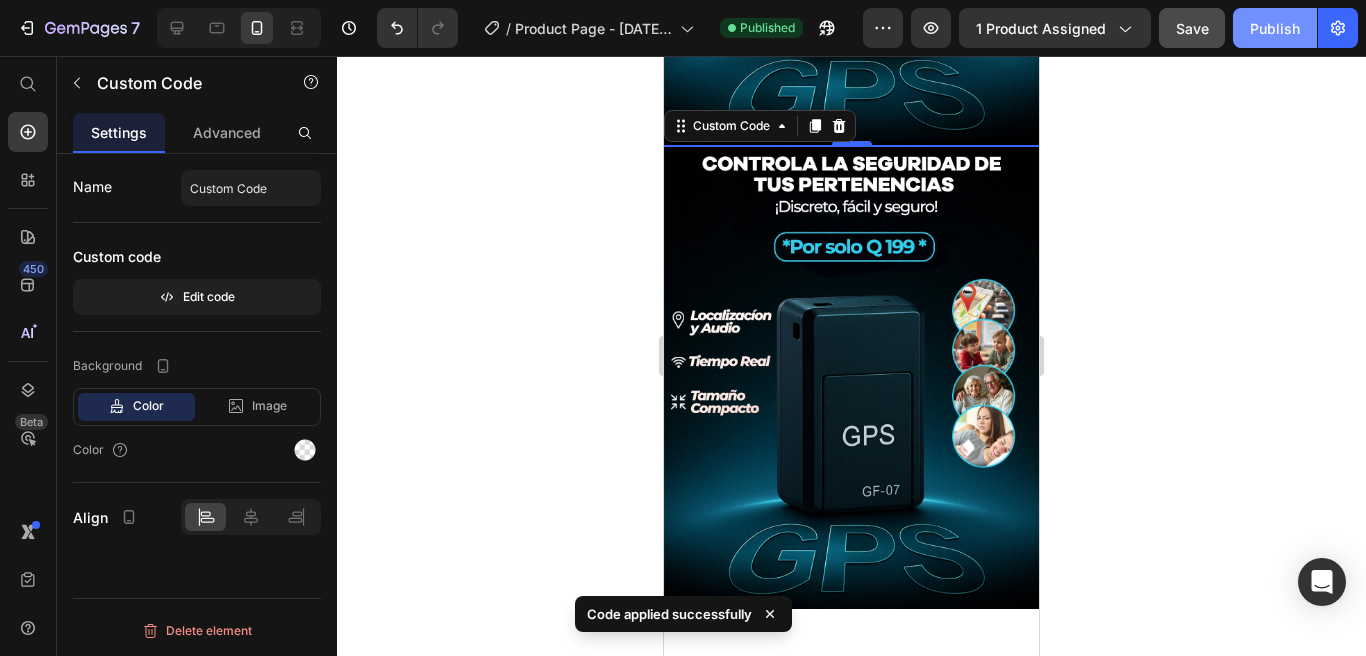 click on "Publish" 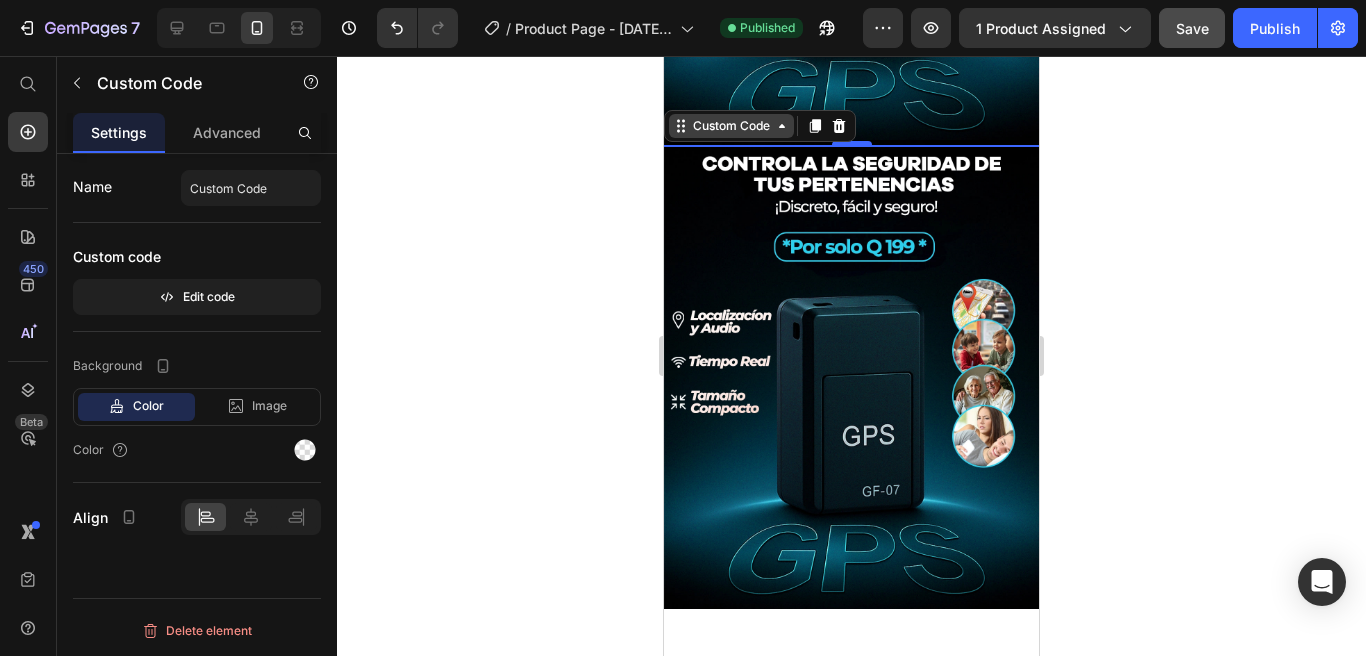 click on "Custom Code" at bounding box center (731, 126) 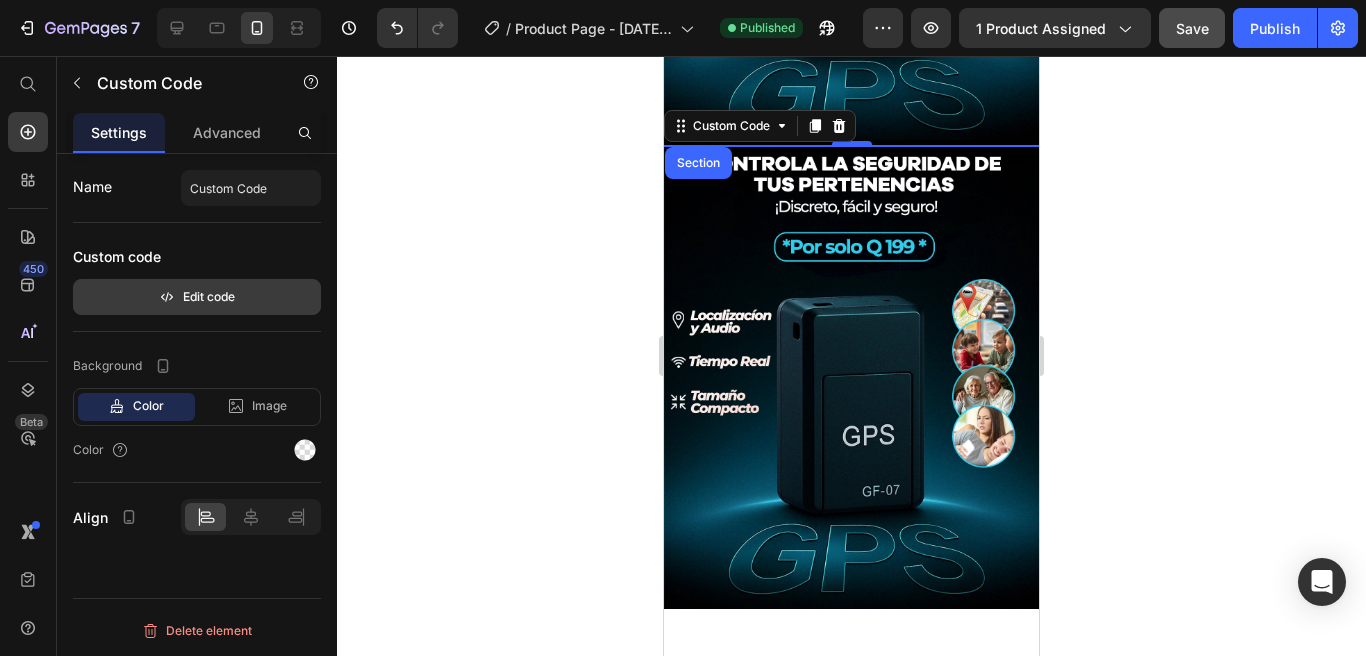 click on "Edit code" at bounding box center [197, 297] 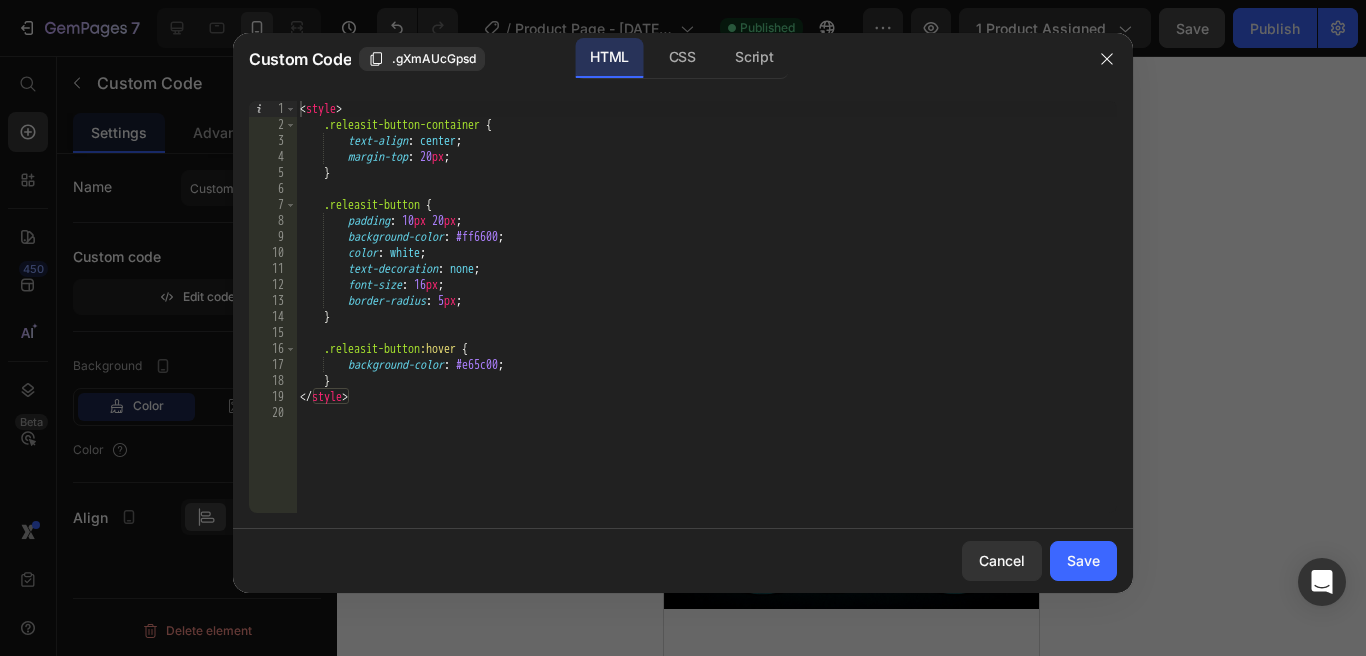 click on "< style >      .releasit-button-container   {           text-align :   center ;           margin-top :   20 px ;      }      .releasit-button   {           padding :   10 px   20 px ;           background-color :   #ff6600 ;           color :   white ;           text-decoration :   none ;           font-size :   16 px ;           border-radius :   5 px ;      }      .releasit-button :hover   {           background-color :   #e65c00 ;      } </ style >" at bounding box center (706, 323) 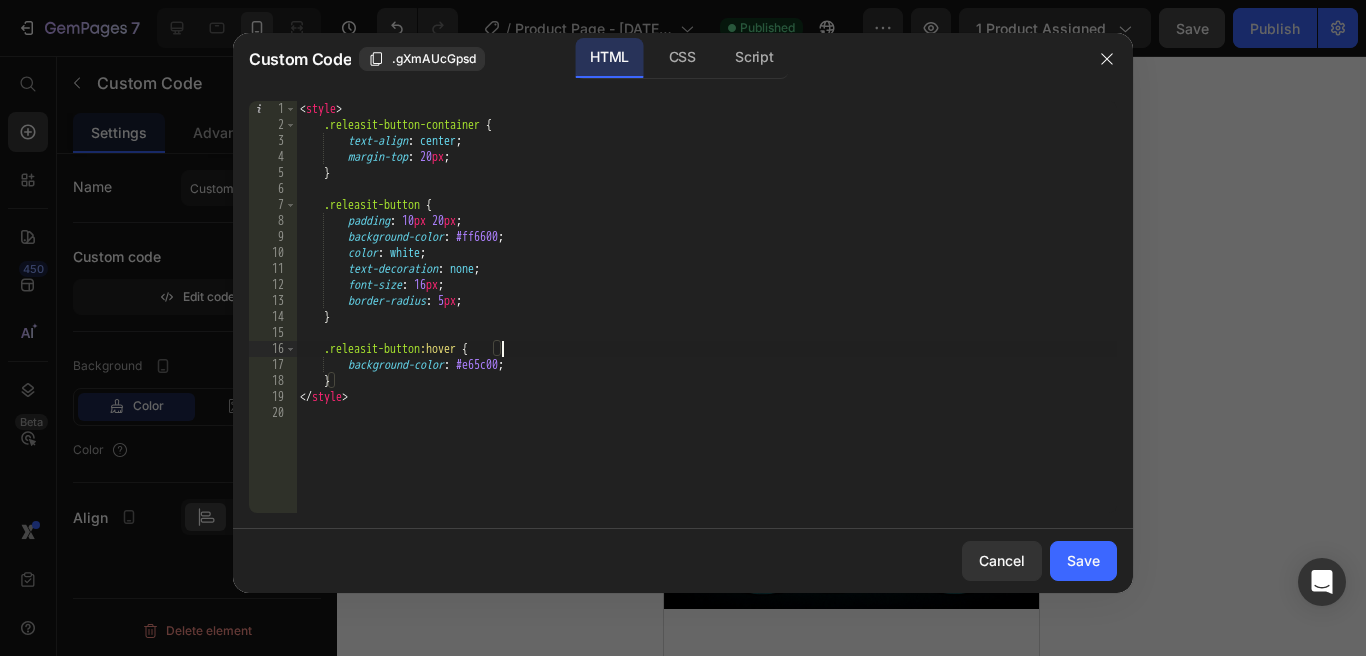 type on "</style>" 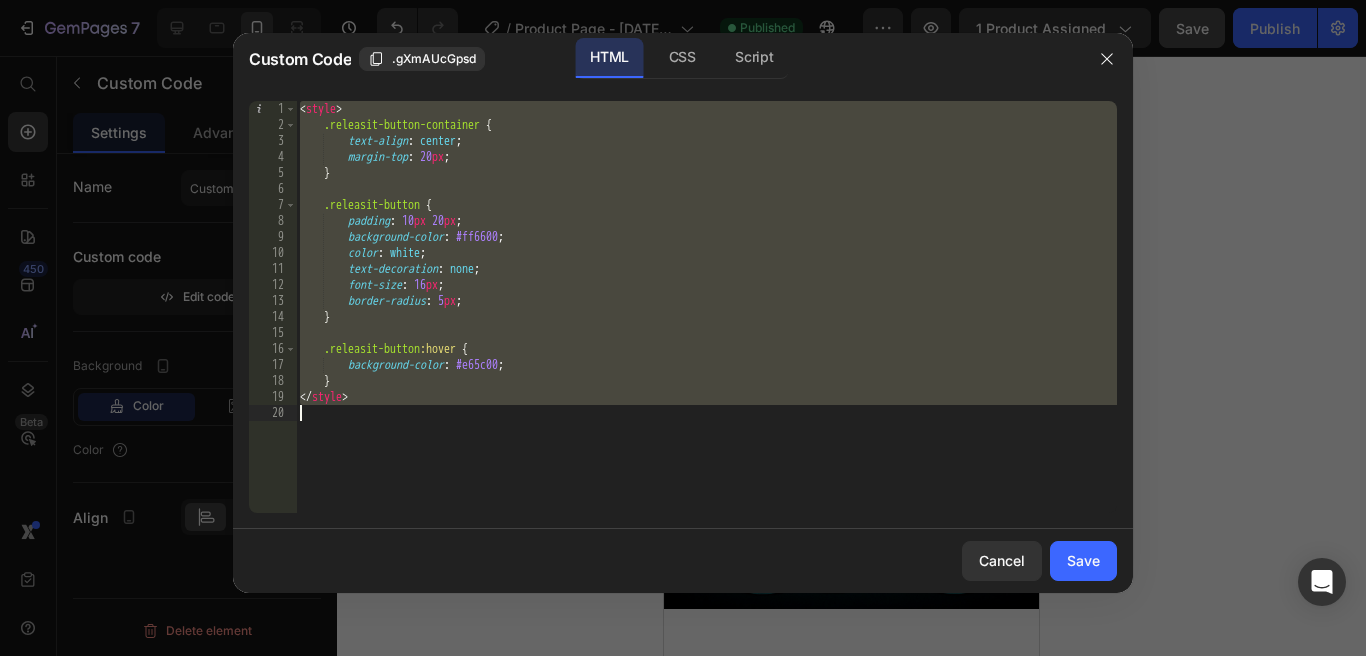 paste 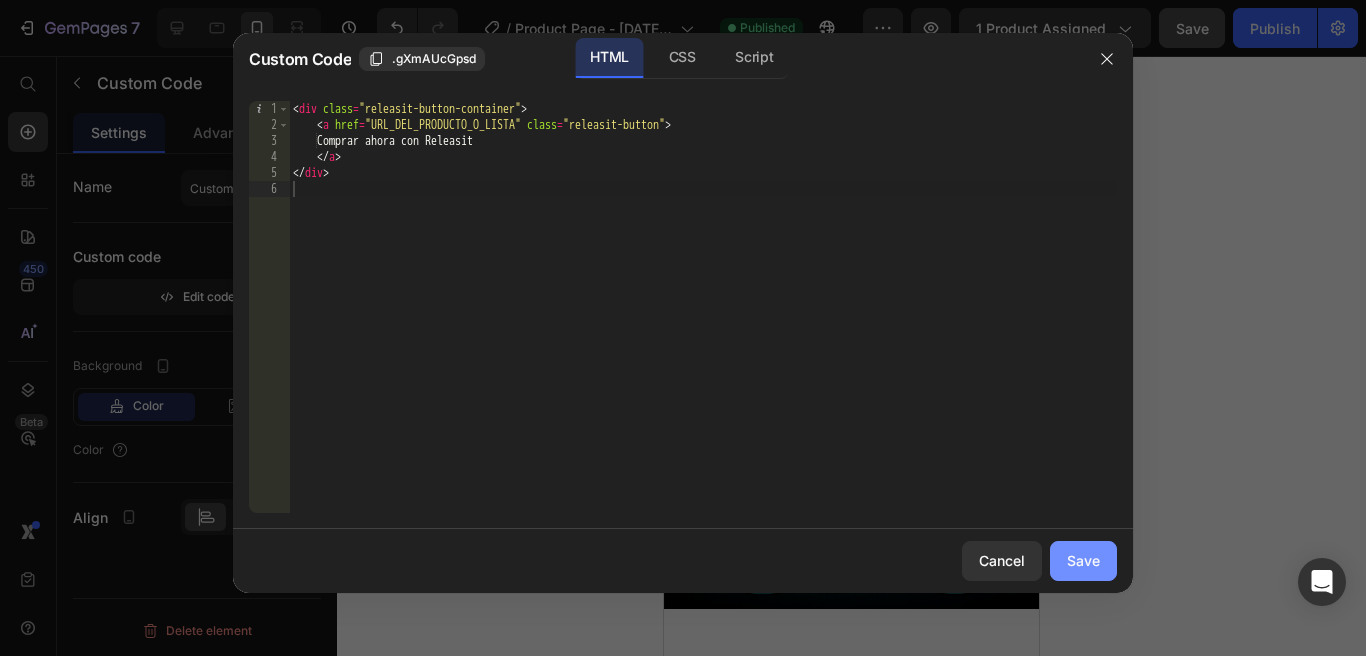 click on "Save" 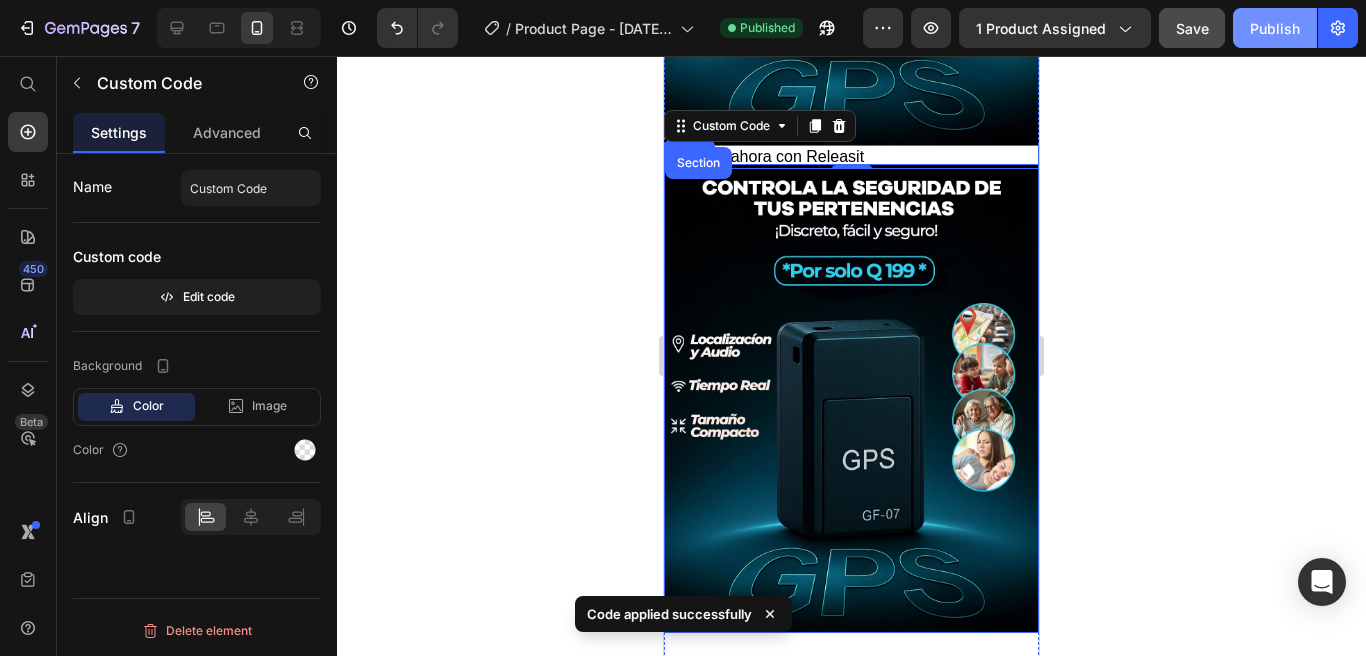 click on "Publish" at bounding box center (1275, 28) 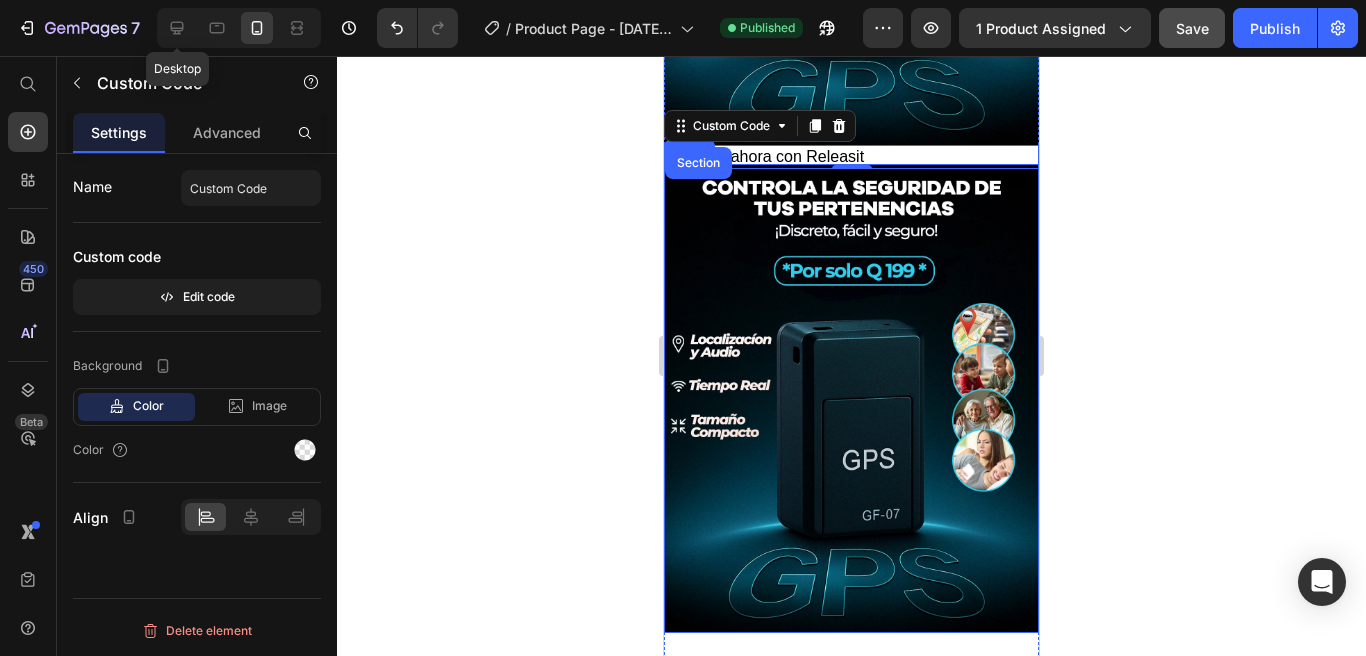 click 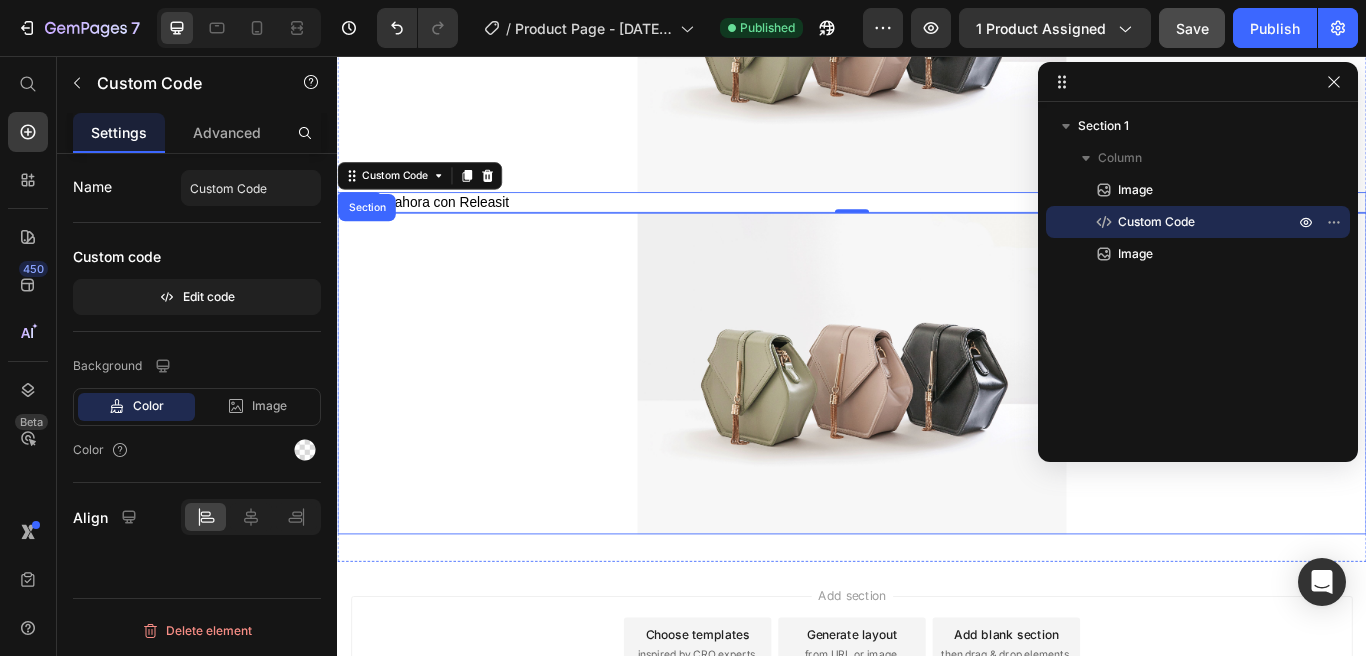 scroll, scrollTop: 419, scrollLeft: 0, axis: vertical 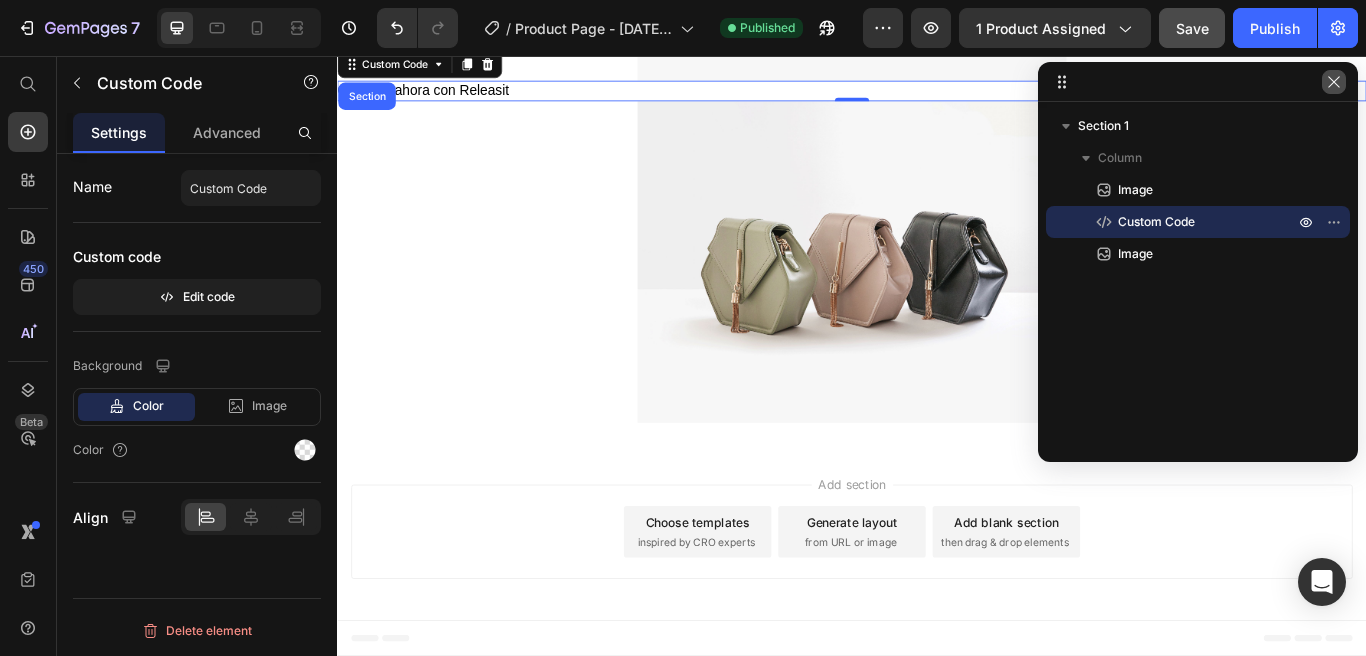 click 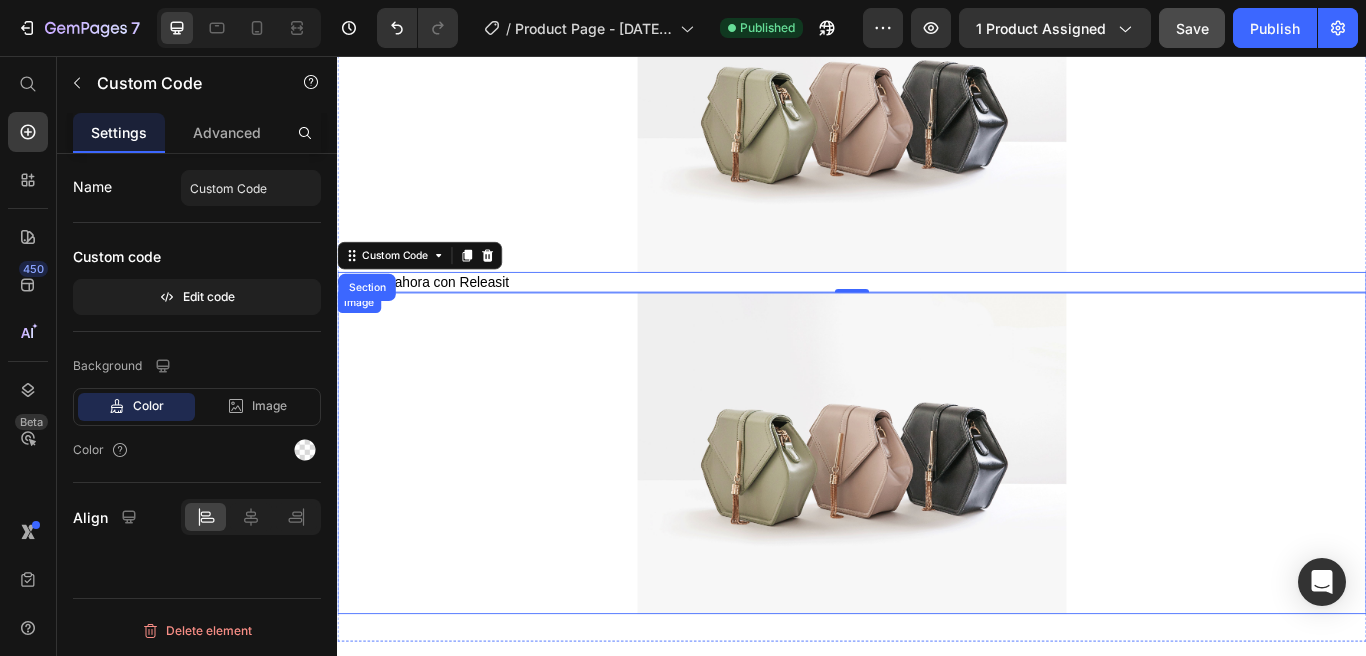 scroll, scrollTop: 0, scrollLeft: 0, axis: both 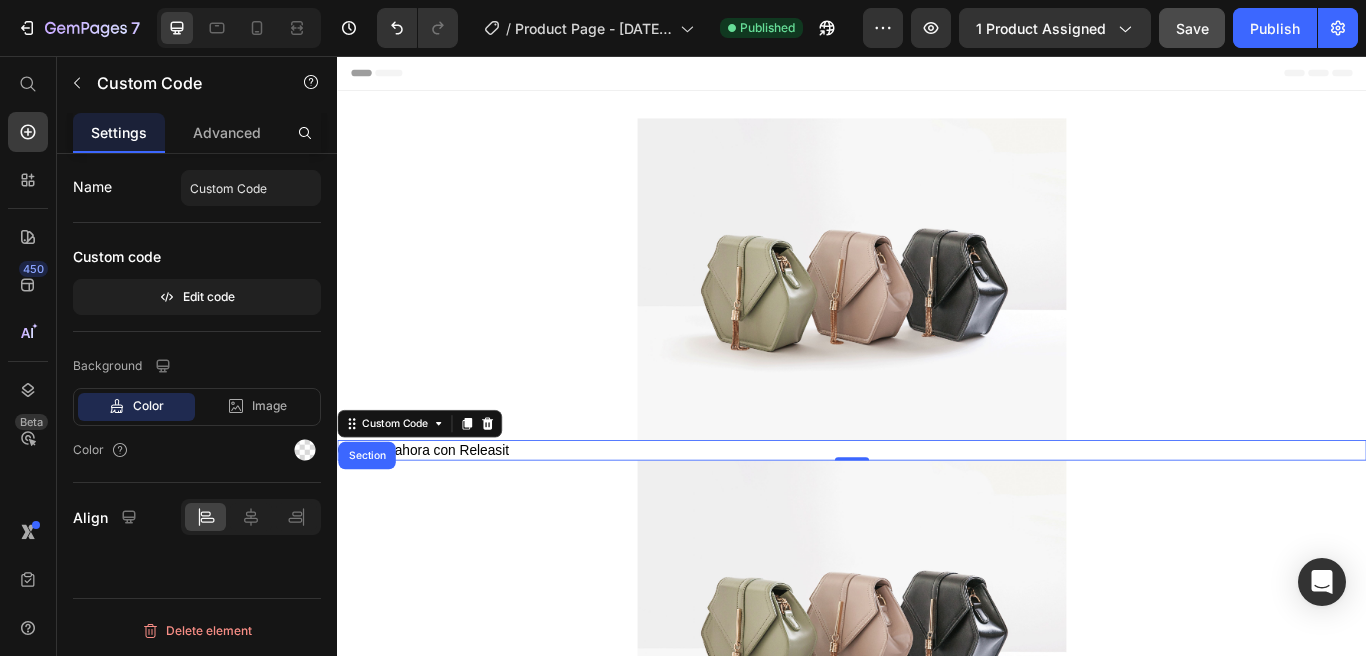 click on "Comprar ahora con Releasit" at bounding box center (937, 516) 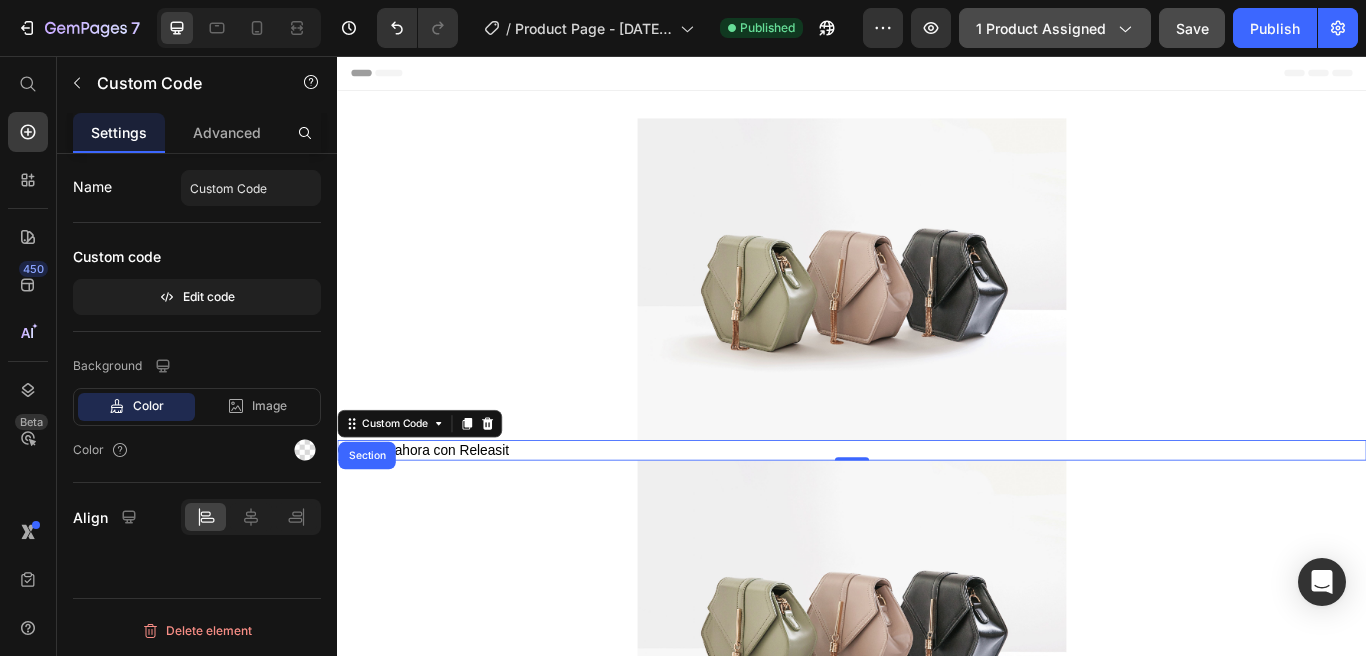 click on "1 product assigned" 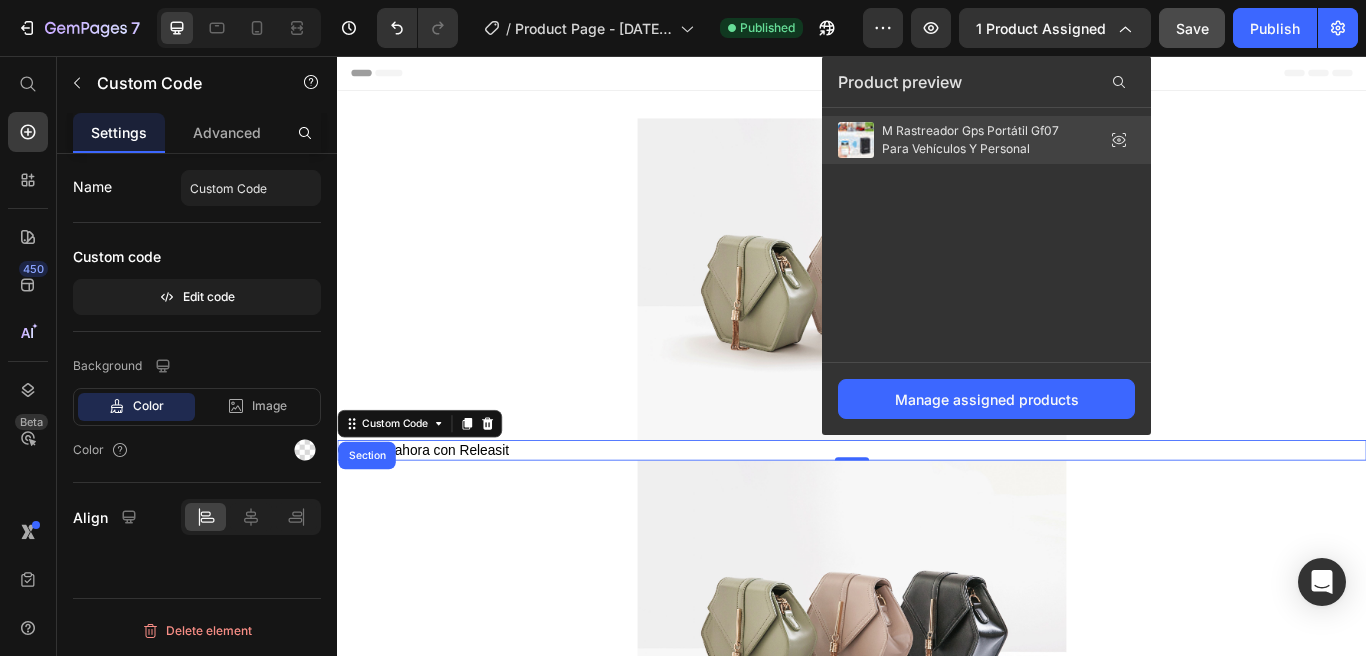 click on "M Rastreador Gps Portátil Gf07 Para Vehículos Y Personal" at bounding box center (982, 140) 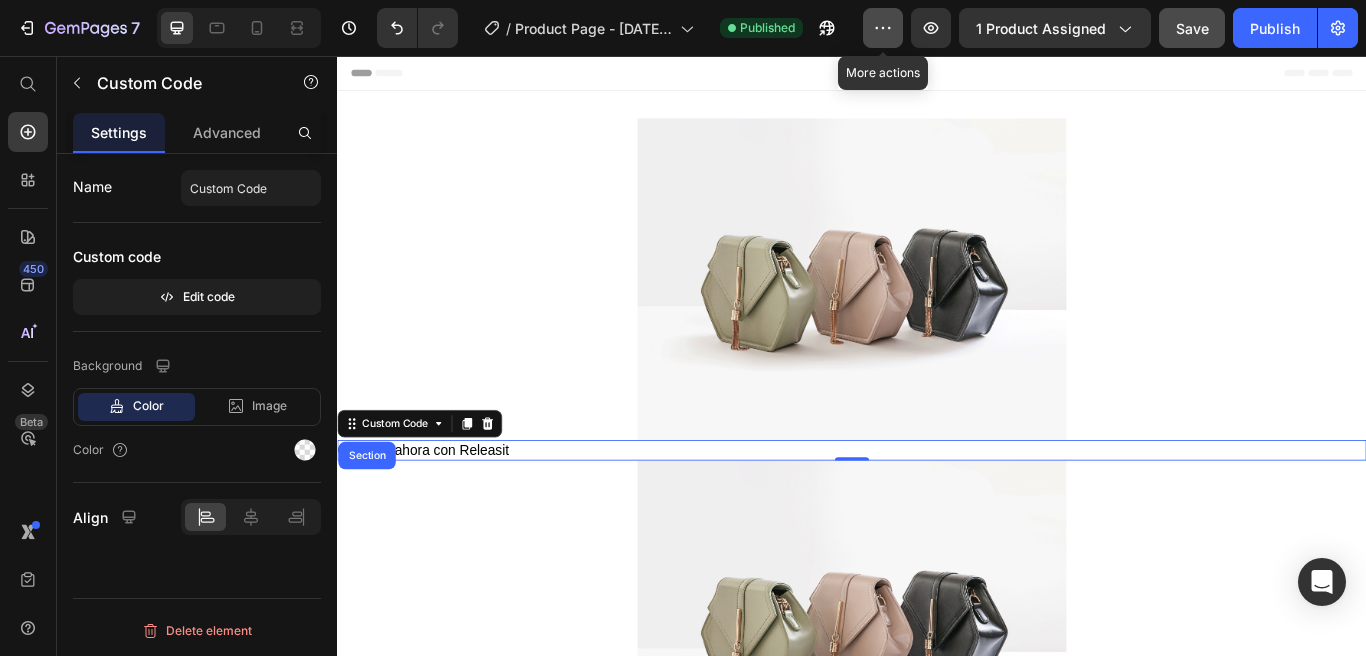 click 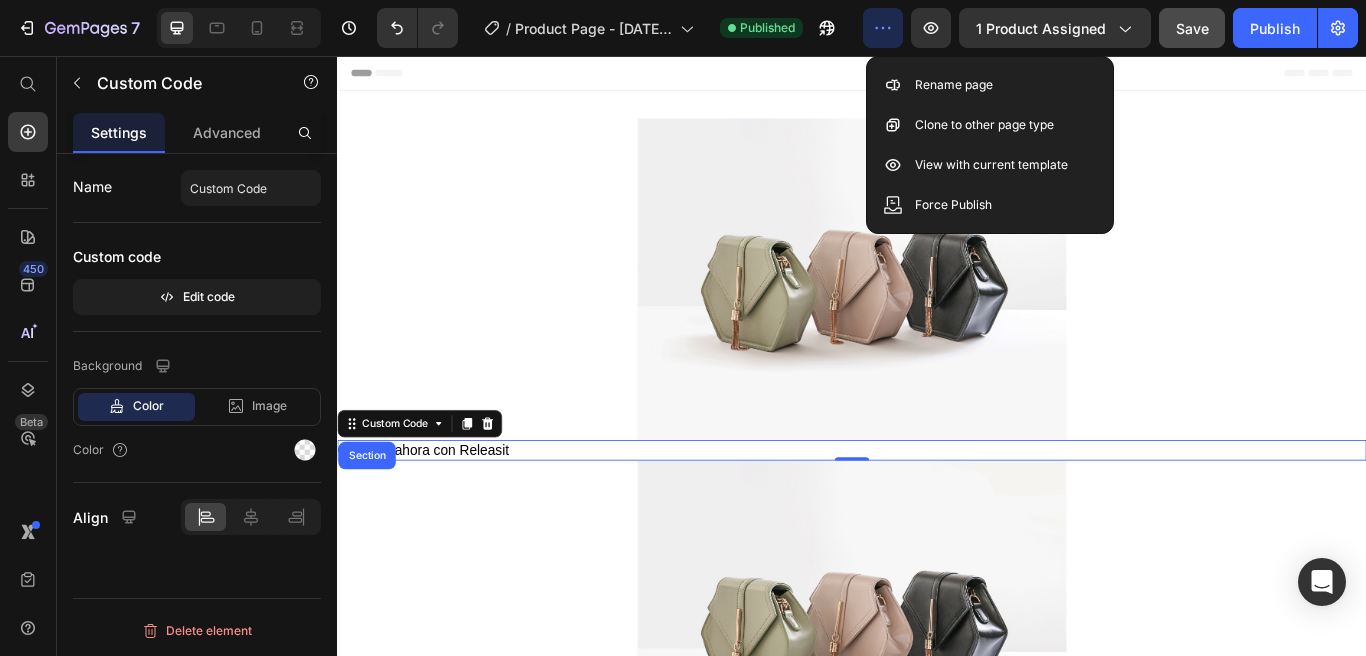 click 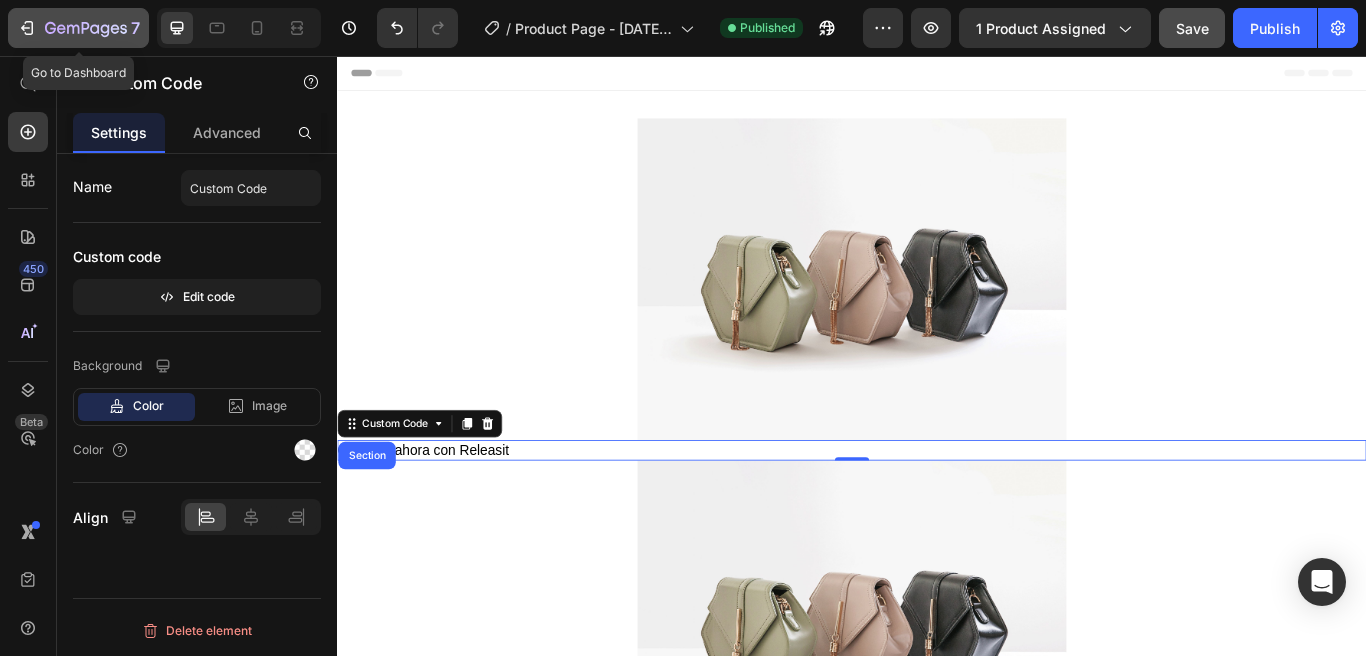 click 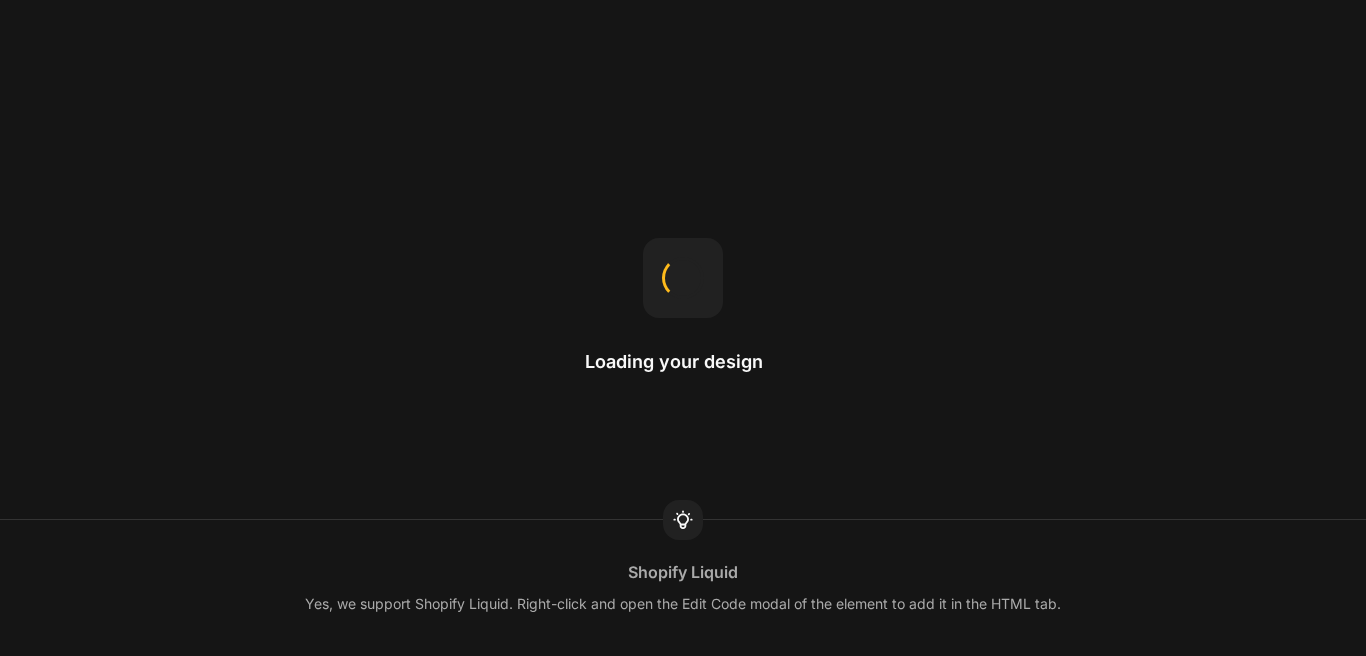 scroll, scrollTop: 0, scrollLeft: 0, axis: both 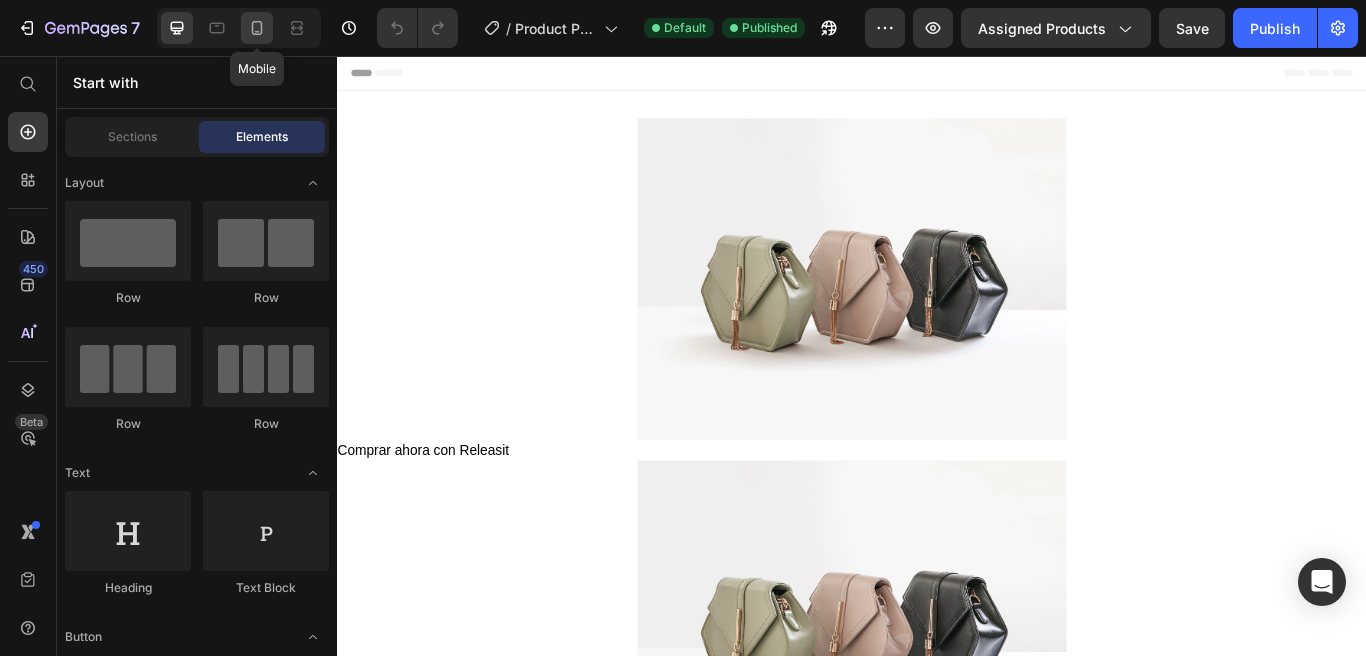 click 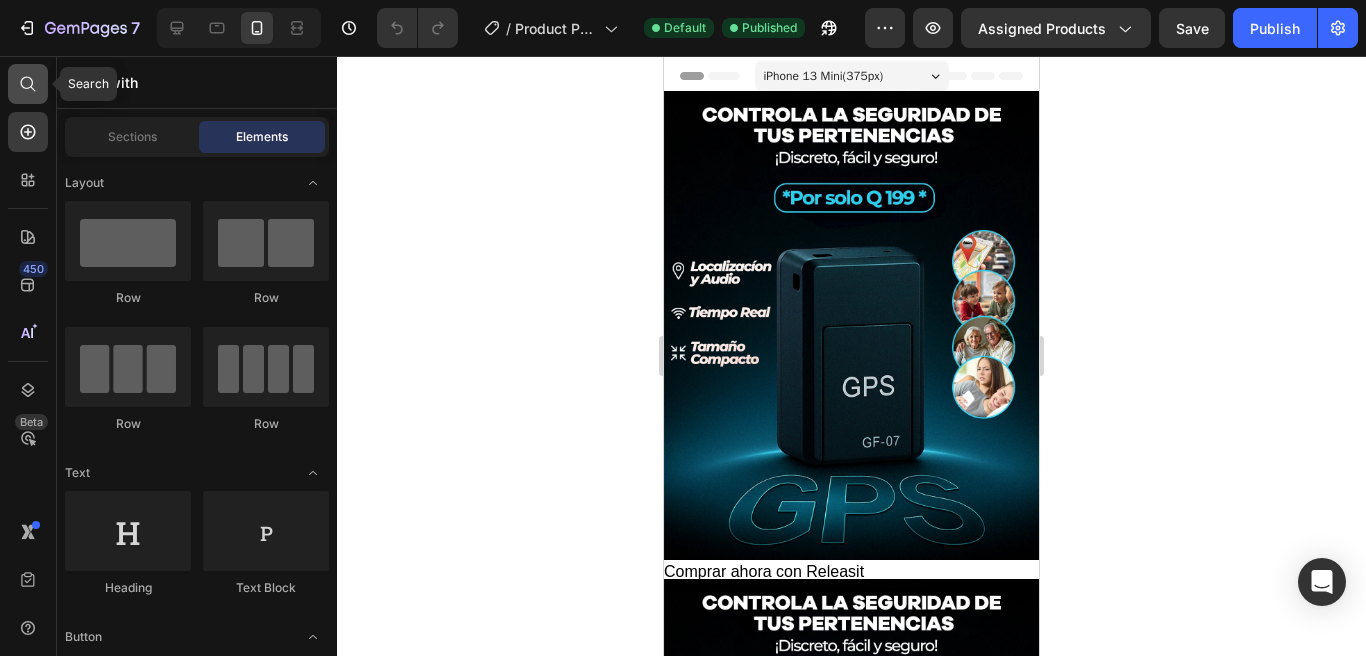 click 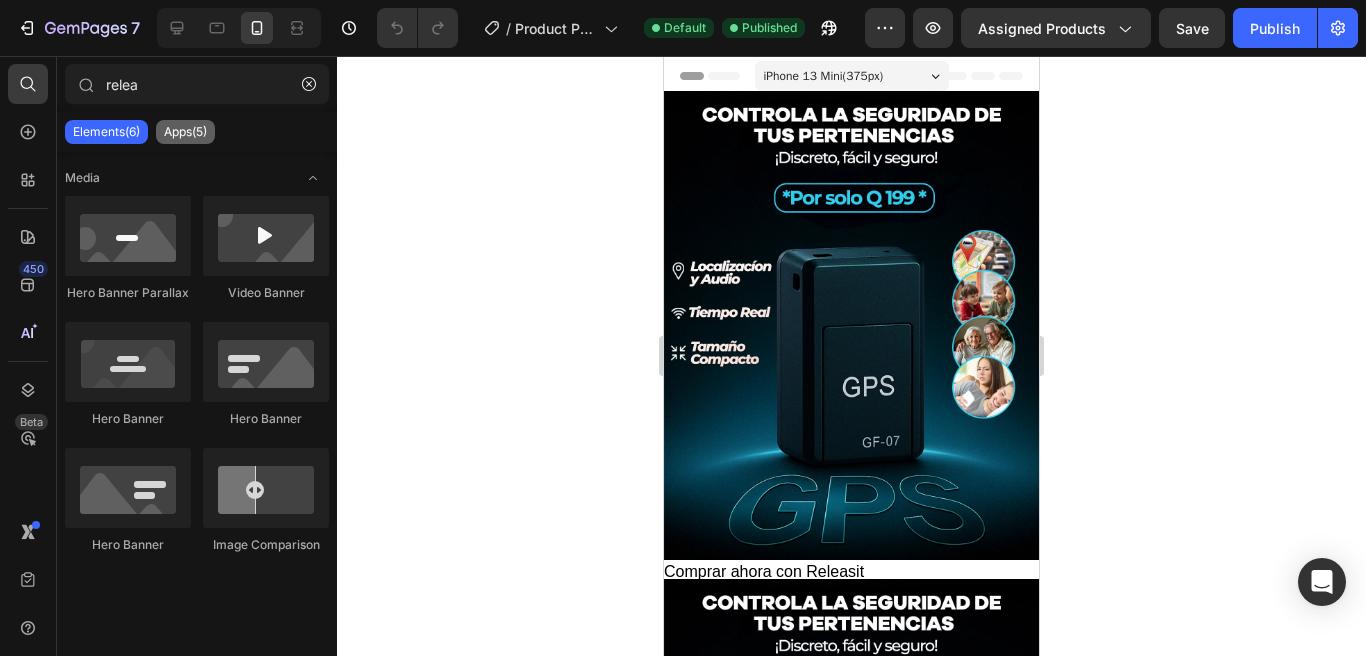 type on "relea" 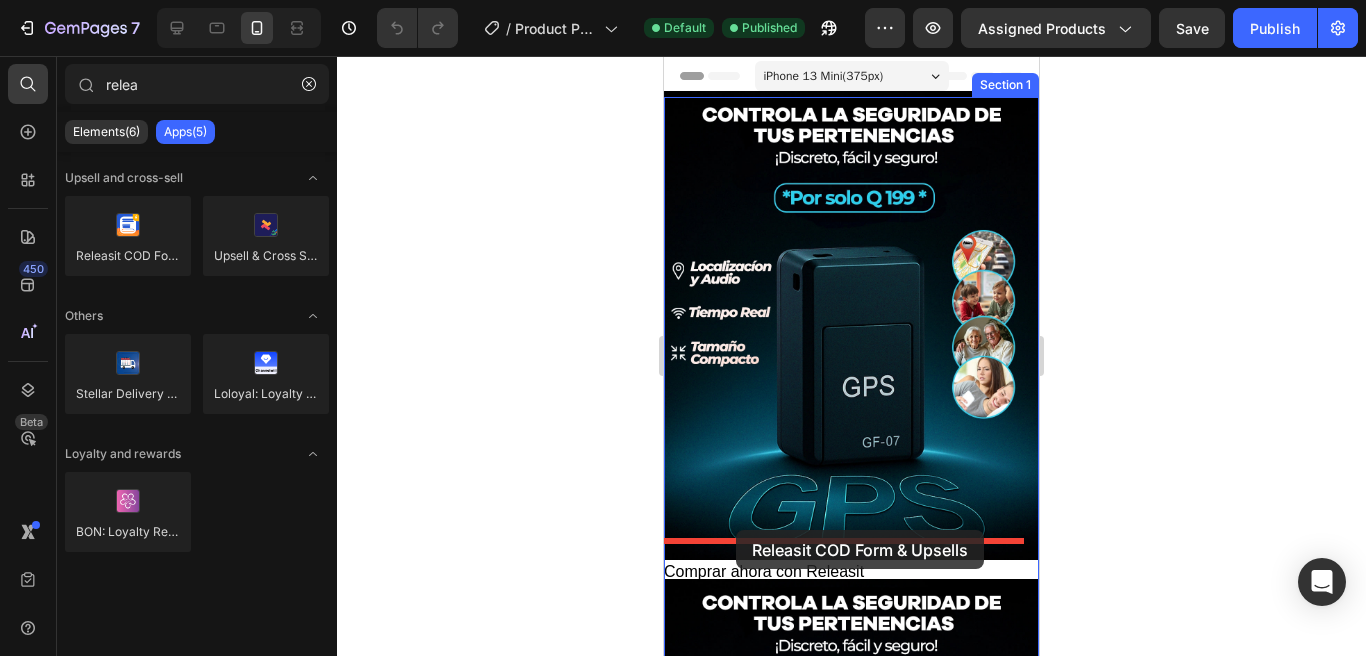 drag, startPoint x: 800, startPoint y: 279, endPoint x: 736, endPoint y: 530, distance: 259.03088 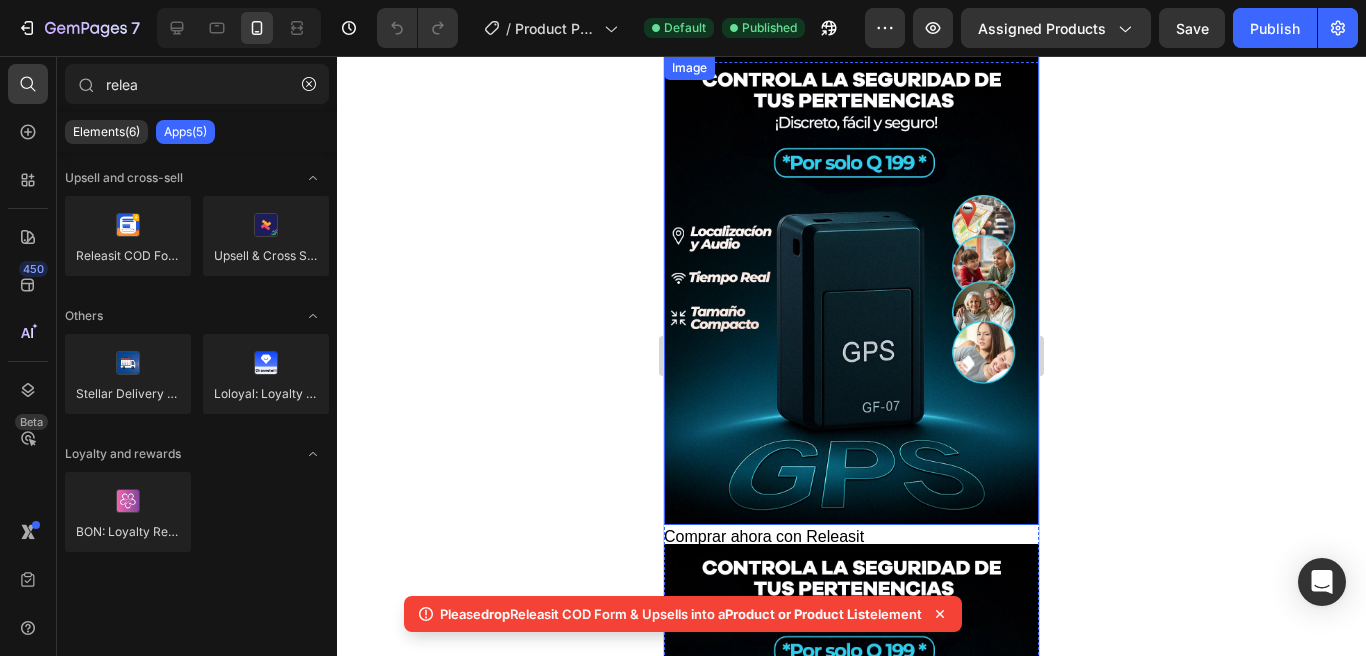 scroll, scrollTop: 41, scrollLeft: 0, axis: vertical 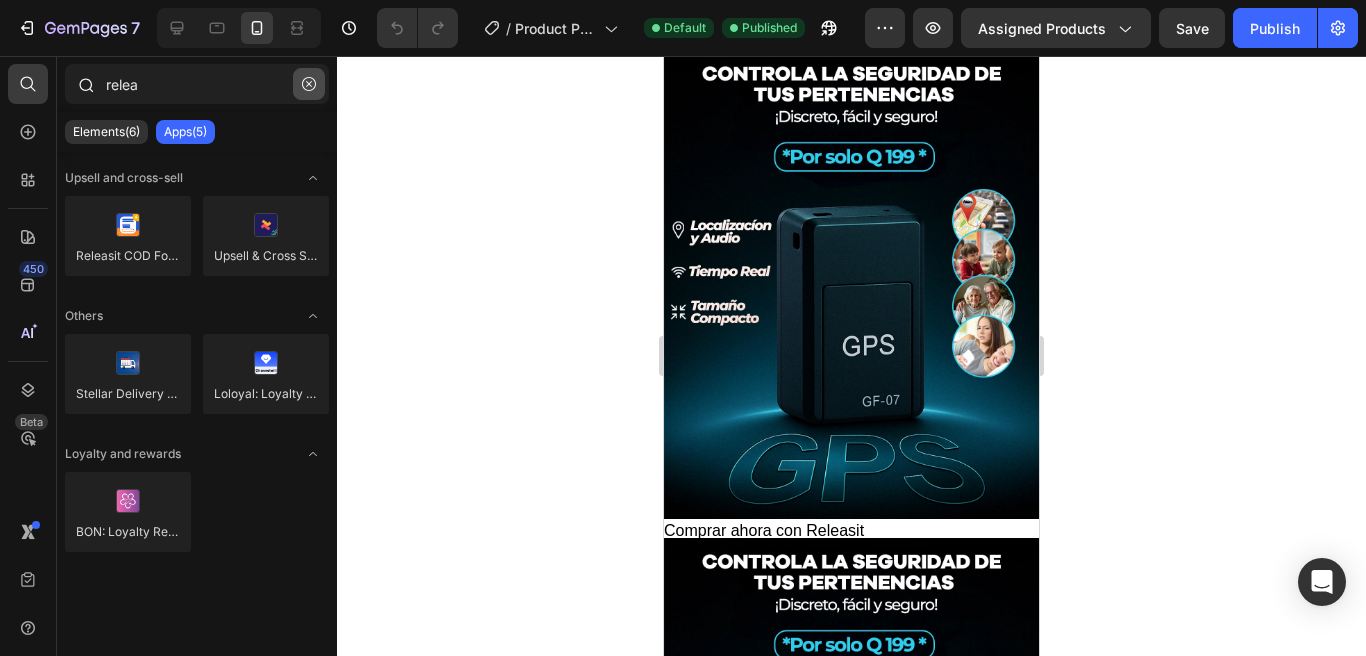 click at bounding box center (309, 84) 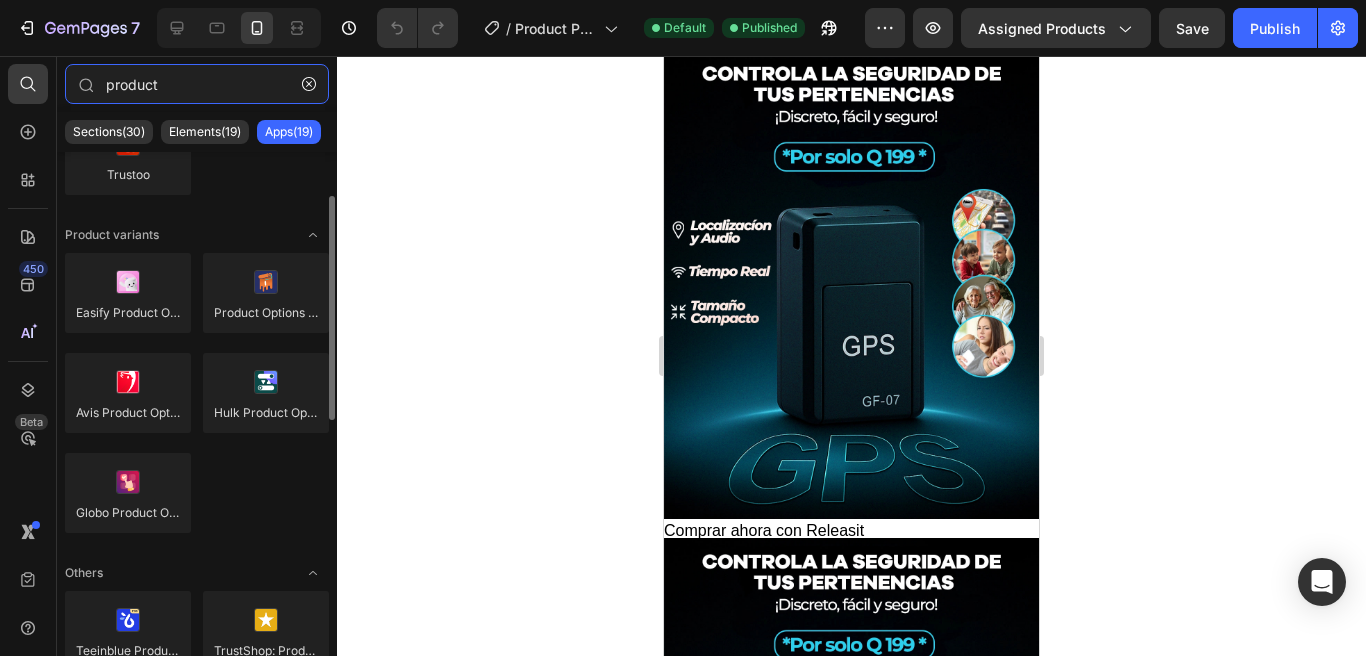 scroll, scrollTop: 447, scrollLeft: 0, axis: vertical 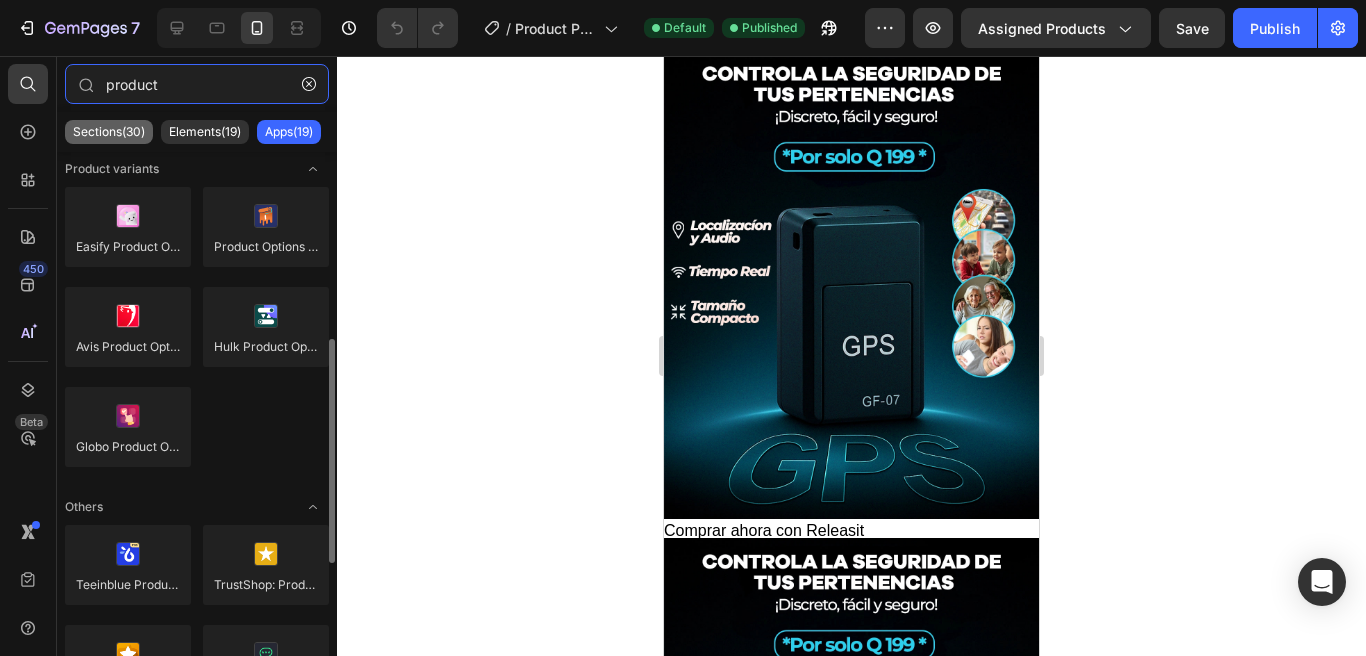 type on "product" 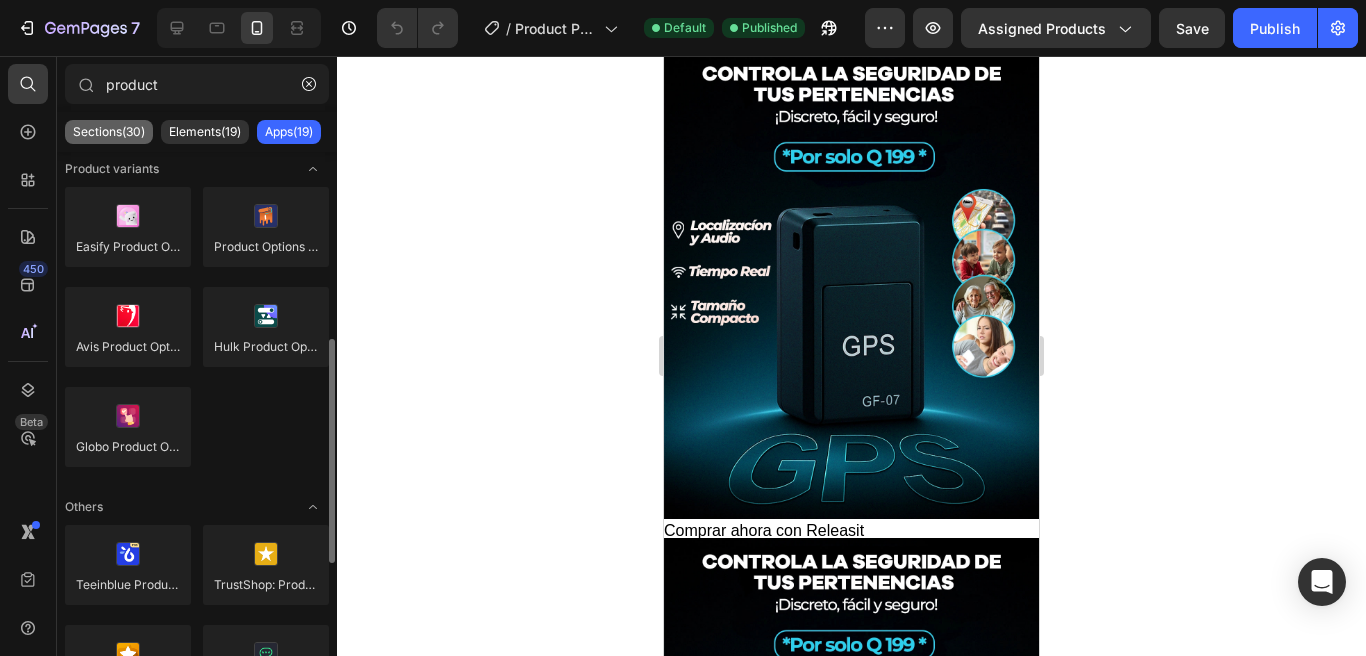 click on "Sections(30)" at bounding box center (109, 132) 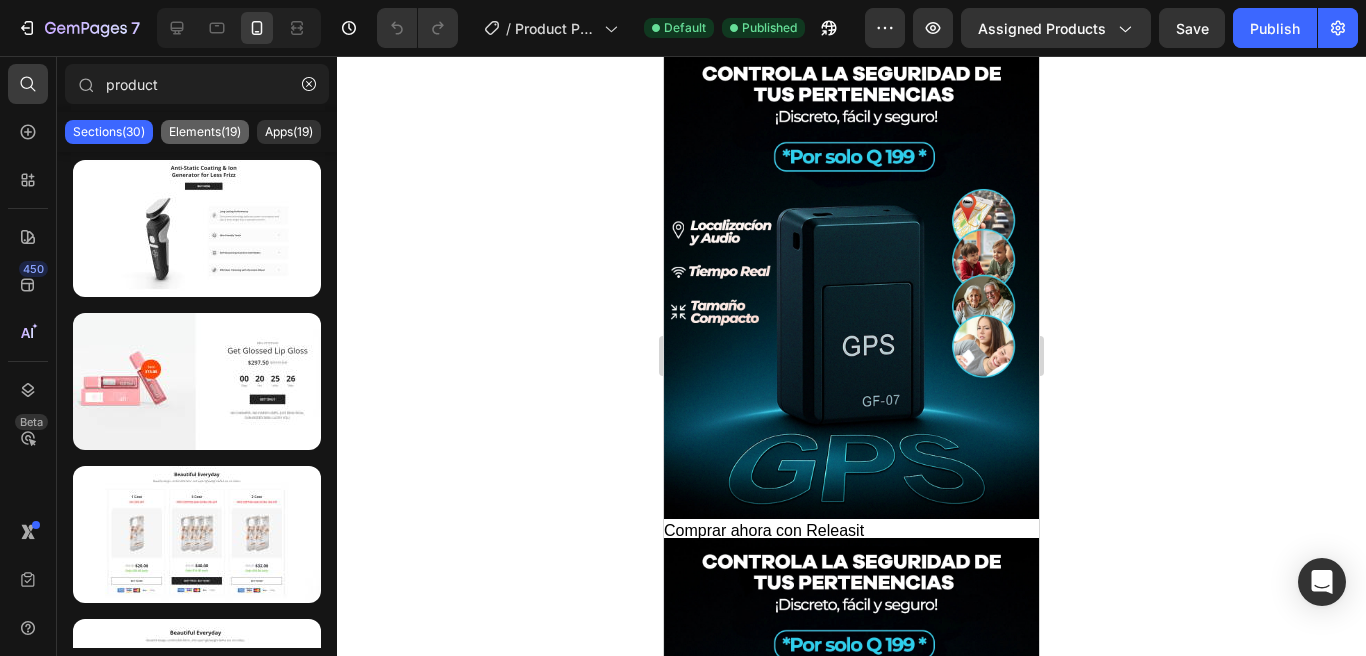 click on "Elements(19)" at bounding box center (205, 132) 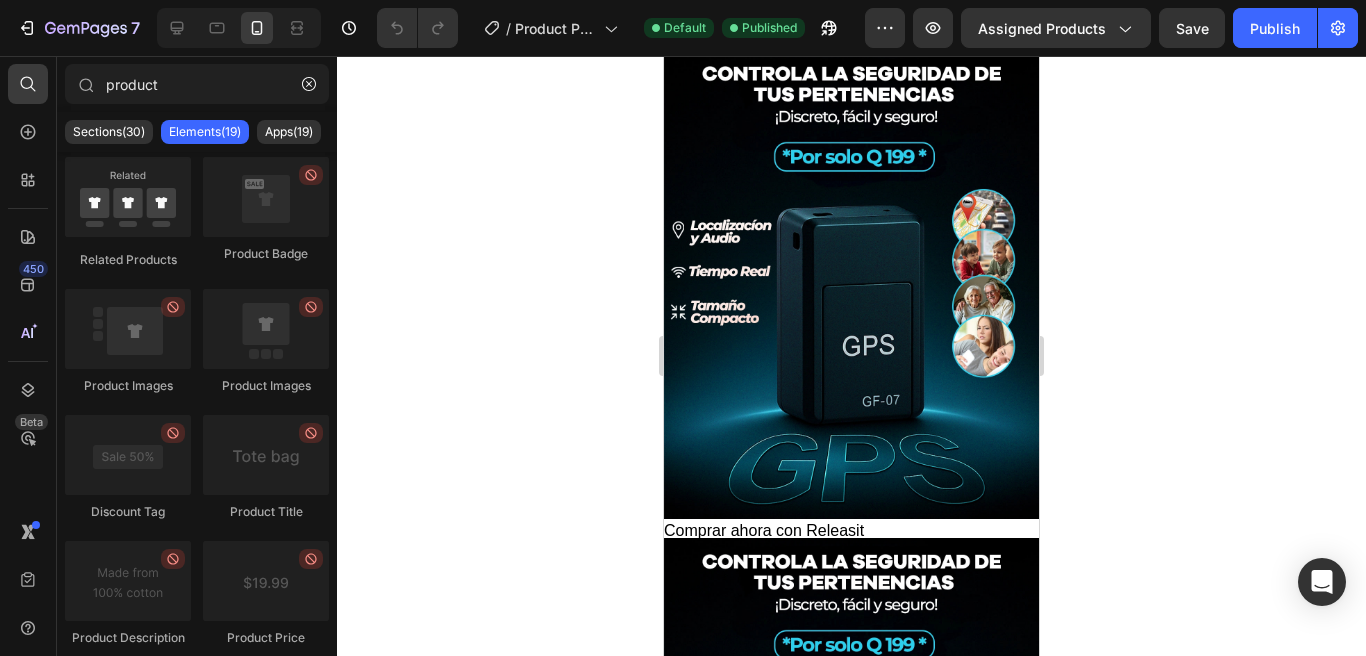 scroll, scrollTop: 0, scrollLeft: 0, axis: both 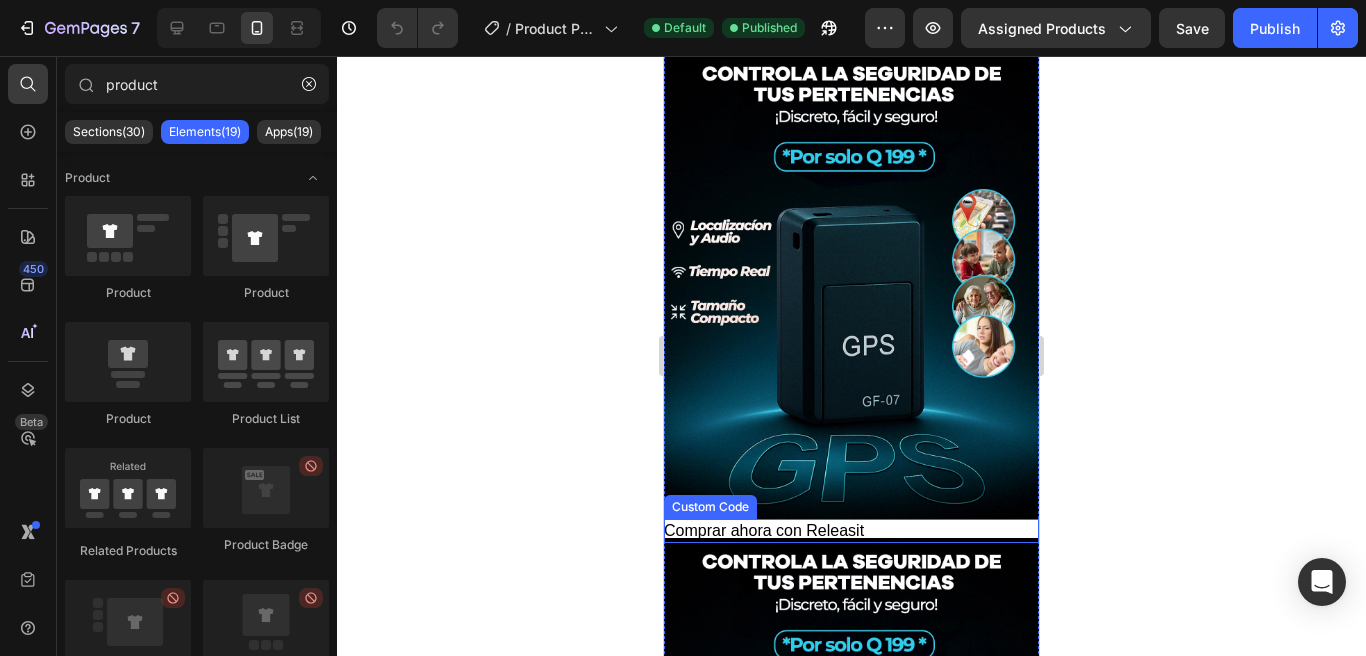 click on "Comprar ahora con Releasit" at bounding box center (851, 531) 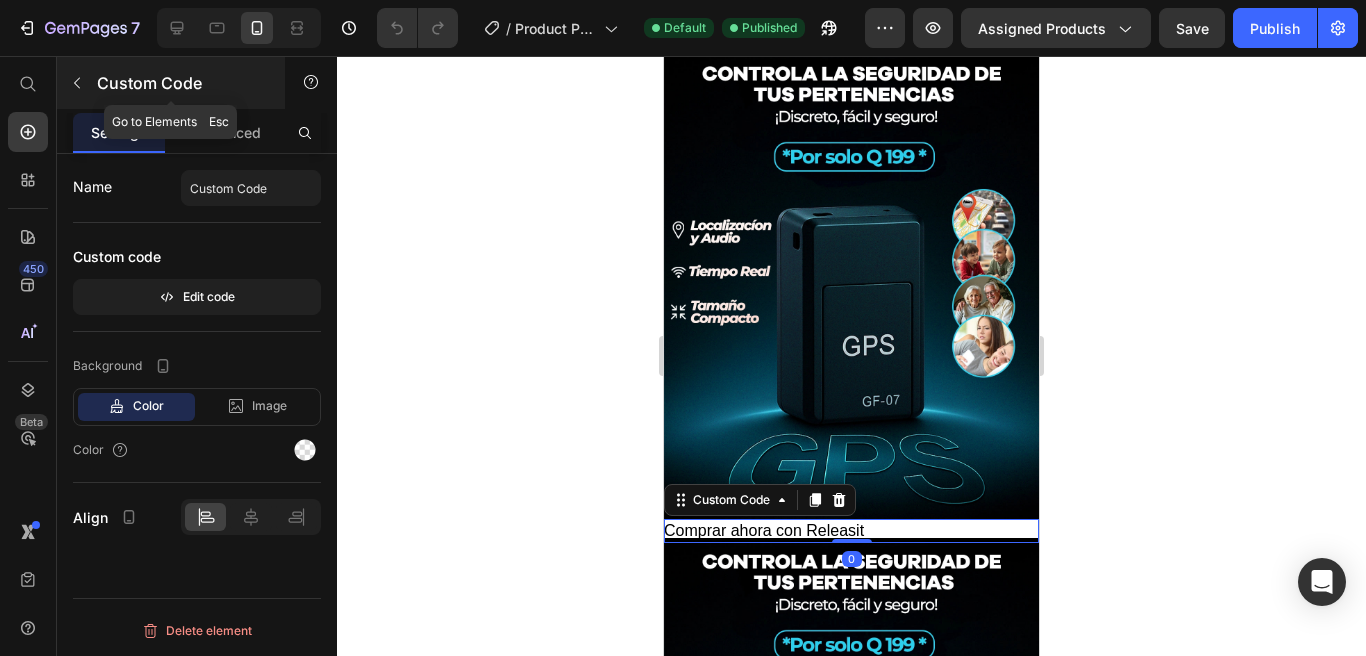 click at bounding box center [77, 83] 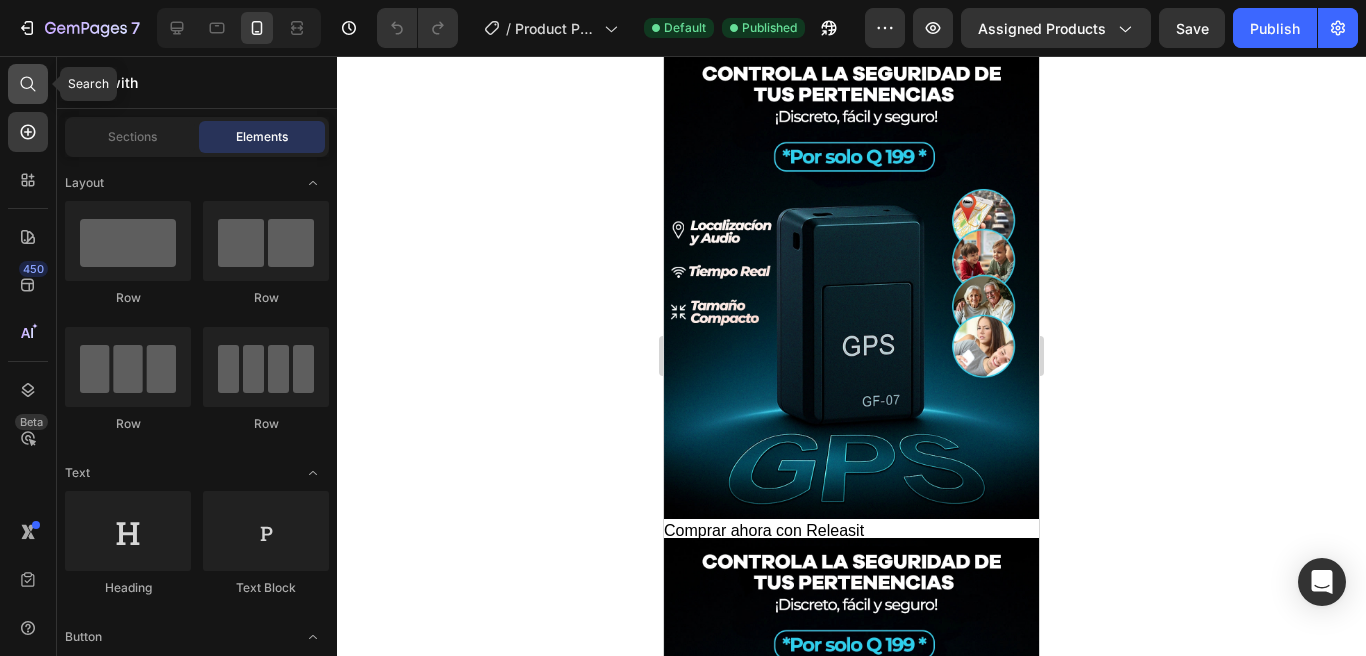 click 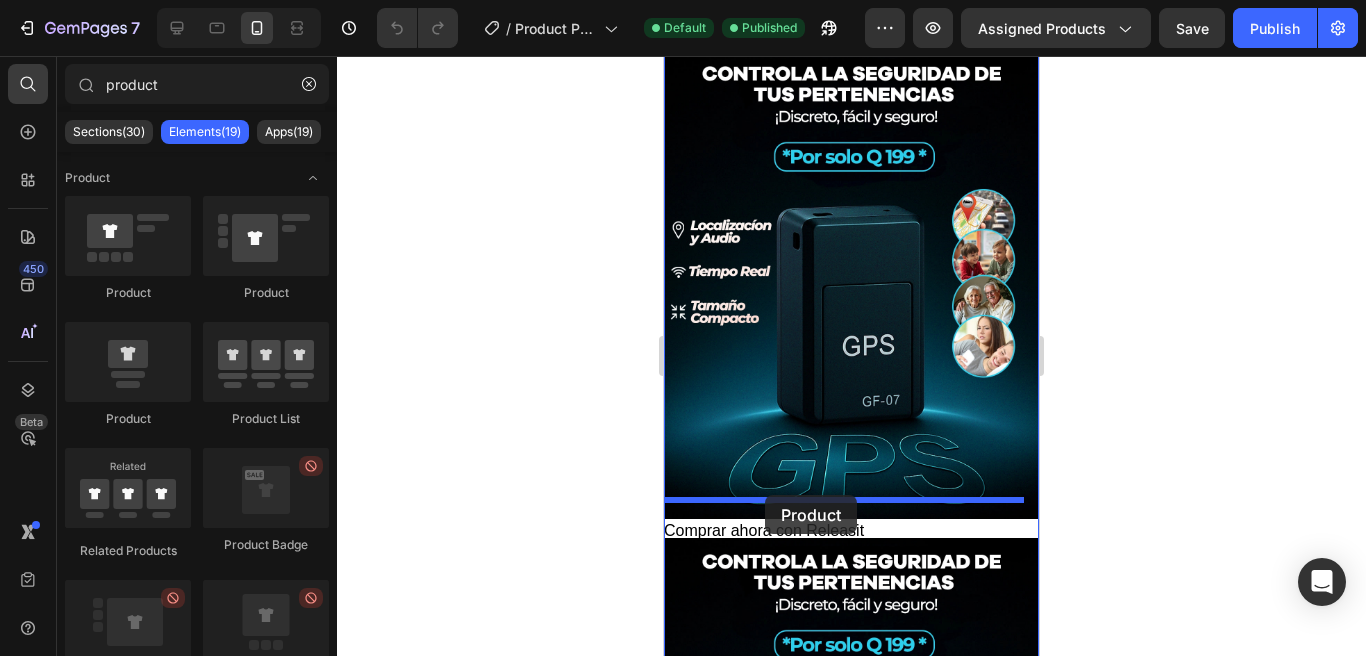 drag, startPoint x: 791, startPoint y: 285, endPoint x: 765, endPoint y: 495, distance: 211.60341 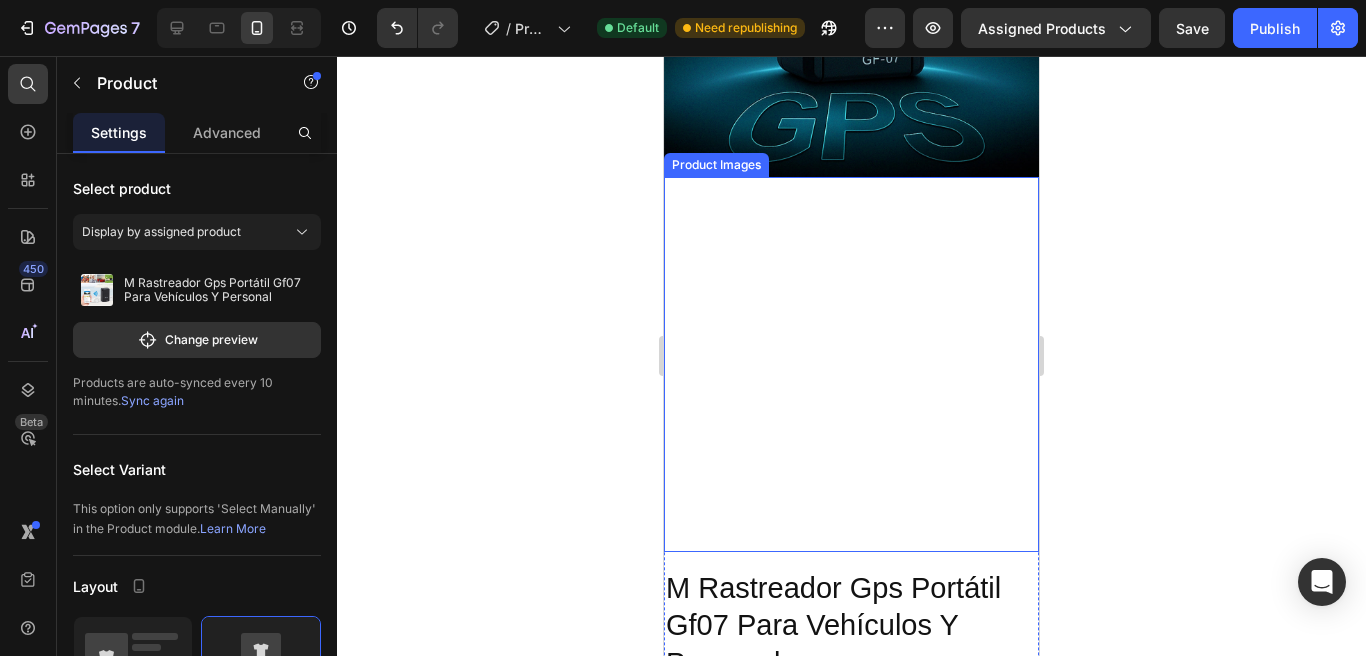 scroll, scrollTop: 396, scrollLeft: 0, axis: vertical 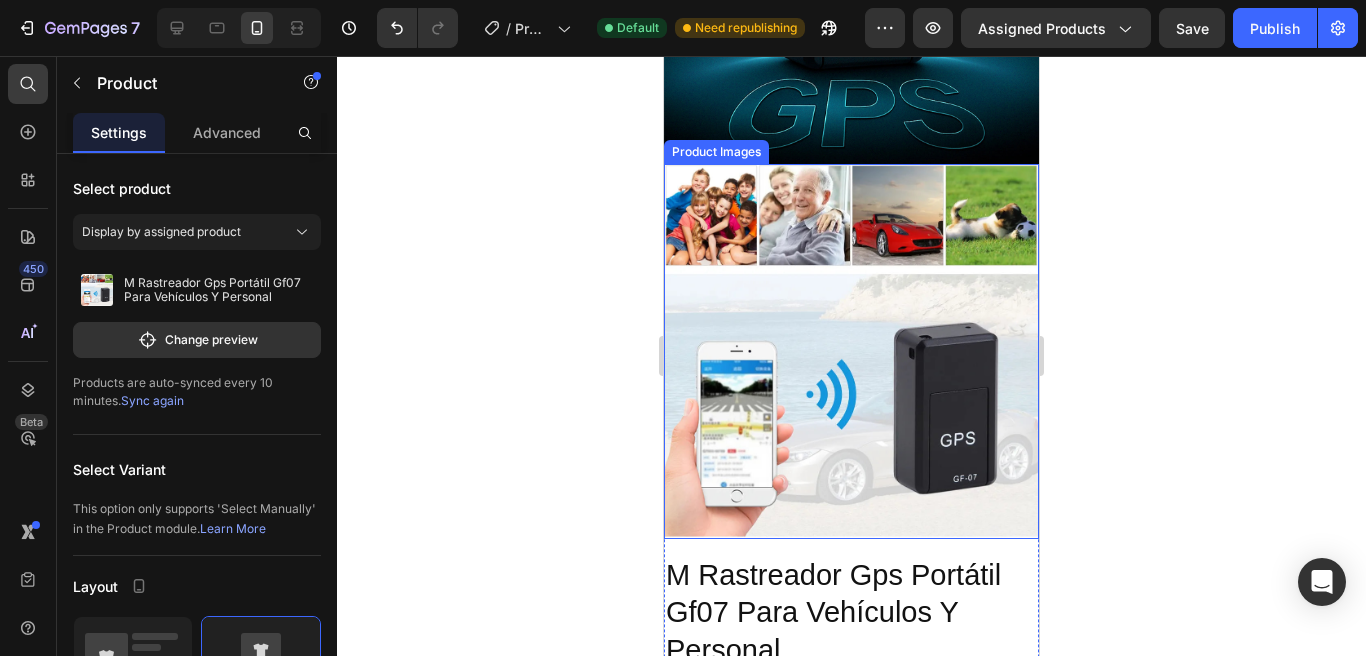 click at bounding box center (851, 351) 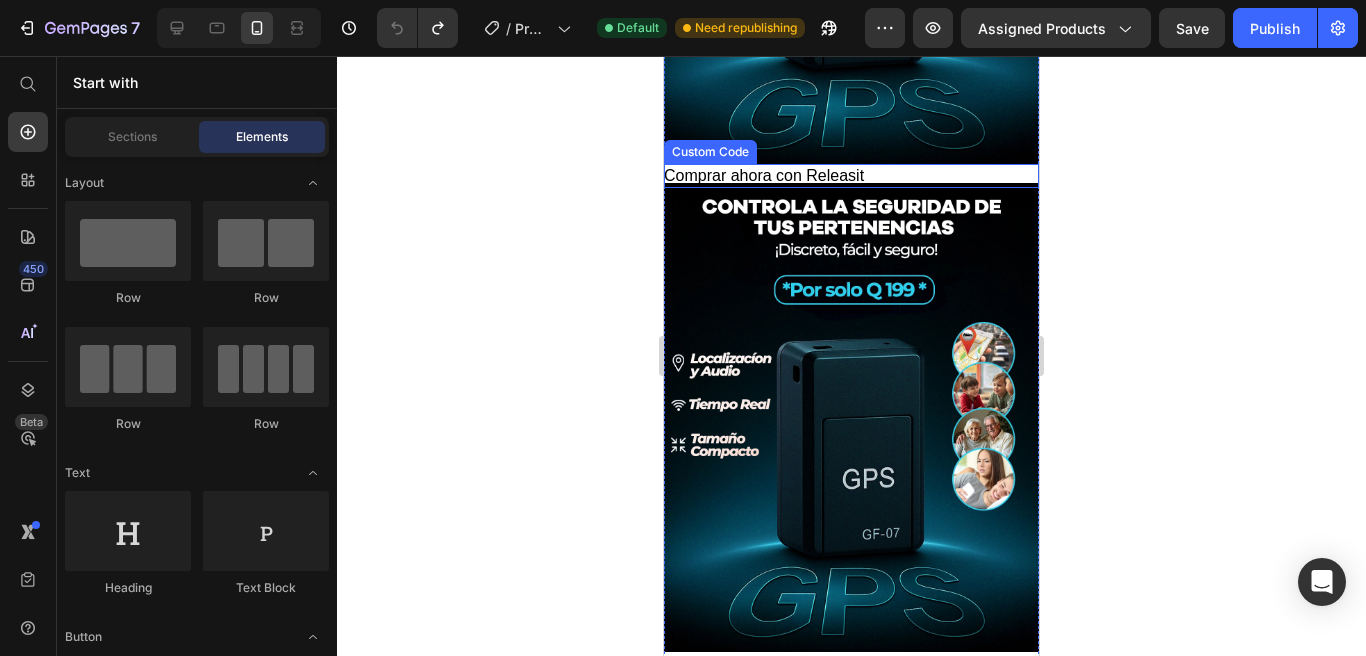 click on "Comprar ahora con Releasit" at bounding box center [764, 175] 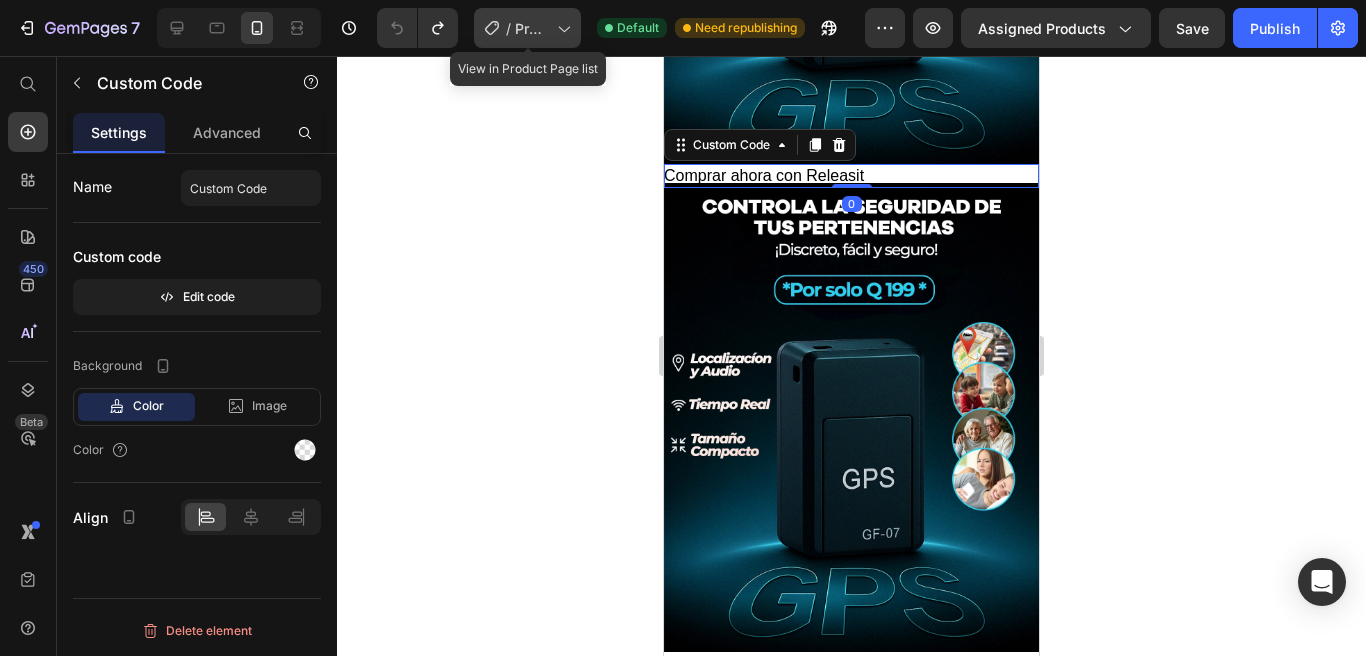 click on "Product Page - [DATE] 08:07:29" at bounding box center (532, 28) 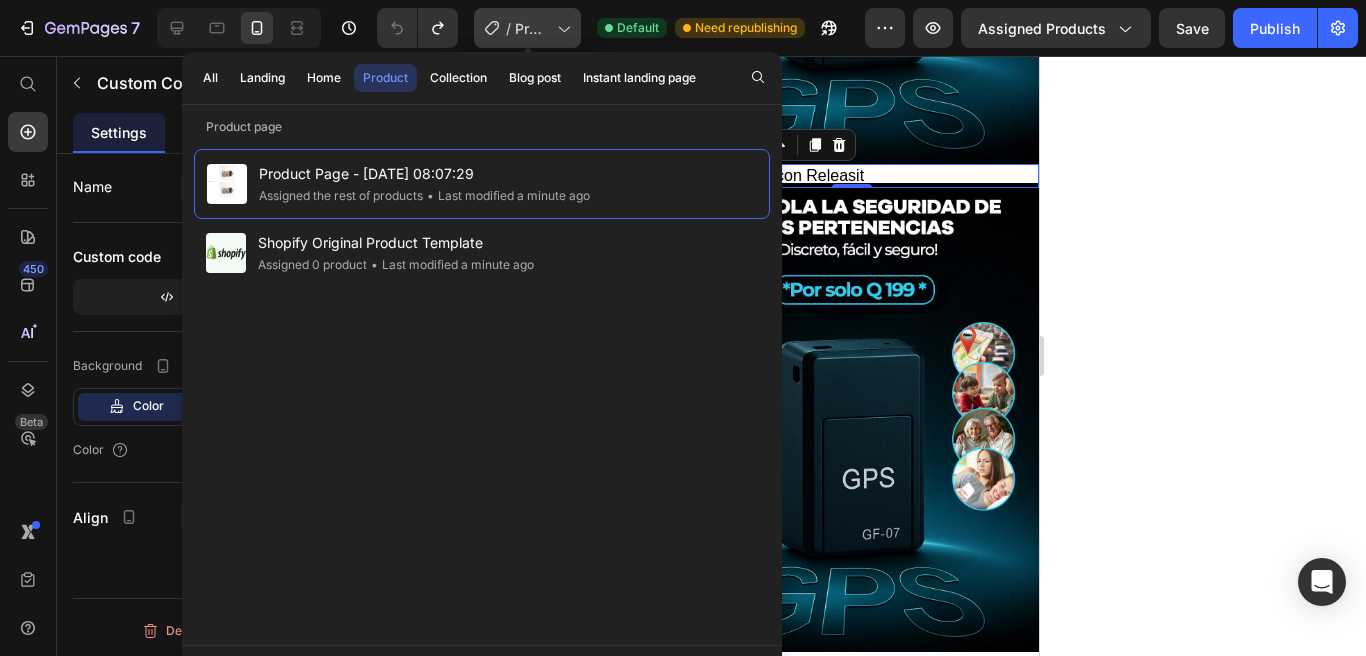 click on "Product Page - [DATE] 08:07:29" at bounding box center [532, 28] 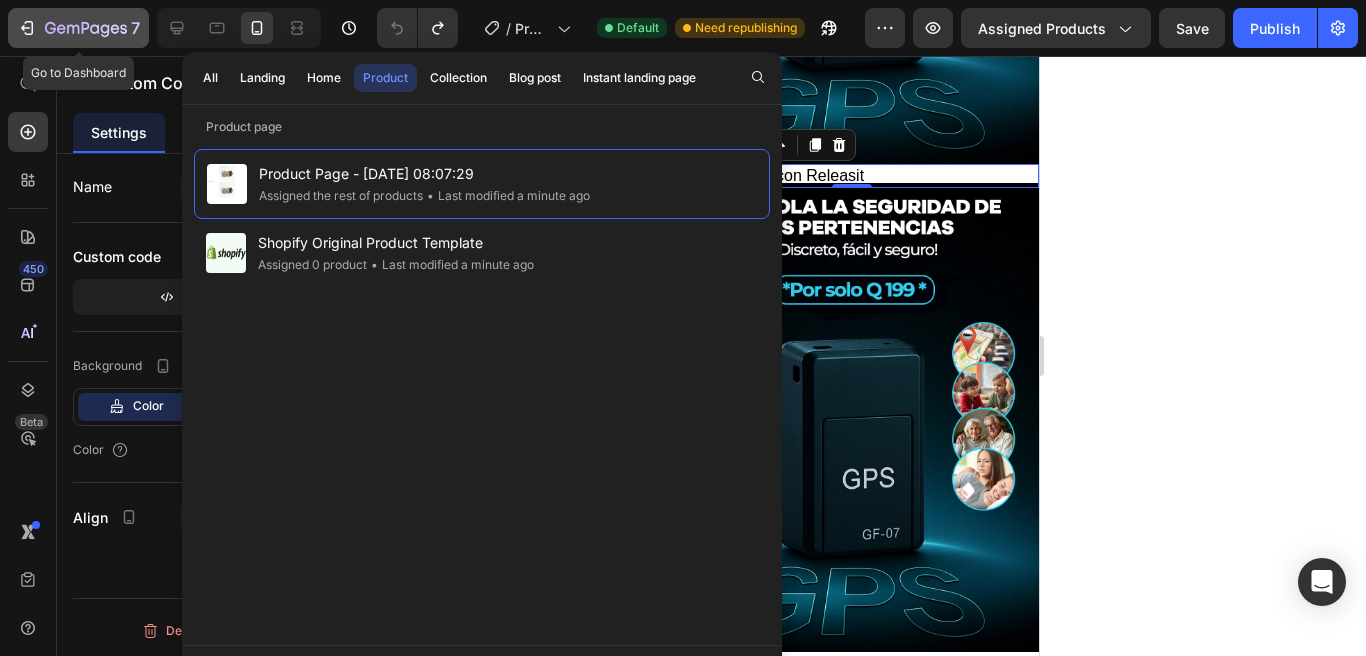 click 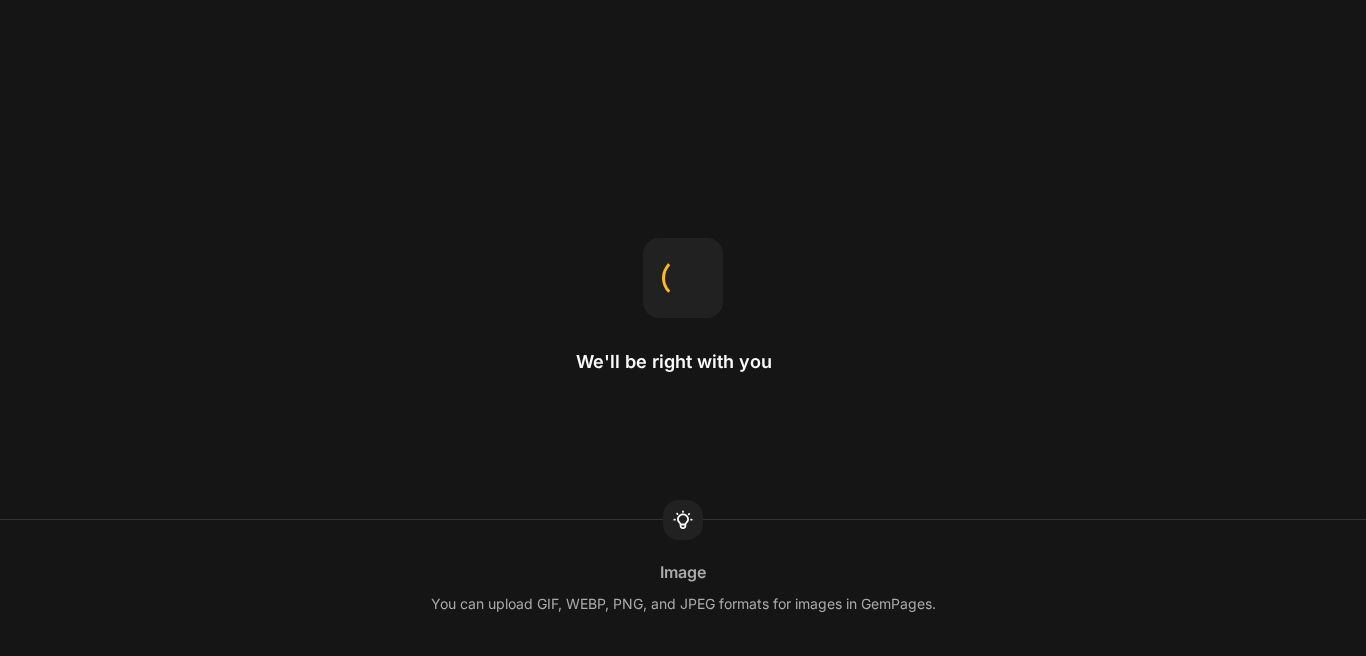 scroll, scrollTop: 0, scrollLeft: 0, axis: both 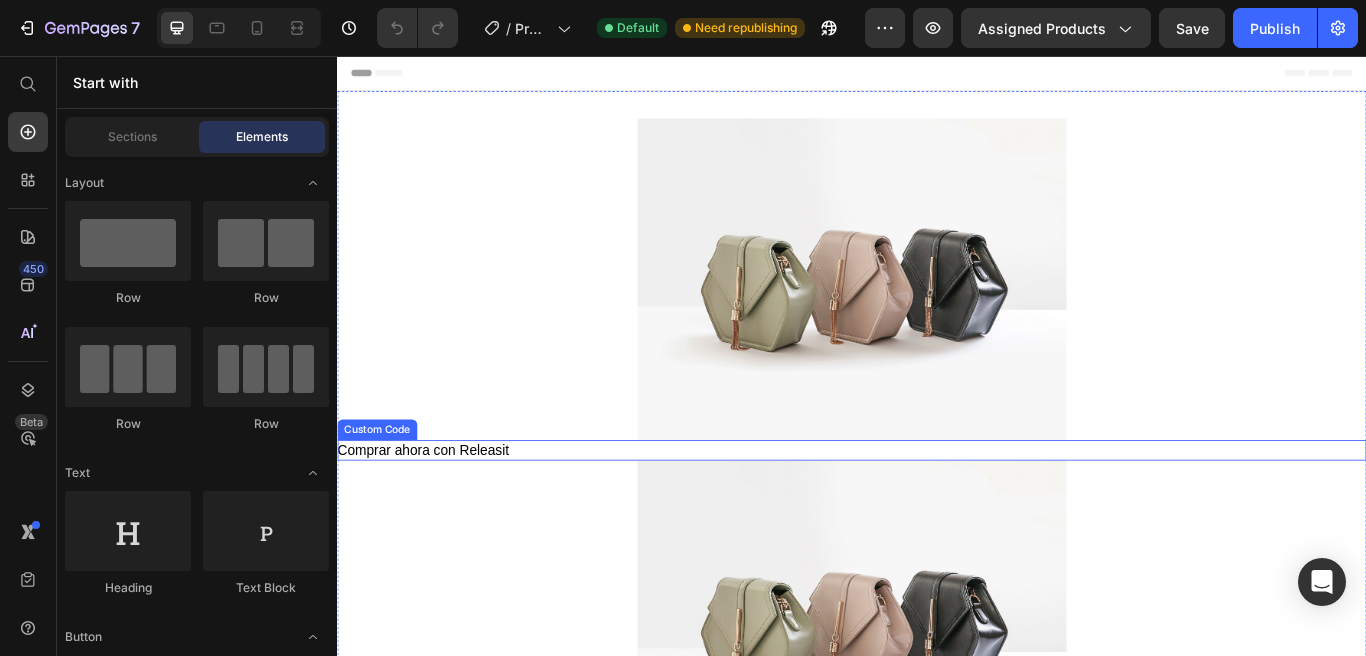 click on "Comprar ahora con Releasit" at bounding box center [437, 515] 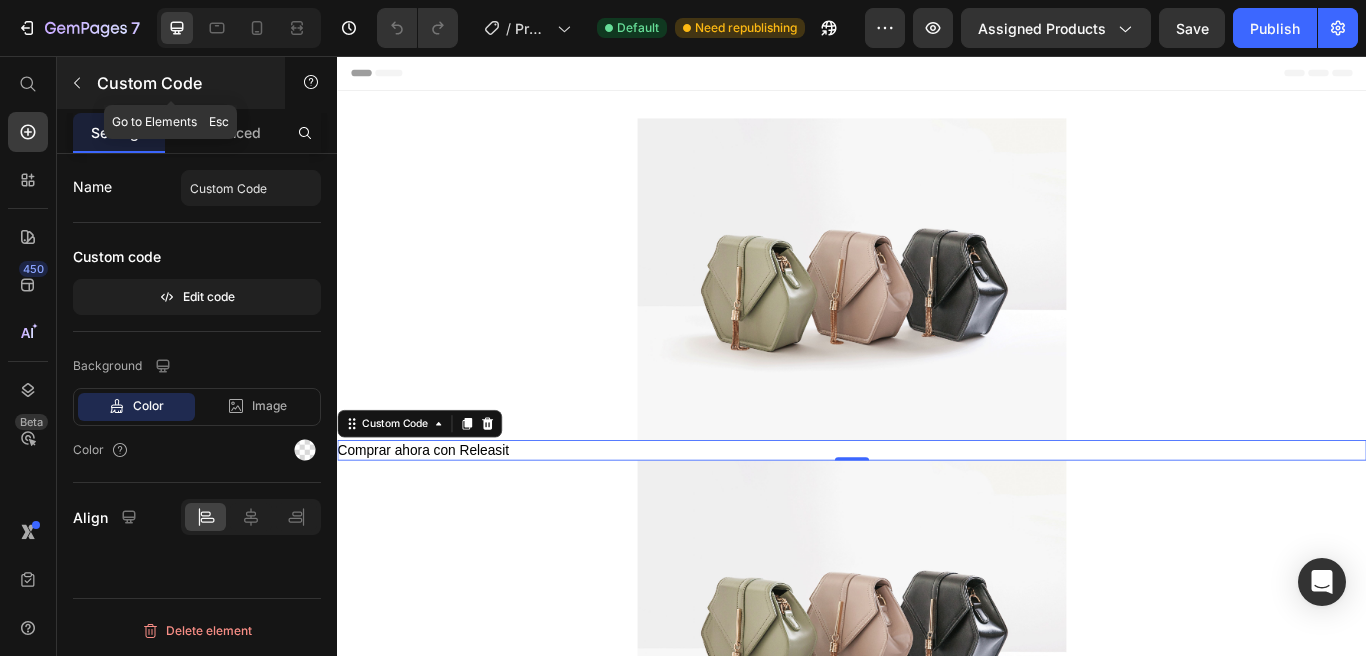 click 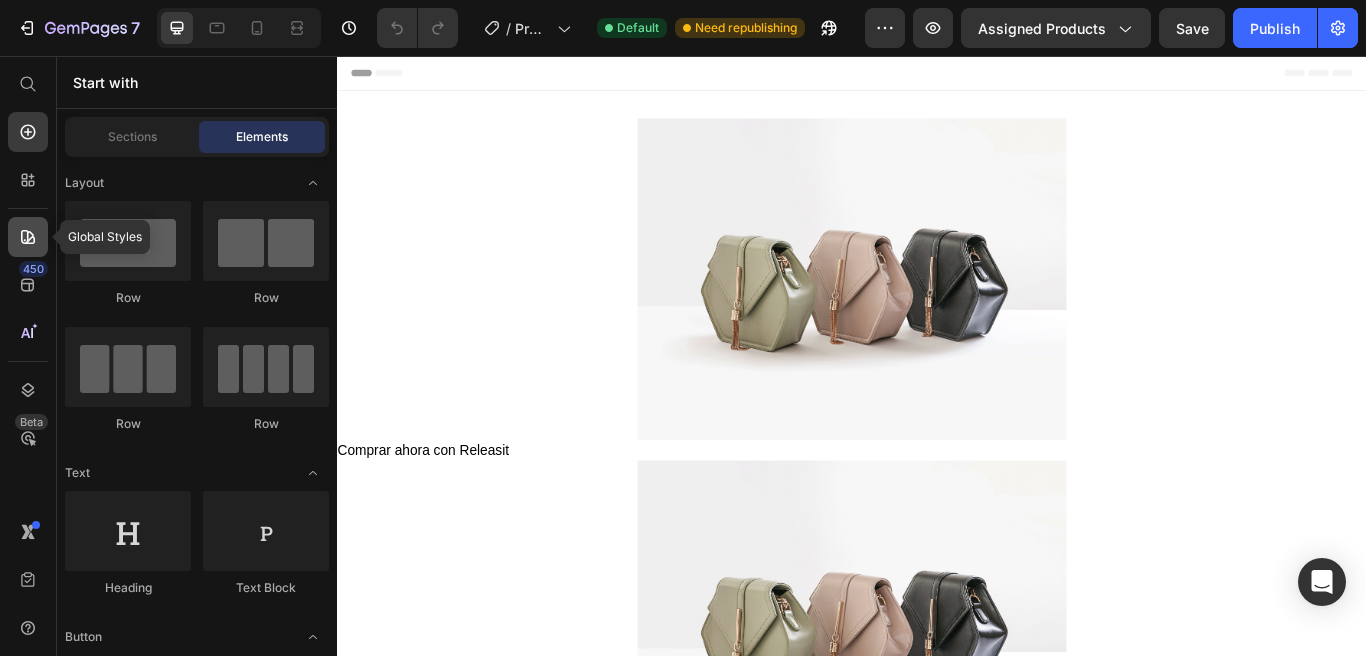 click 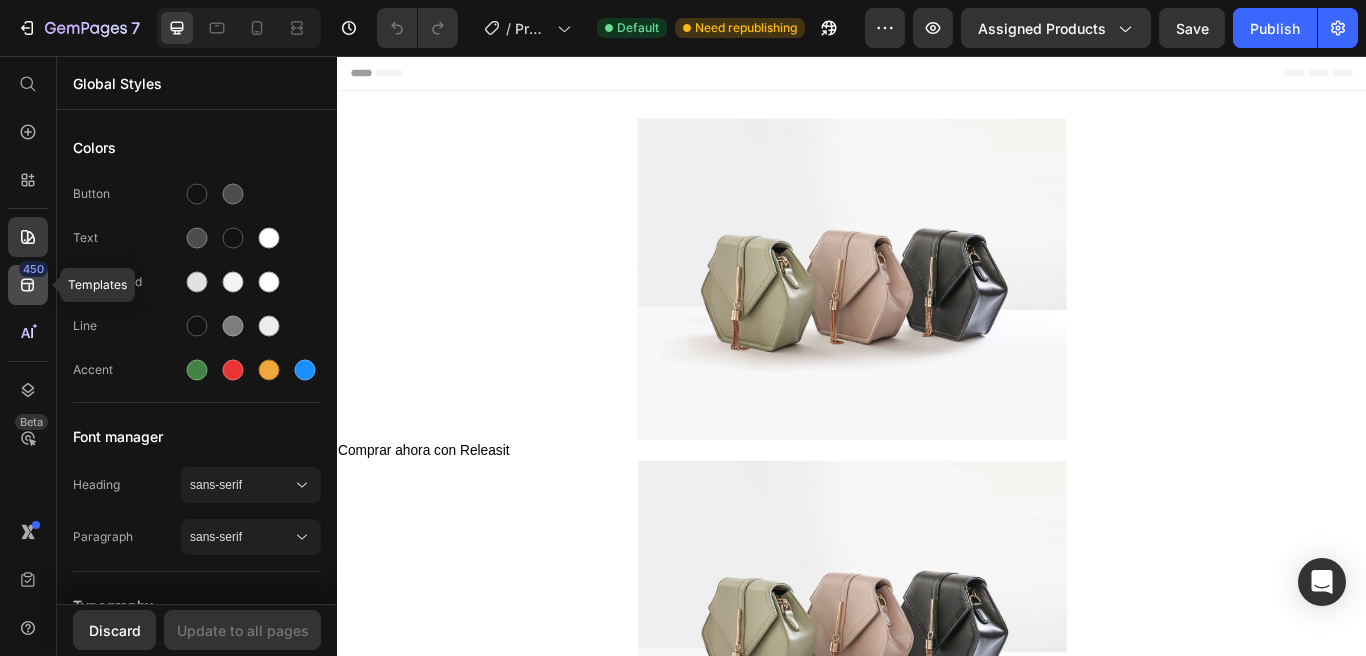 click 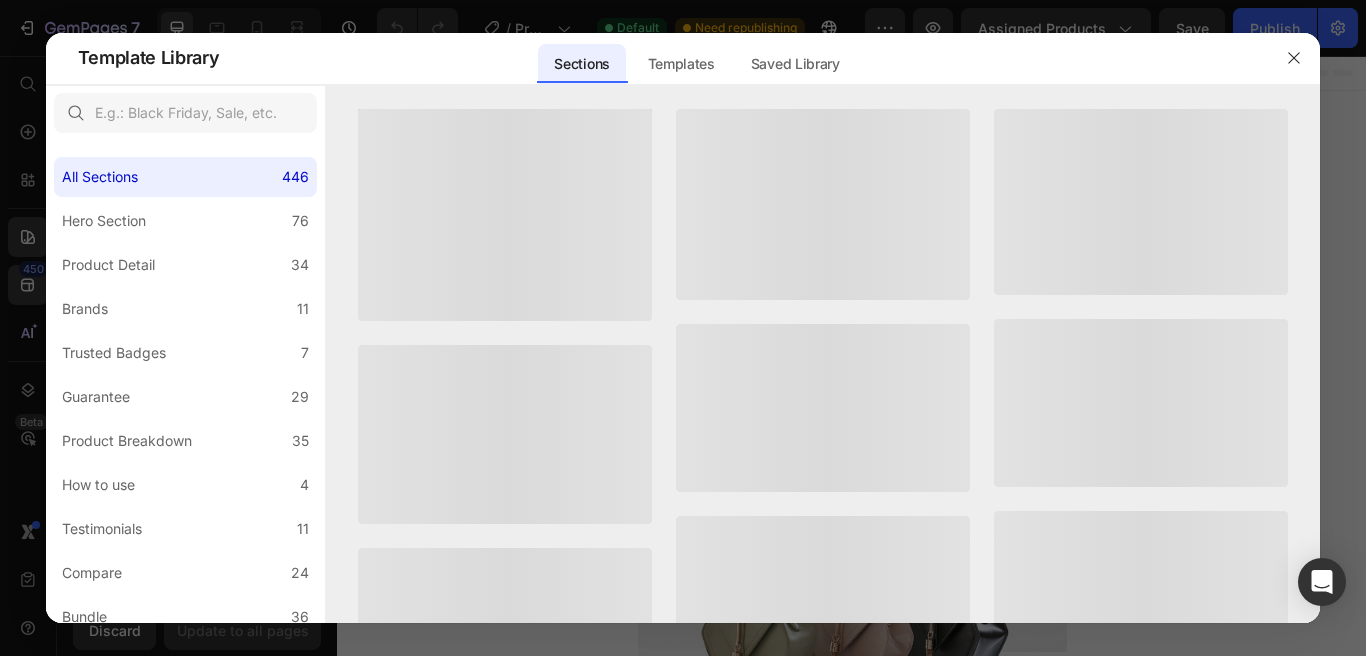 click at bounding box center [683, 328] 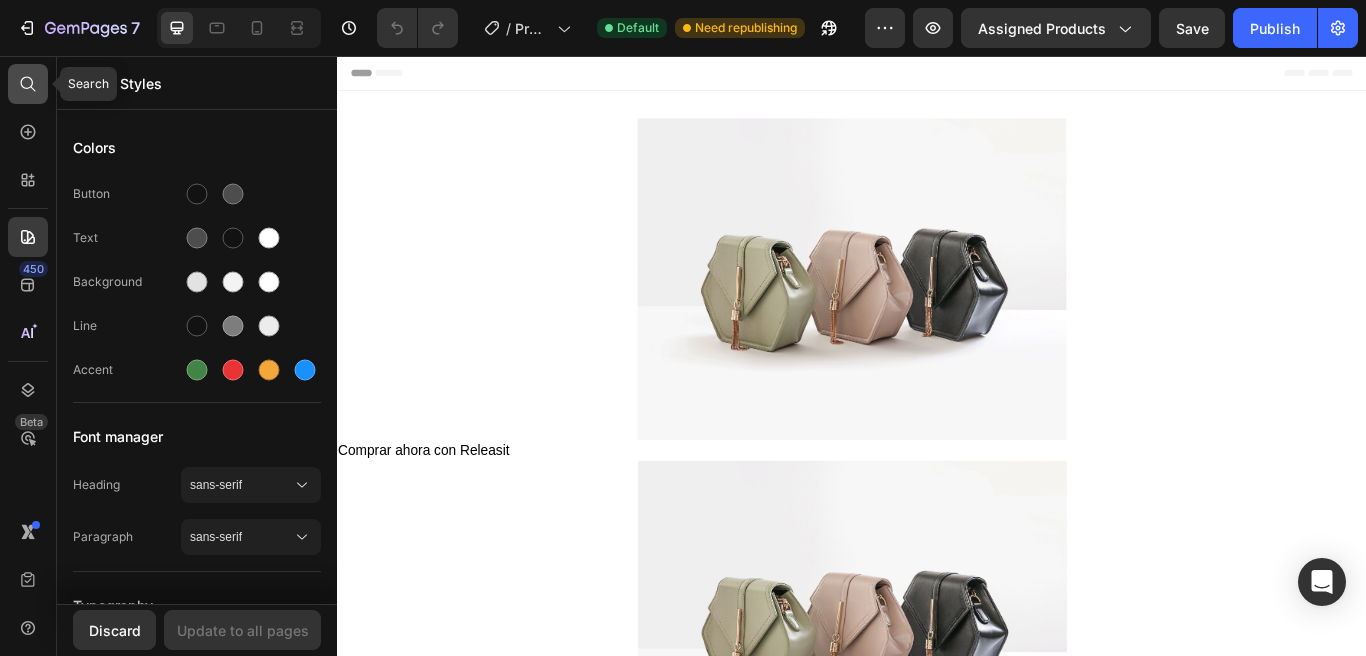 click 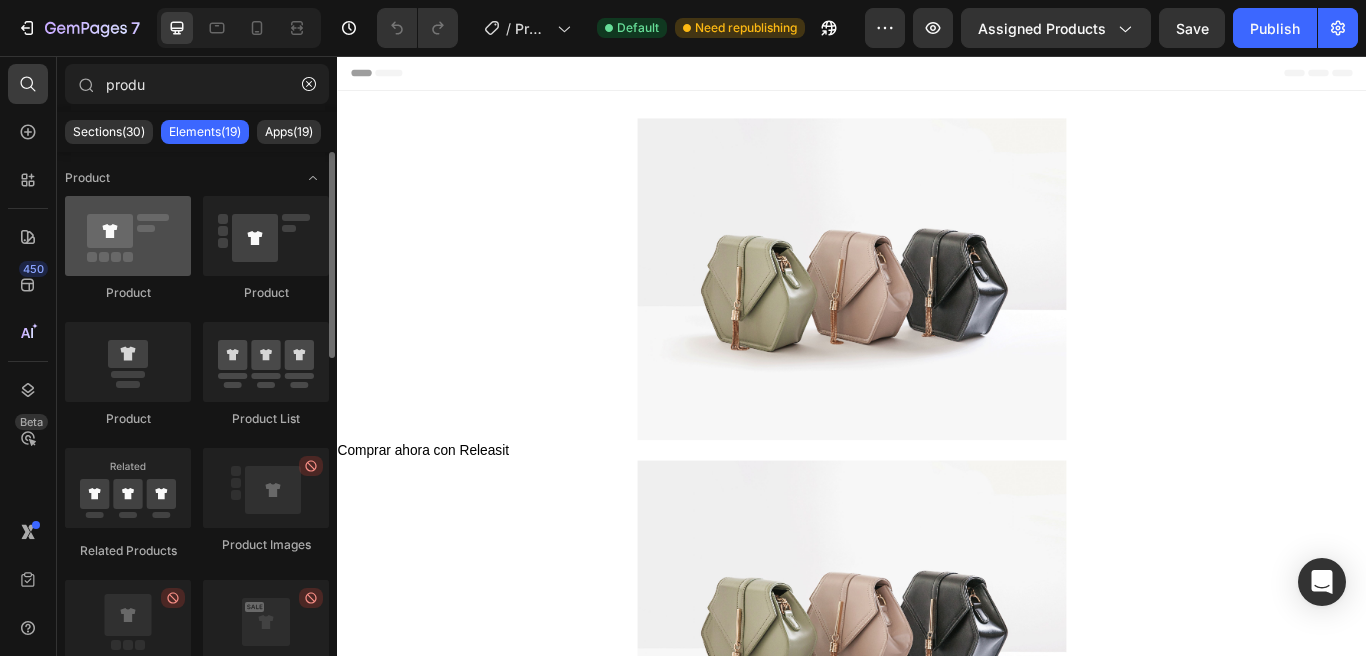 click at bounding box center [128, 236] 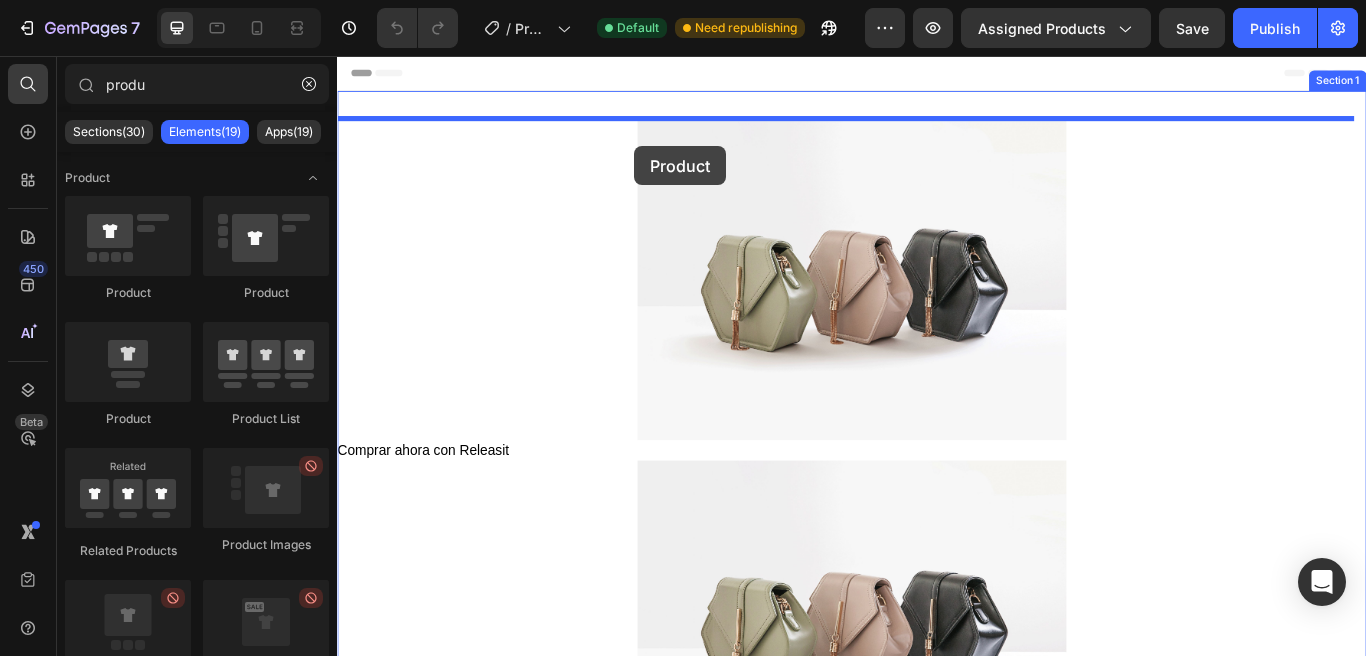 drag, startPoint x: 487, startPoint y: 291, endPoint x: 831, endPoint y: 178, distance: 362.08426 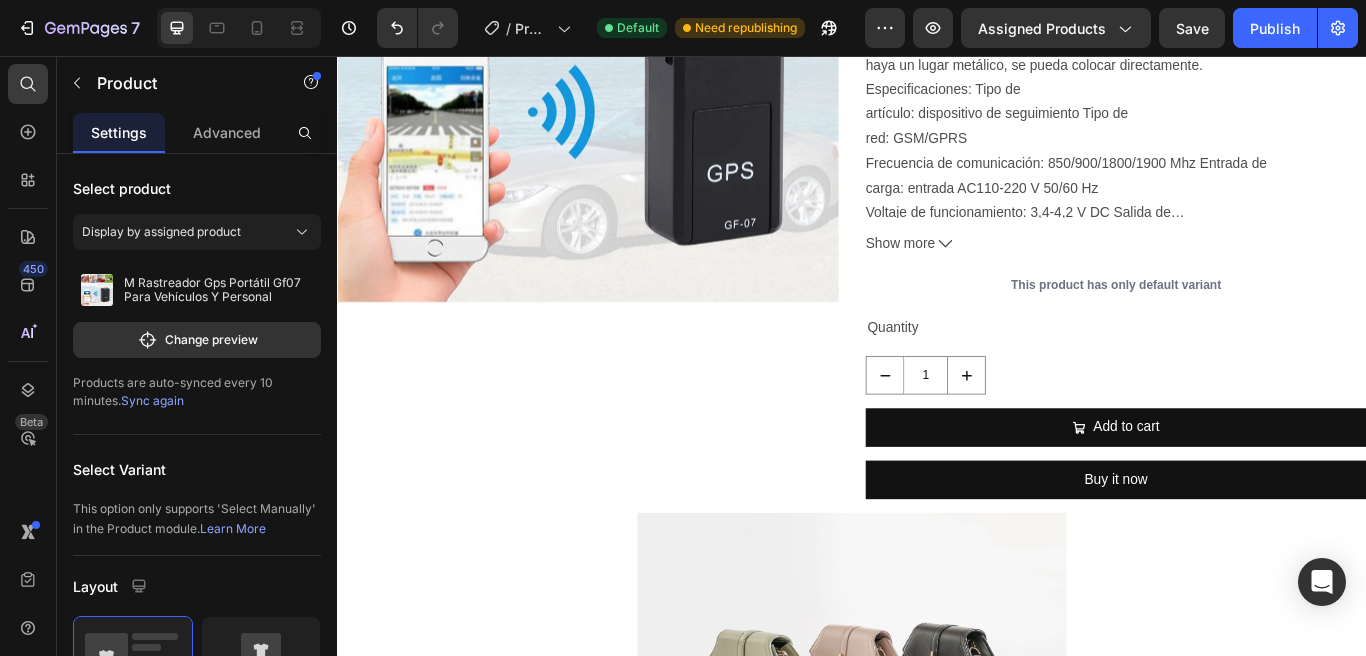 scroll, scrollTop: 366, scrollLeft: 0, axis: vertical 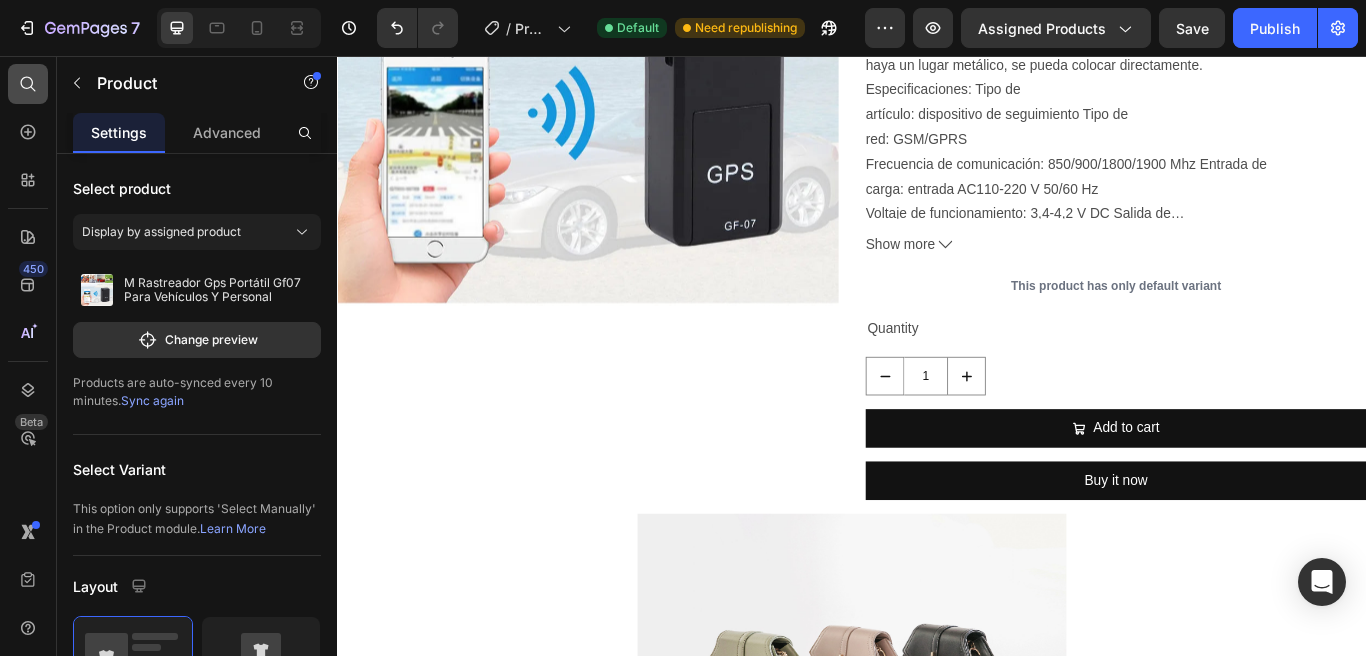click 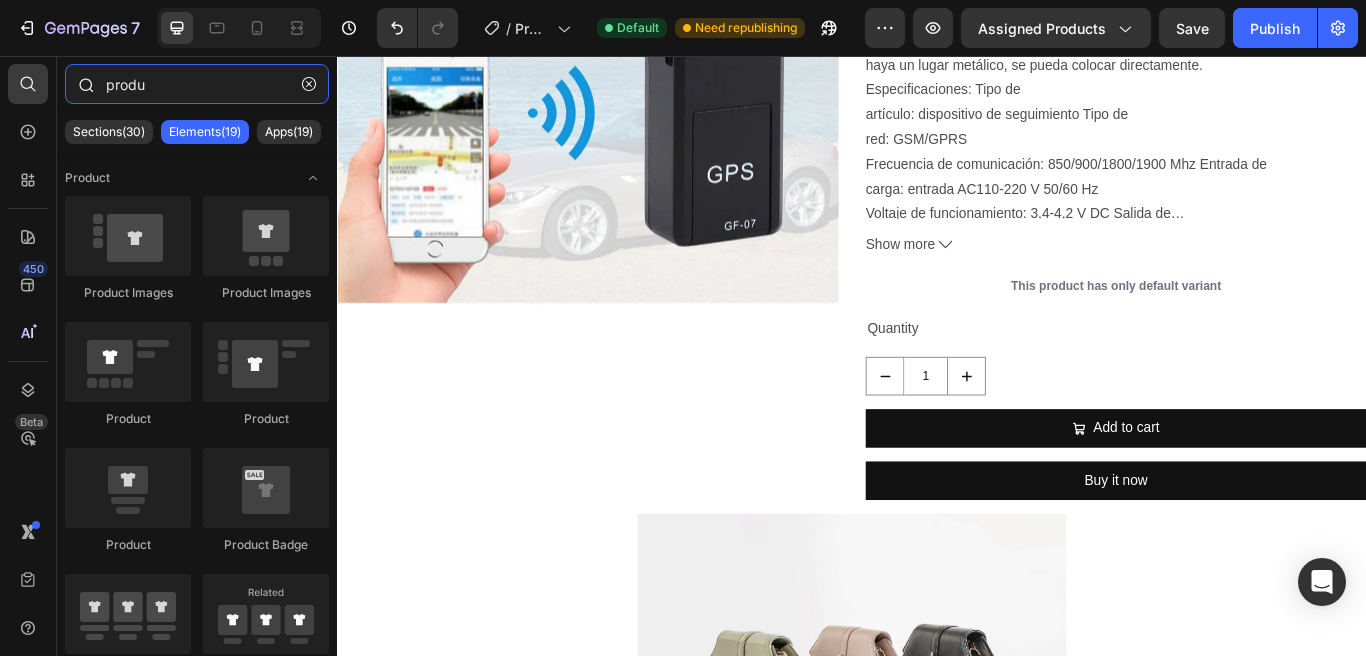 click on "produ" at bounding box center [197, 84] 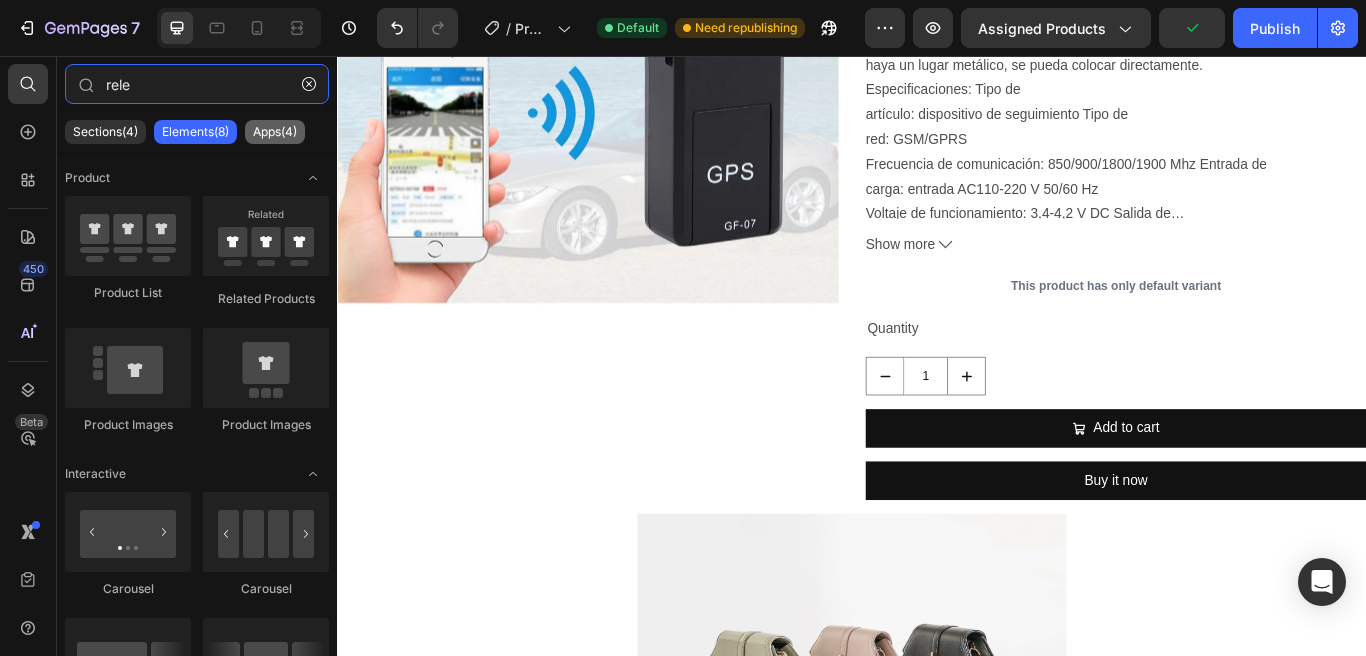 type on "rele" 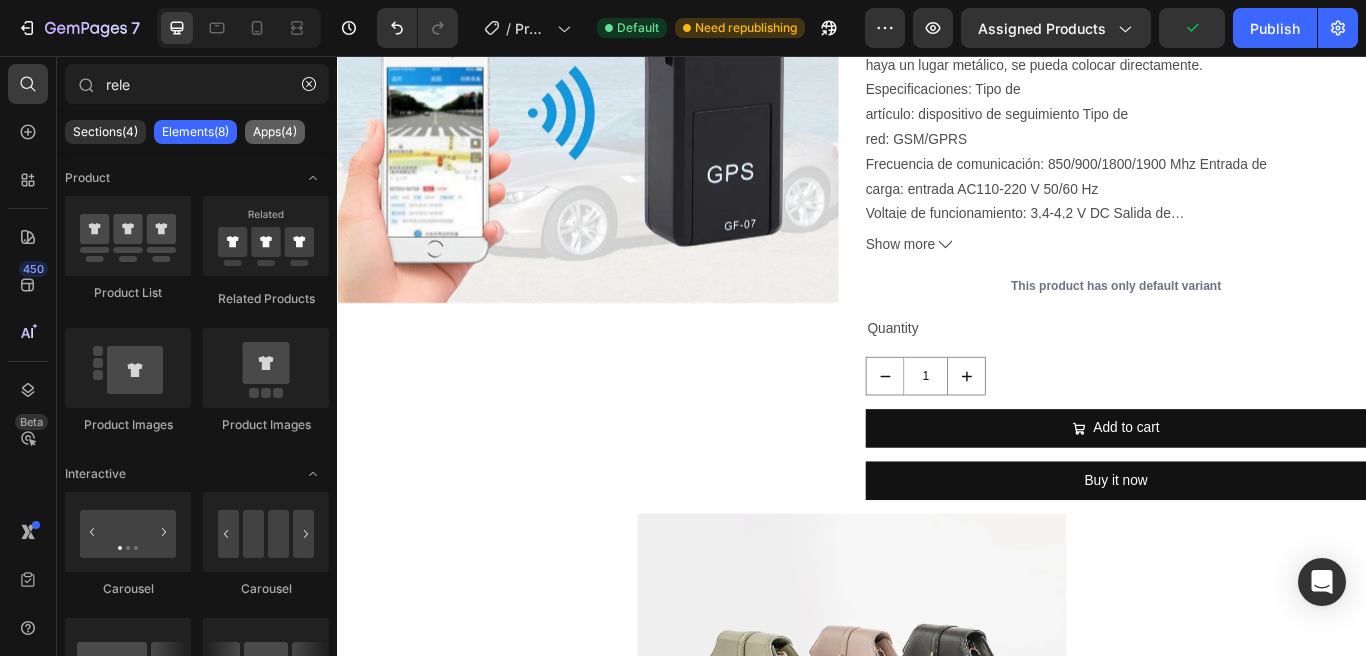click on "Apps(4)" at bounding box center (275, 132) 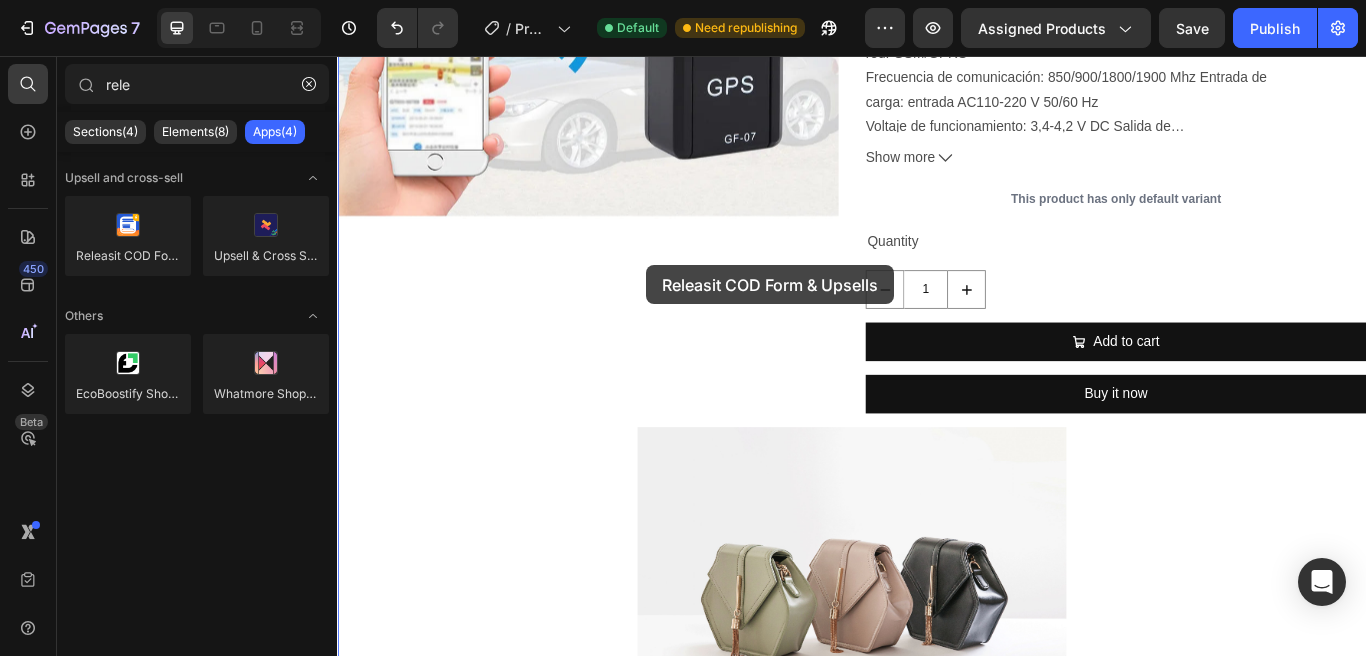 scroll, scrollTop: 367, scrollLeft: 0, axis: vertical 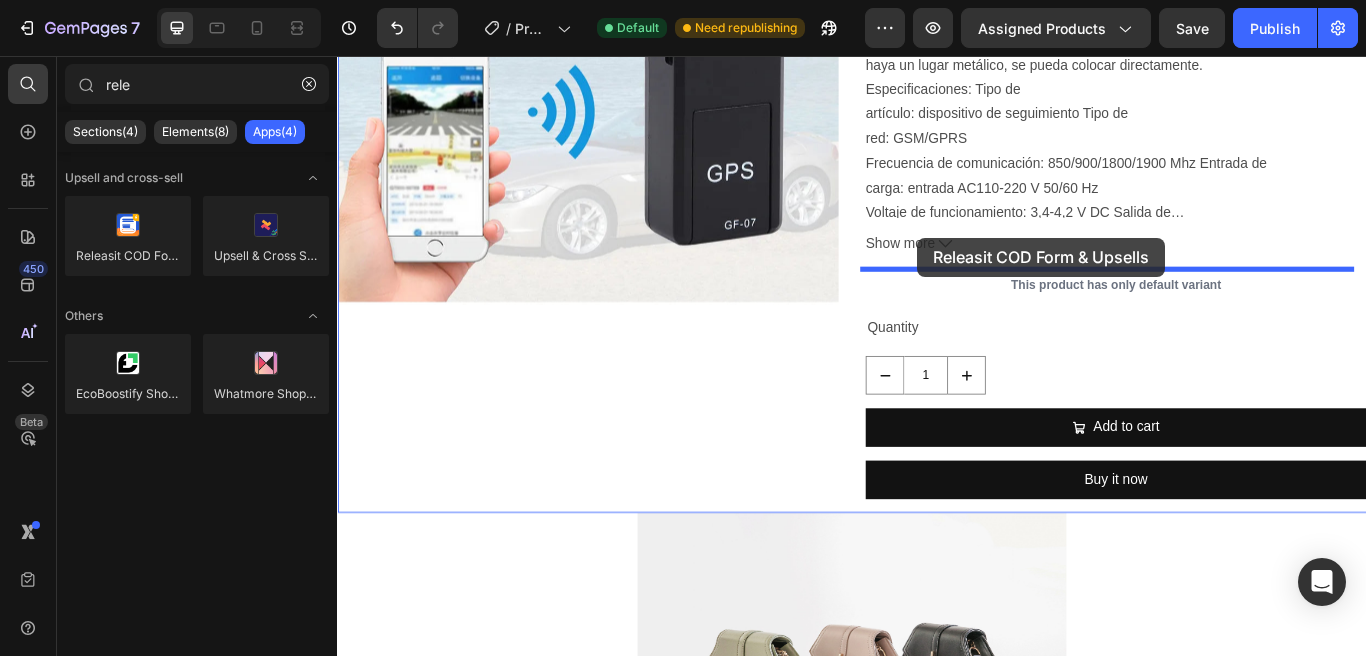 drag, startPoint x: 467, startPoint y: 283, endPoint x: 1013, endPoint y: 268, distance: 546.206 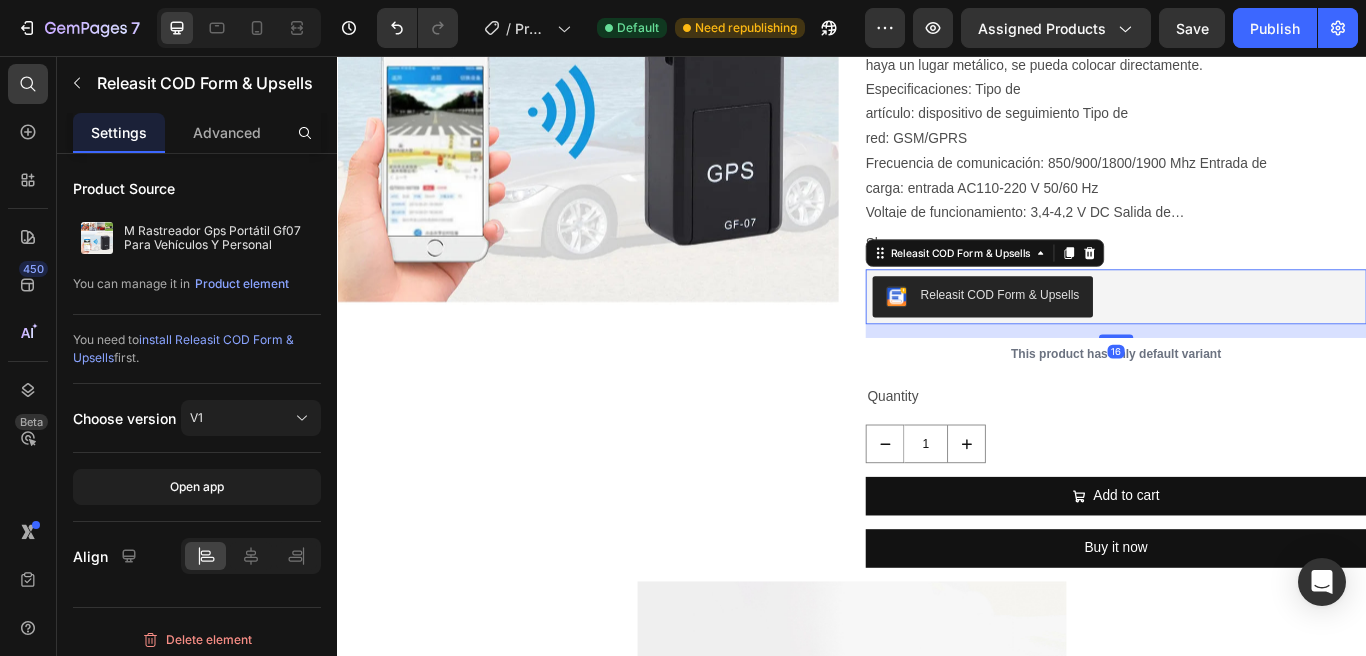click on "Releasit COD Form & Upsells" at bounding box center [1109, 335] 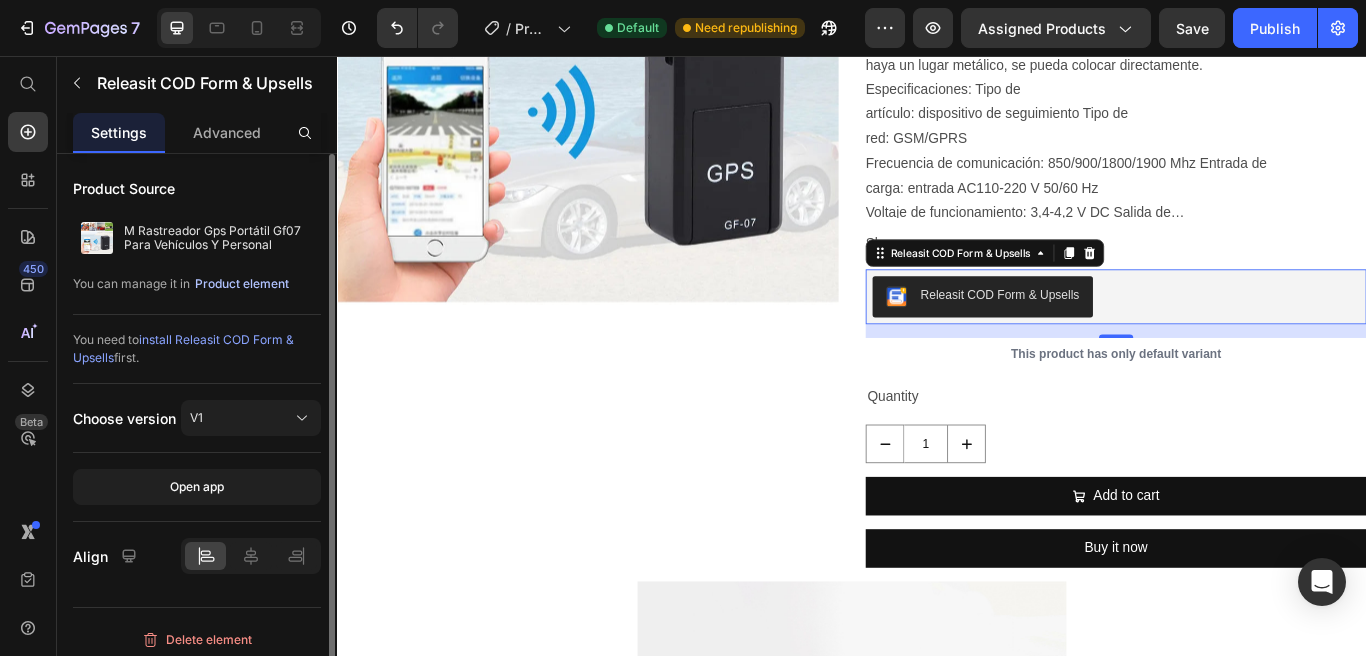 click on "Product element" at bounding box center (242, 284) 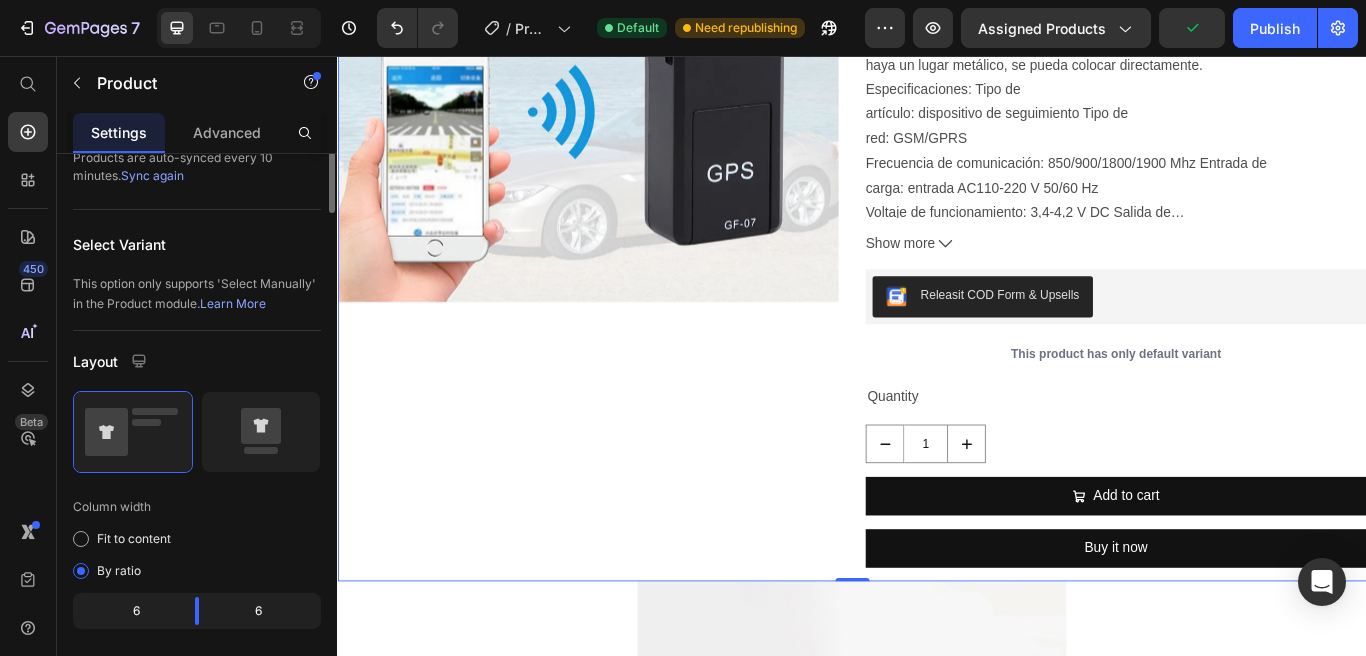 scroll, scrollTop: 0, scrollLeft: 0, axis: both 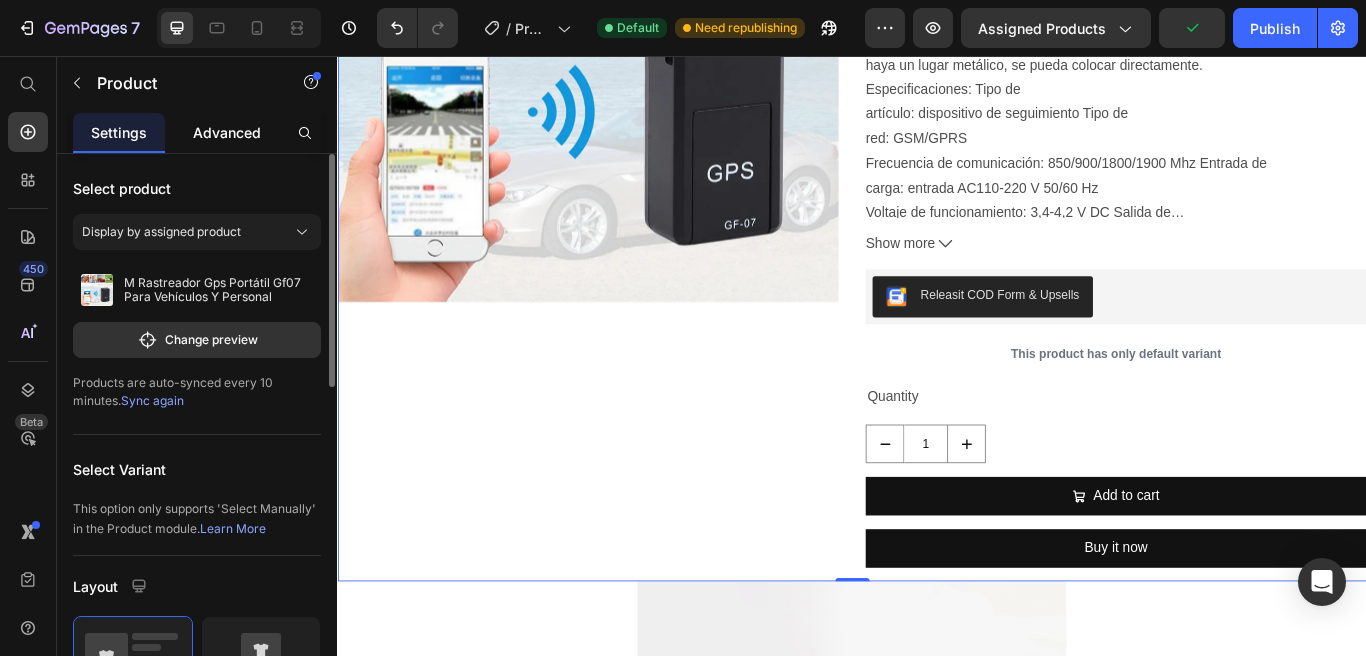 click on "Advanced" at bounding box center (227, 132) 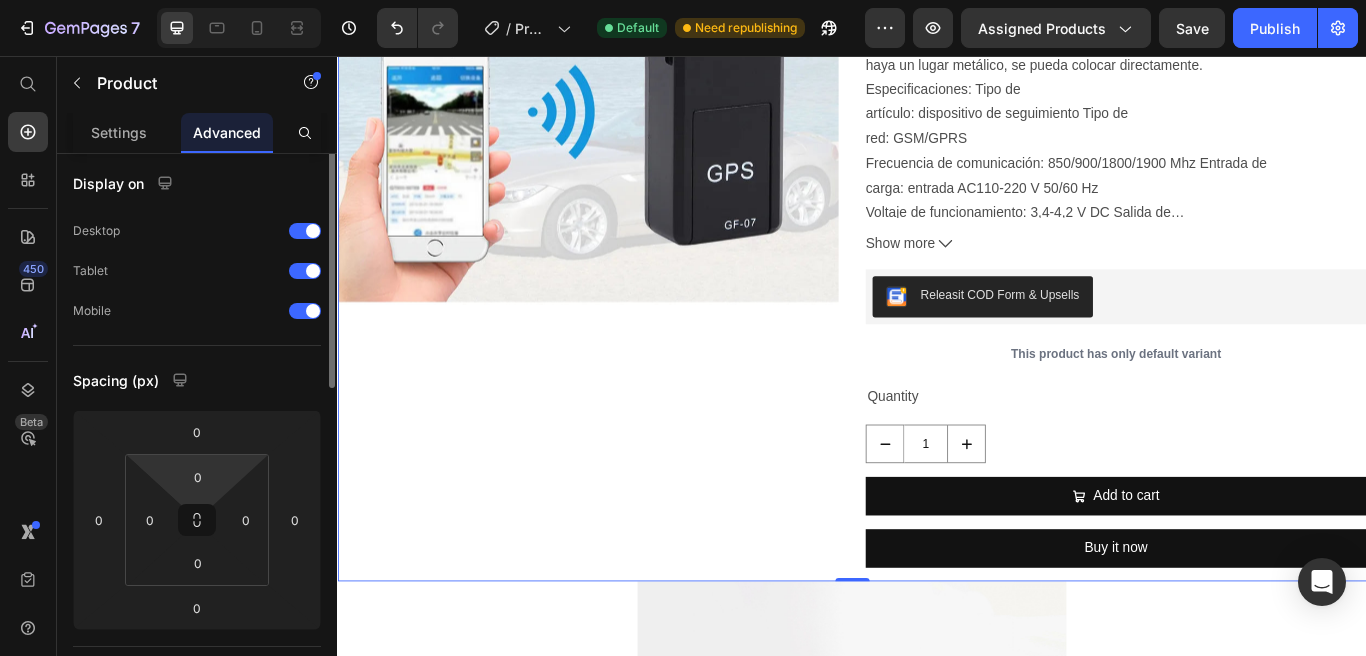 scroll, scrollTop: 0, scrollLeft: 0, axis: both 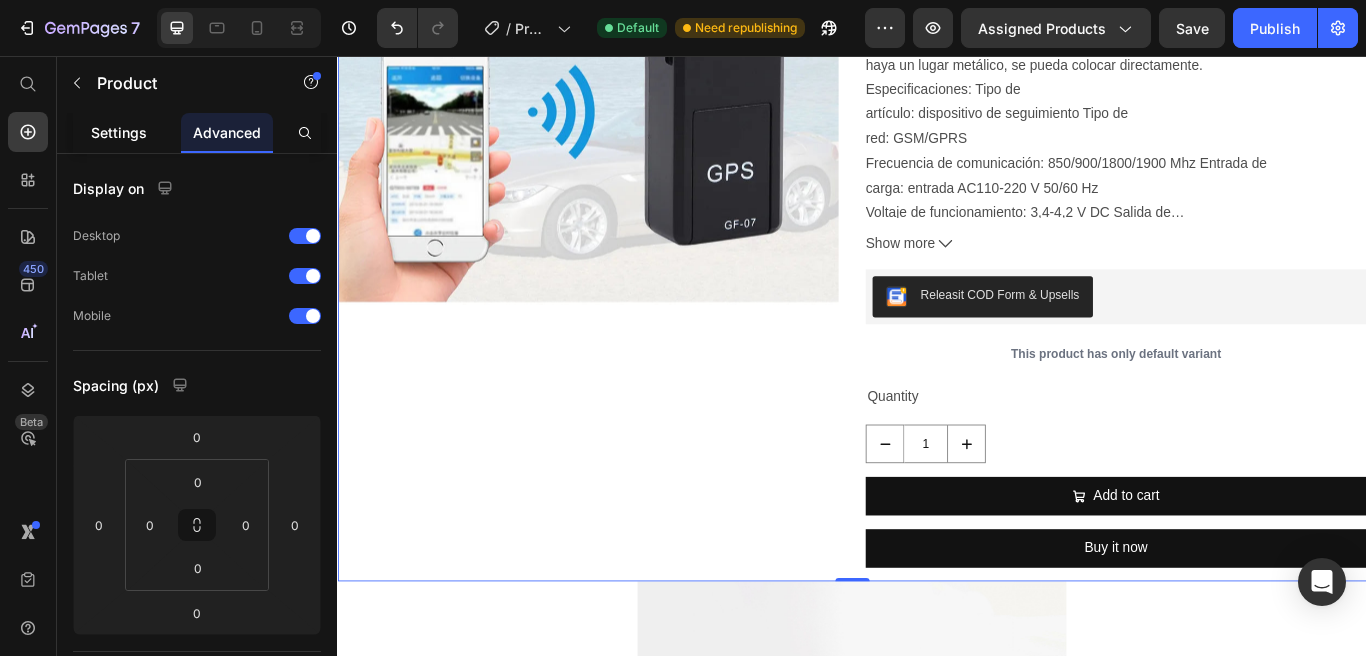 click on "Settings" at bounding box center (119, 132) 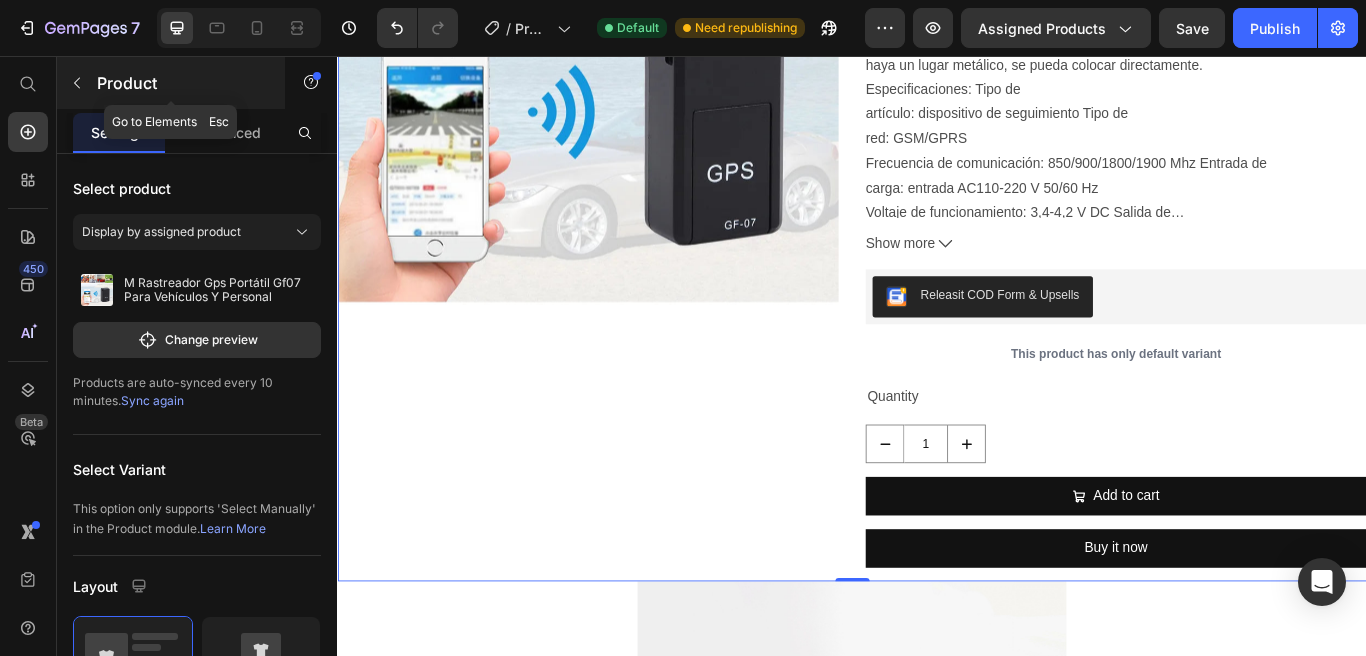 click 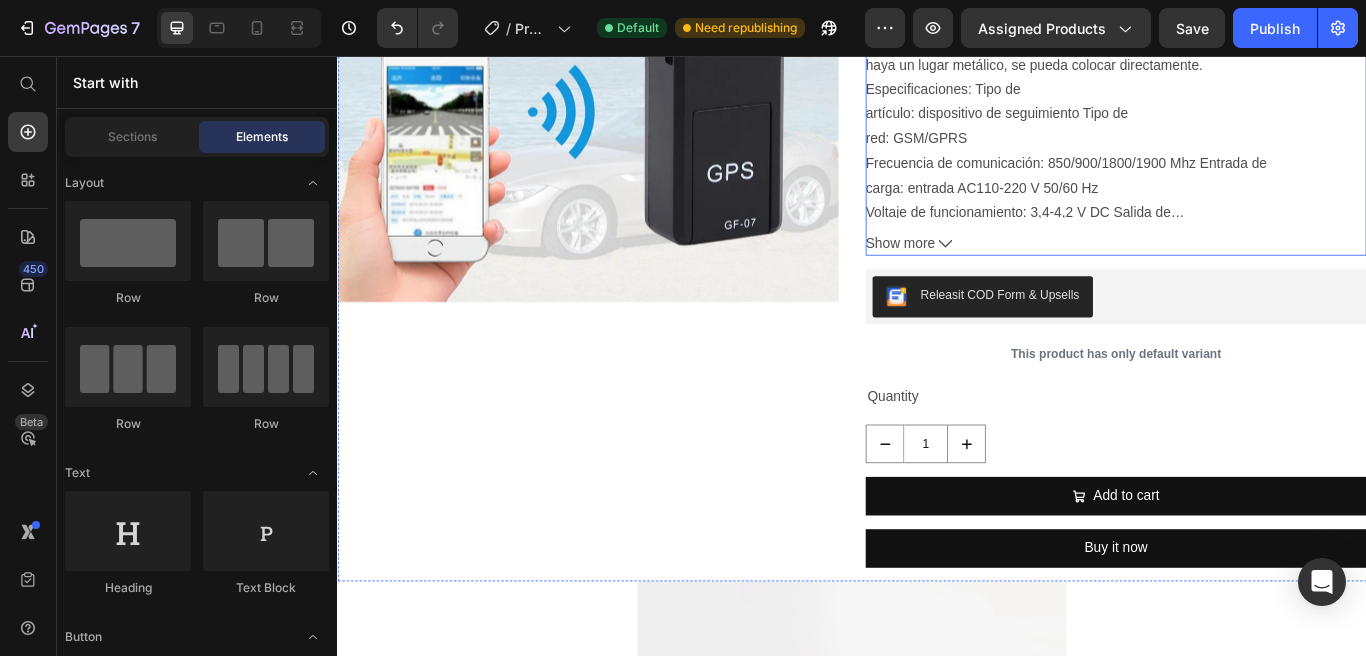 click on "Show more" at bounding box center (1245, 275) 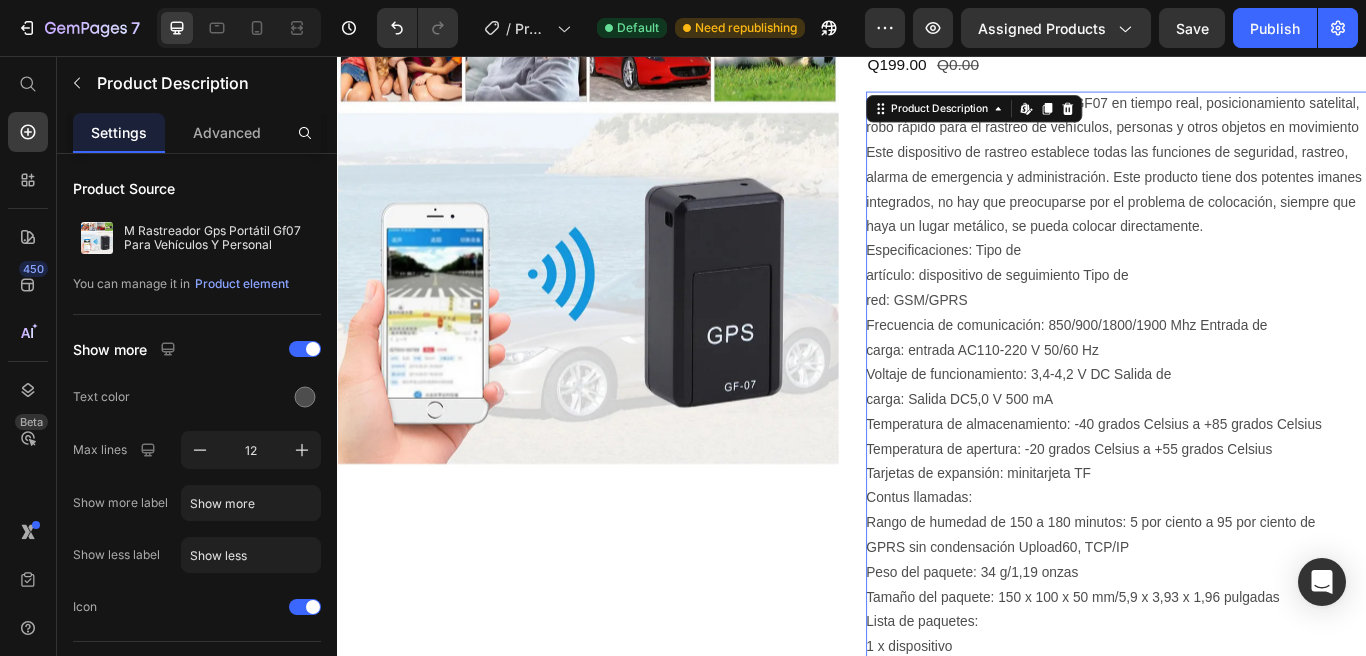scroll, scrollTop: 0, scrollLeft: 0, axis: both 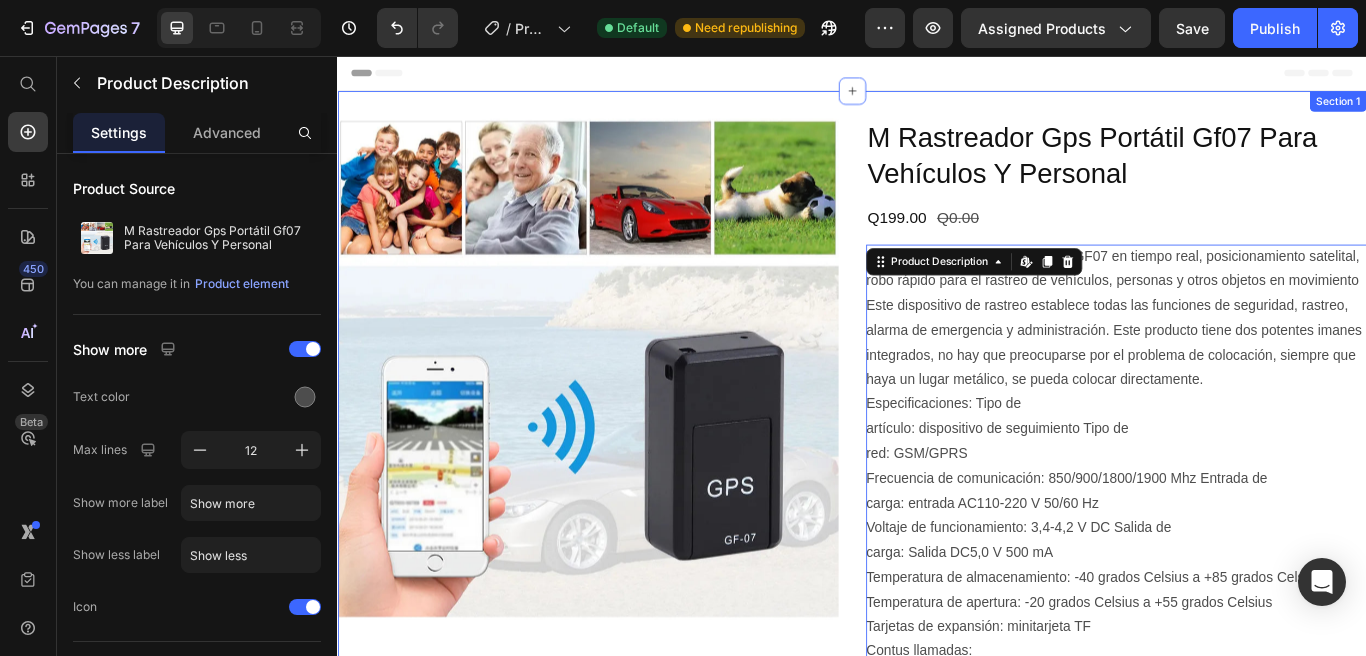 click on "Product Images M Rastreador Gps Portátil Gf07 Para Vehículos Y Personal Product Title Q199.00 Product Price Q0.00 Product Price Row Mini dispositivo de rastreo portátil GF07 en tiempo real, posicionamiento satelital, robo rápido para el rastreo de vehículos, personas y otros objetos en movimiento Este dispositivo de rastreo establece todas las funciones de seguridad, rastreo, alarma de emergencia y administración. Este producto tiene dos potentes imanes integrados, no hay que preocuparse por el problema de colocación, siempre que haya un lugar metálico, se pueda colocar directamente. Especificaciones: Tipo de artículo: dispositivo de seguimiento Tipo de red: GSM/GPRS Frecuencia de comunicación: 850/900/1800/1900 Mhz Entrada de carga: entrada AC110-220 V 50/60 Hz Voltaje de funcionamiento: 3,4-4,2 V DC Salida de carga: Salida DC5,0 V 500 mA Temperatura de almacenamiento: -40 grados Celsius a +85 grados Celsius Temperatura de apertura: -20 grados Celsius a +55 grados Celsius Contus llamadas: Show less" at bounding box center [937, 1161] 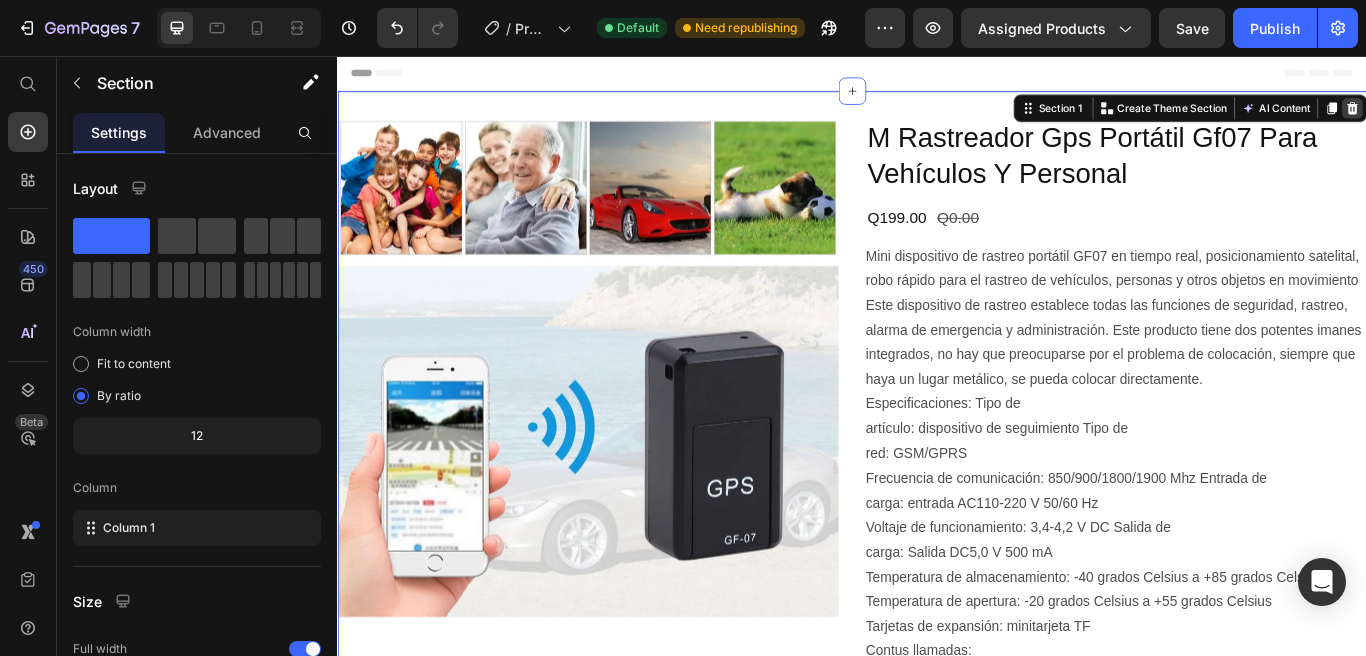 click 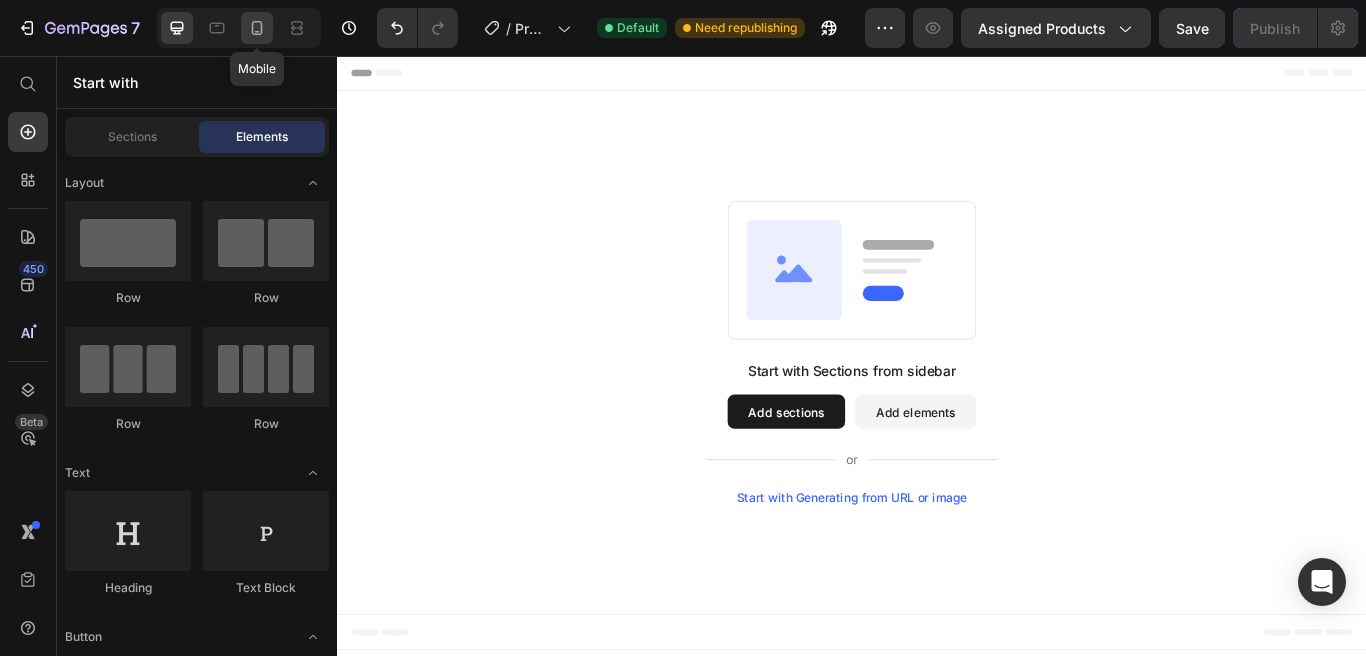 click 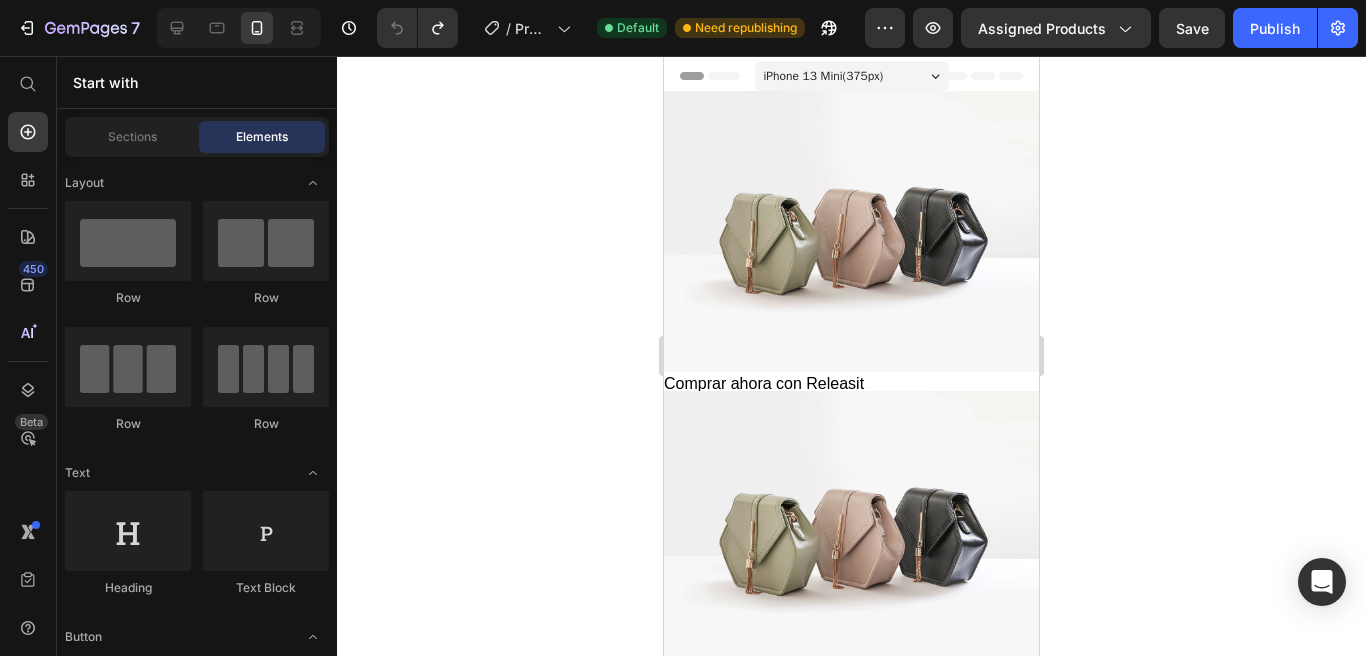 click 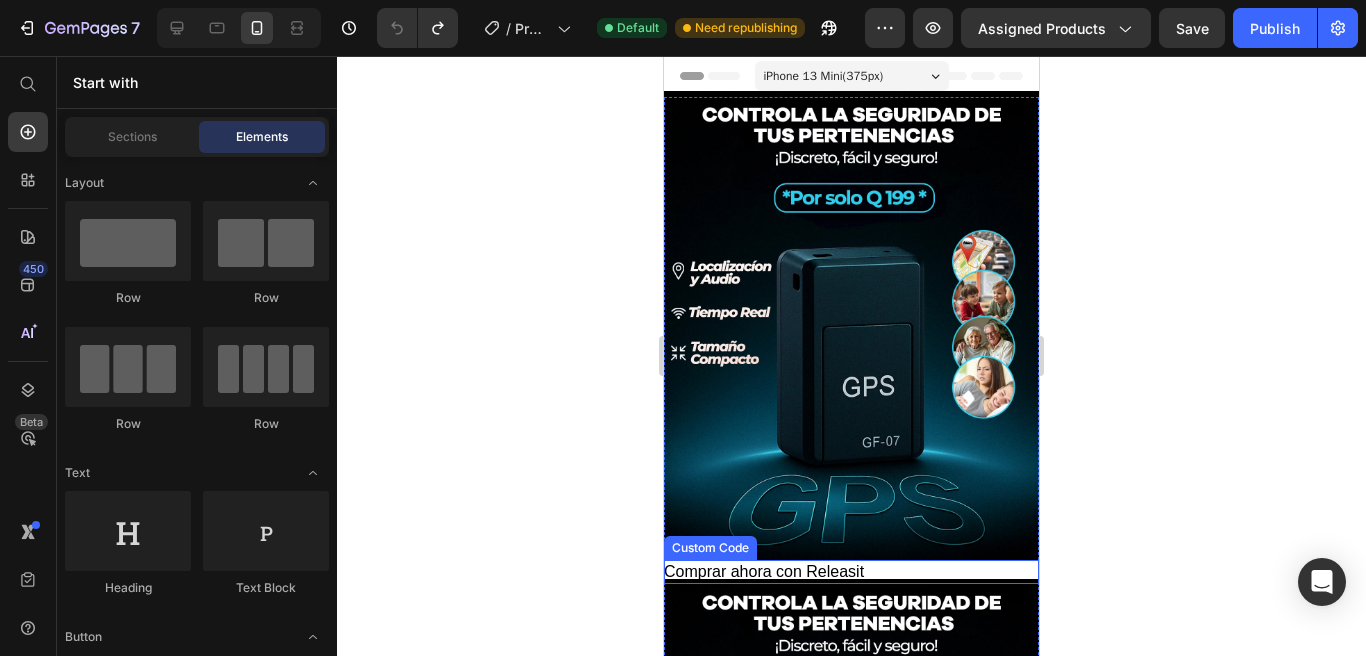 click on "Comprar ahora con Releasit" at bounding box center [764, 571] 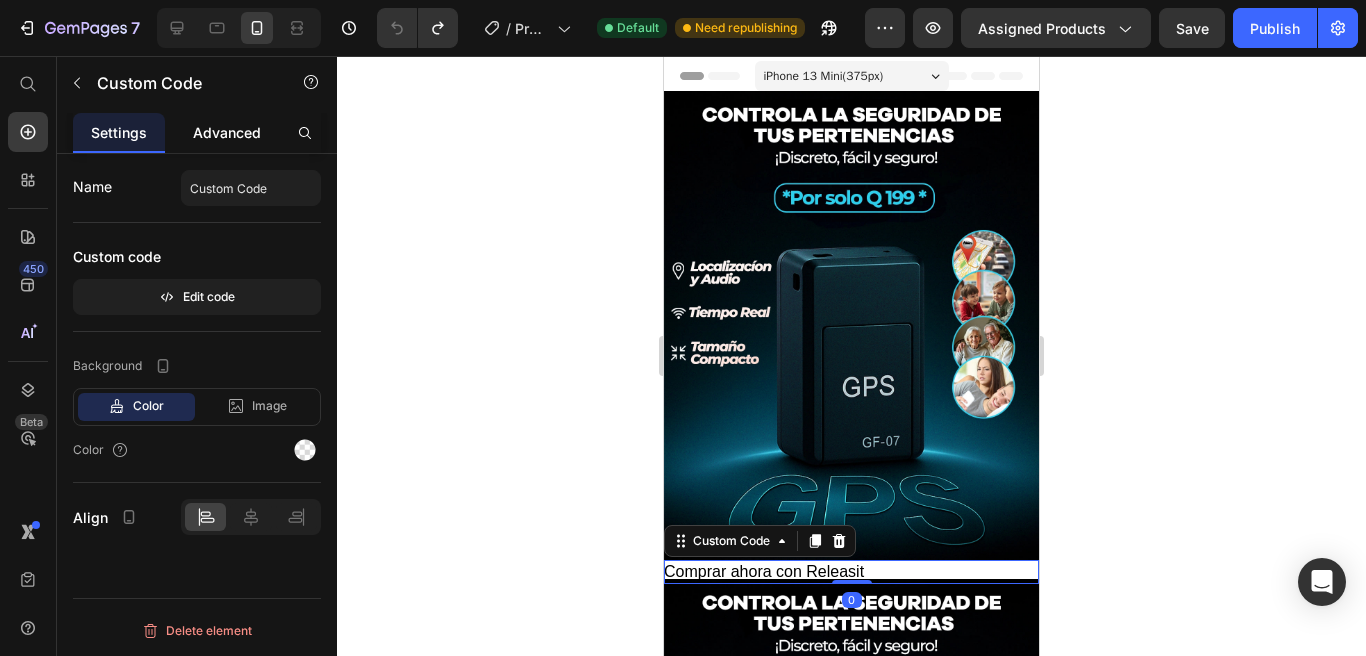click on "Advanced" at bounding box center (227, 132) 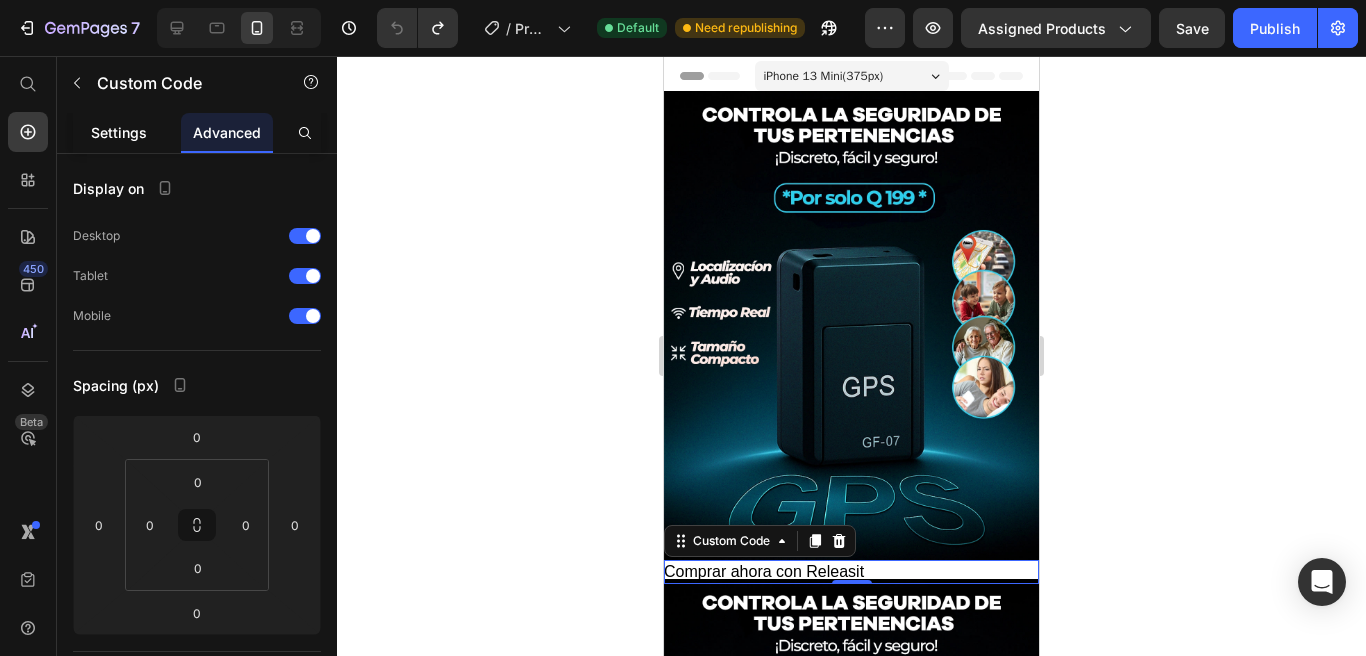 click on "Settings" at bounding box center (119, 132) 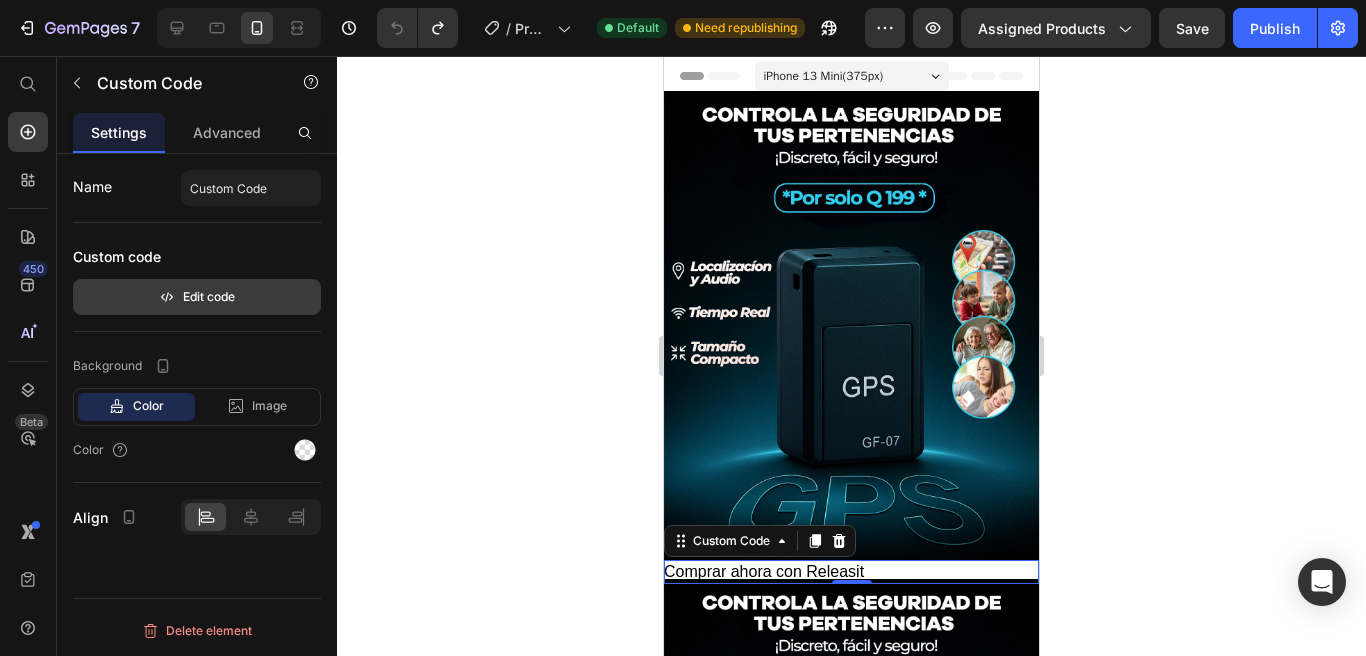 click on "Edit code" at bounding box center [197, 297] 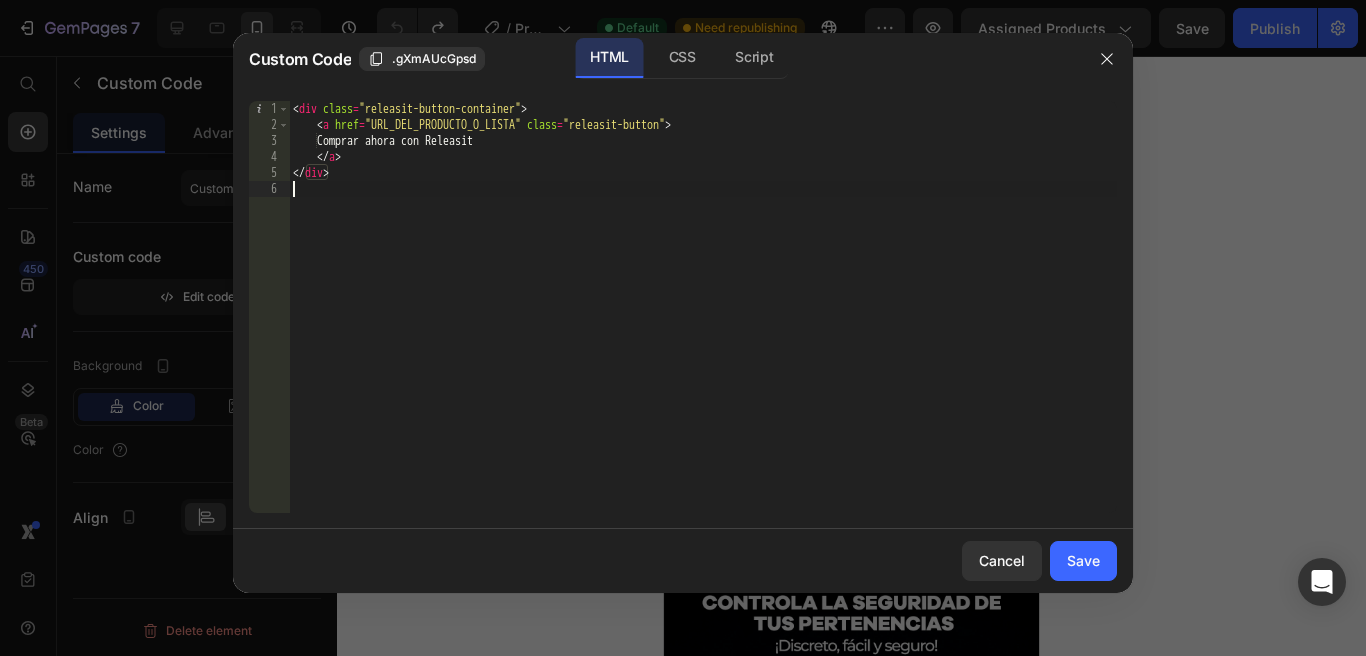 click on "< div   class = "releasit-button-container" >      < a   href = "URL_DEL_PRODUCTO_O_LISTA"   class = "releasit-button" >          Comprar ahora con Releasit      </ a > </ div >" at bounding box center (703, 323) 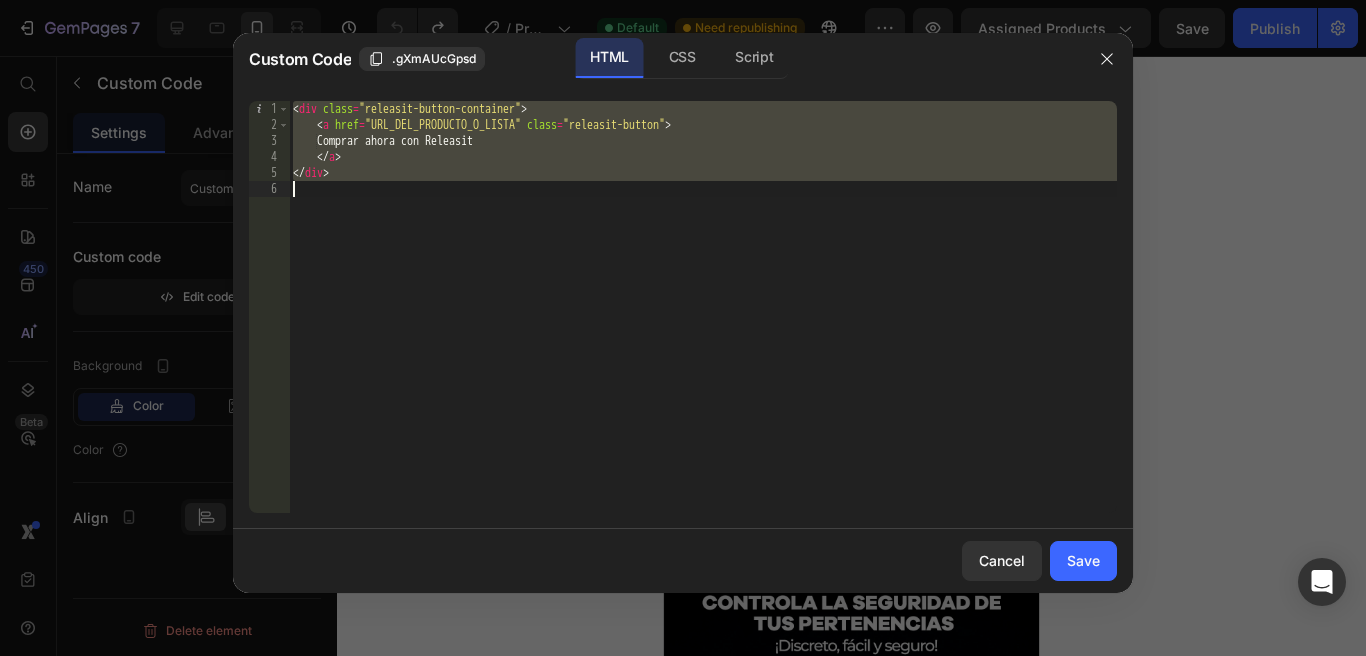 paste 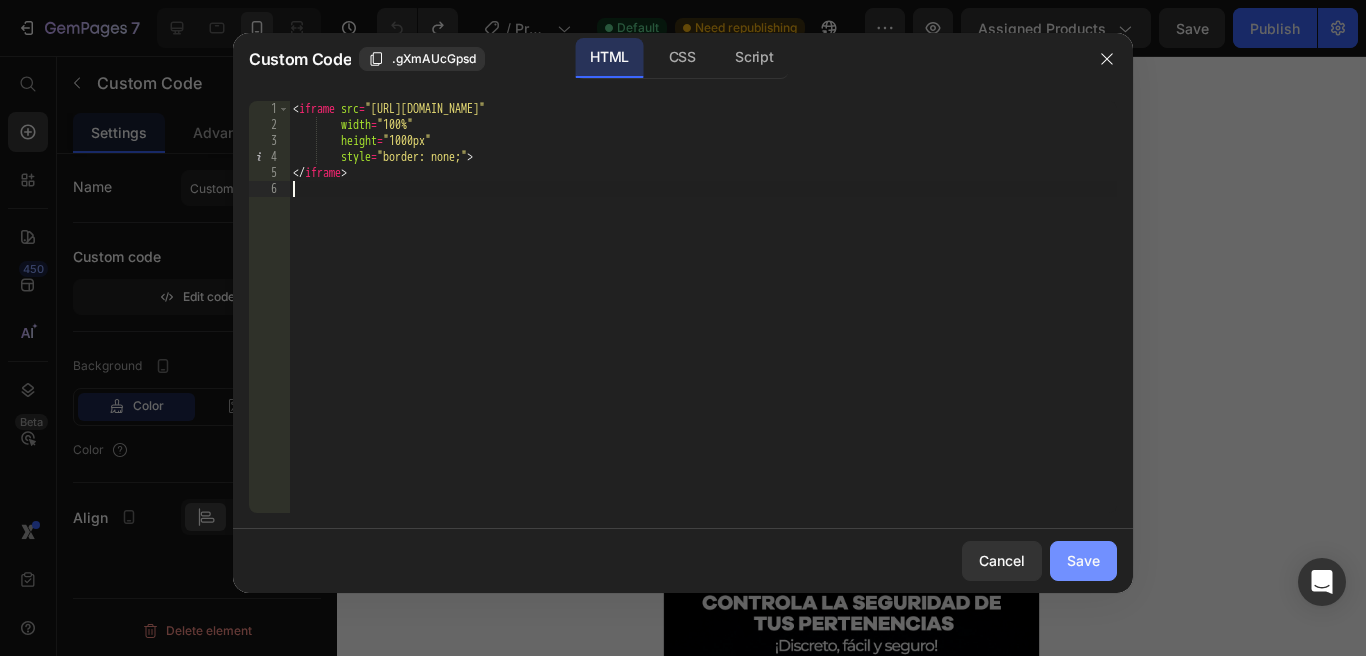 click on "Save" at bounding box center [1083, 560] 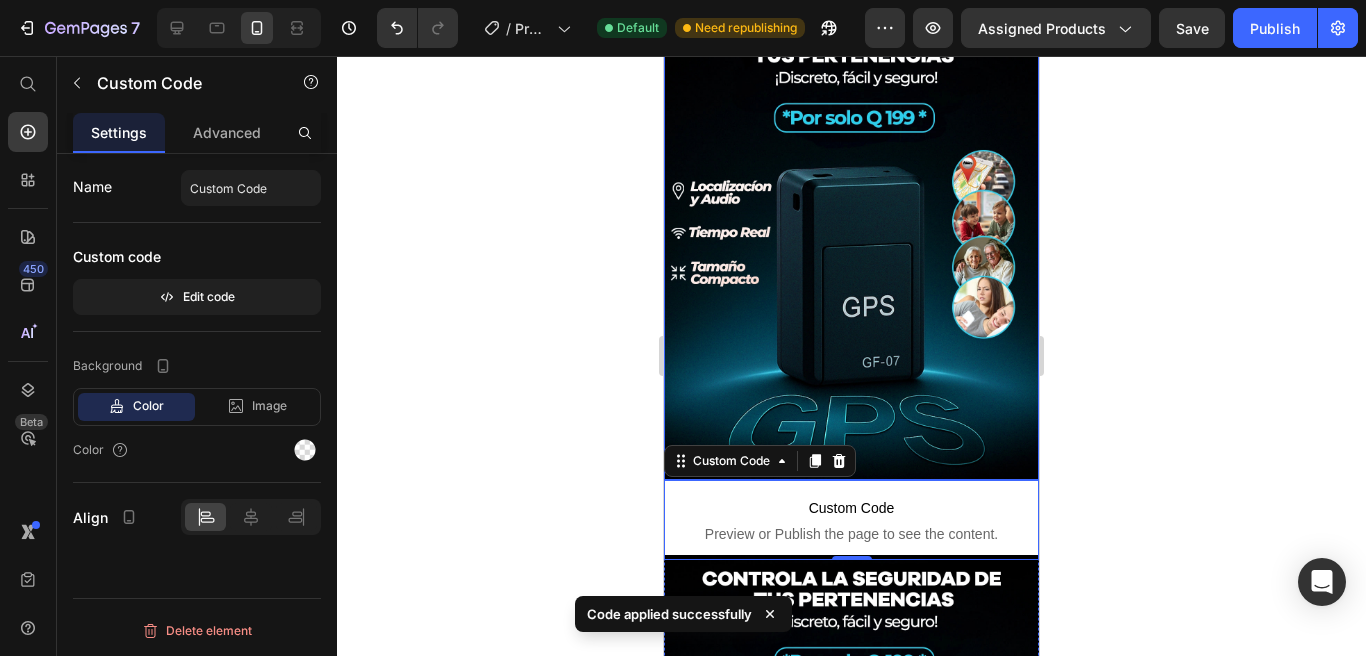 scroll, scrollTop: 97, scrollLeft: 0, axis: vertical 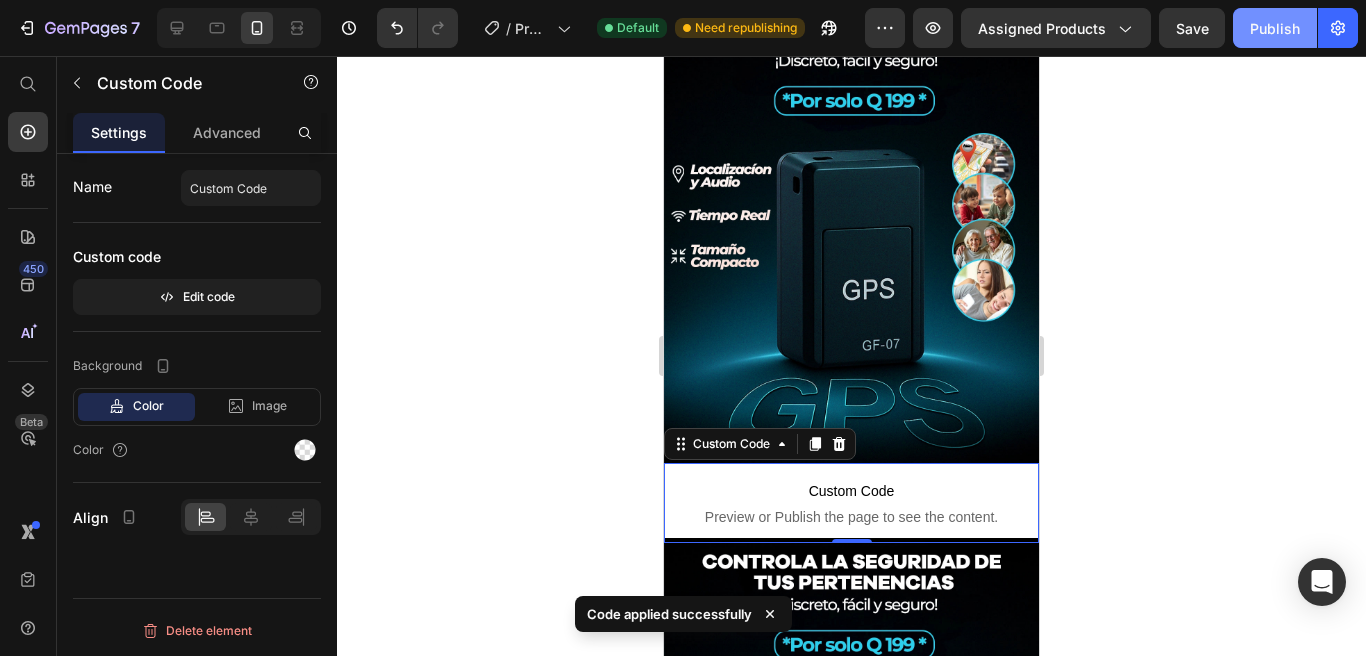 click on "Publish" at bounding box center [1275, 28] 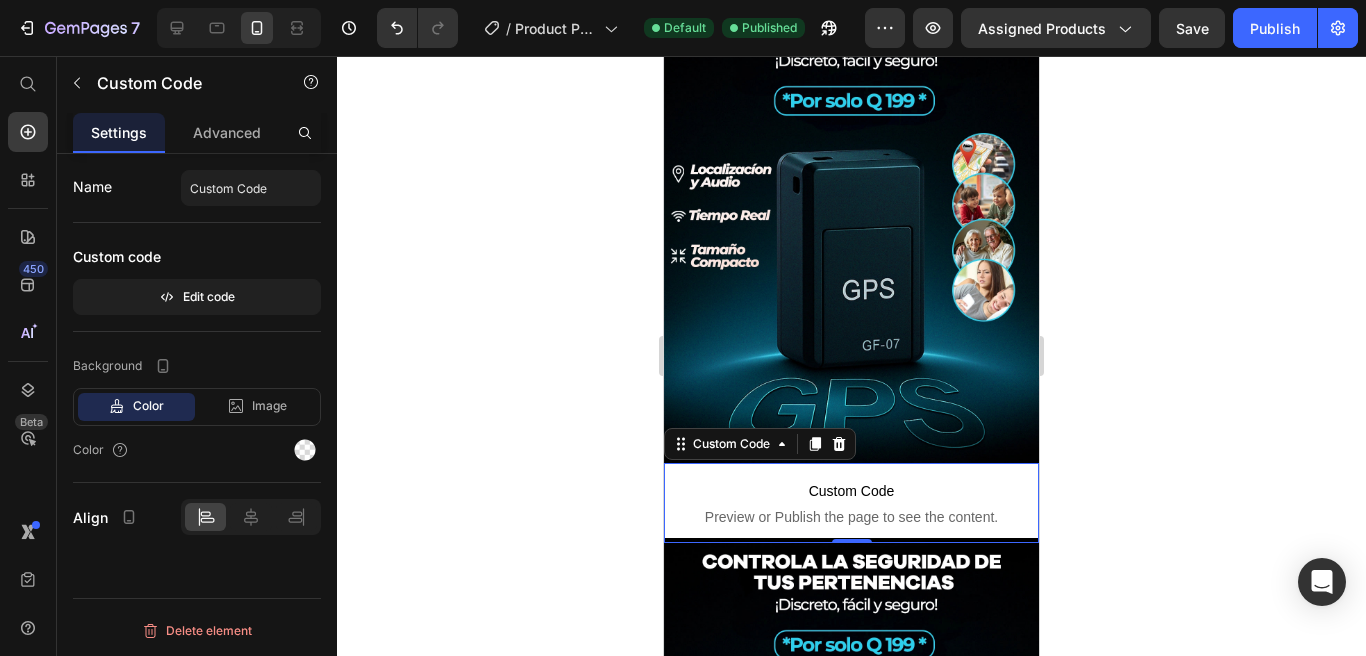 click on "Preview Assigned Products  Save   Publish" at bounding box center (1111, 28) 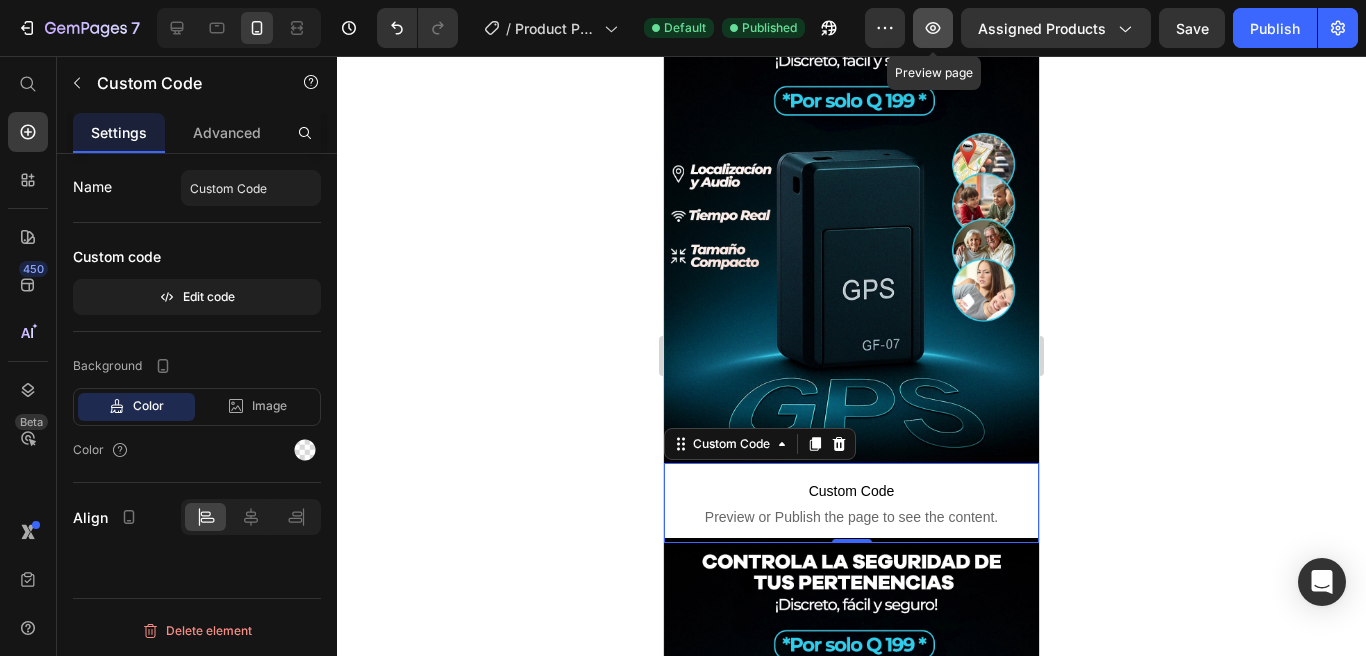 click 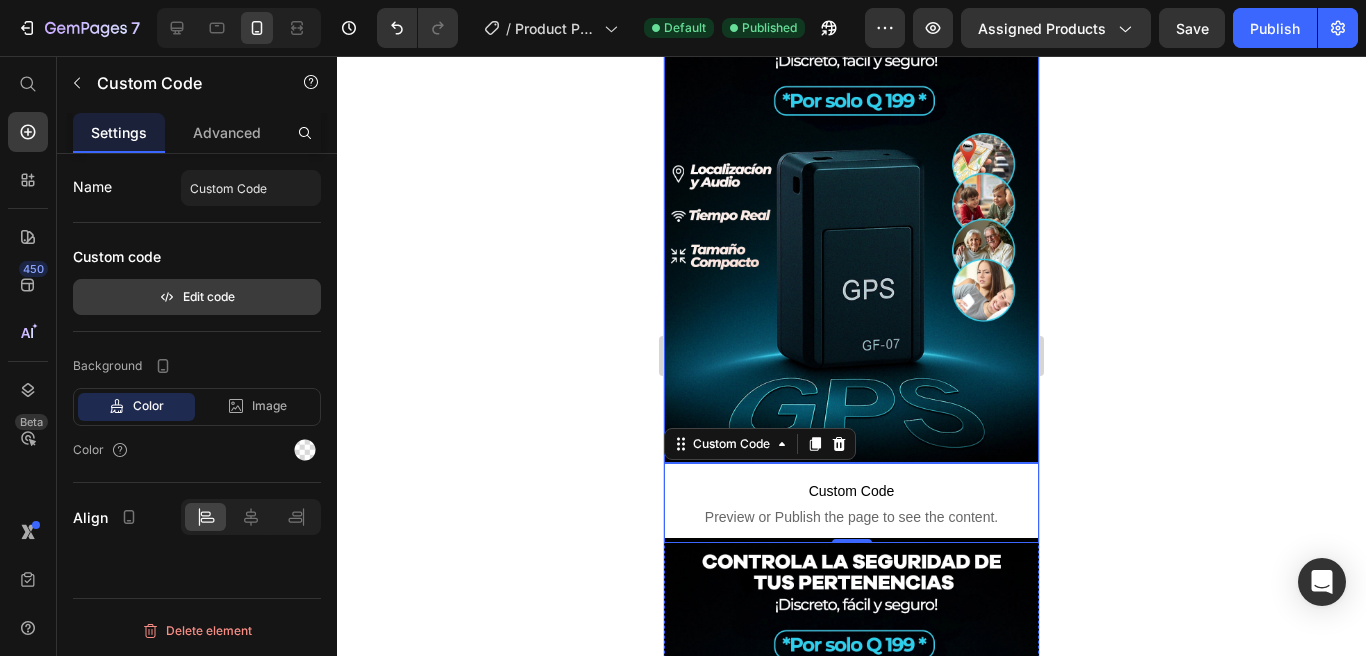 click on "Edit code" at bounding box center (197, 297) 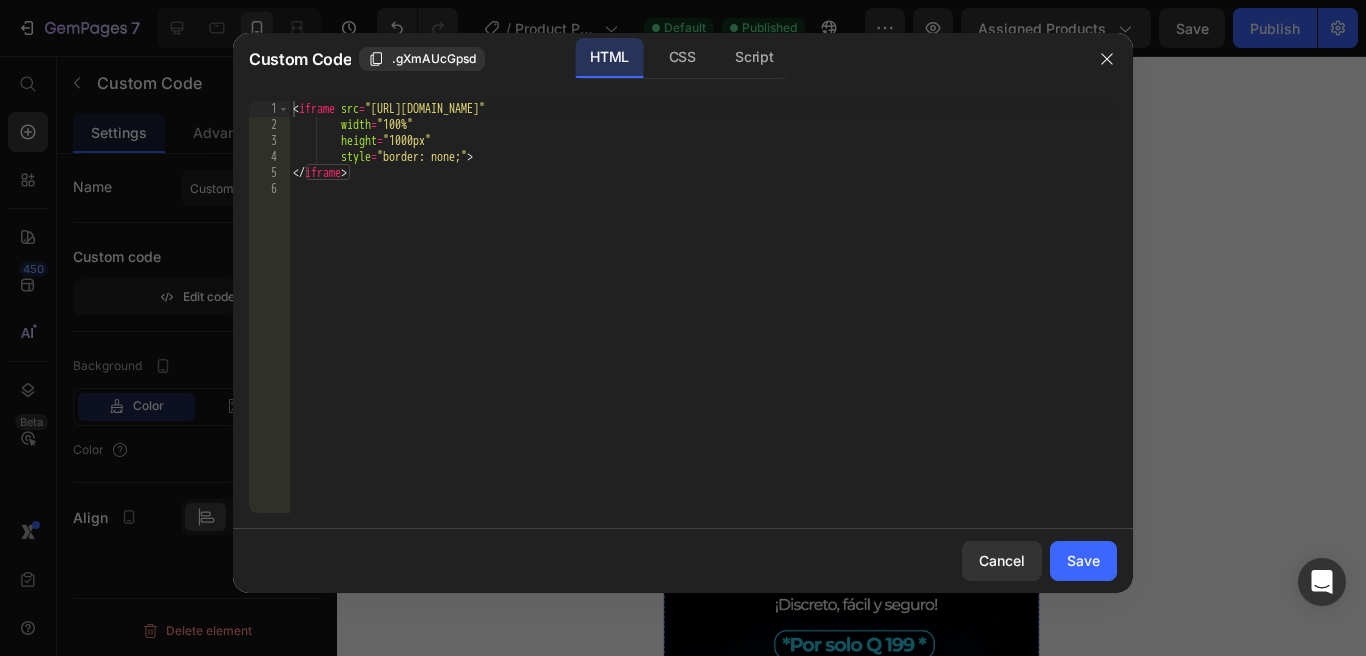 click on "< iframe   src = "https://bdxukp-qz.myshopify.com/apps/rsi-cod-form-do-not-change"             width = "100%"             height = "1000px"             style = "border: none;" > </ iframe >" at bounding box center (703, 323) 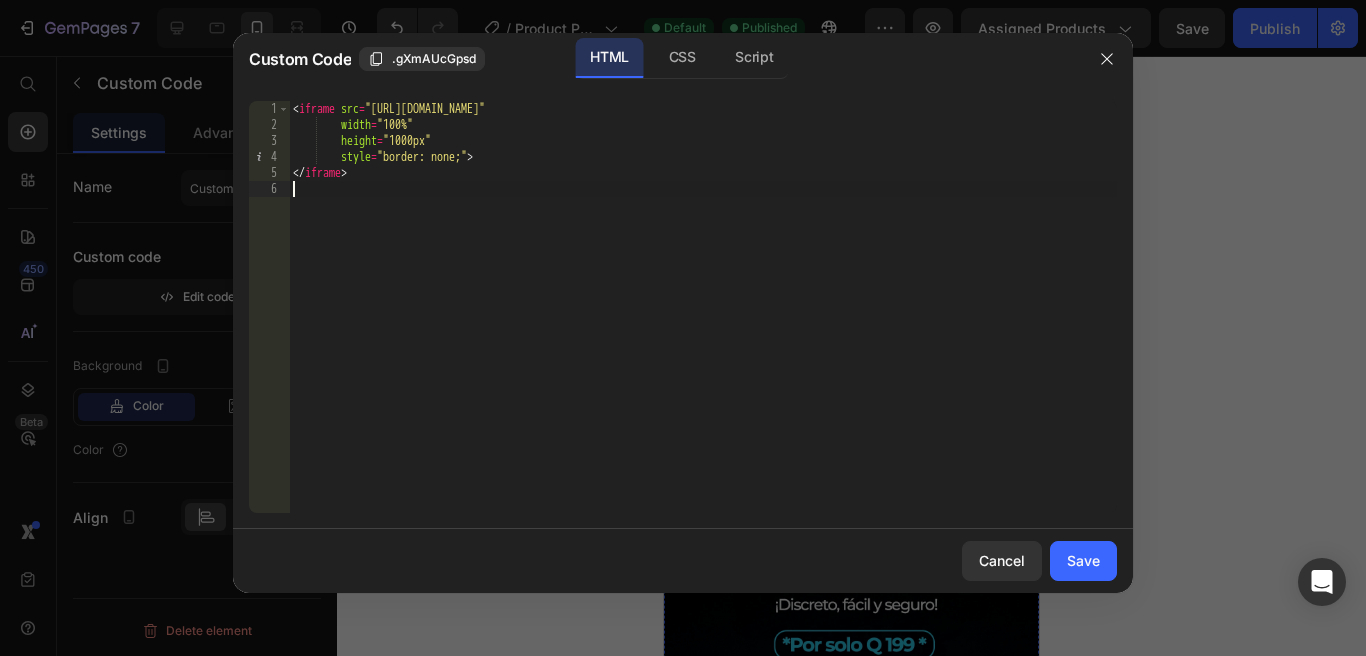 type on "</iframe>" 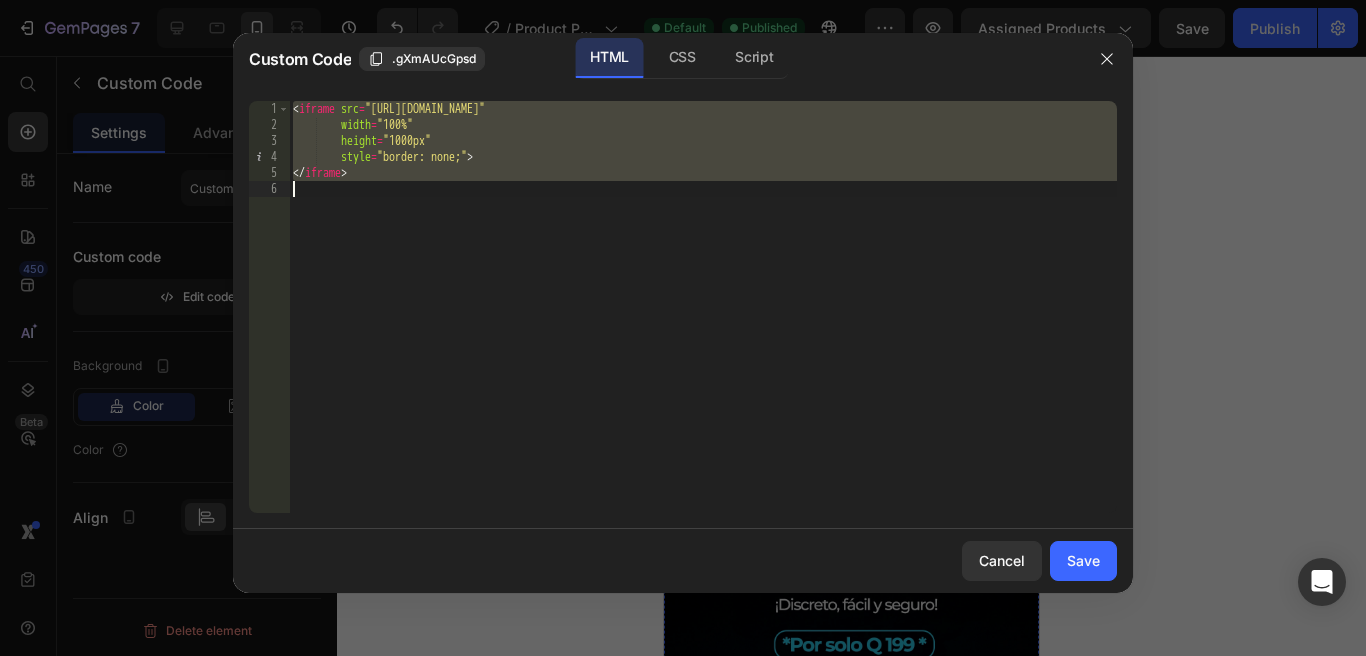 paste 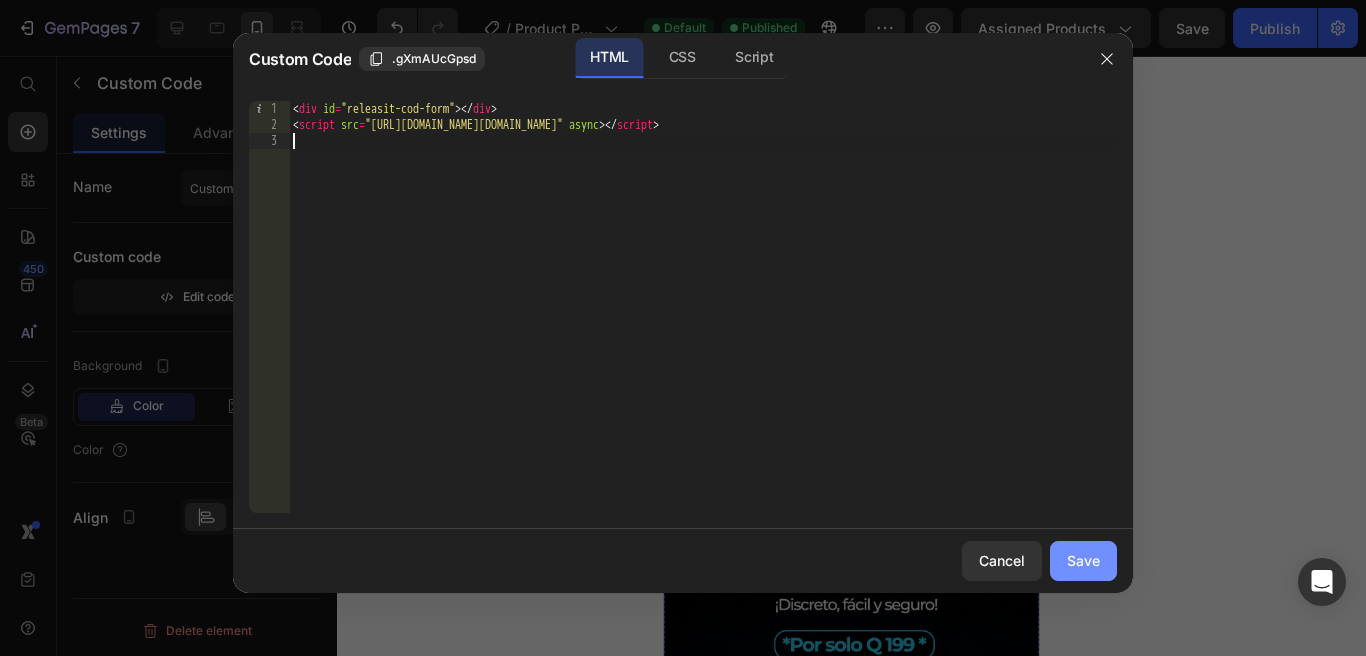 click on "Save" at bounding box center [1083, 560] 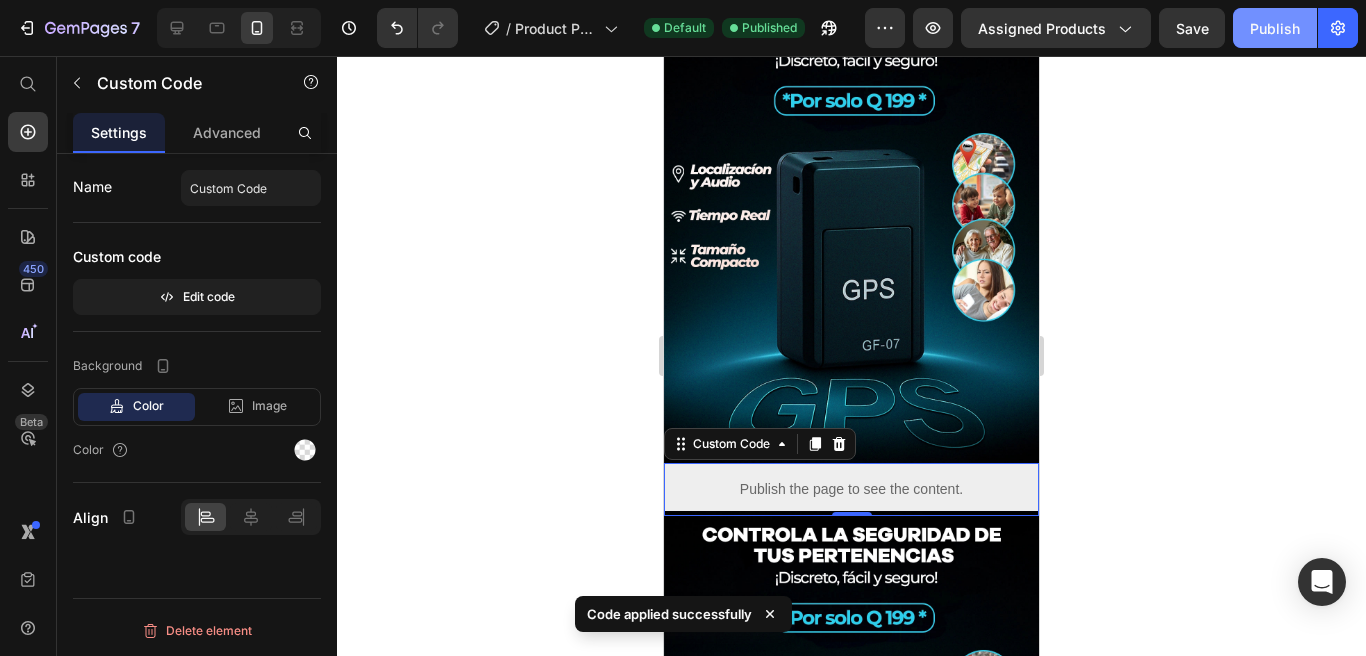 click on "Publish" at bounding box center (1275, 28) 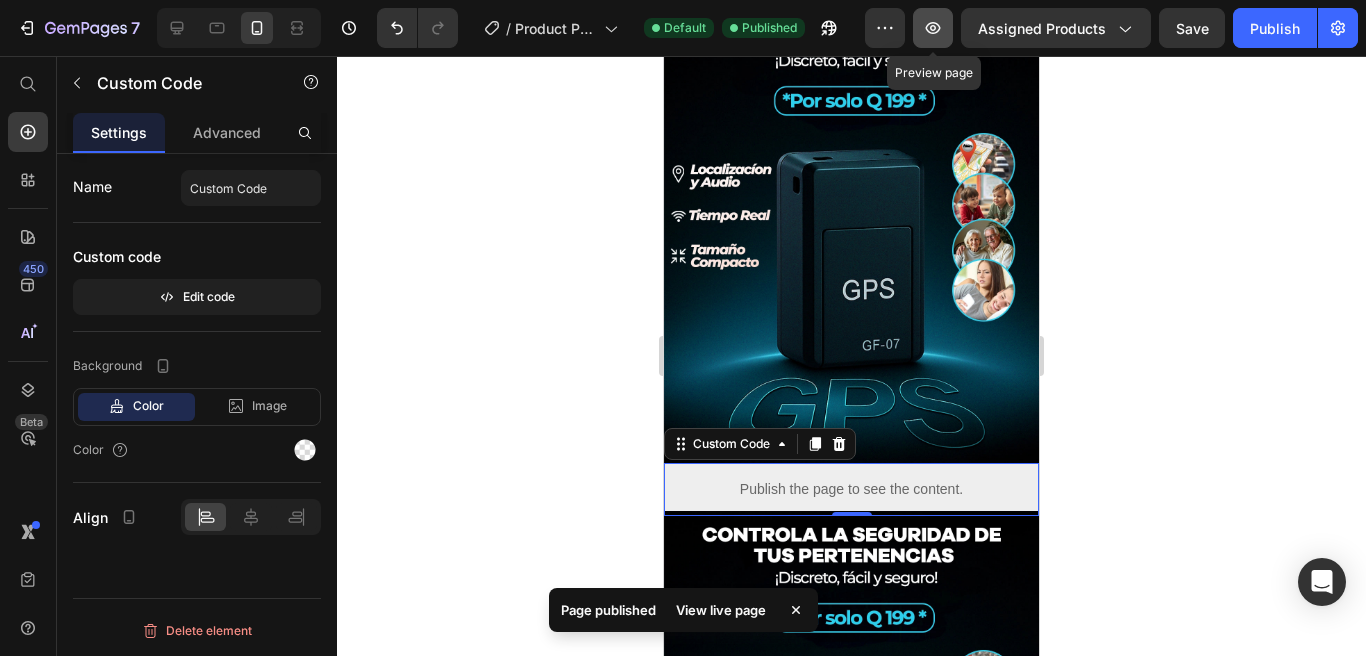 click 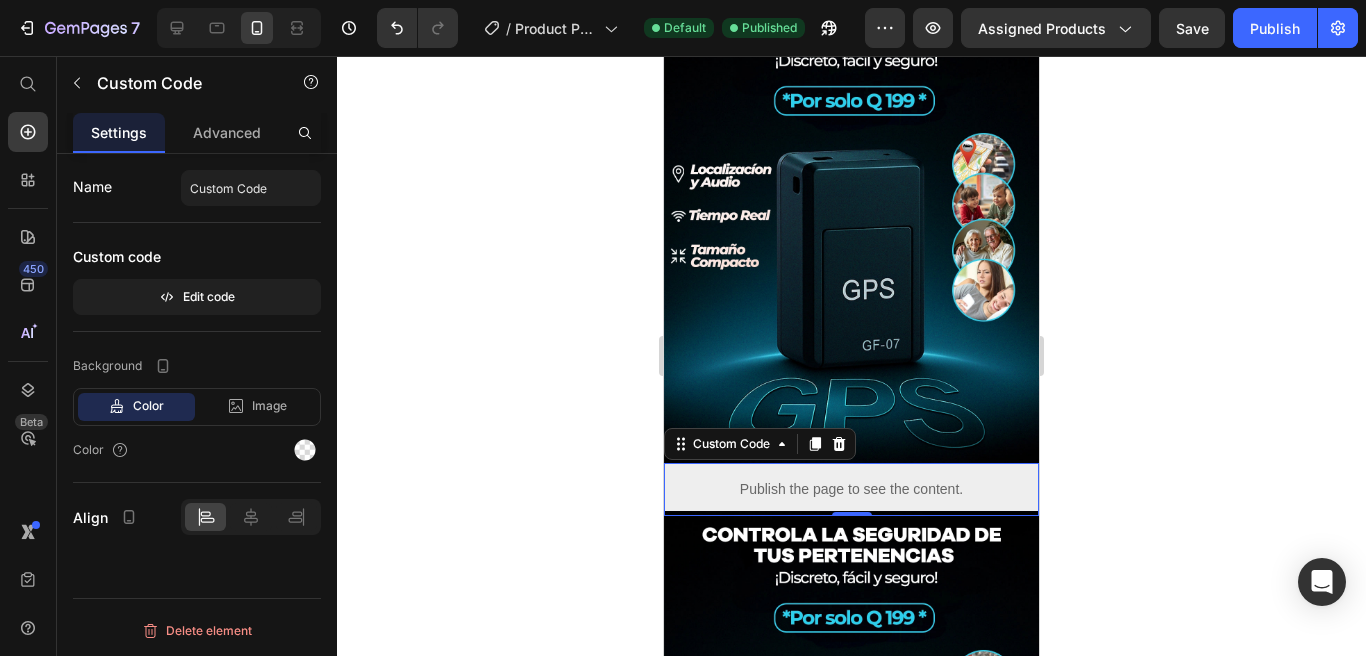 click on "Publish the page to see the content." at bounding box center [851, 489] 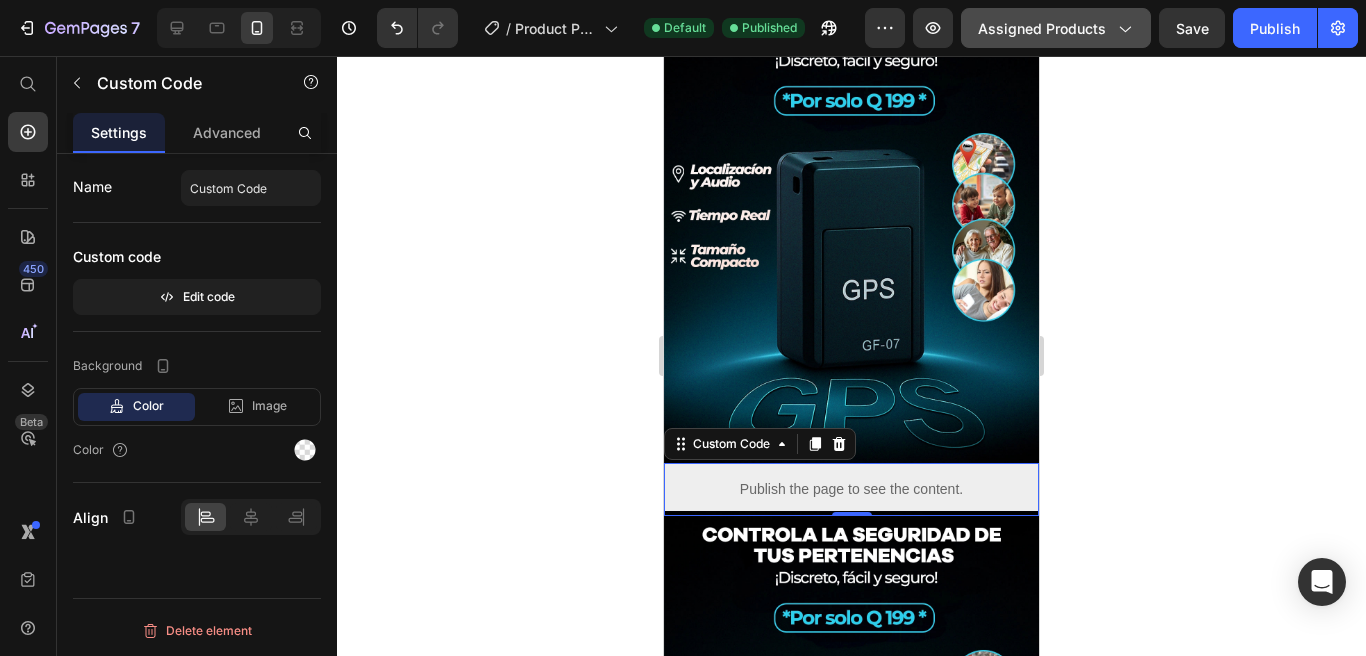 click on "Assigned Products" 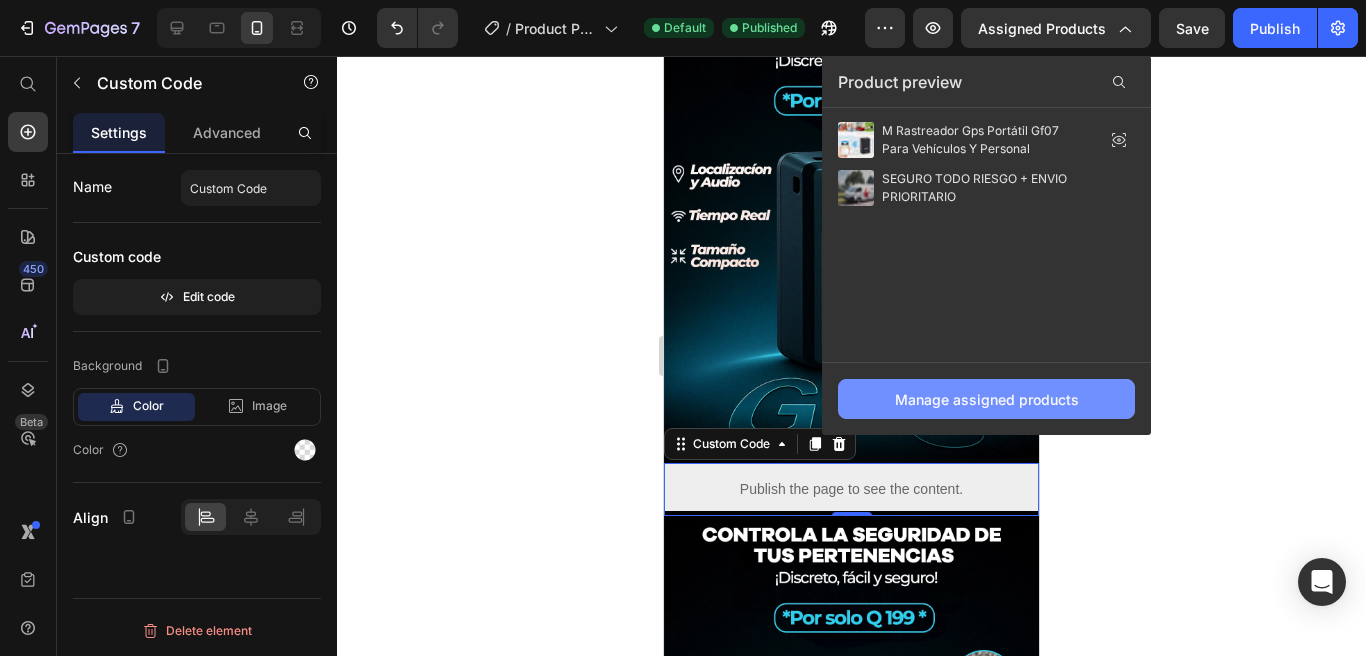 click on "Manage assigned products" at bounding box center [987, 399] 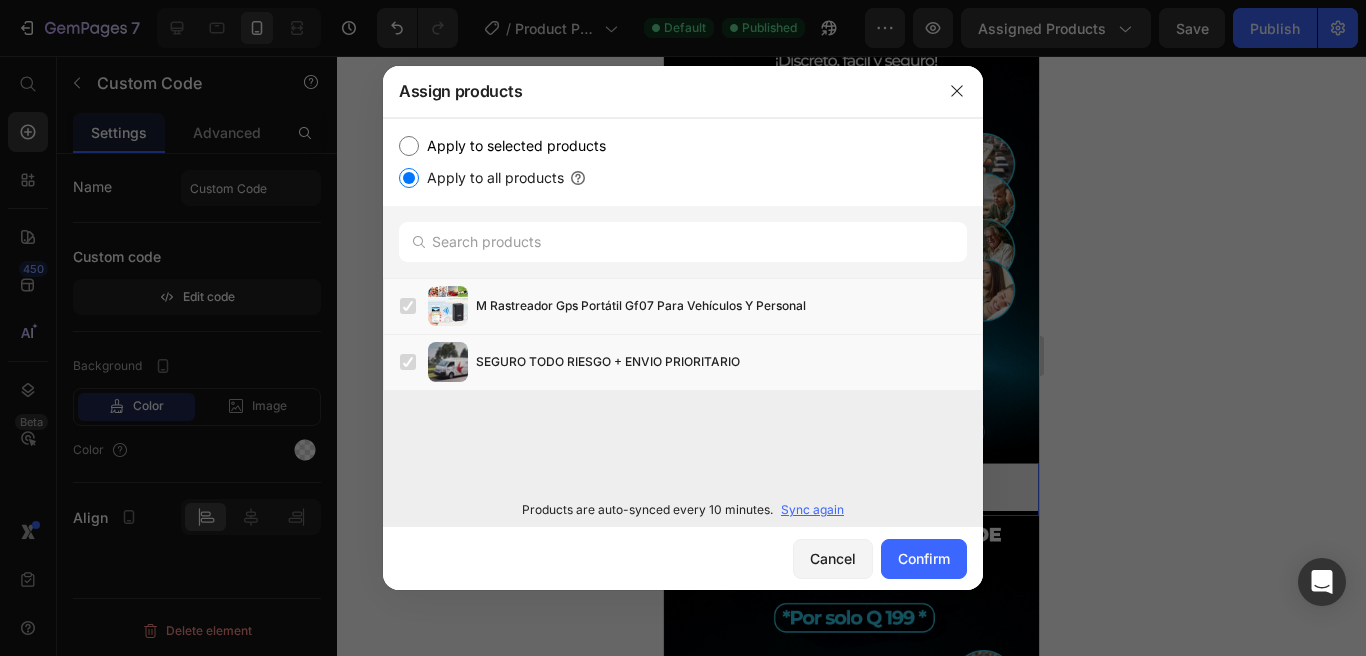 click on "Apply to selected products" at bounding box center (512, 146) 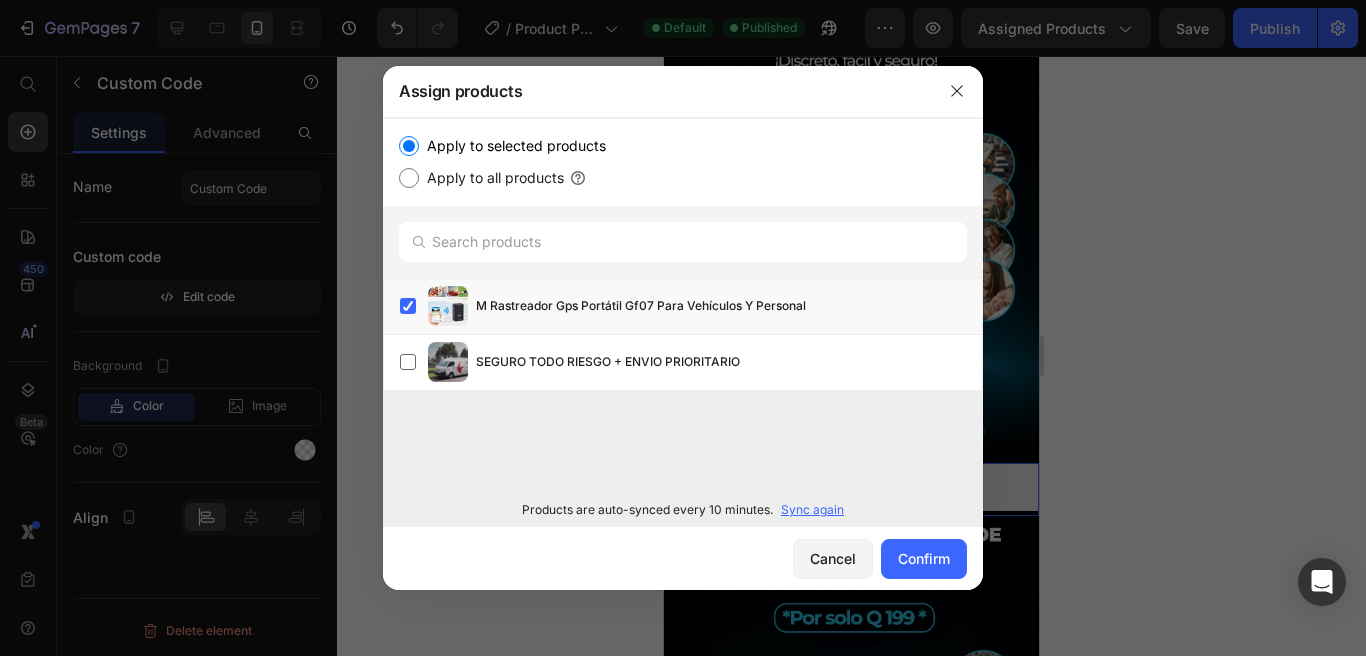 click on "Sync again" at bounding box center (812, 510) 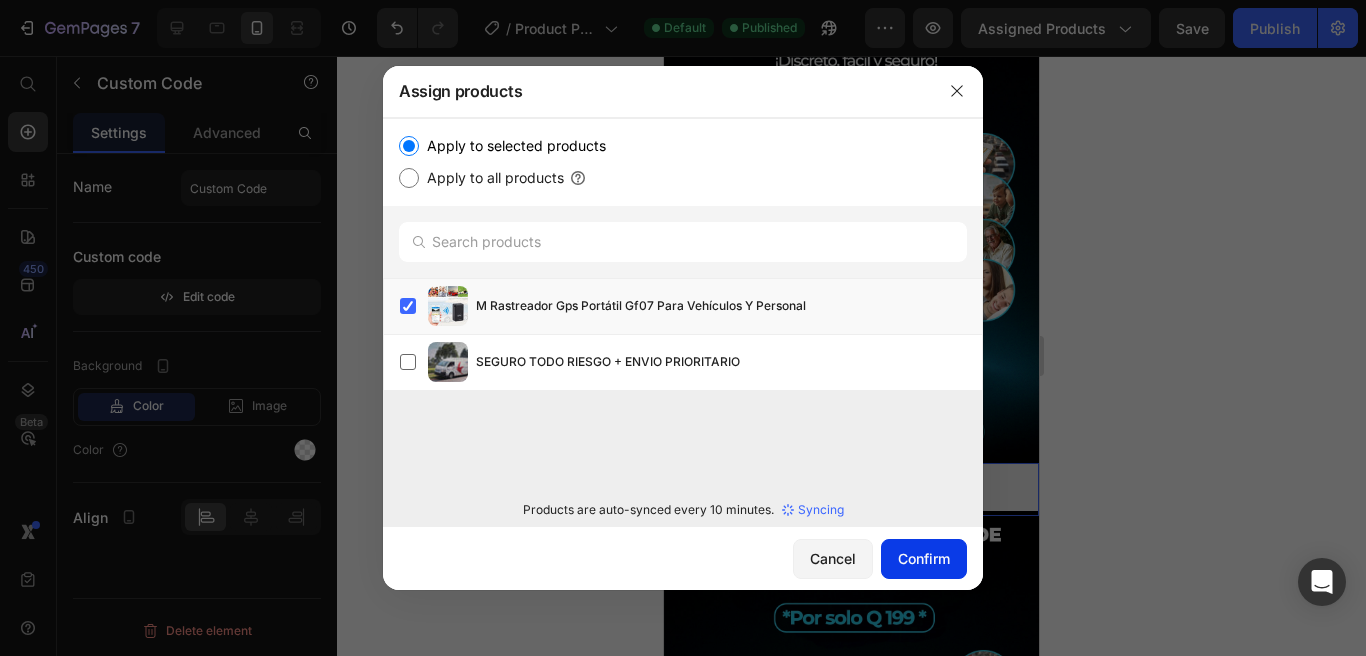 click on "Confirm" at bounding box center (924, 558) 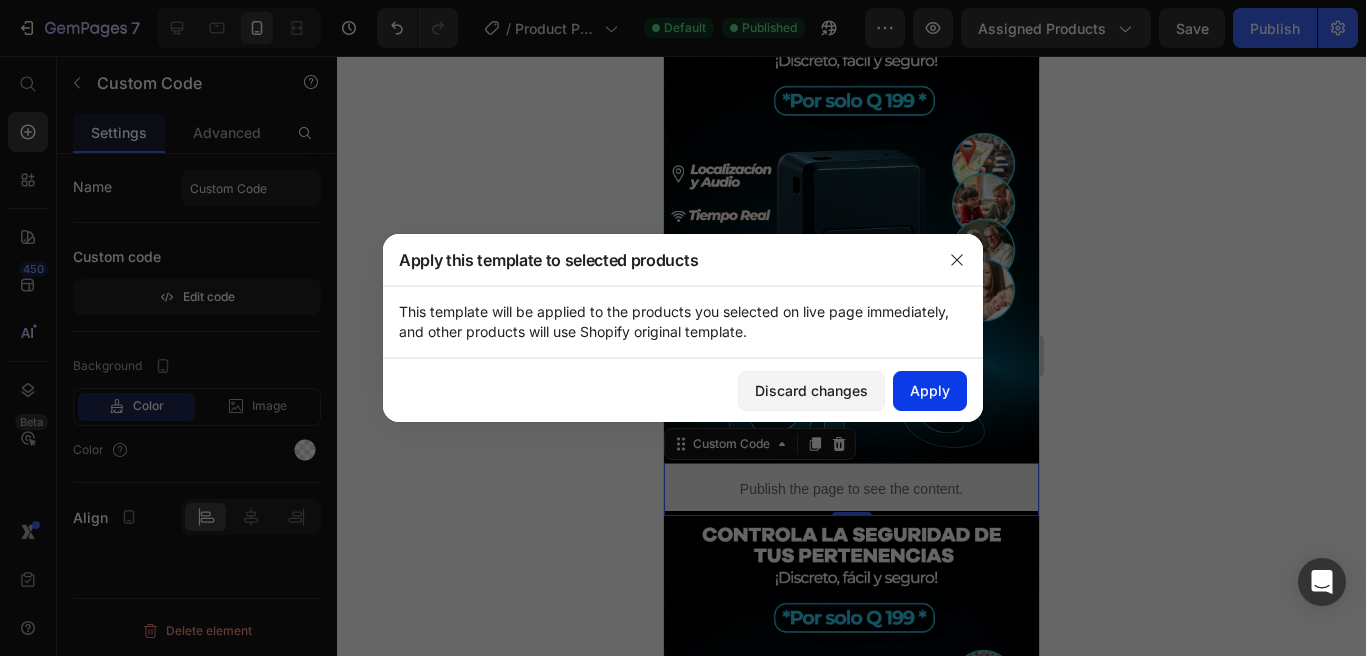 click on "Apply" 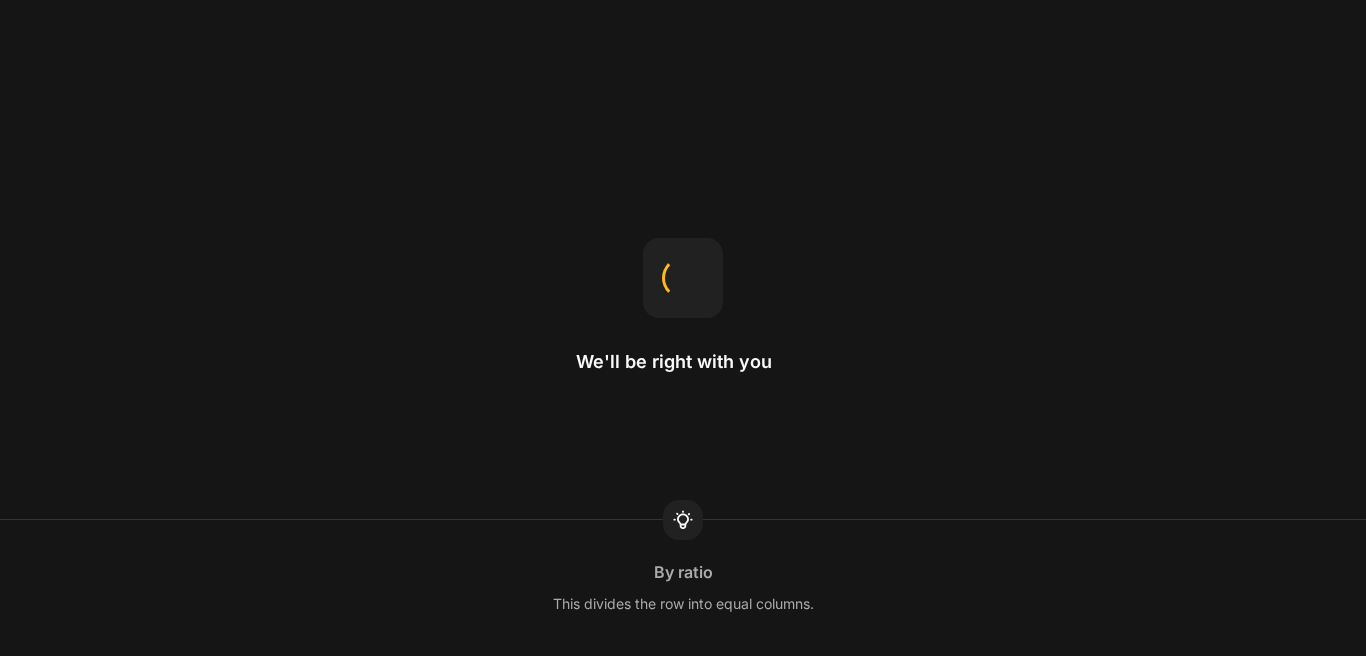 scroll, scrollTop: 0, scrollLeft: 0, axis: both 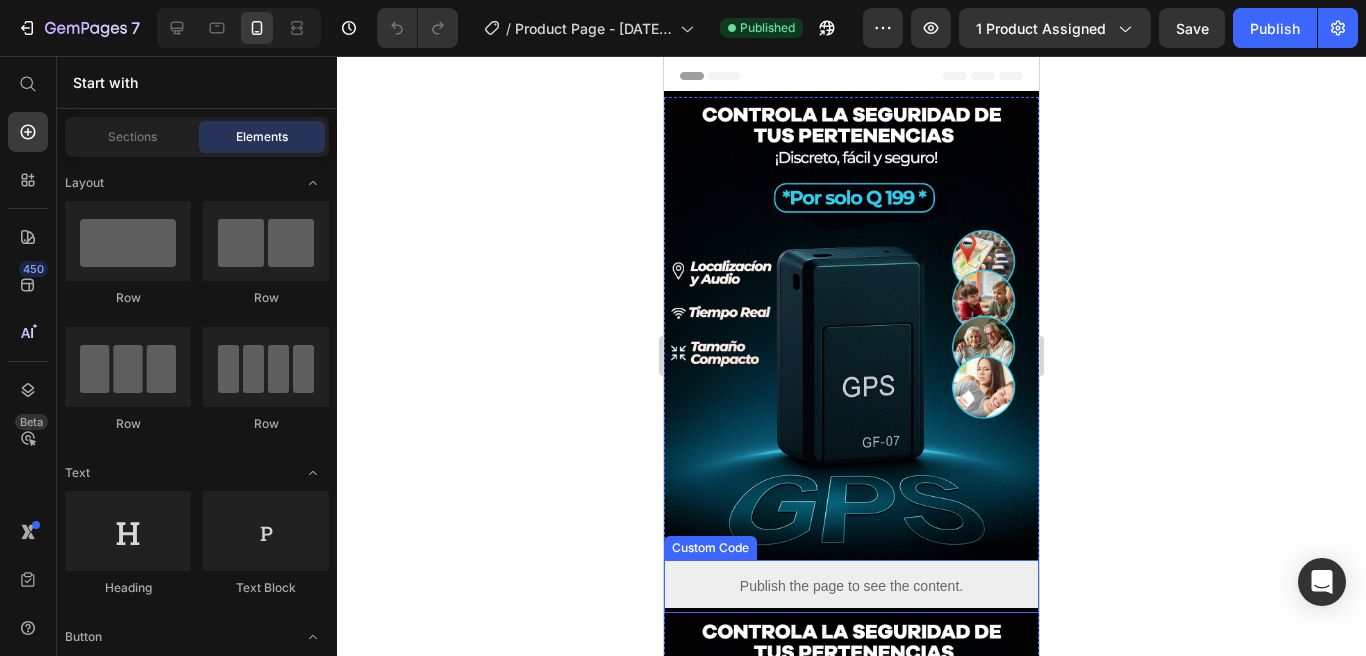 click on "Publish the page to see the content." at bounding box center [851, 586] 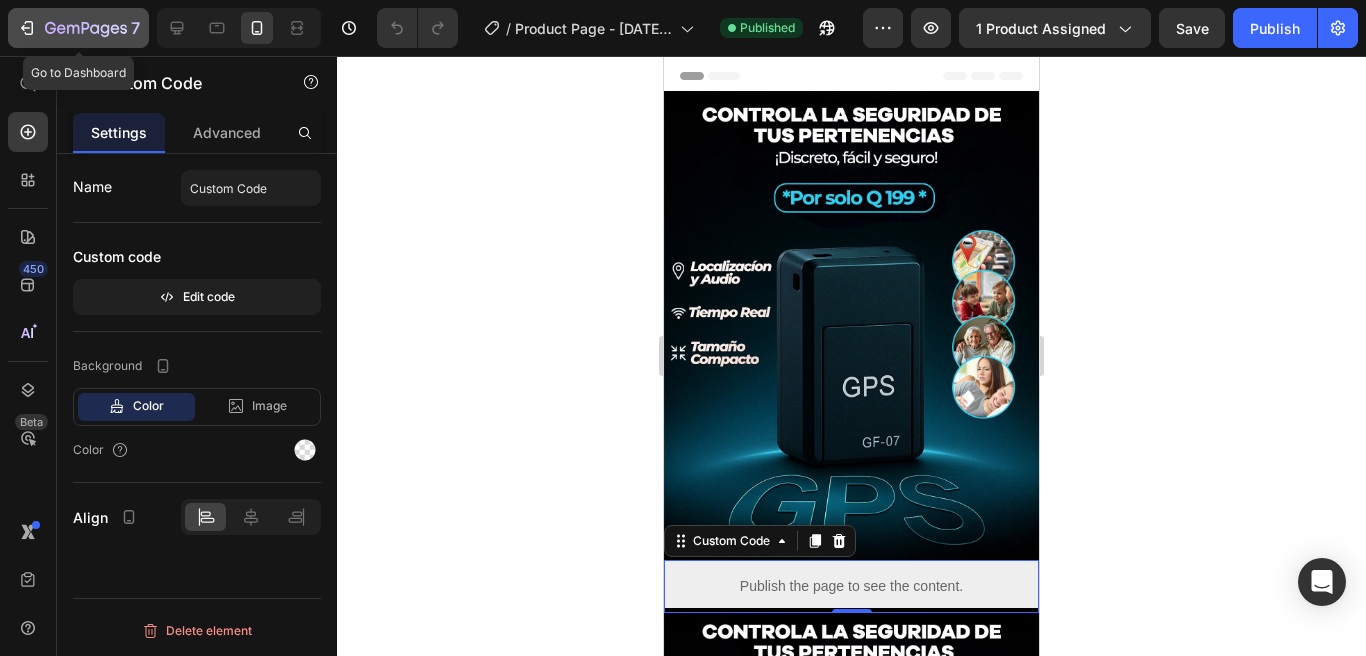 click on "7" 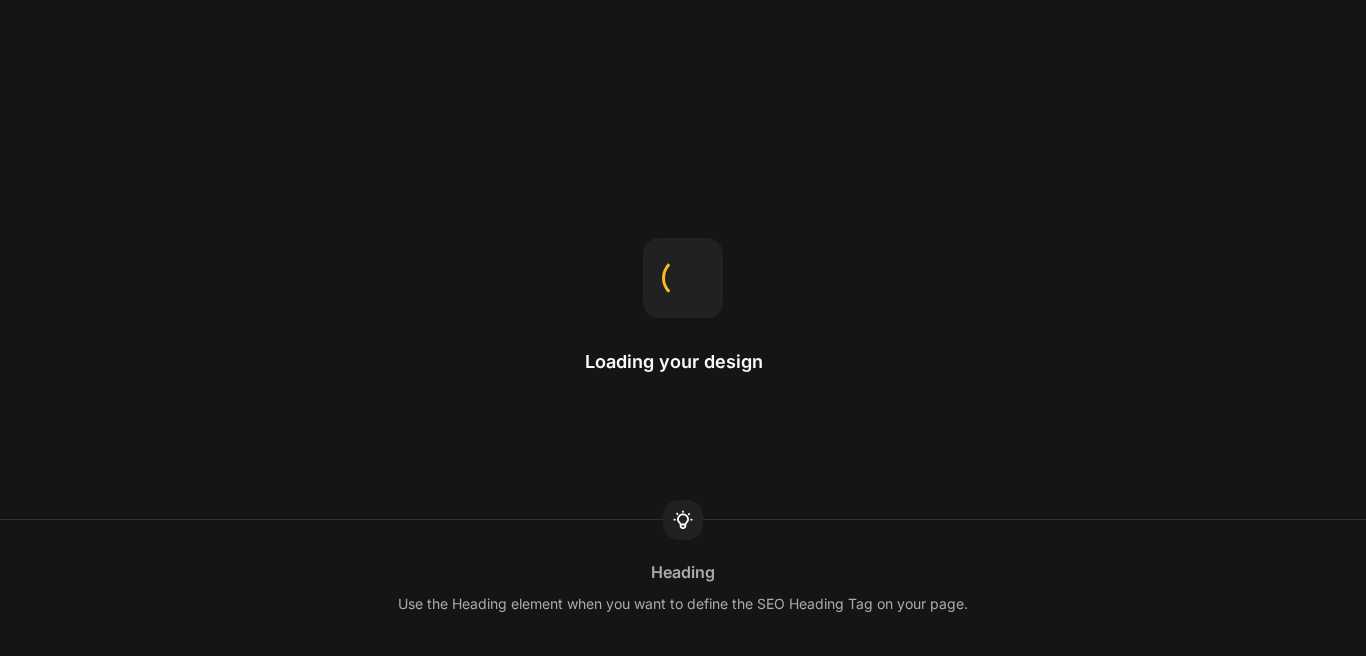 scroll, scrollTop: 0, scrollLeft: 0, axis: both 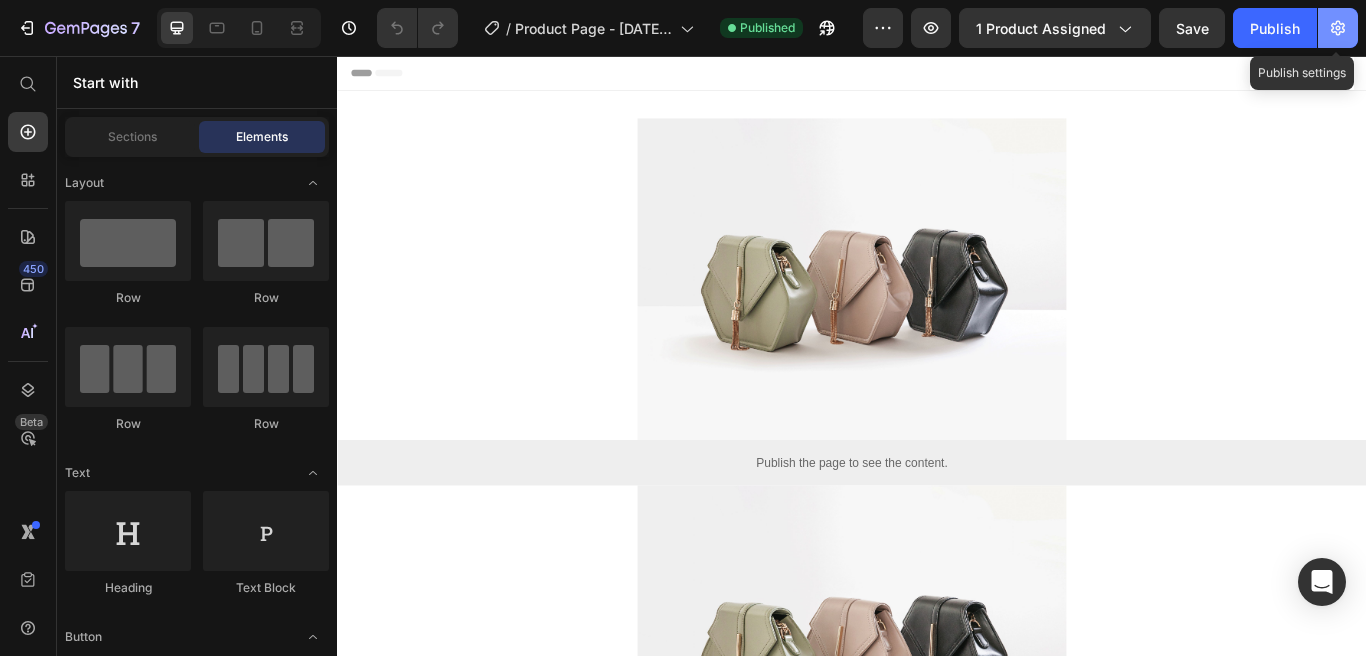 click 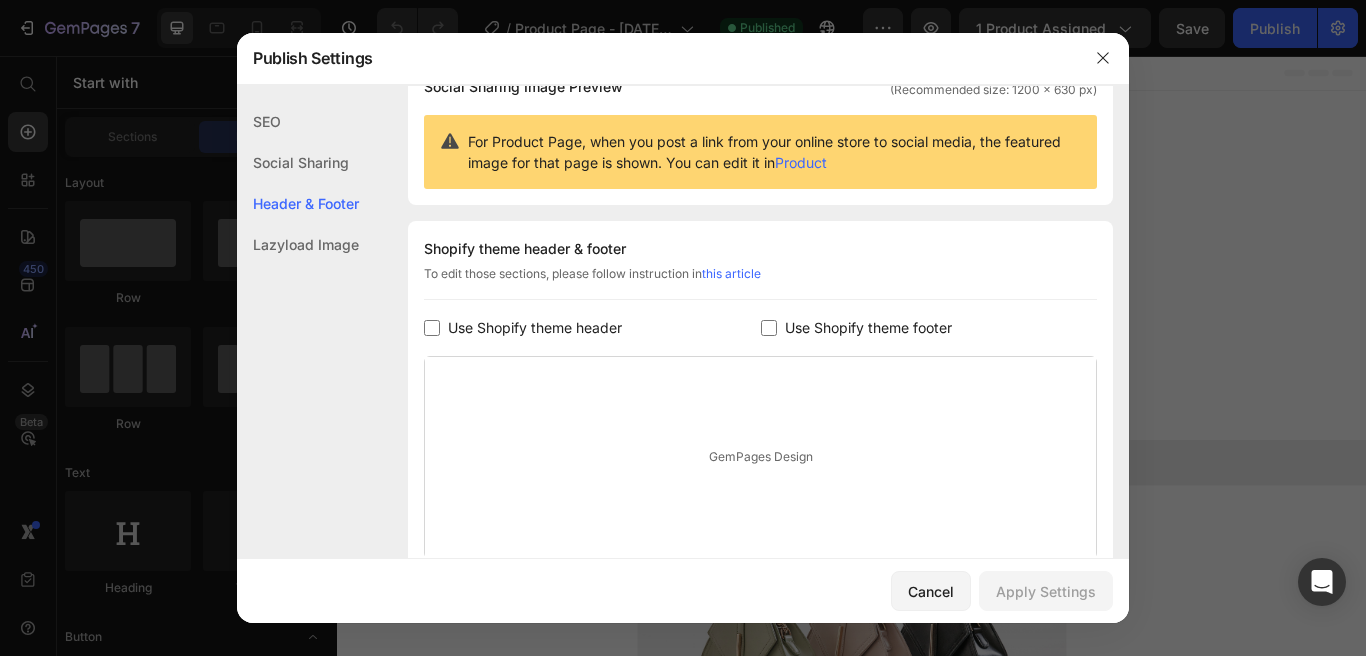 scroll, scrollTop: 339, scrollLeft: 0, axis: vertical 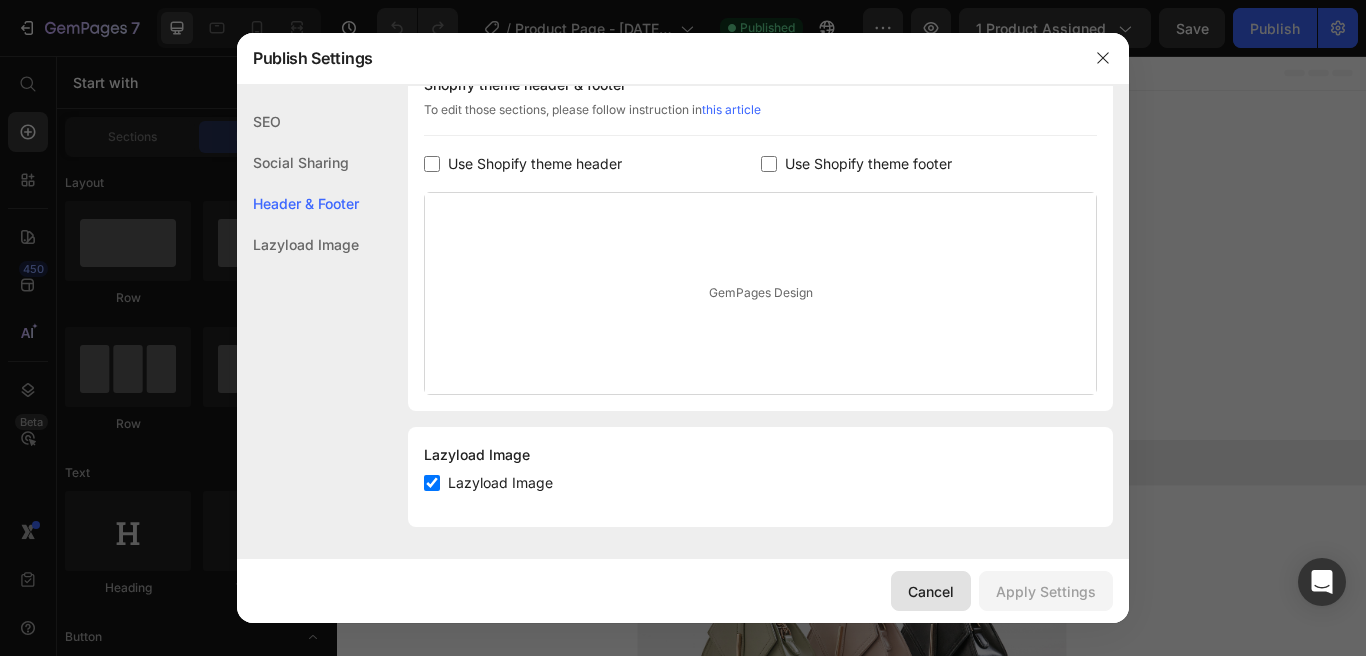 click on "Cancel" 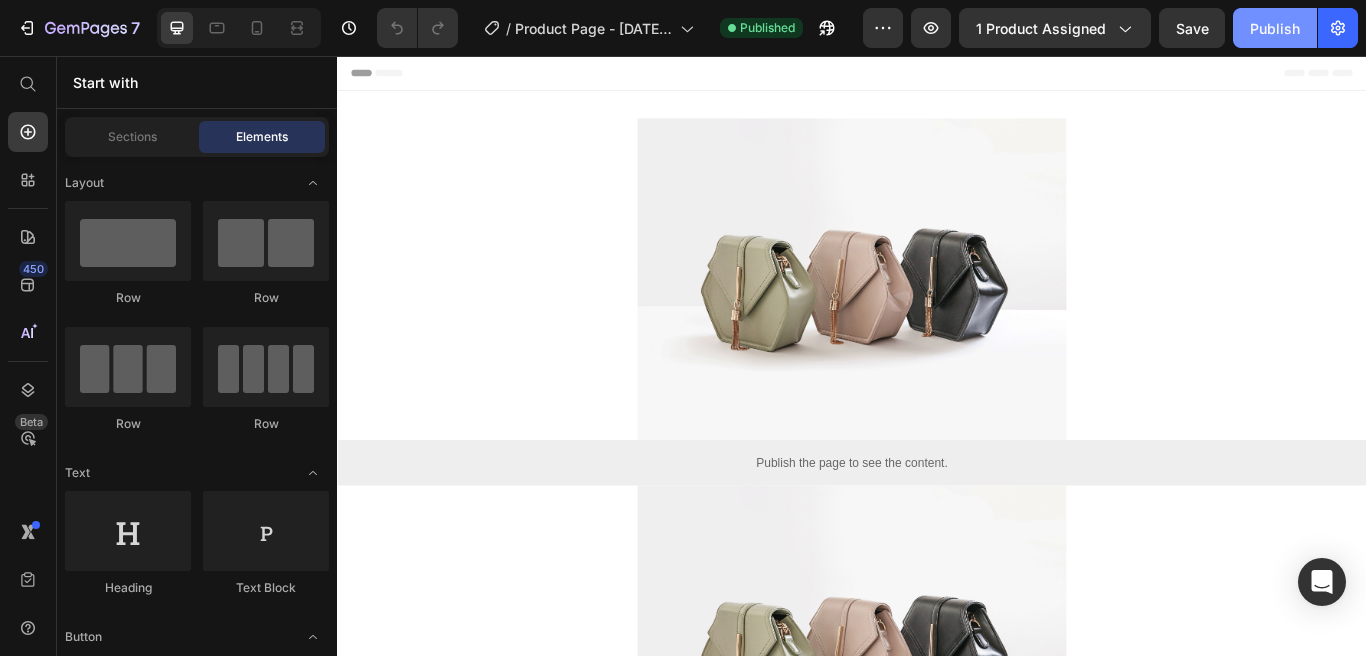 click on "Publish" at bounding box center (1275, 28) 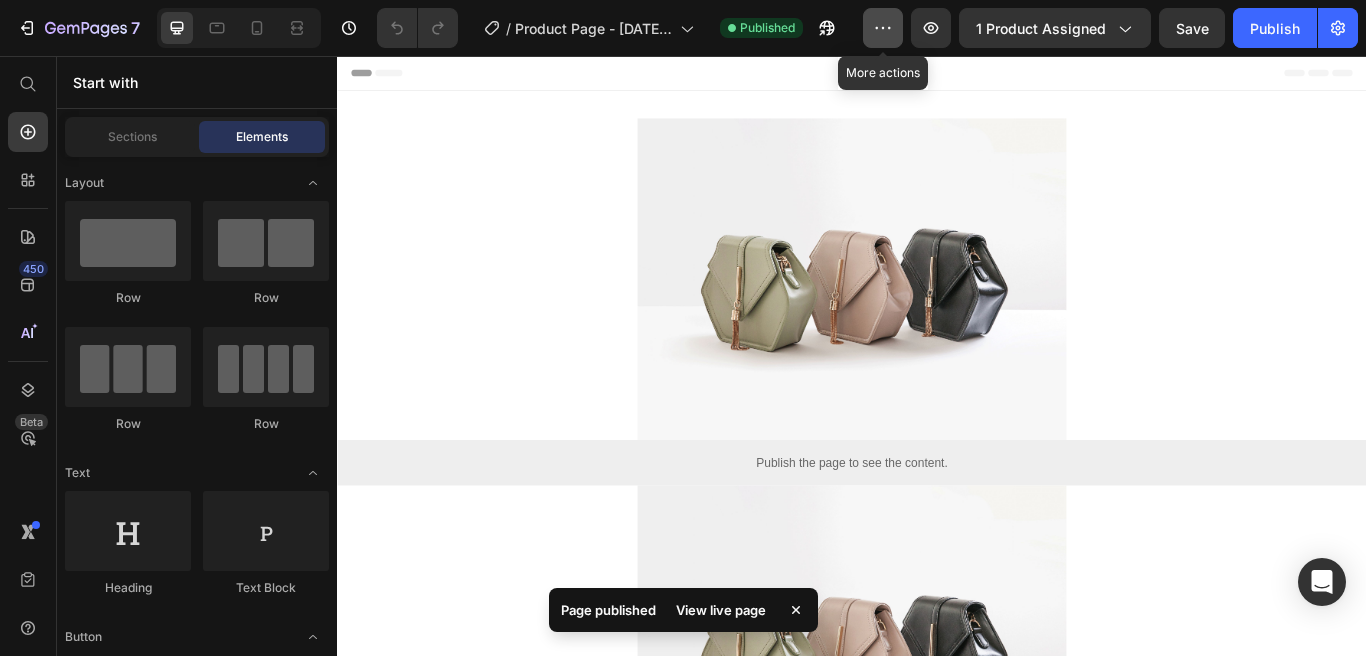 click 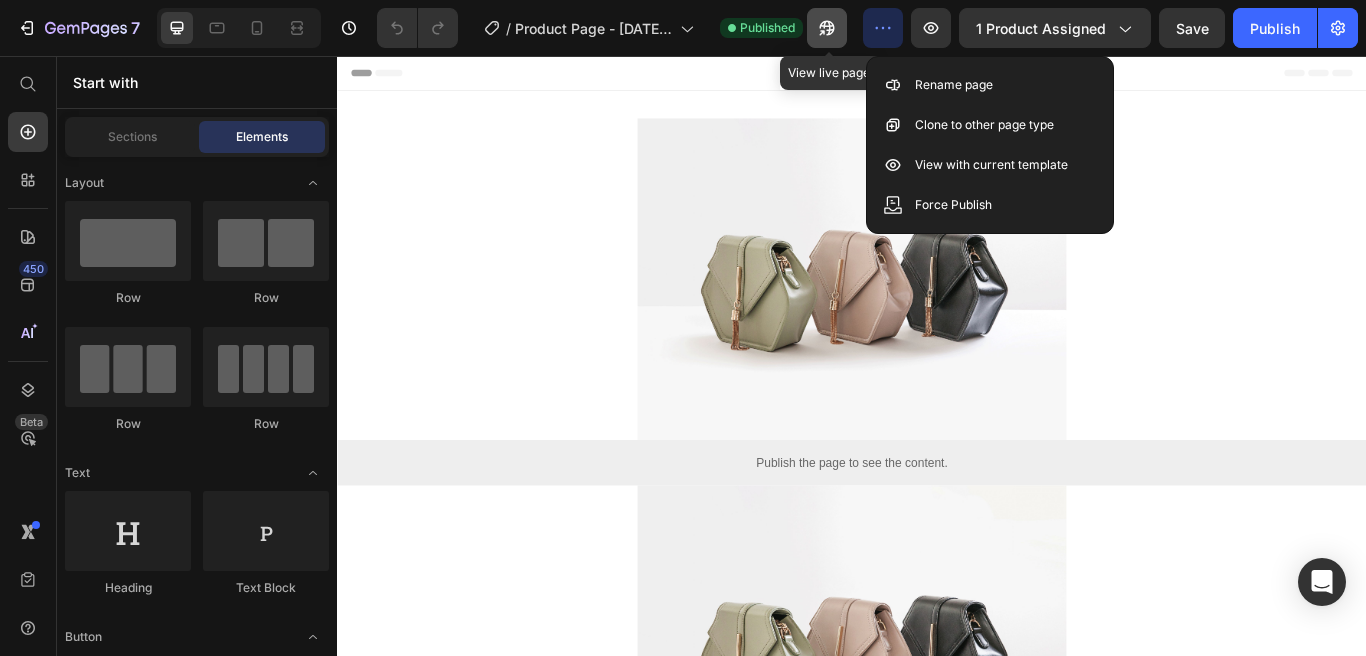 click 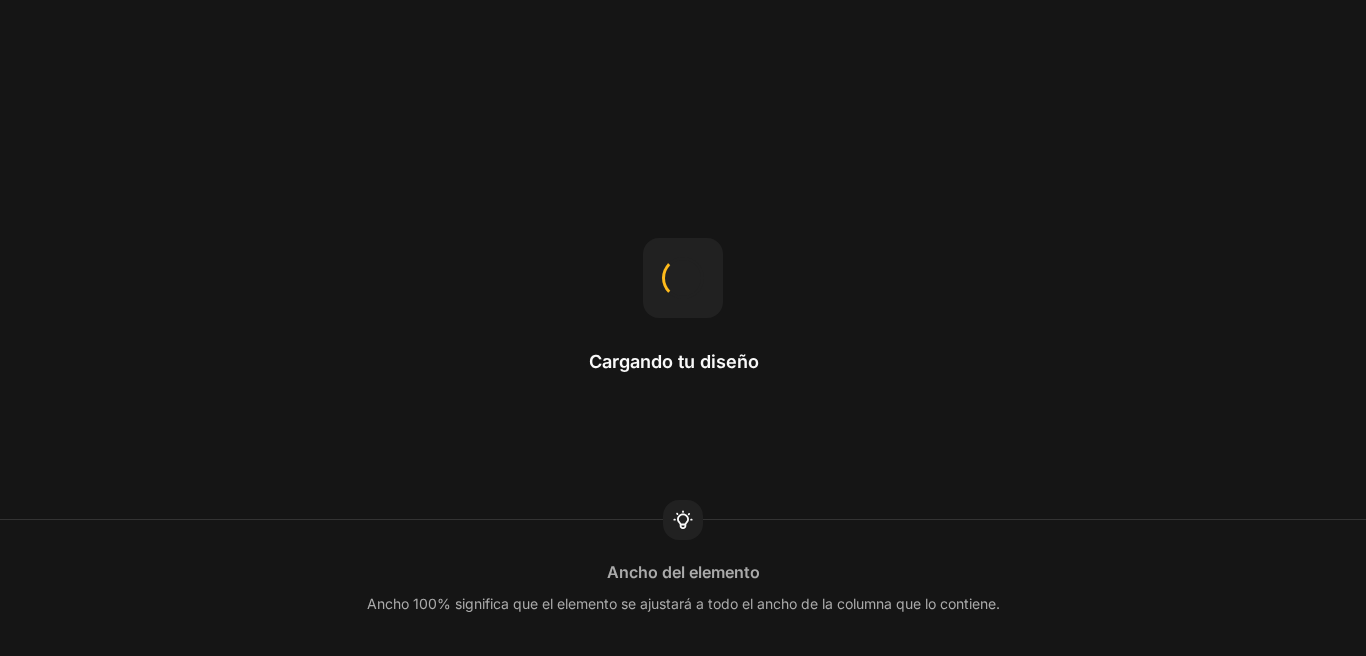 scroll, scrollTop: 0, scrollLeft: 0, axis: both 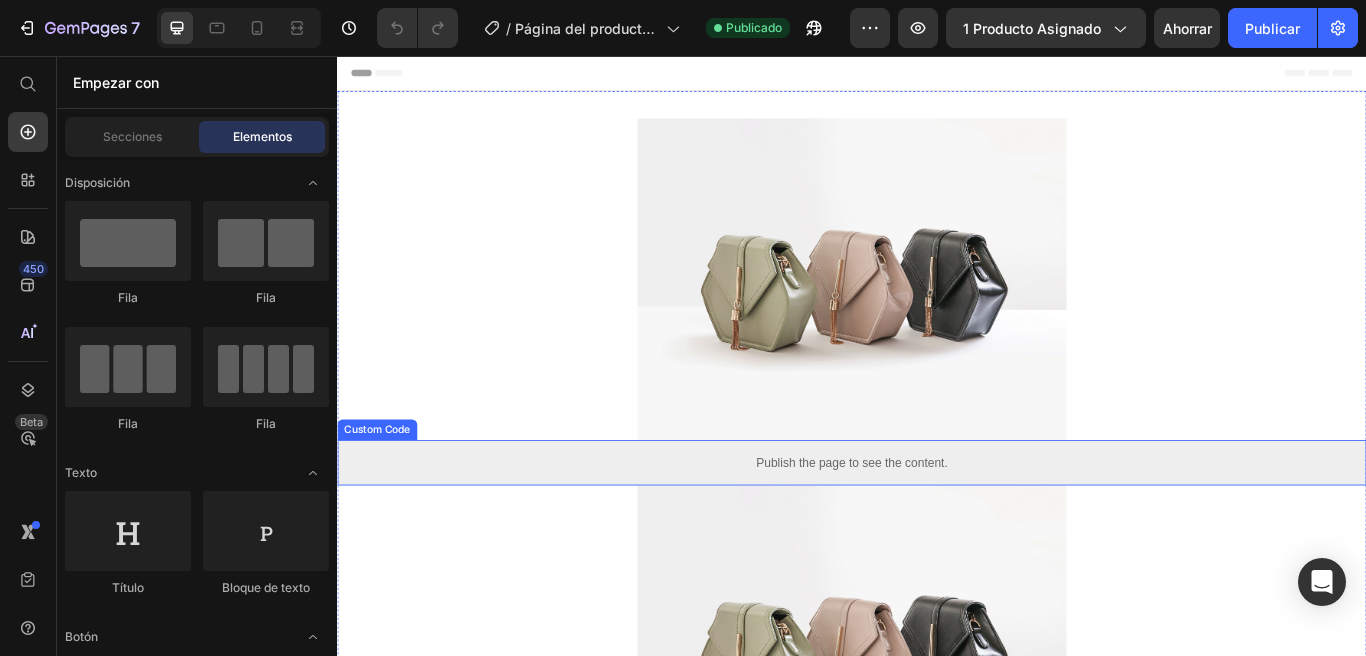 click on "Publish the page to see the content." at bounding box center [937, 530] 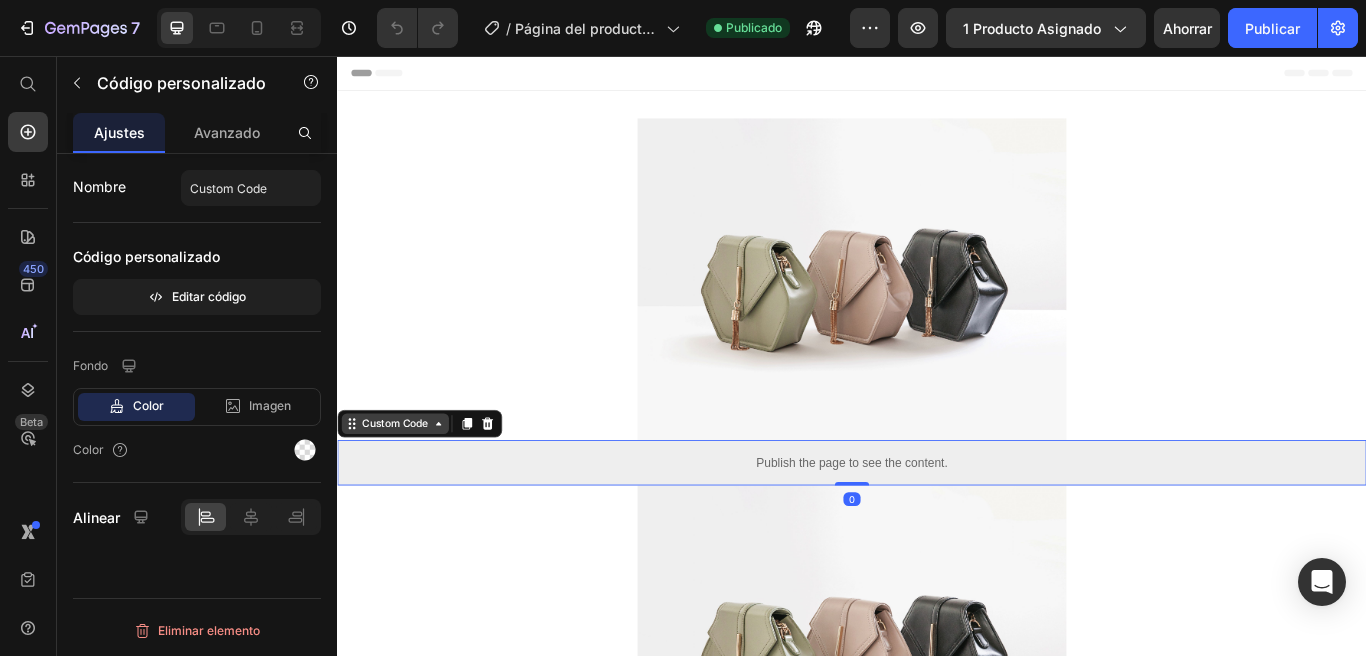 click on "Custom Code" at bounding box center (404, 485) 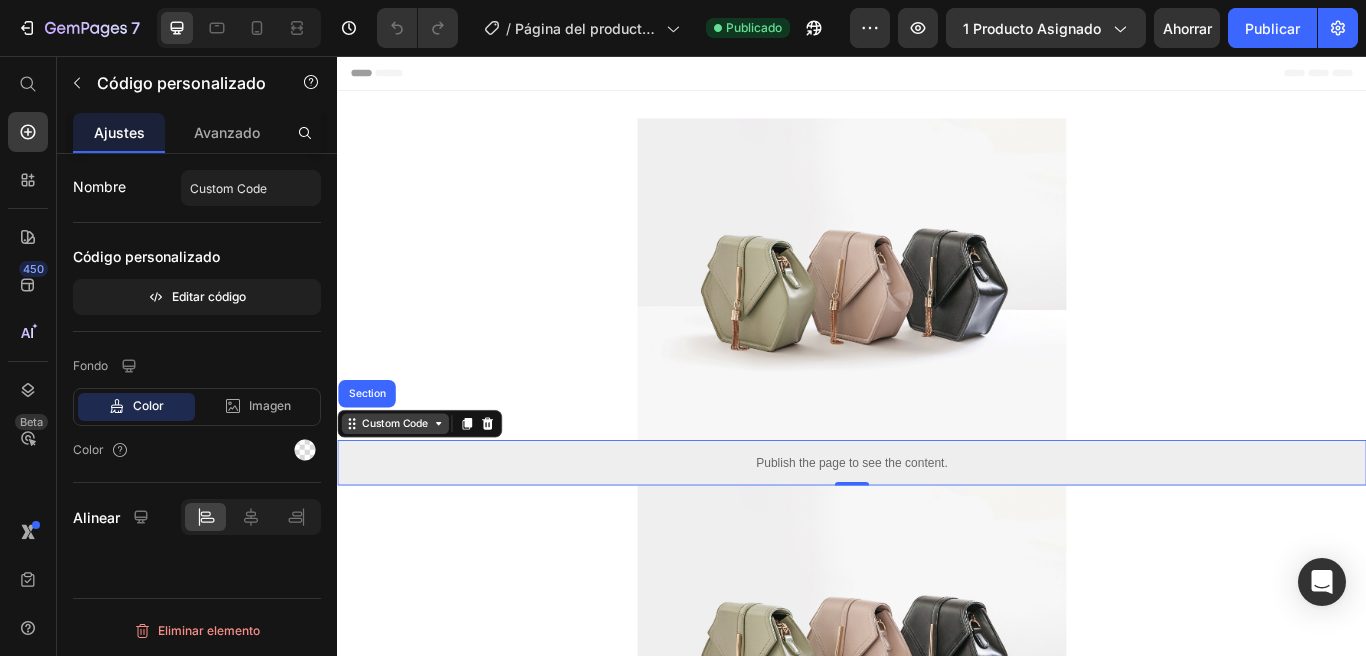 click 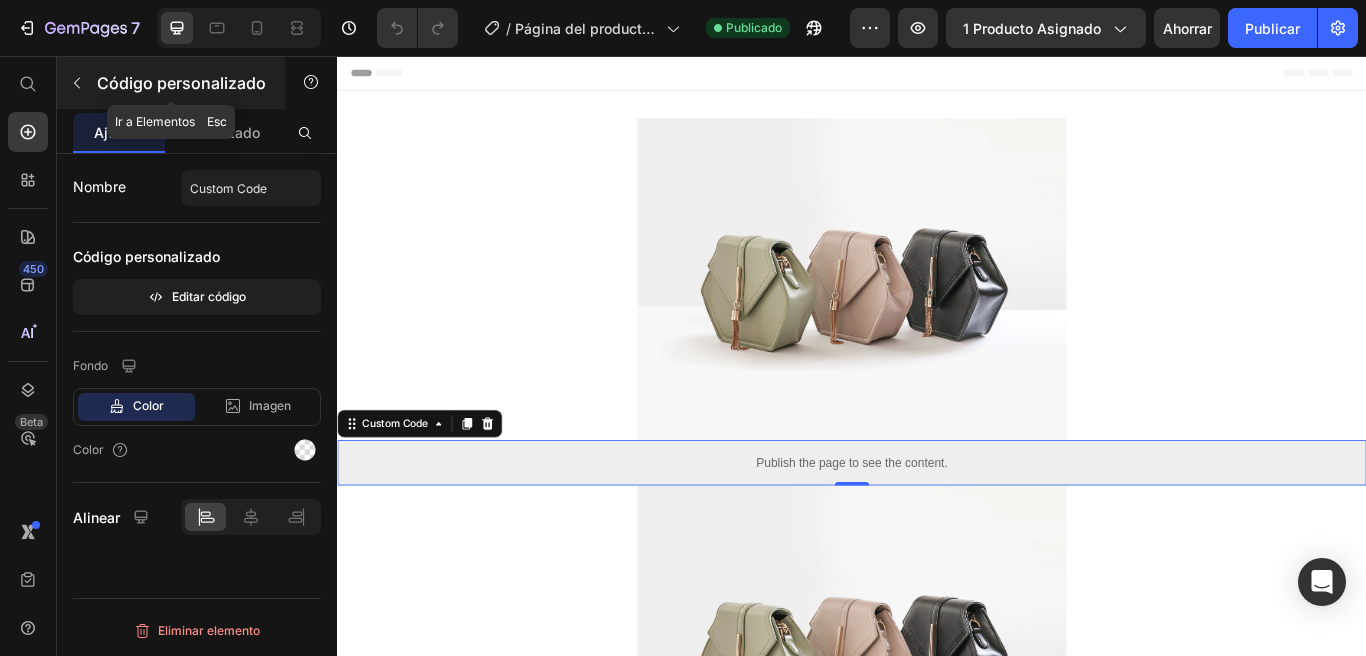 click 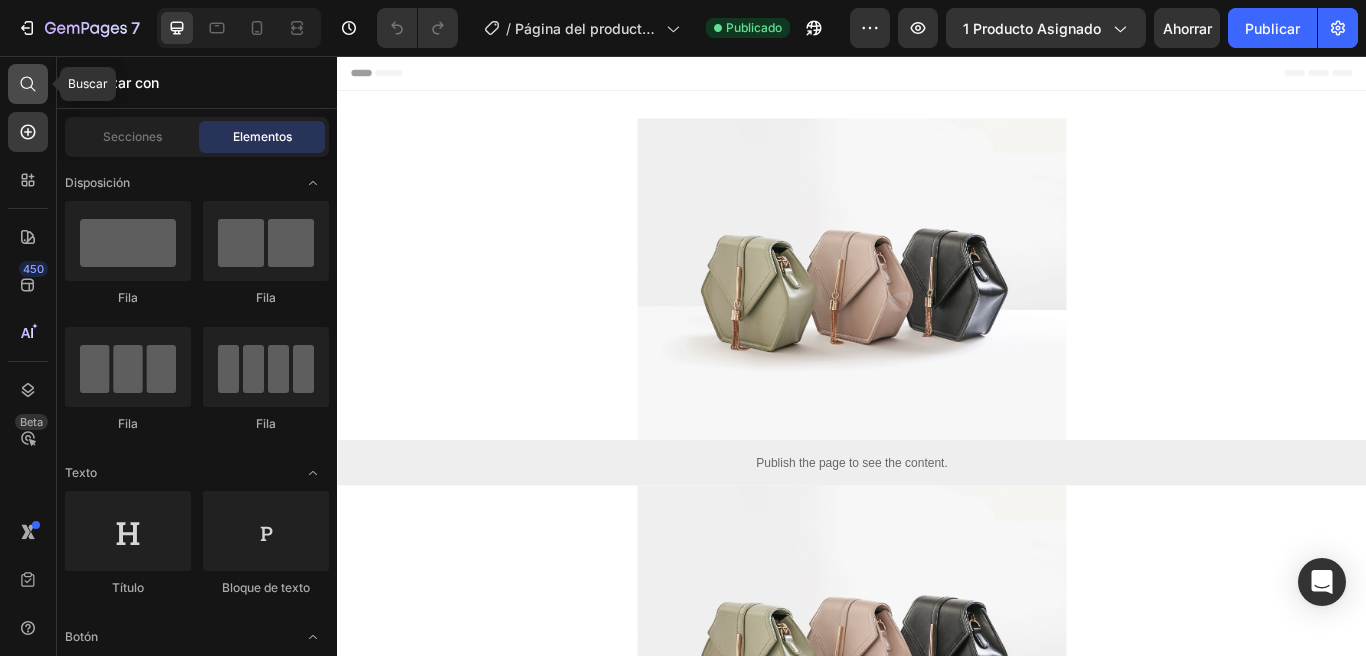 click 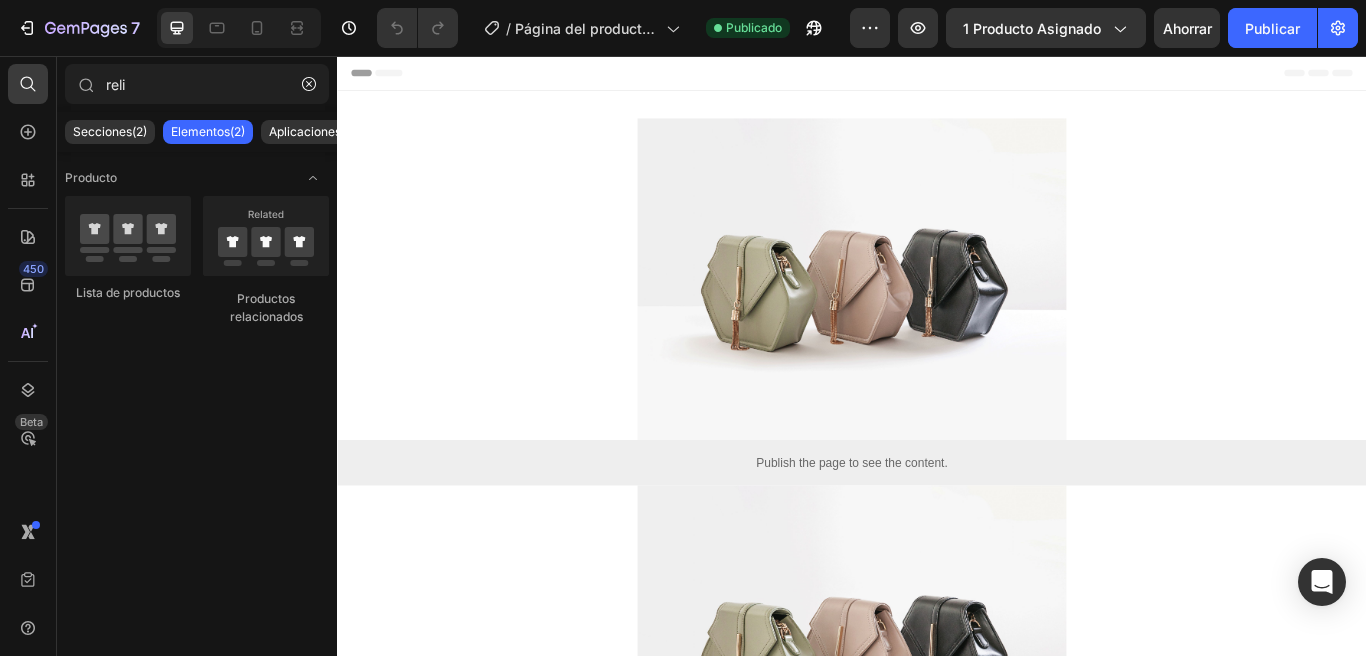type on "reli" 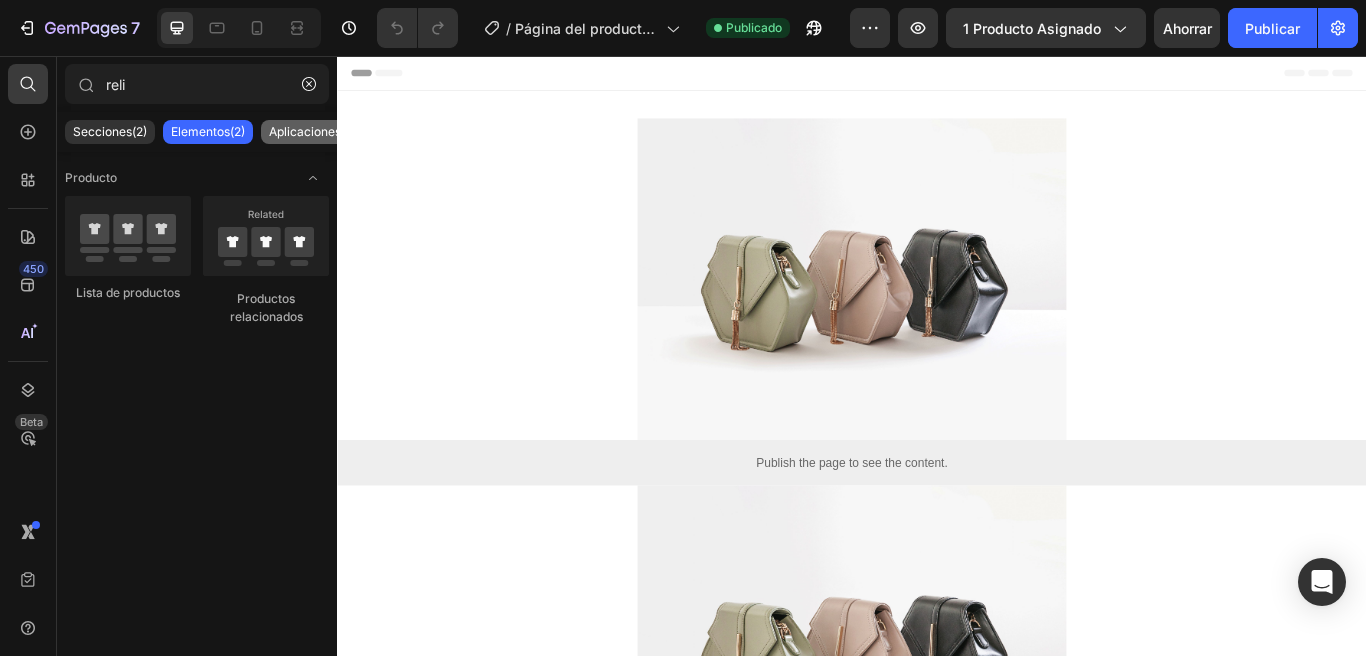 click on "Aplicaciones(5)" at bounding box center (312, 131) 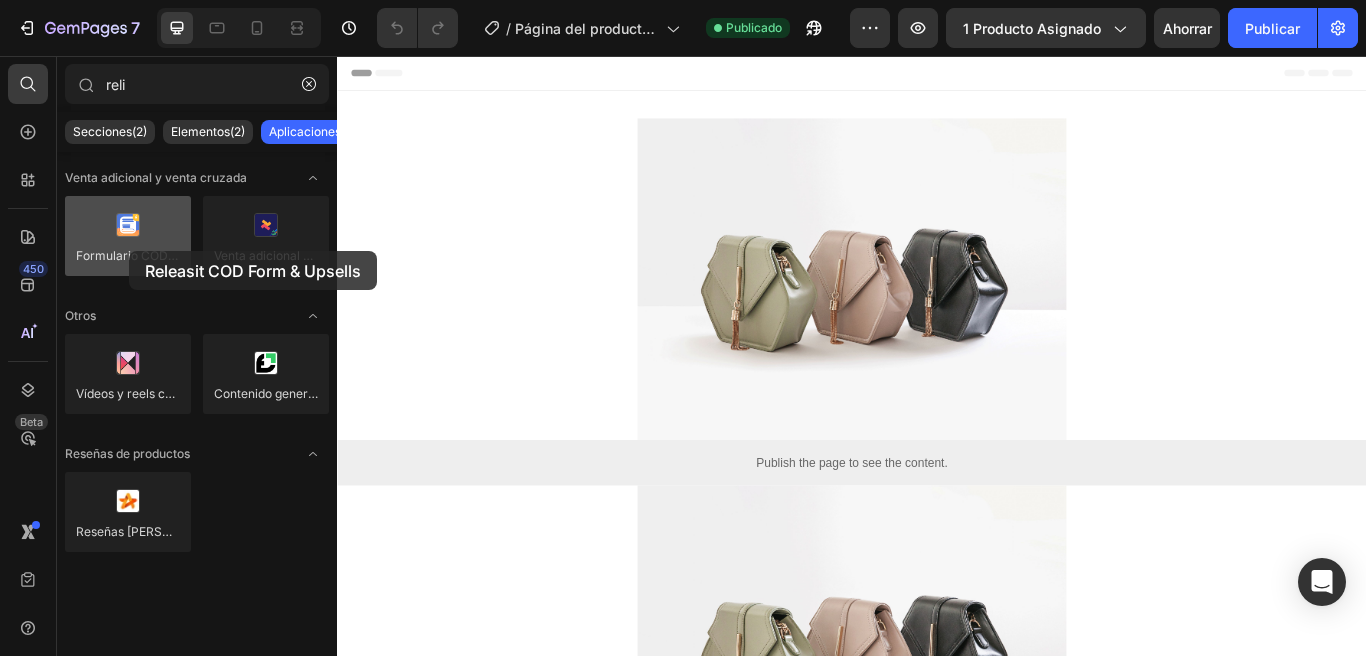 click at bounding box center [128, 236] 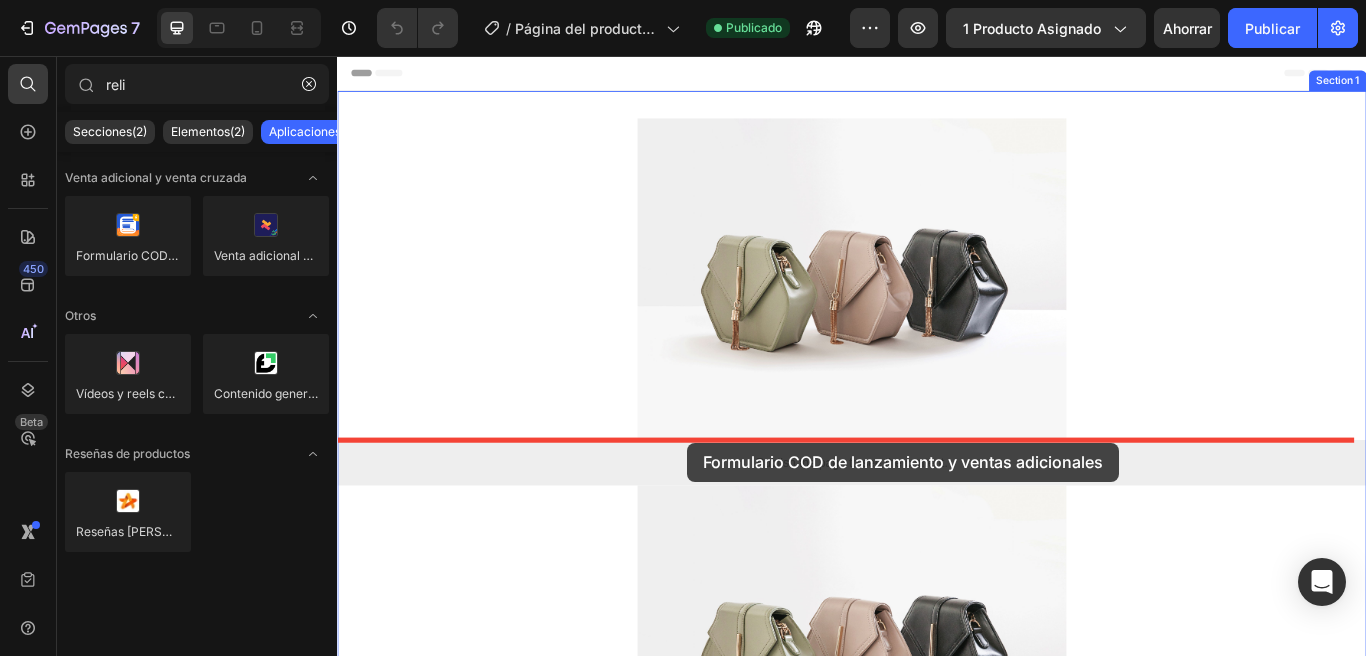 drag, startPoint x: 481, startPoint y: 285, endPoint x: 745, endPoint y: 507, distance: 344.93478 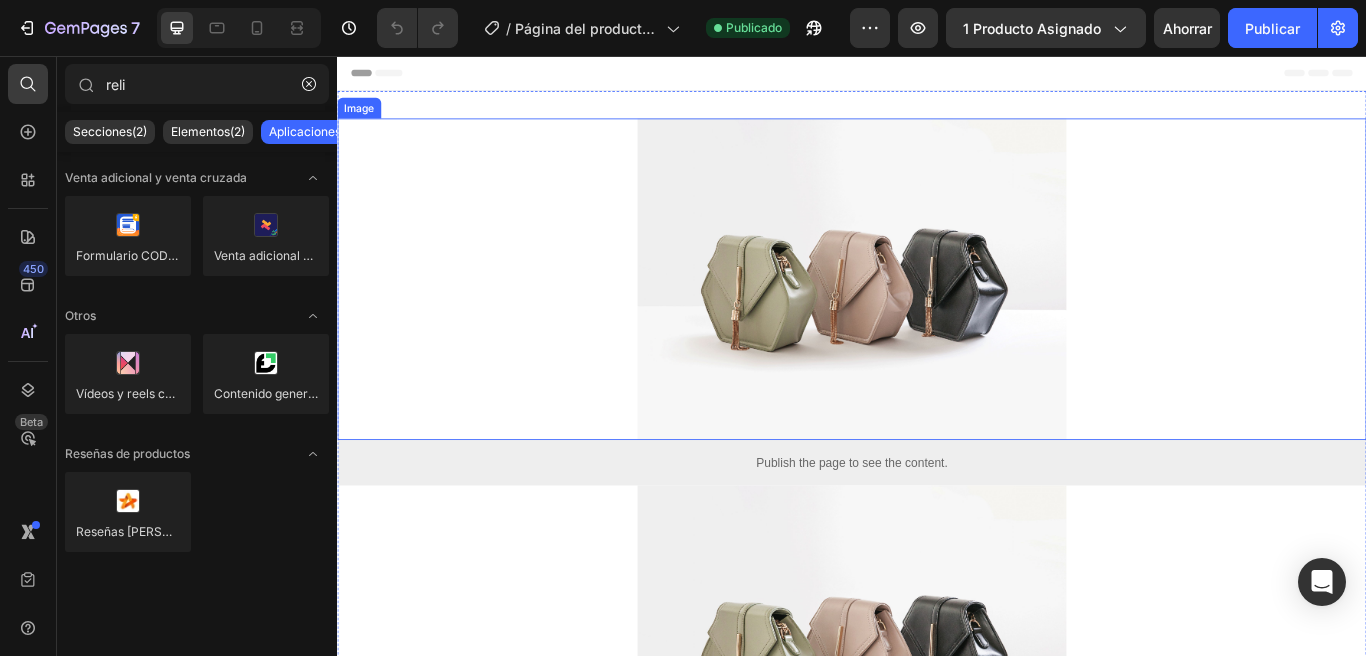 click at bounding box center [937, 316] 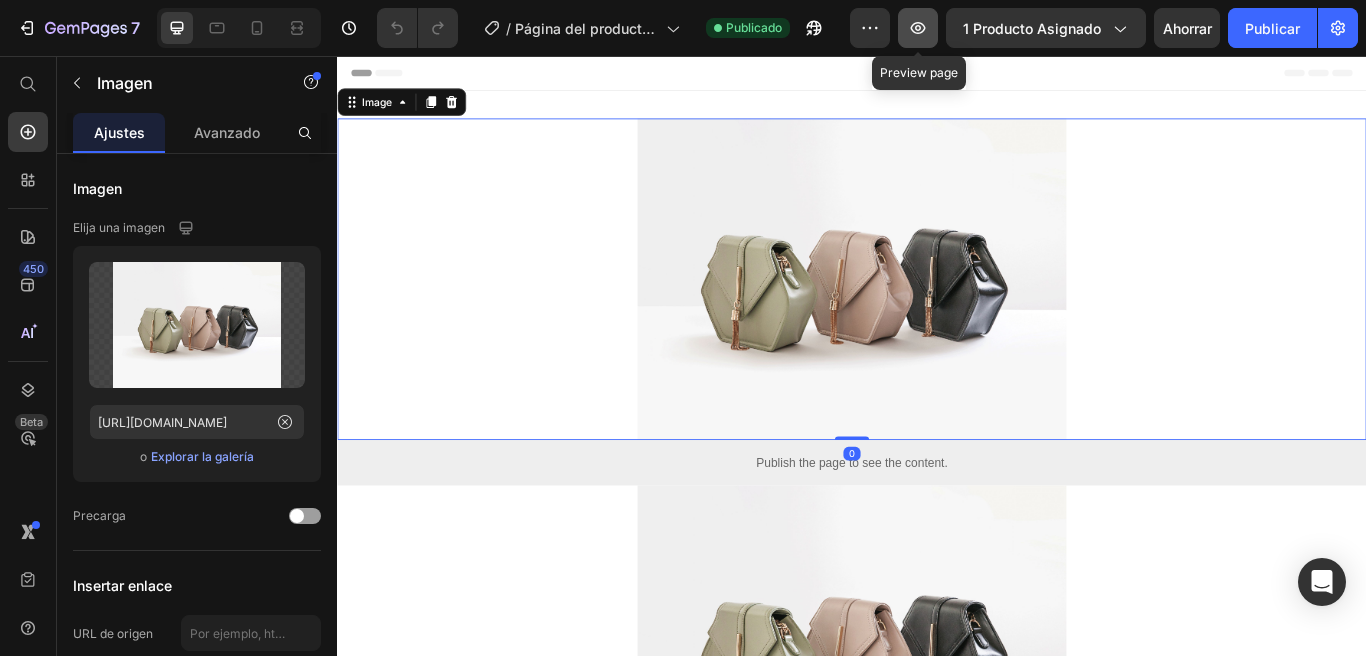 click 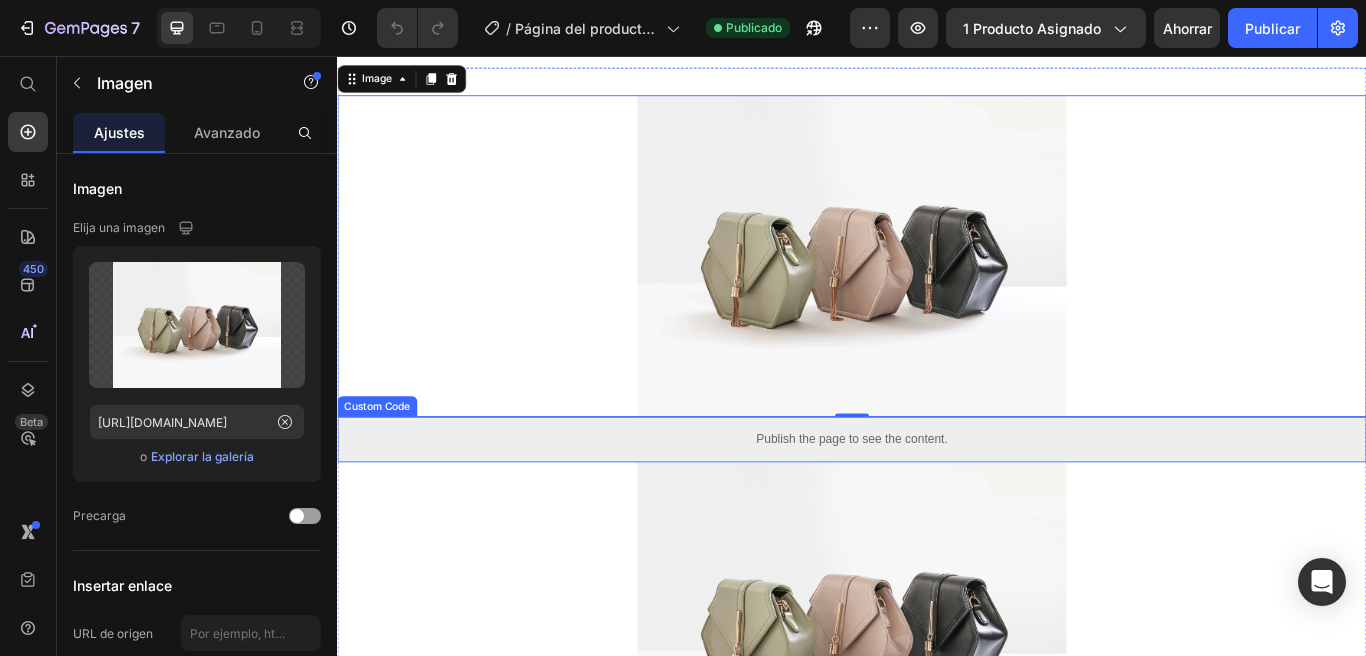 scroll, scrollTop: 0, scrollLeft: 0, axis: both 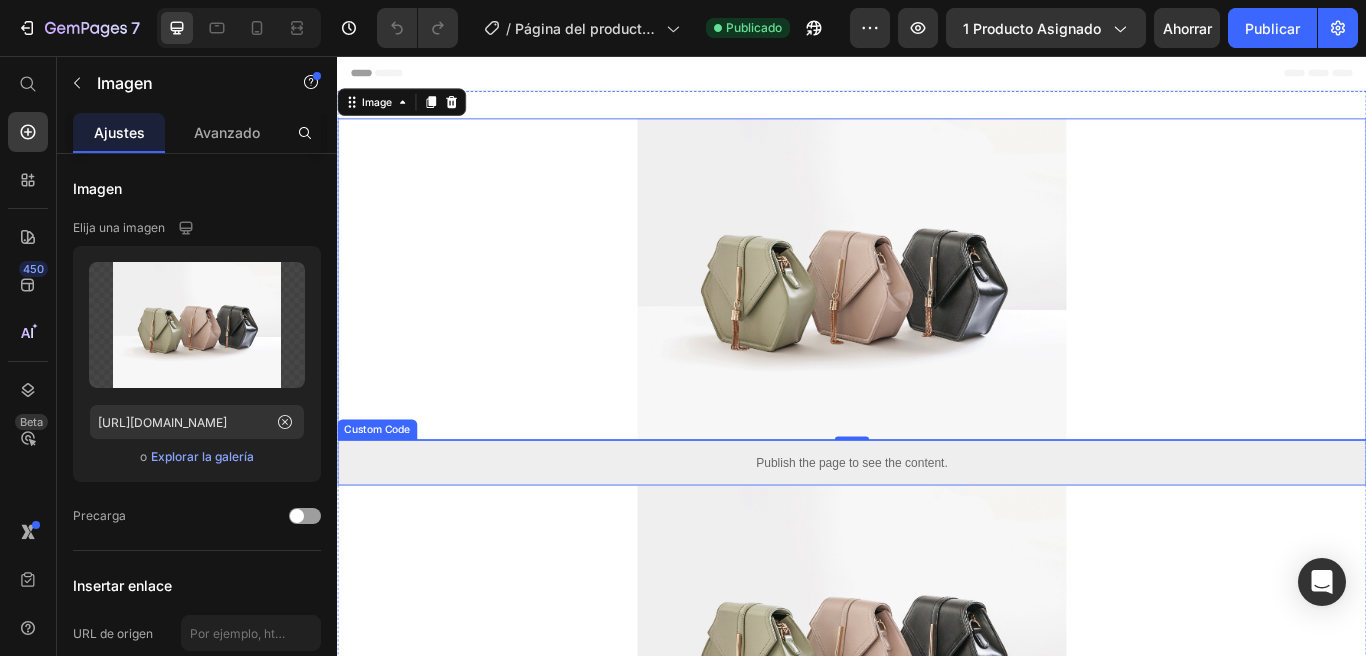 click on "Publish the page to see the content." at bounding box center [937, 530] 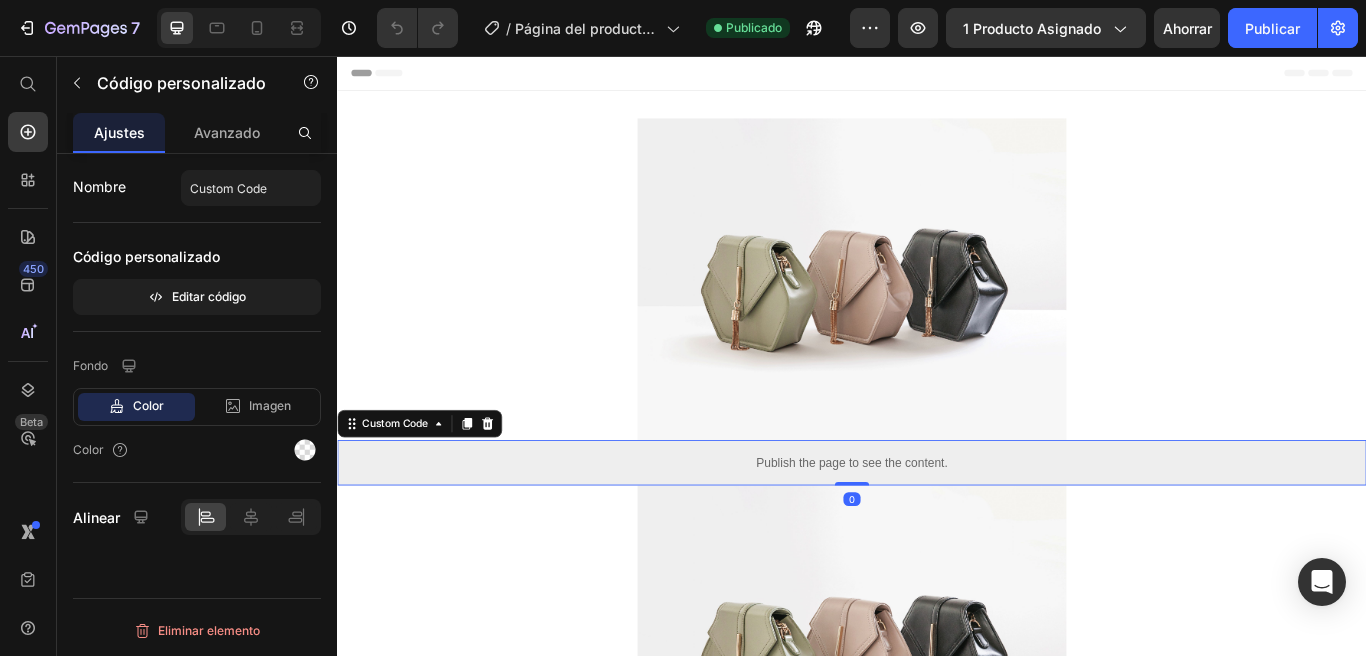 click on "Nombre Custom Code Código personalizado Editar código" 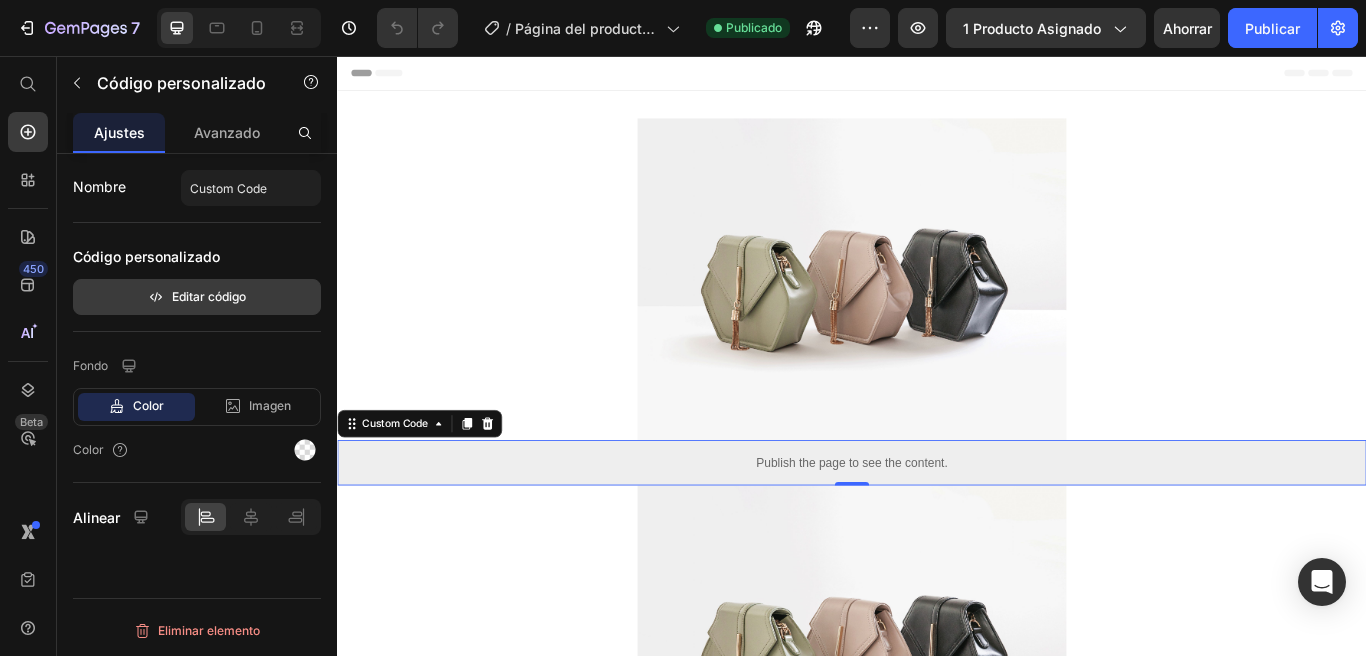 click on "Editar código" at bounding box center (209, 296) 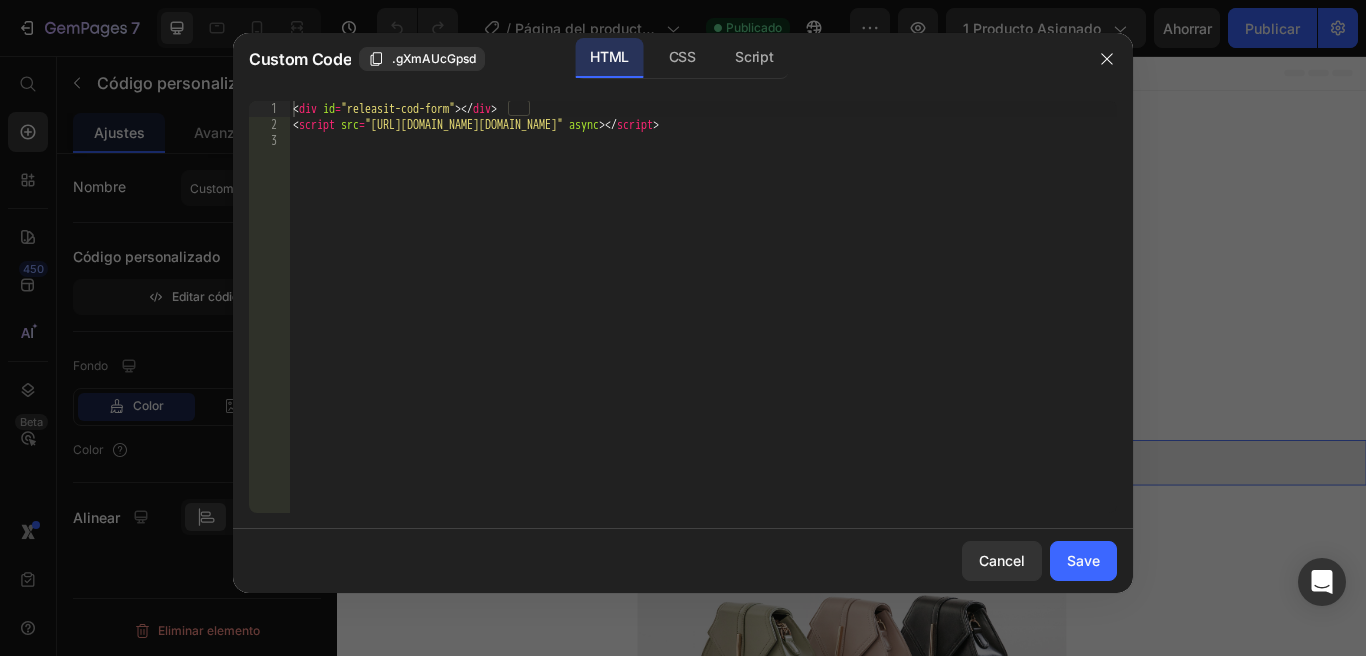 click at bounding box center [683, 328] 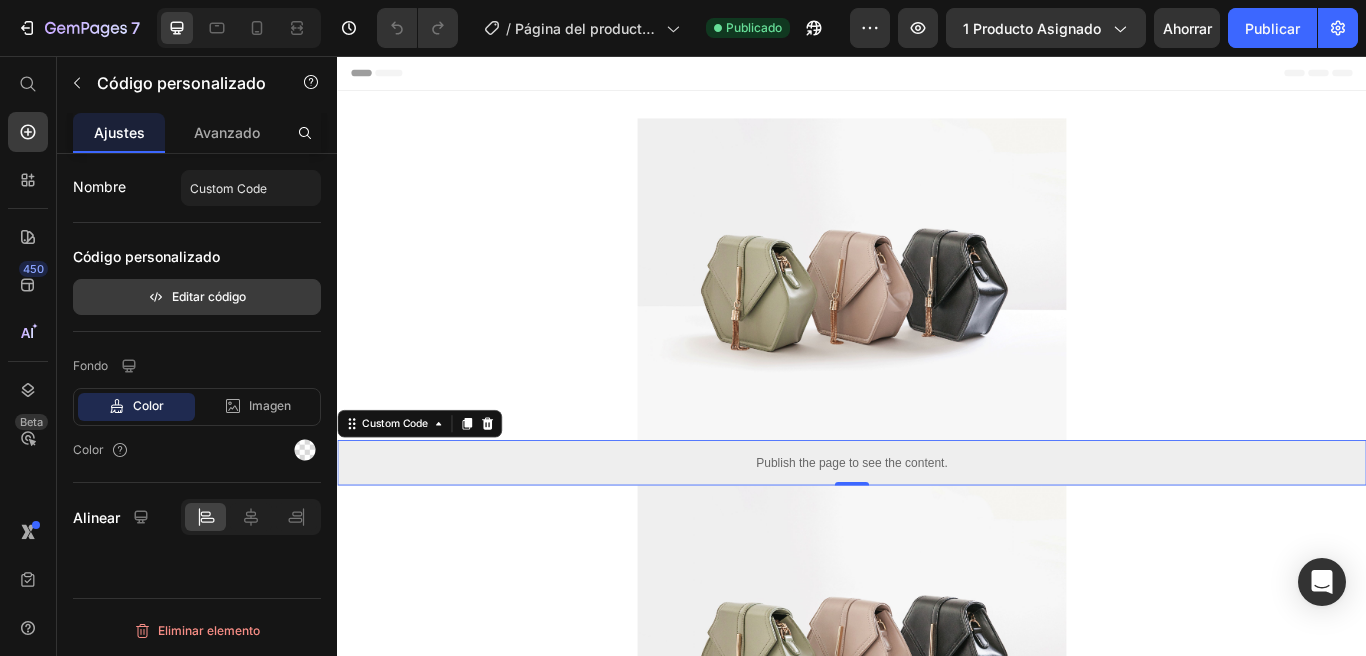 click on "Editar código" at bounding box center (209, 296) 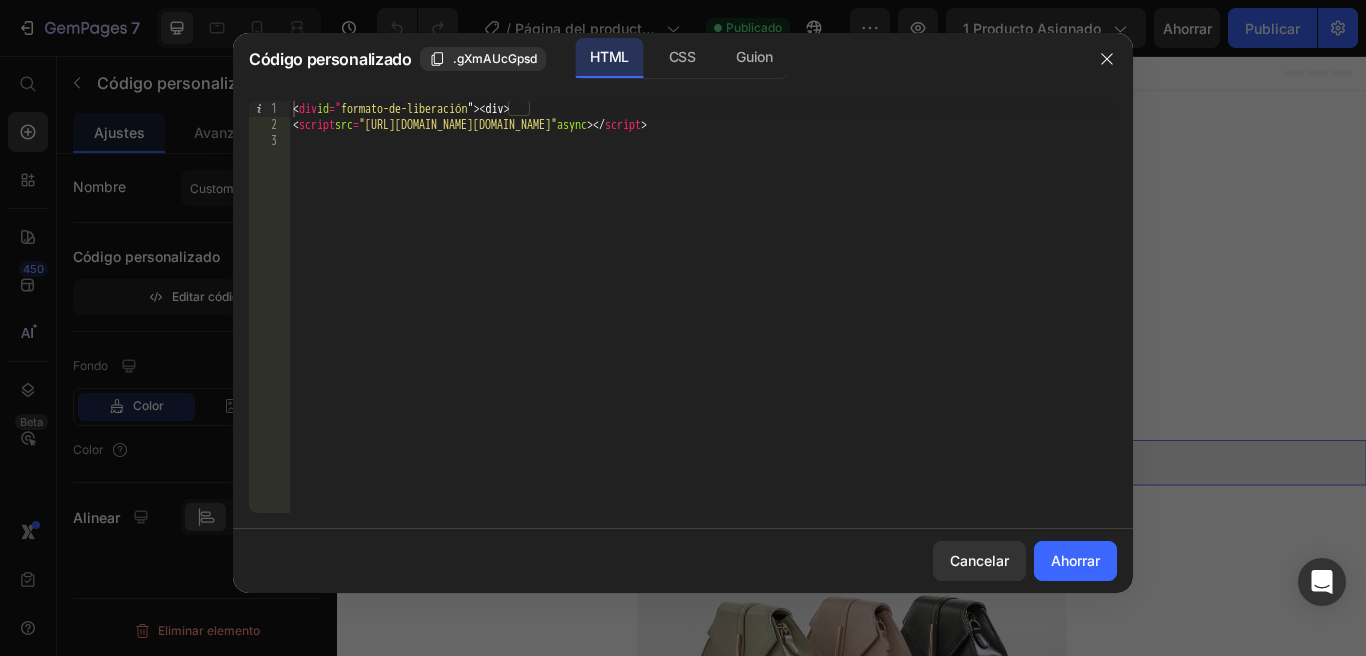 click on "<  div  id  =  "  formato-de-liberación  "  >  <div>   <  script  src  =  "https://yourshop.relasit.com/form.js?shop=bdxukp-qz.myshopify.com"  async  >  </  script  >" at bounding box center (703, 323) 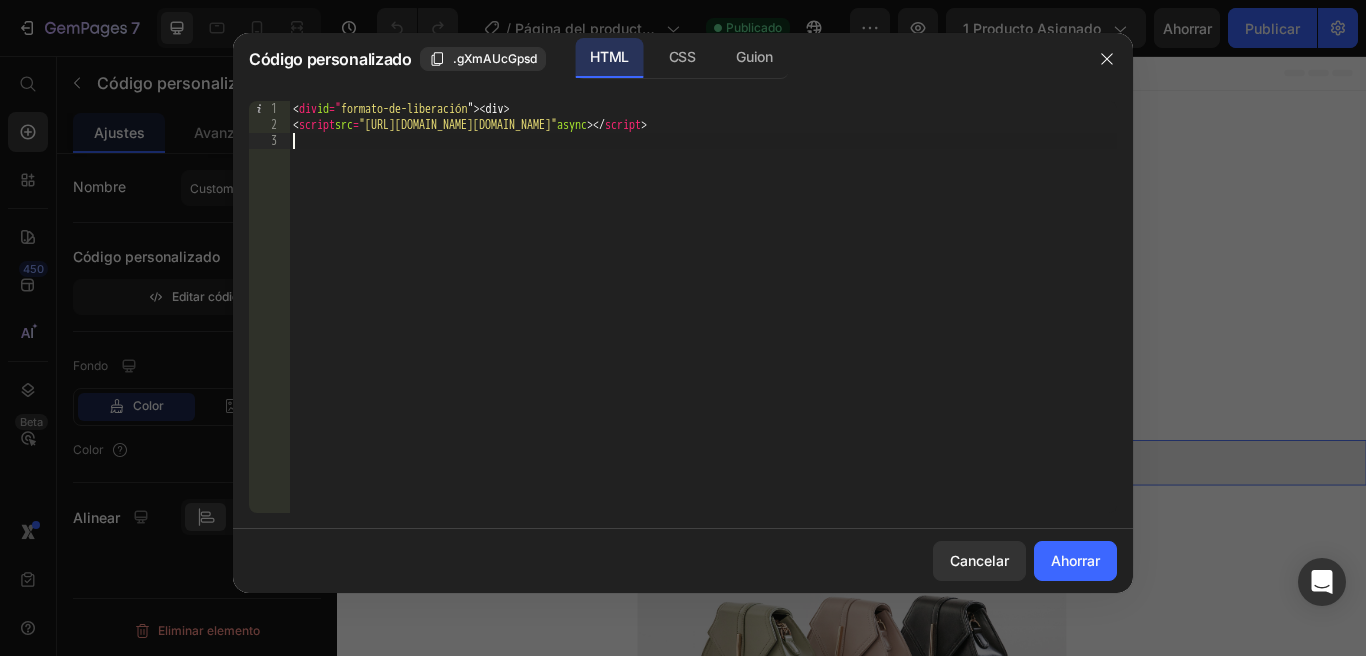 type on "<script src="https://yourshop.releasit.com/form.js?shop=bdxukp-qz.myshopify.com" async></script>" 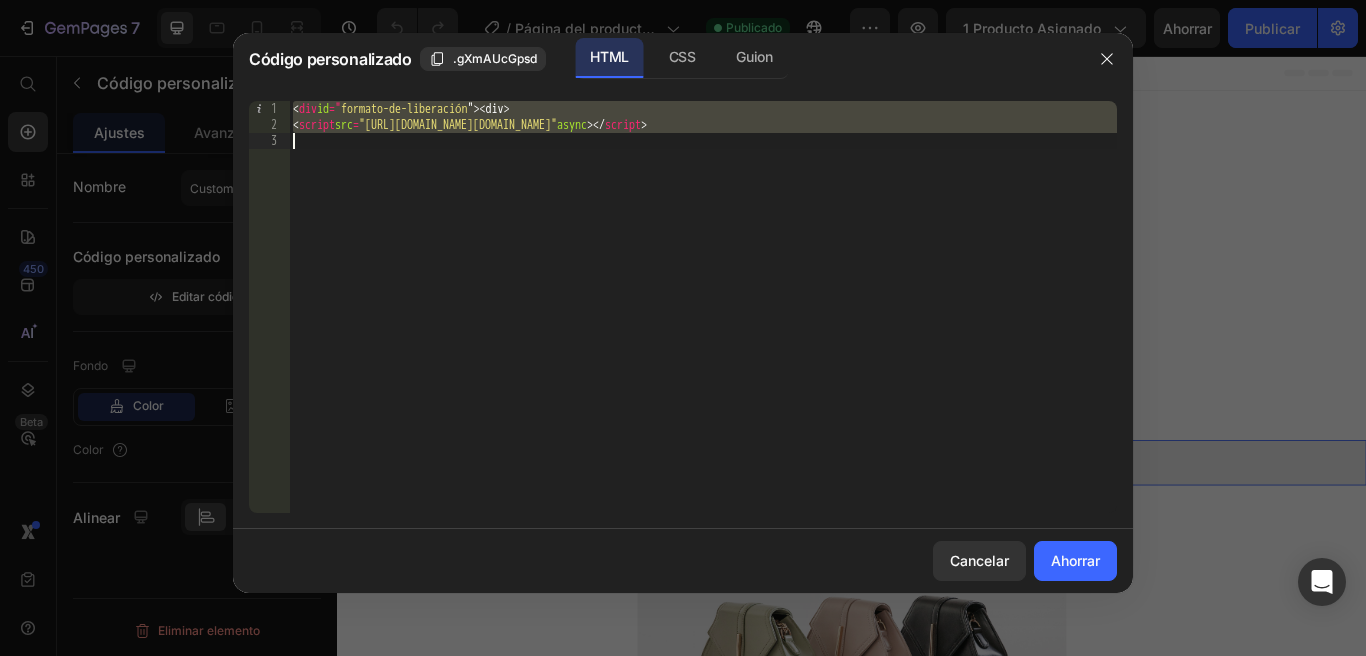 paste 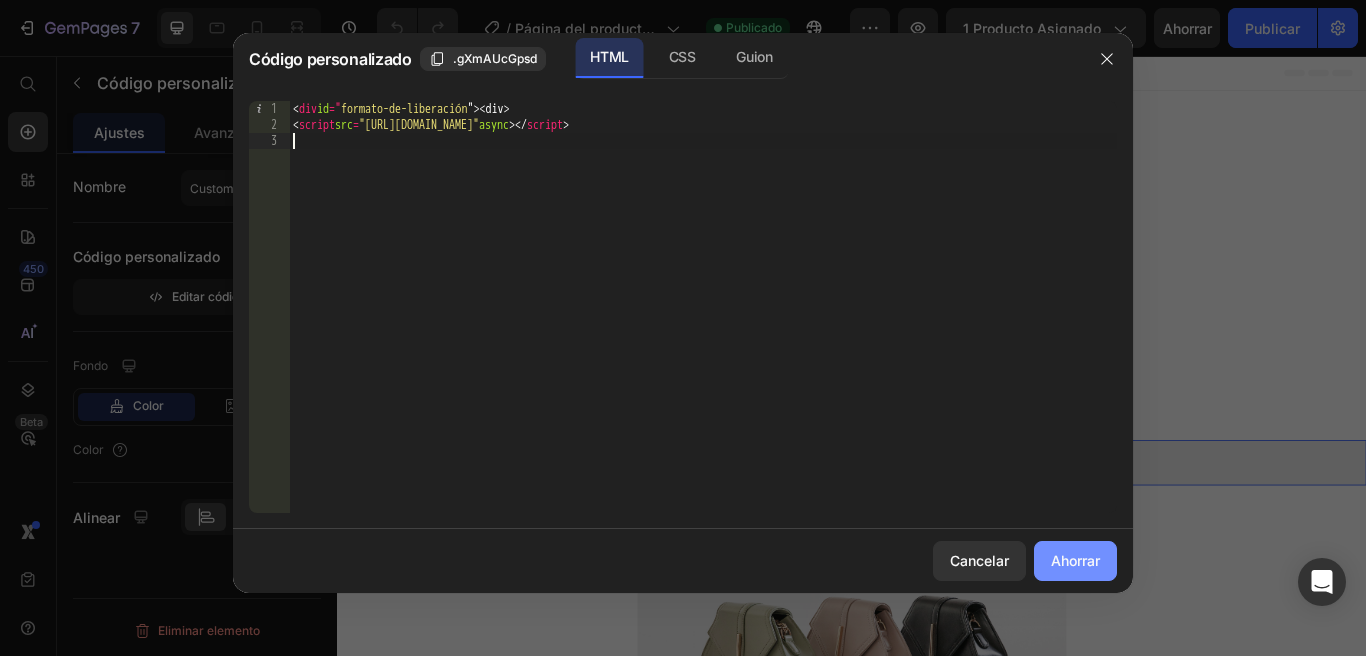 click on "Ahorrar" at bounding box center [1075, 560] 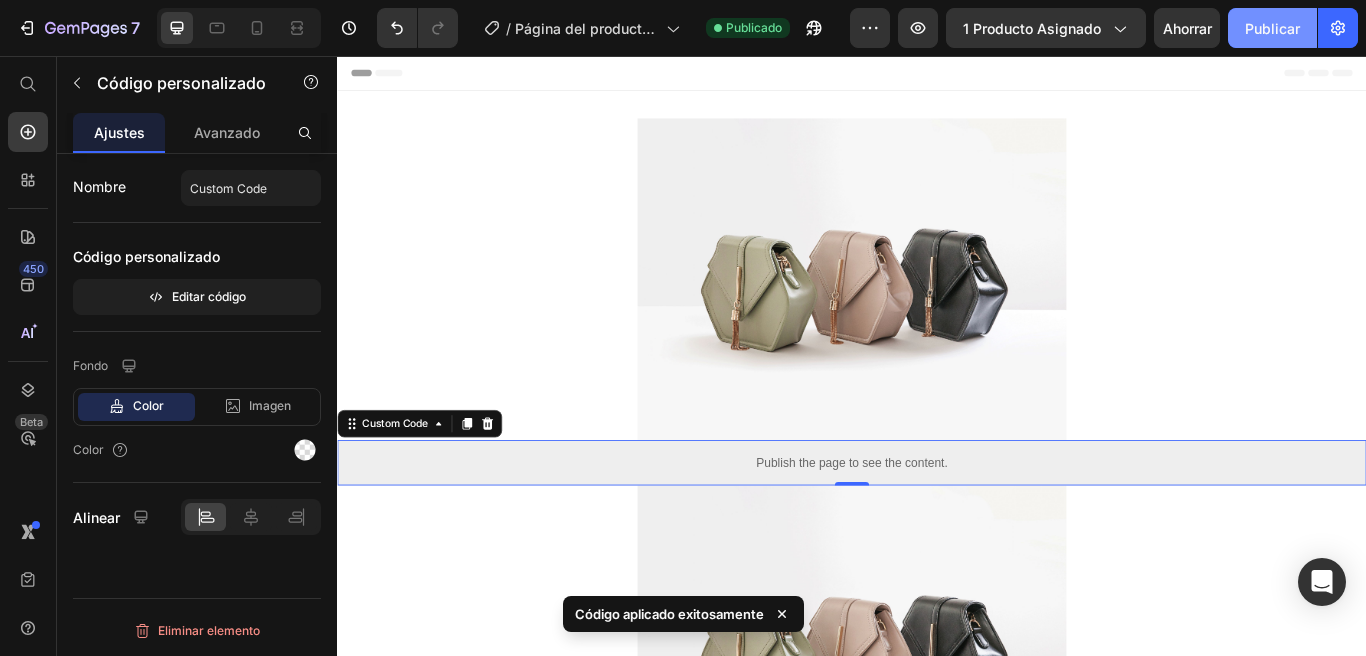 click on "Publicar" at bounding box center (1272, 28) 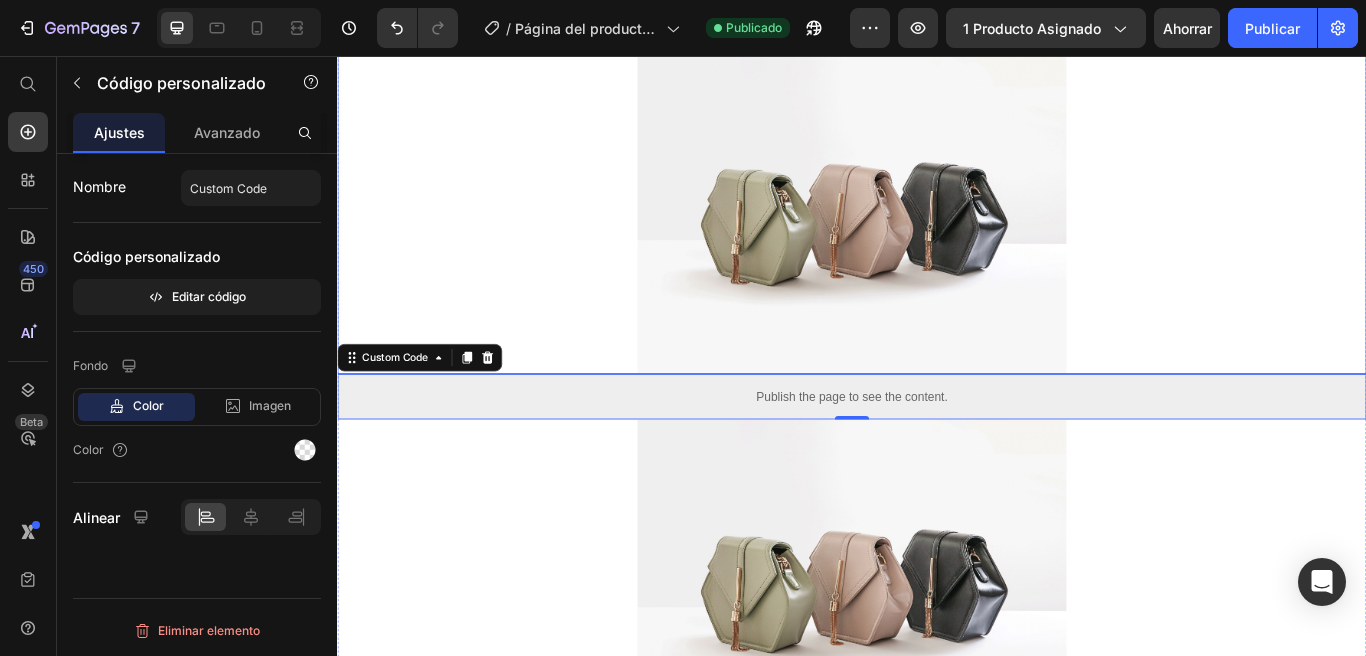 scroll, scrollTop: 78, scrollLeft: 0, axis: vertical 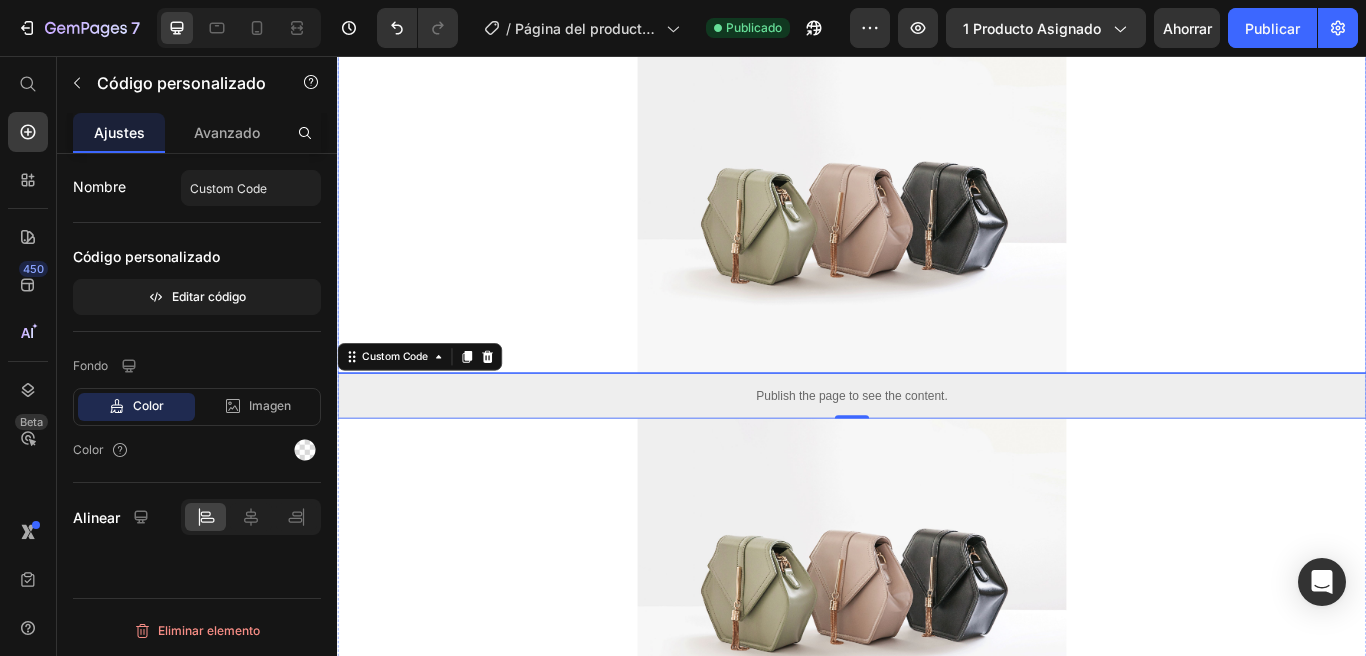 click at bounding box center (937, 238) 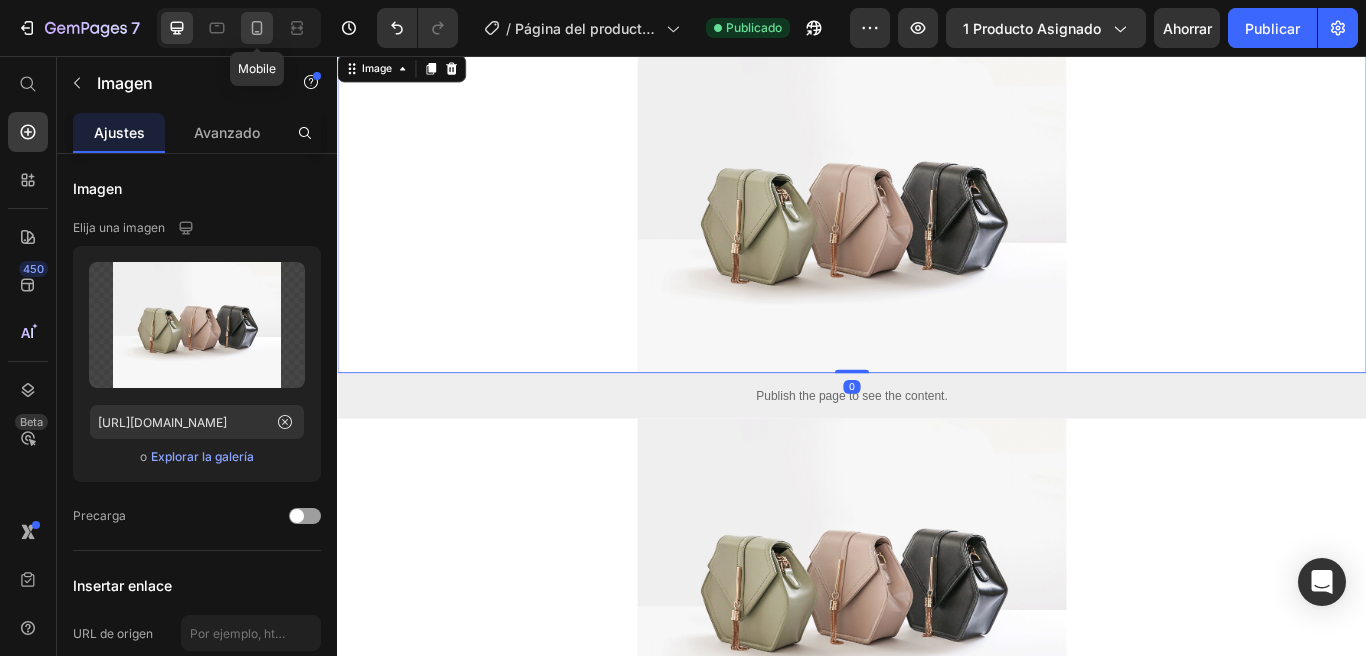 click 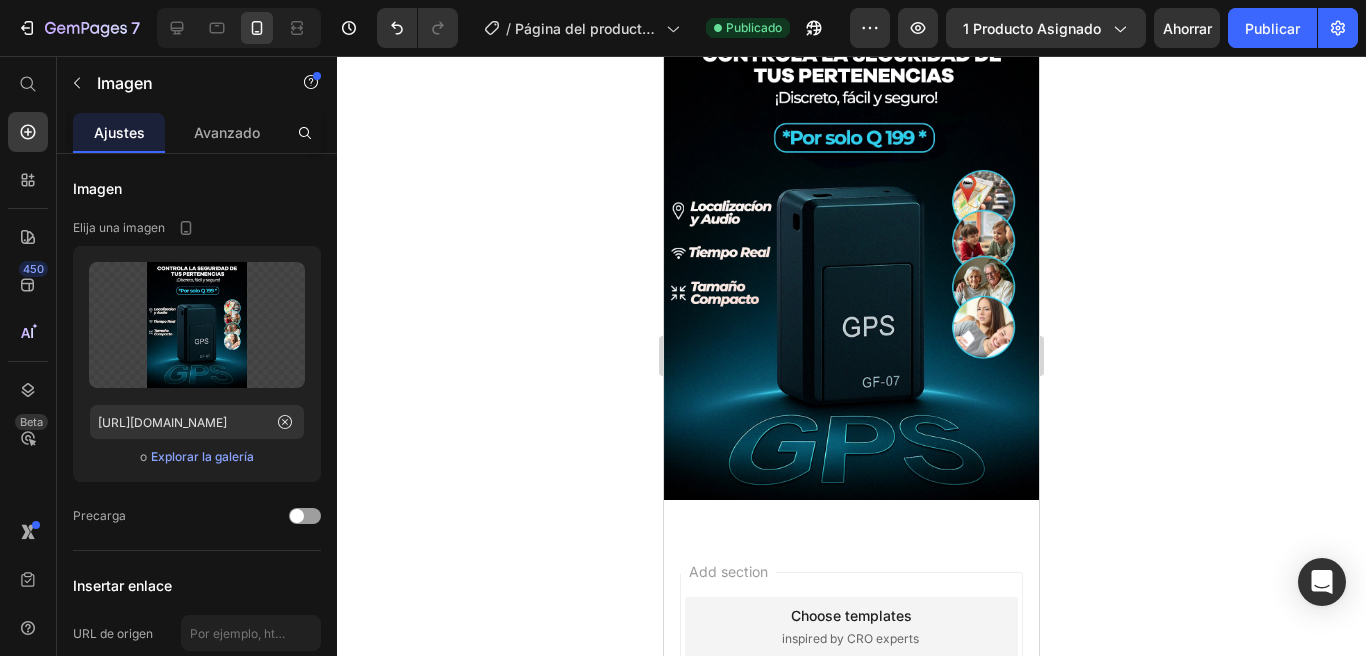 scroll, scrollTop: 553, scrollLeft: 0, axis: vertical 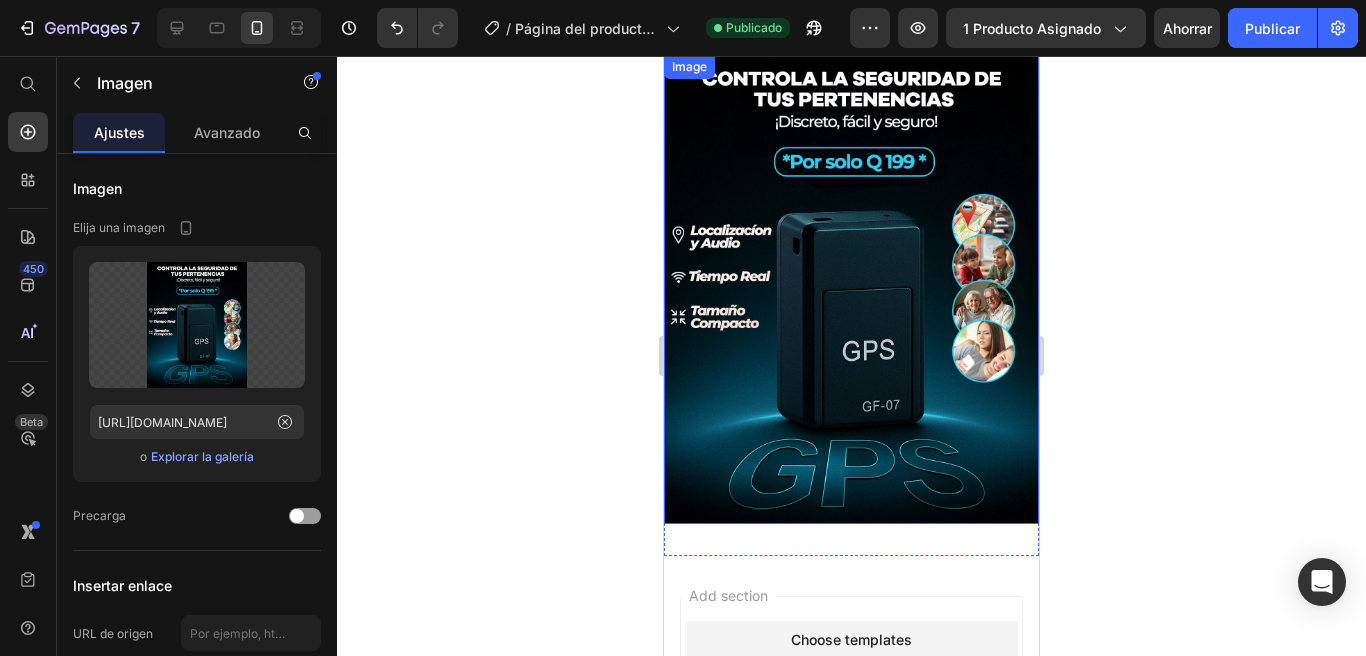 click at bounding box center (851, 289) 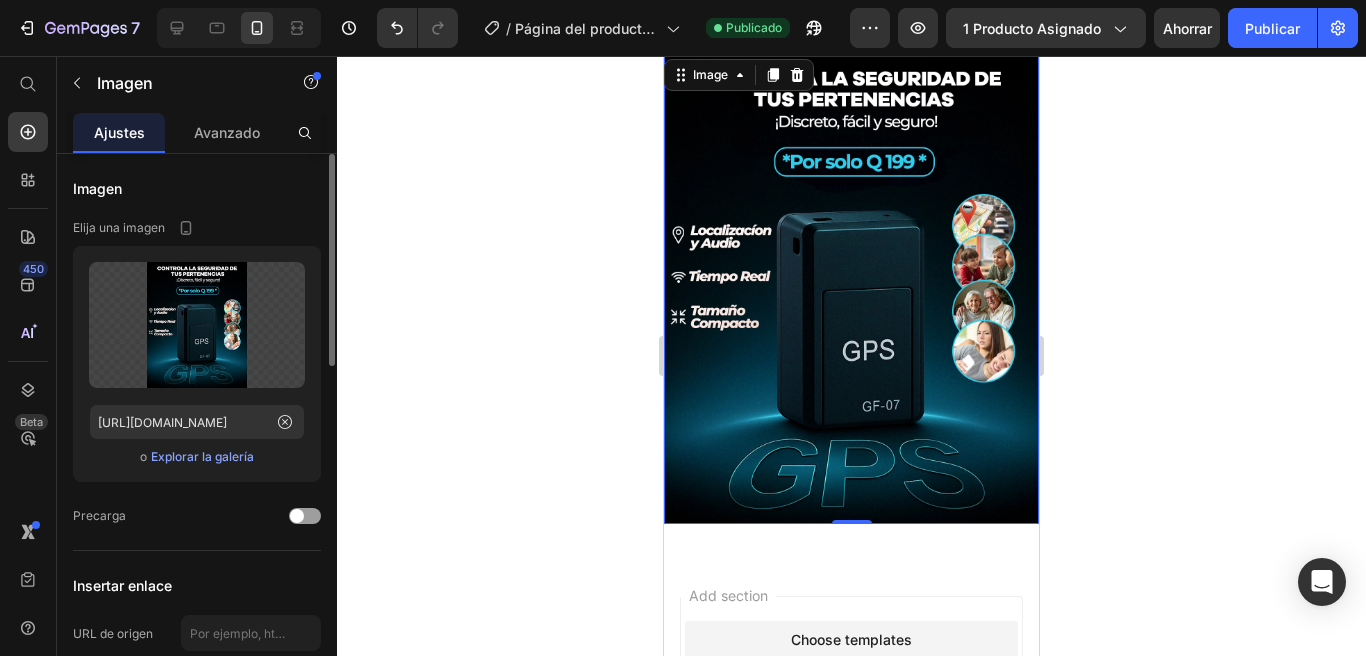 click on "Explorar la galería" at bounding box center (202, 456) 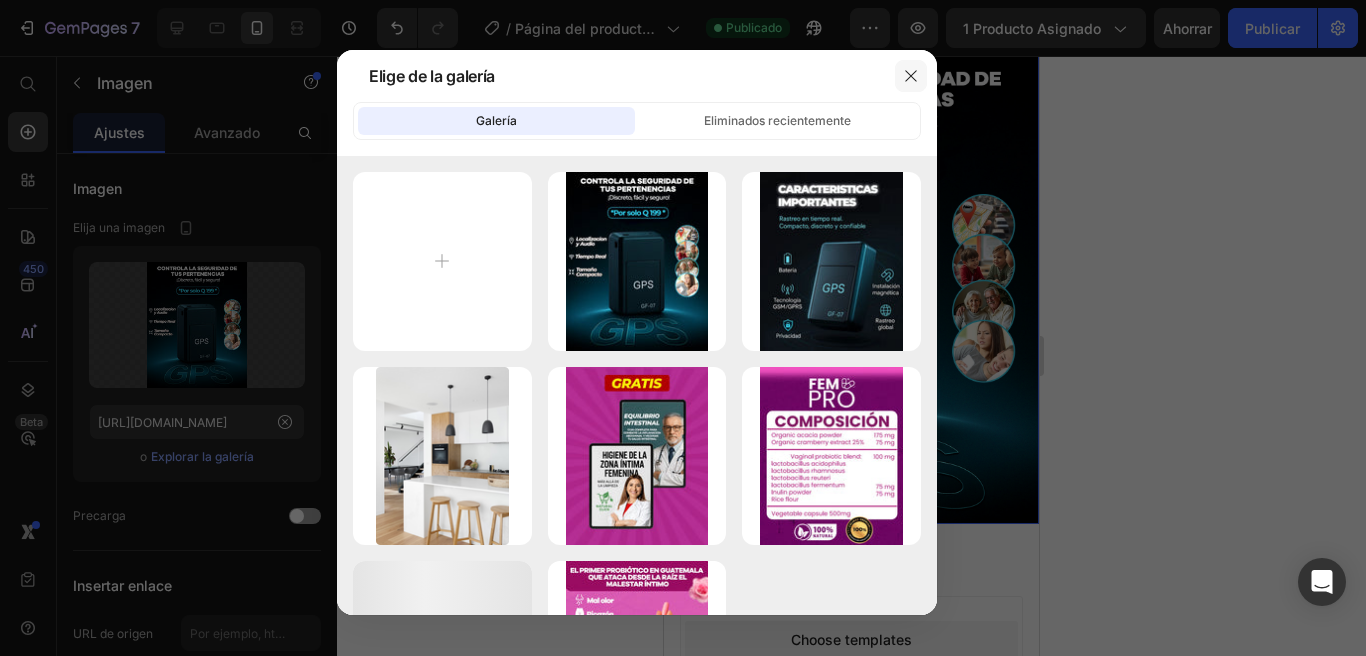 click 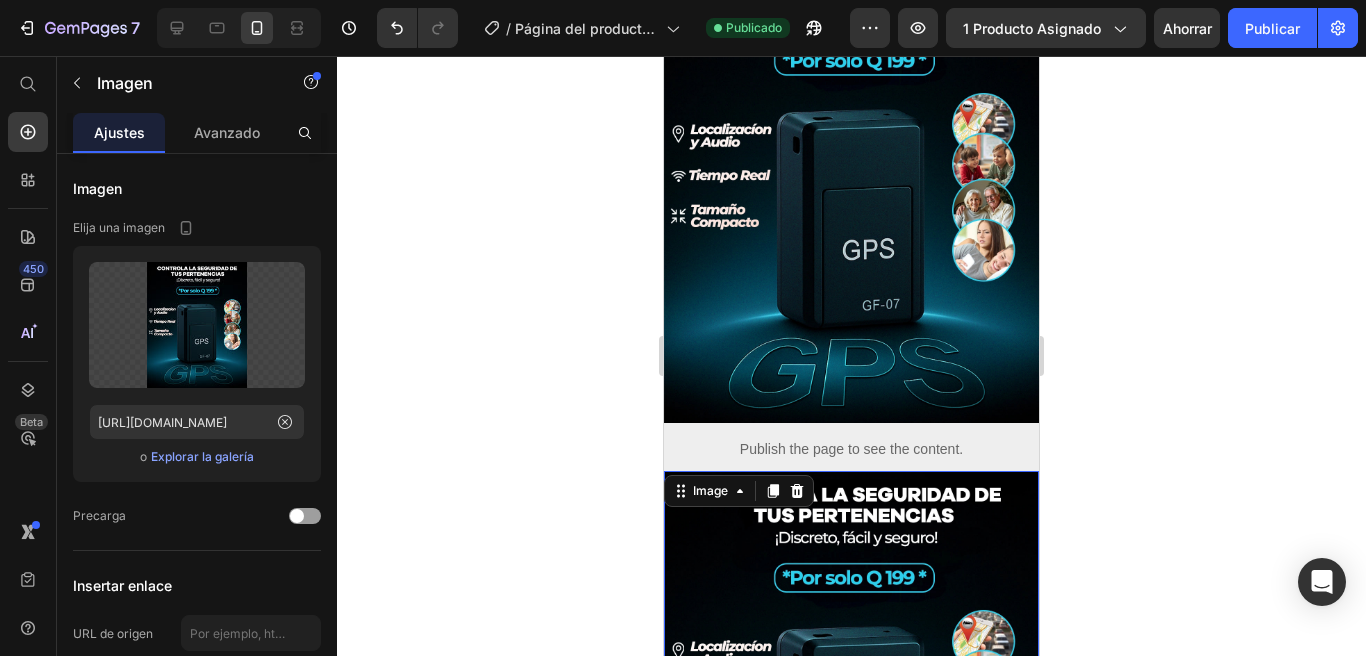 scroll, scrollTop: 0, scrollLeft: 0, axis: both 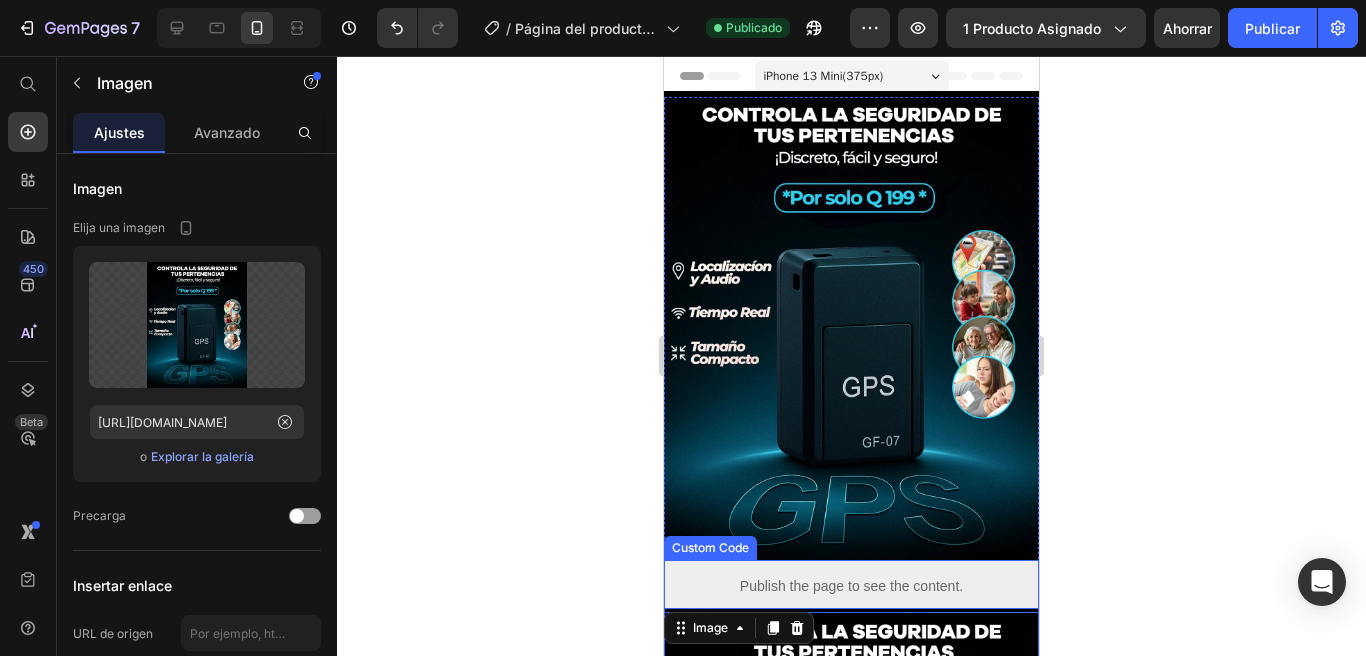 click on "Publish the page to see the content." at bounding box center (851, 586) 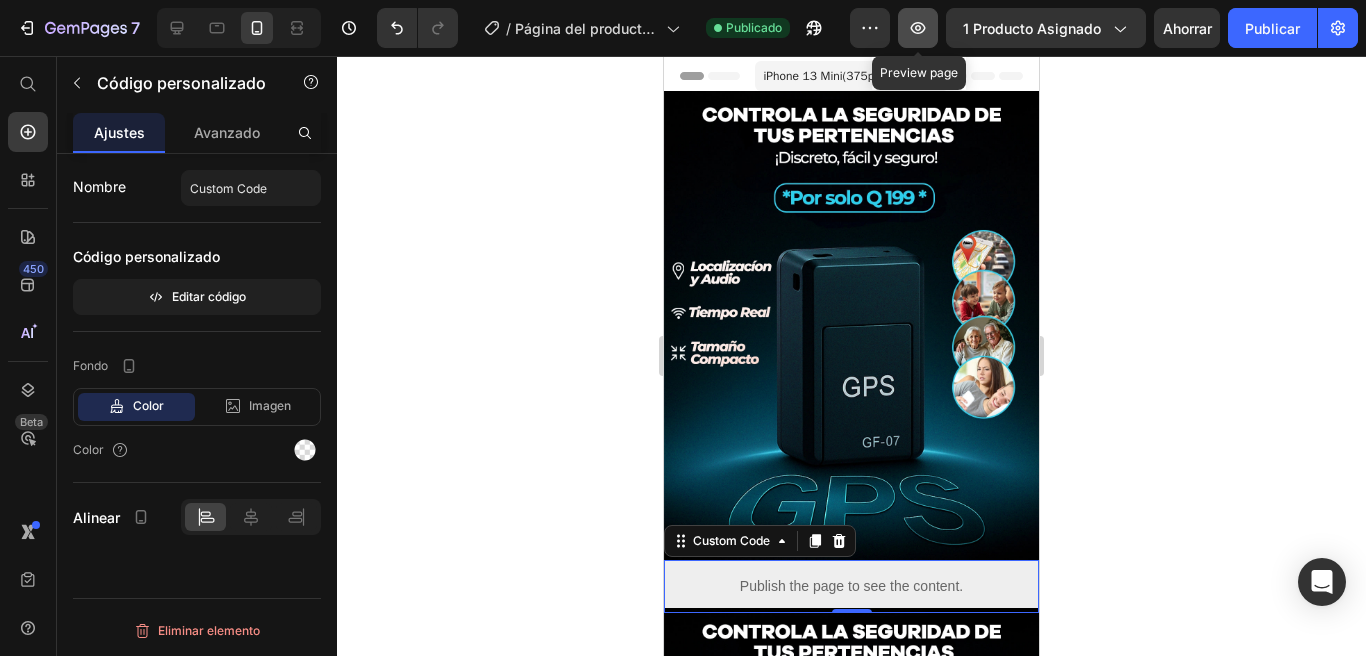 click 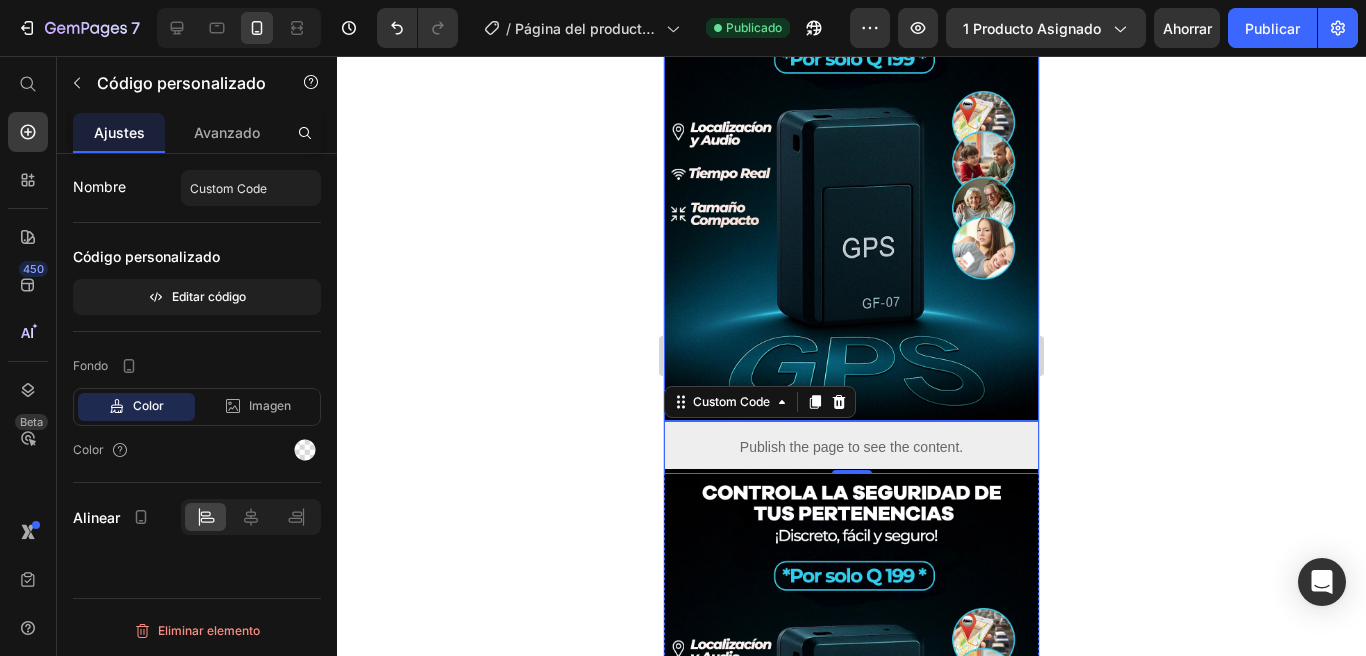 scroll, scrollTop: 153, scrollLeft: 0, axis: vertical 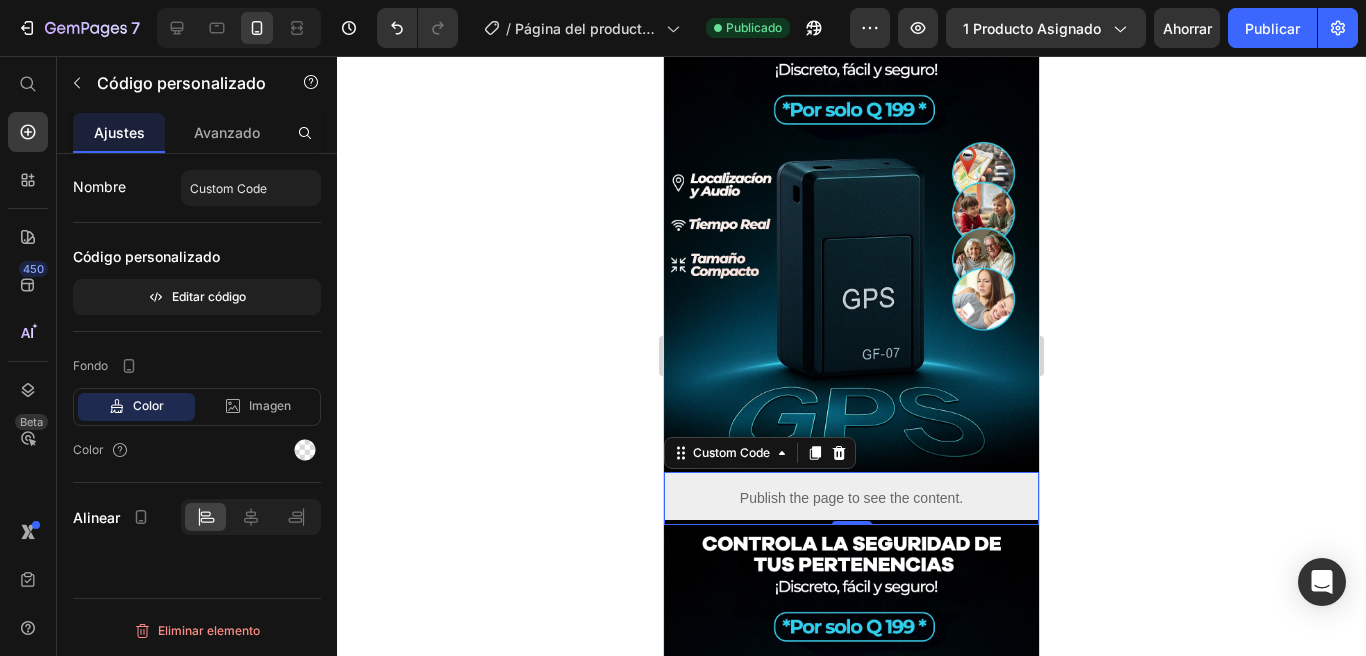 click on "Publish the page to see the content." at bounding box center (851, 498) 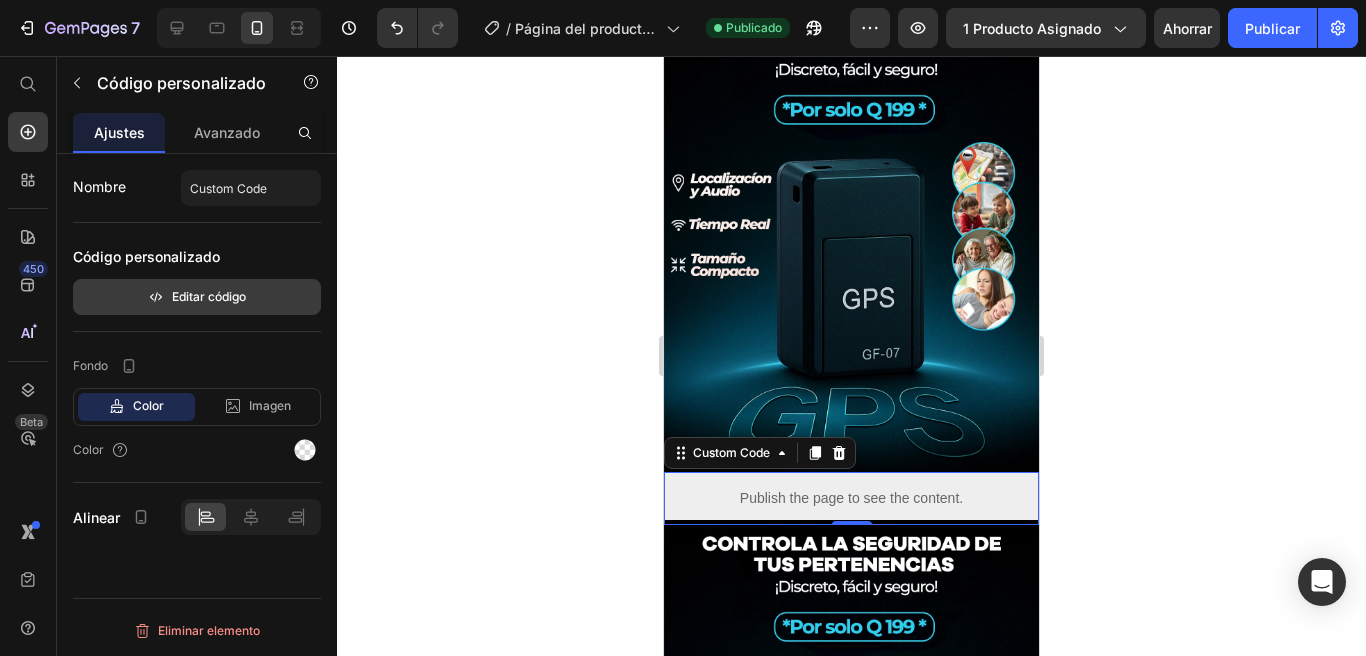 click on "Editar código" at bounding box center [209, 296] 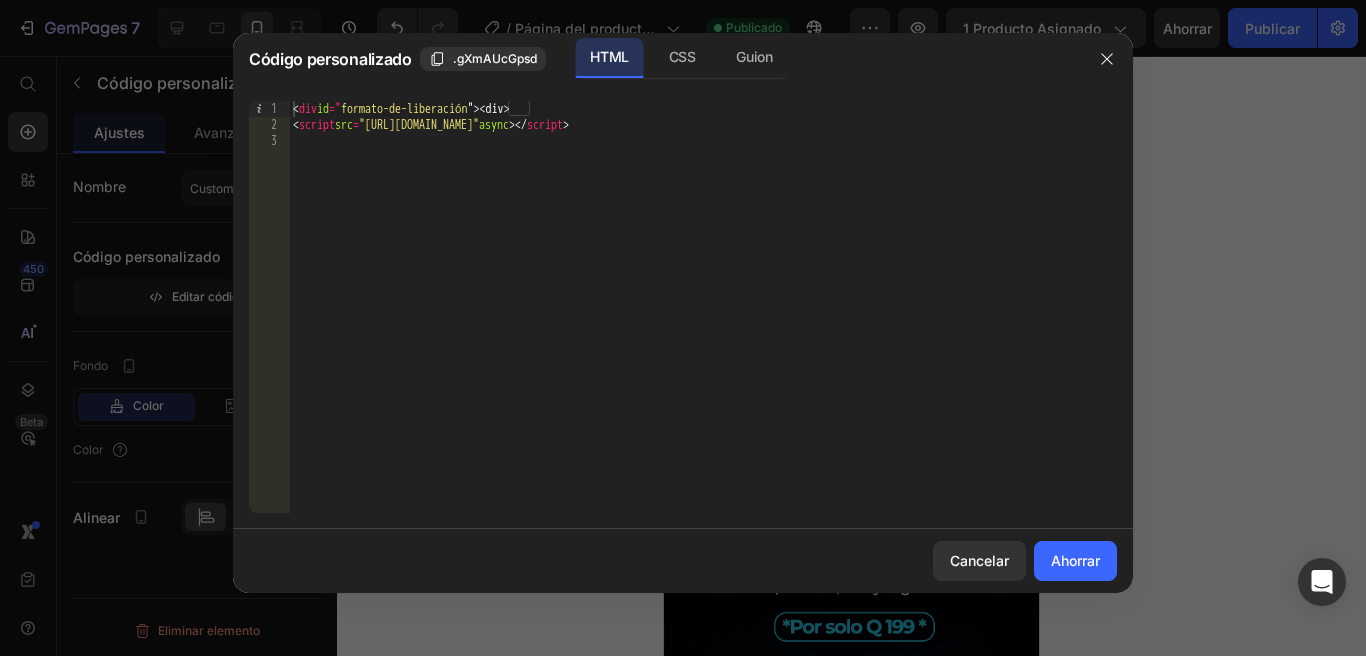 click on "<  div  id  =  "  formato-de-liberación  "  >  <div>   <  script  src  =  "https://cod.relas.it/form.js"  async  >  </  script  >" at bounding box center [703, 323] 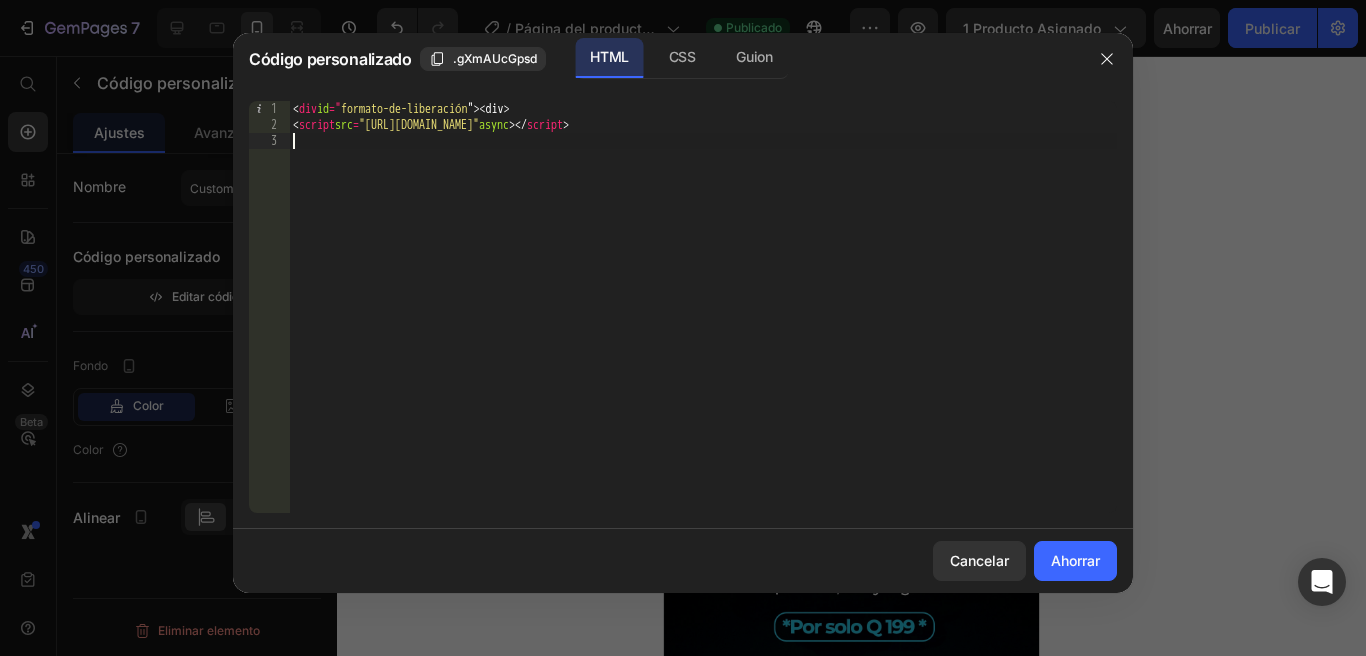 type on "<script src="https://cod.releas.it/form.js" async></script>" 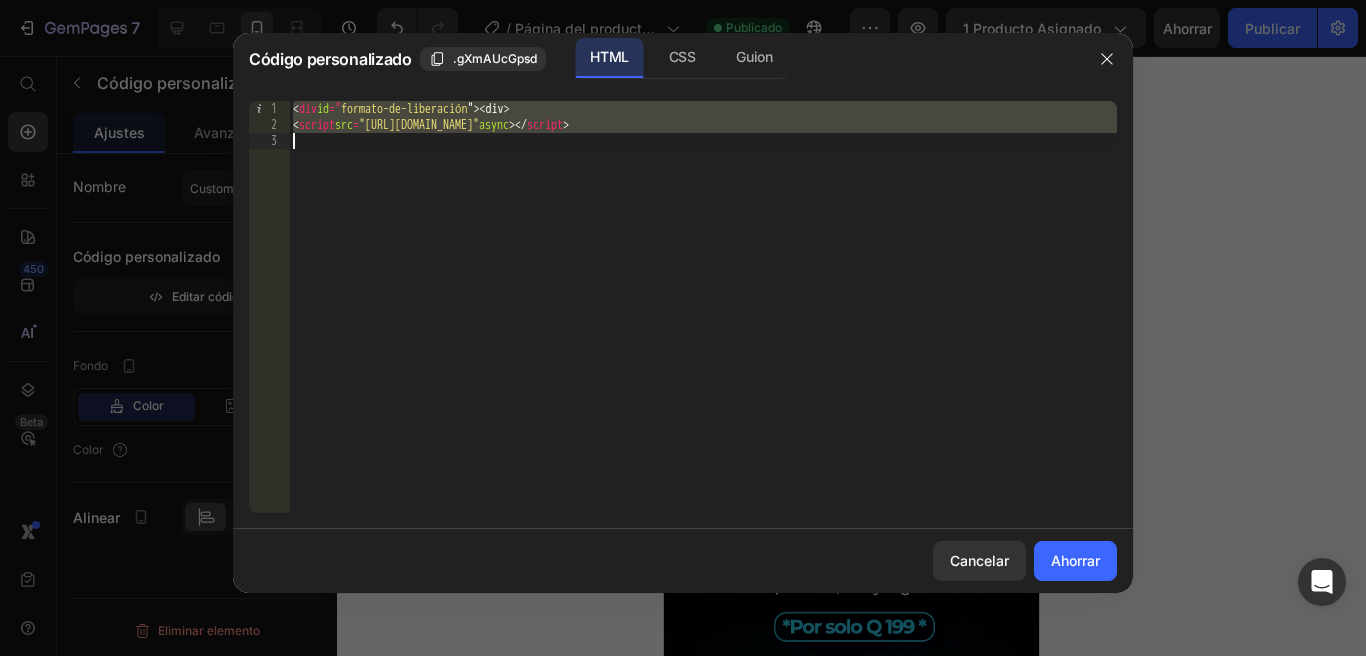 paste 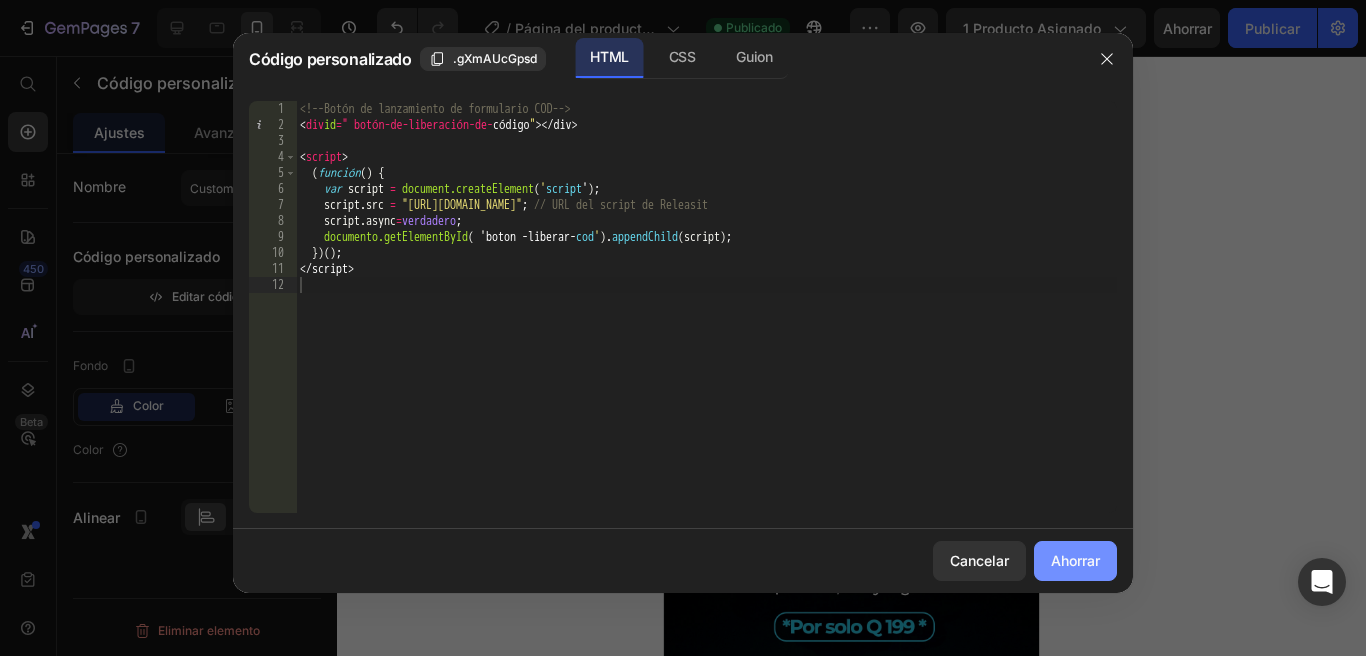click on "Ahorrar" at bounding box center (1075, 560) 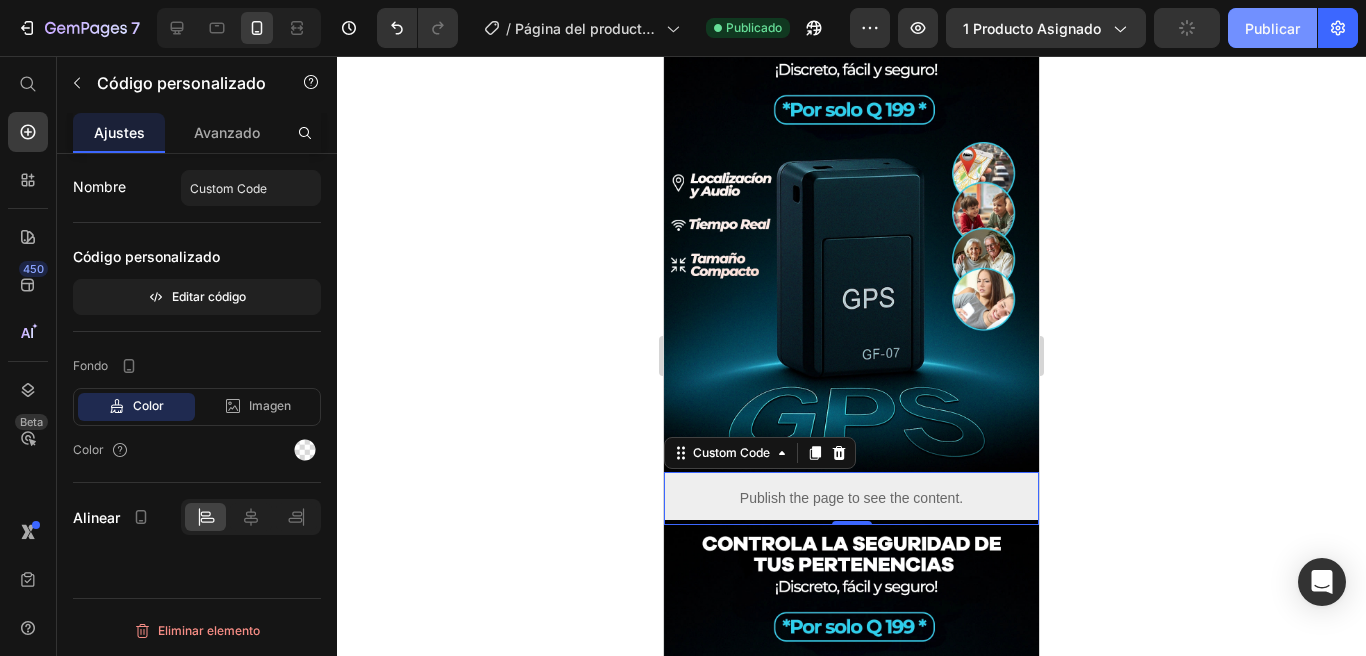 click on "Publicar" at bounding box center (1272, 28) 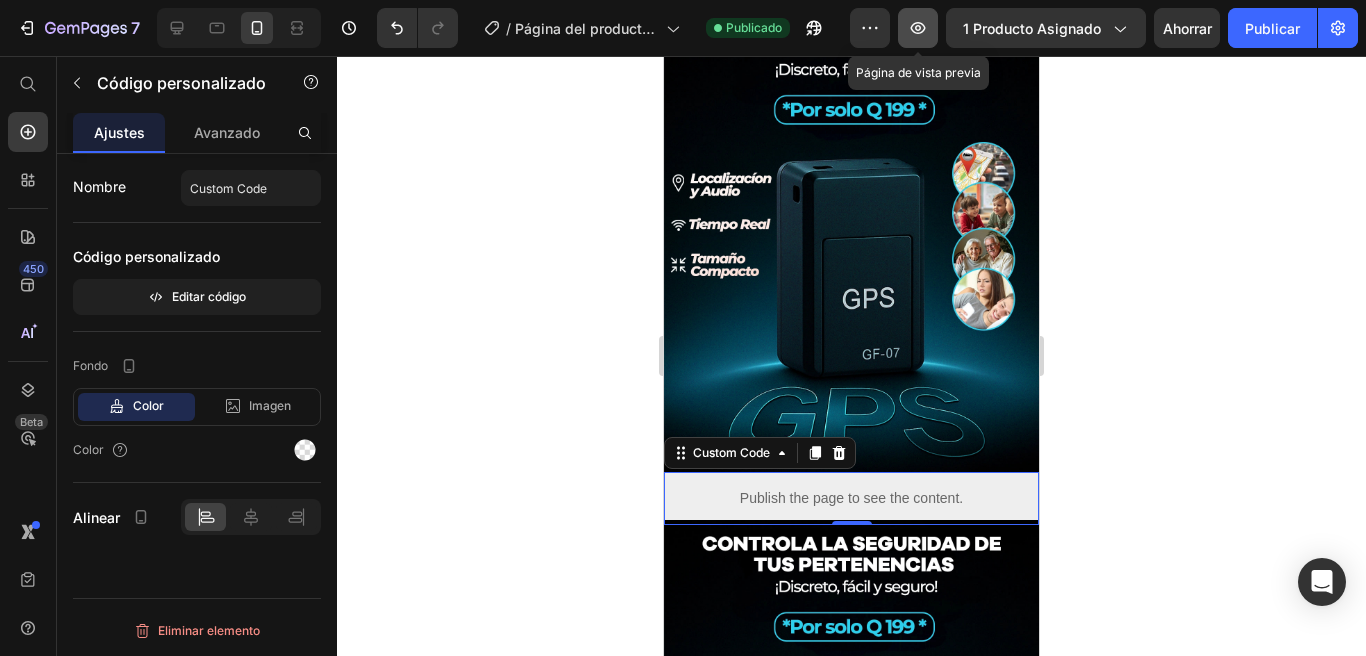 click 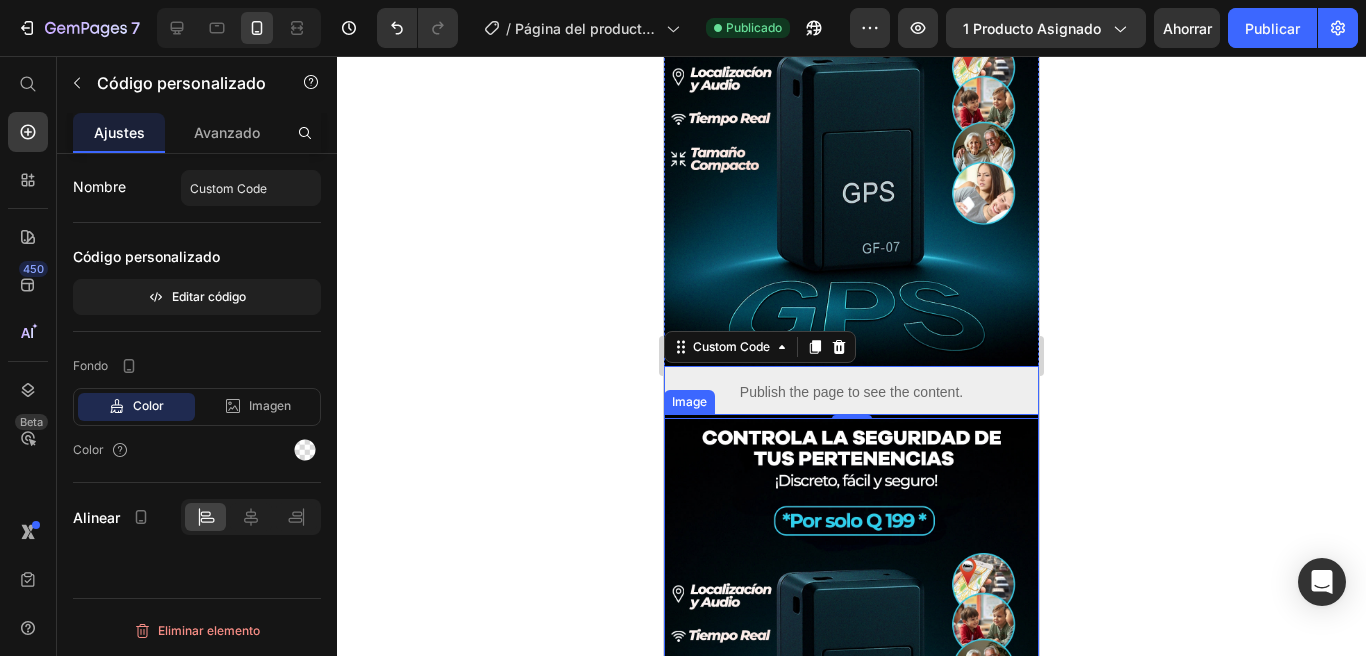 scroll, scrollTop: 280, scrollLeft: 0, axis: vertical 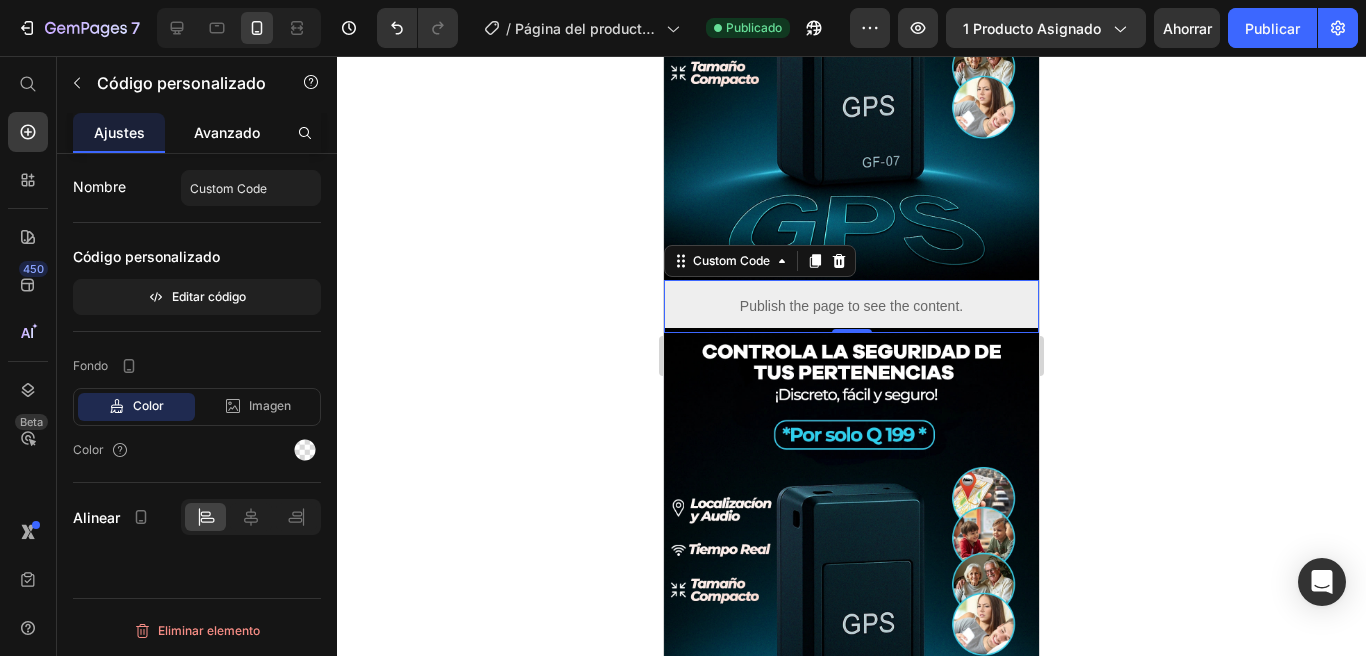 click on "Avanzado" at bounding box center (227, 132) 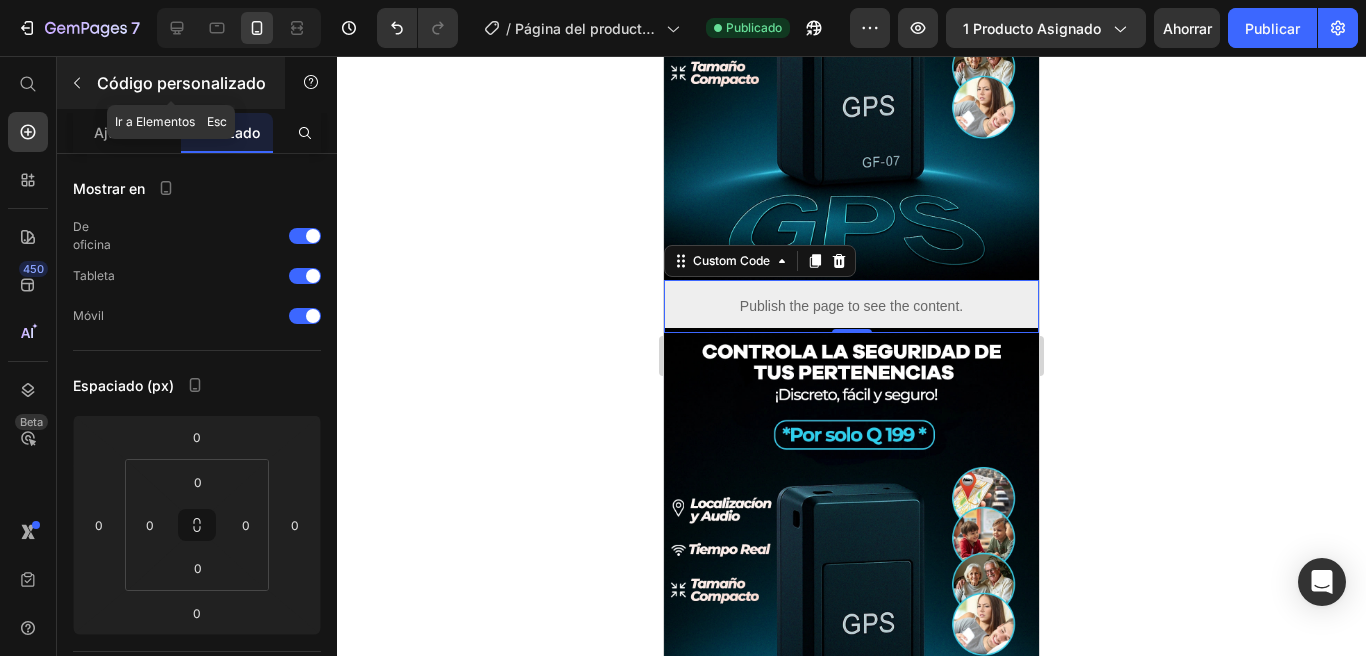 click 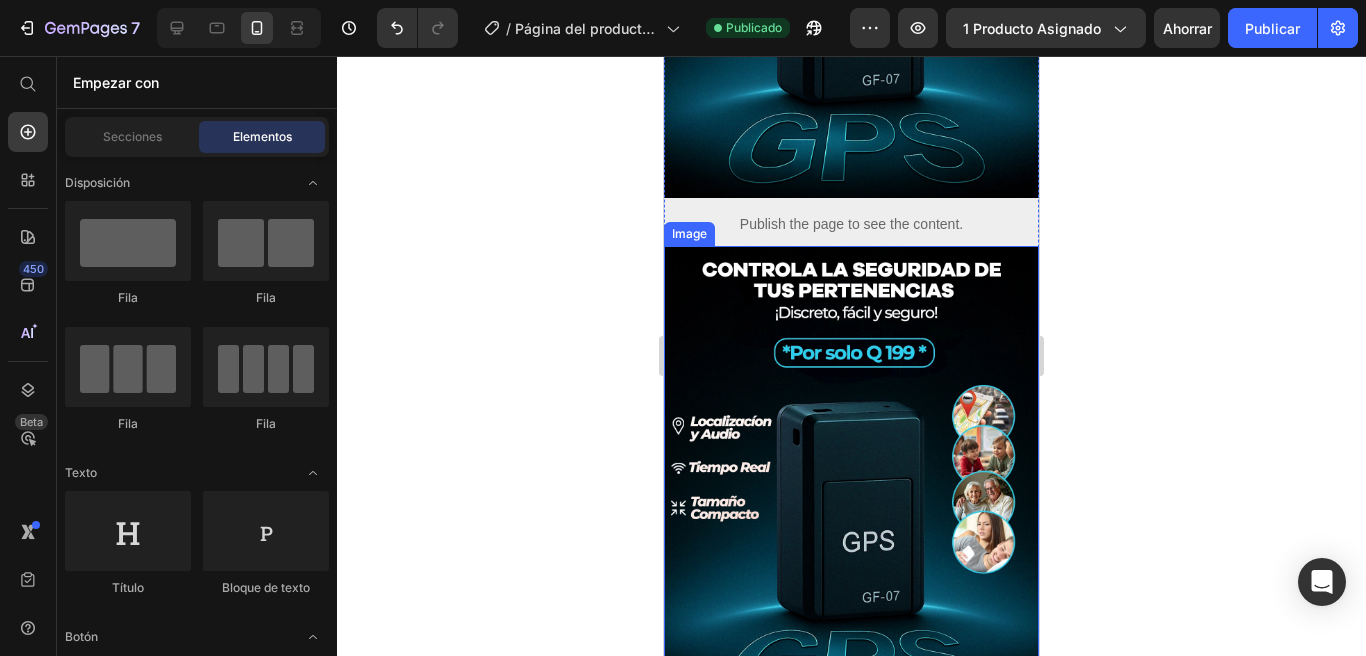 scroll, scrollTop: 337, scrollLeft: 0, axis: vertical 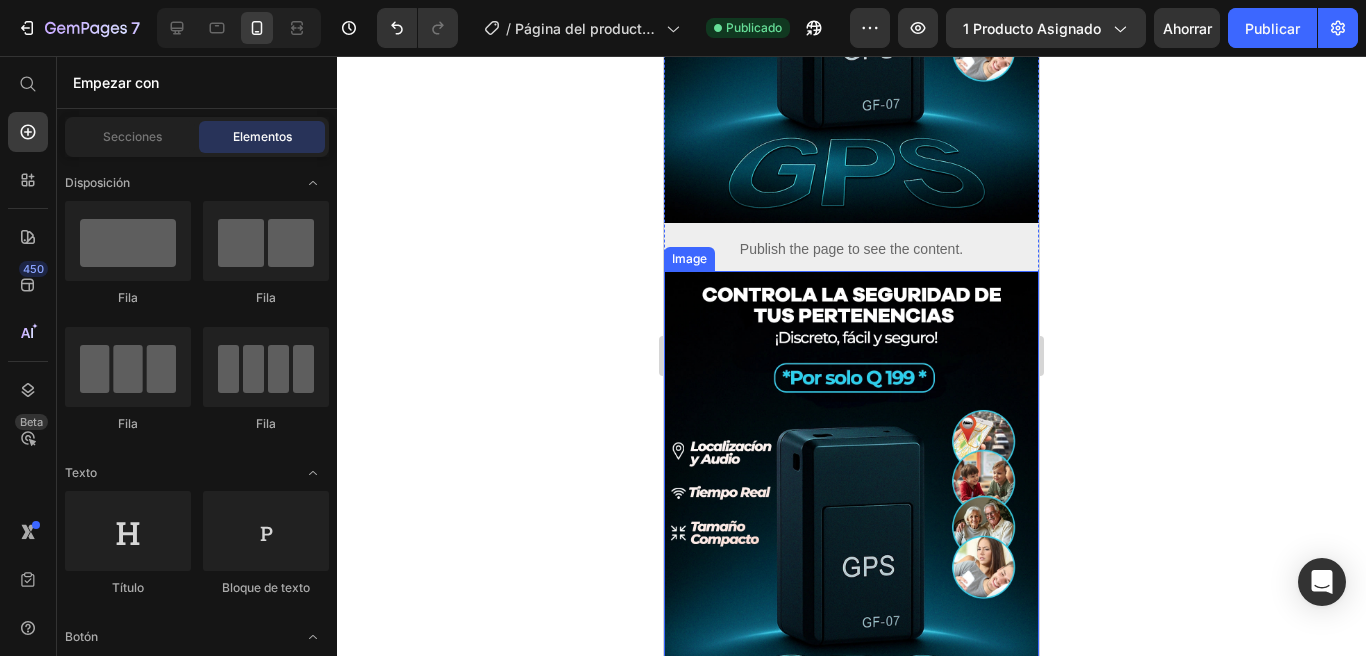 click at bounding box center (851, 505) 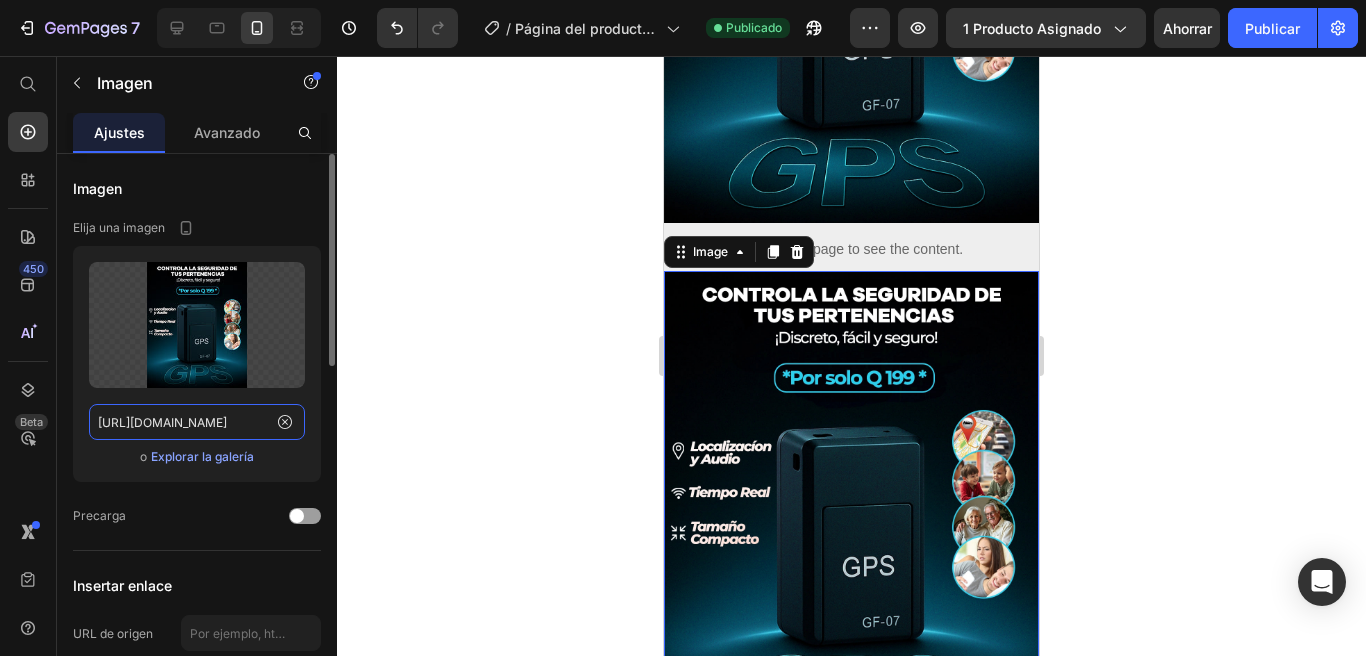 click on "https://cdn.shopify.com/s/files/1/0943/8134/3019/files/gempages_573663166551032739-a023a686-88fe-42c6-b504-729d70064766.webp" 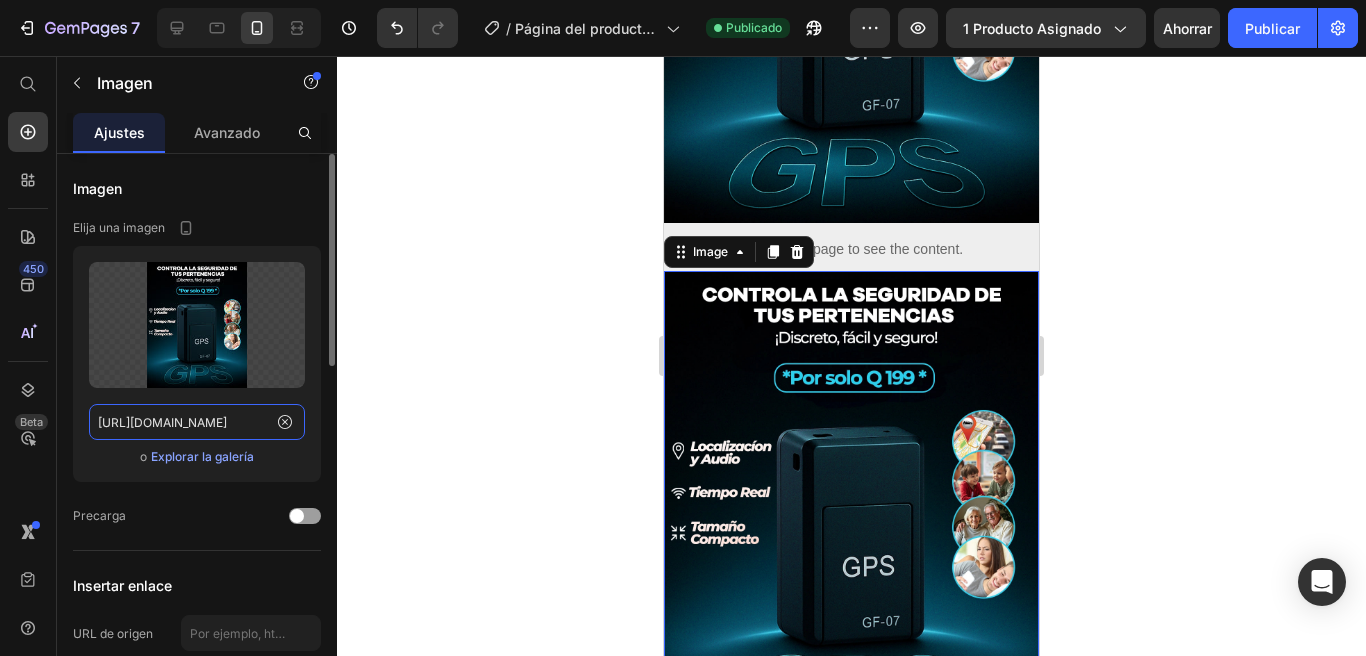 paste on "Diseno_sin_titulo_2.gif?v=1753595858" 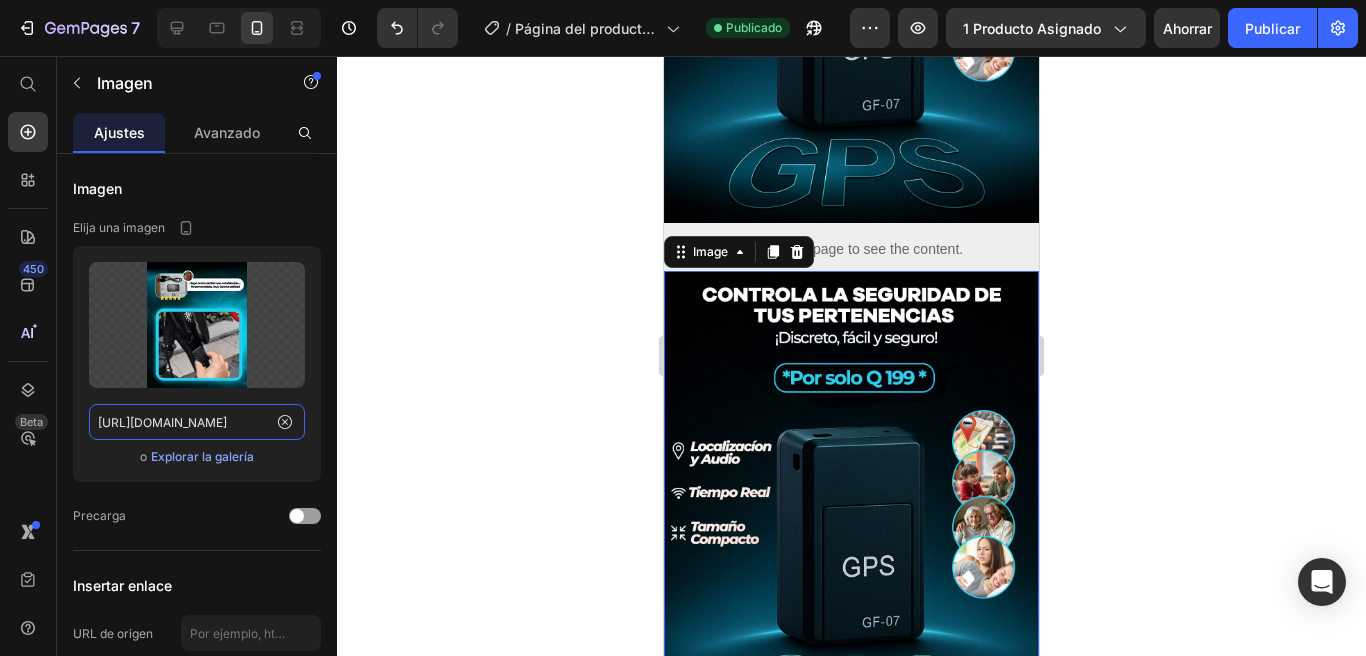 type on "https://cdn.shopify.com/s/files/1/0943/8134/3019/files/Diseno_sin_titulo_2.gif?v=1753595858" 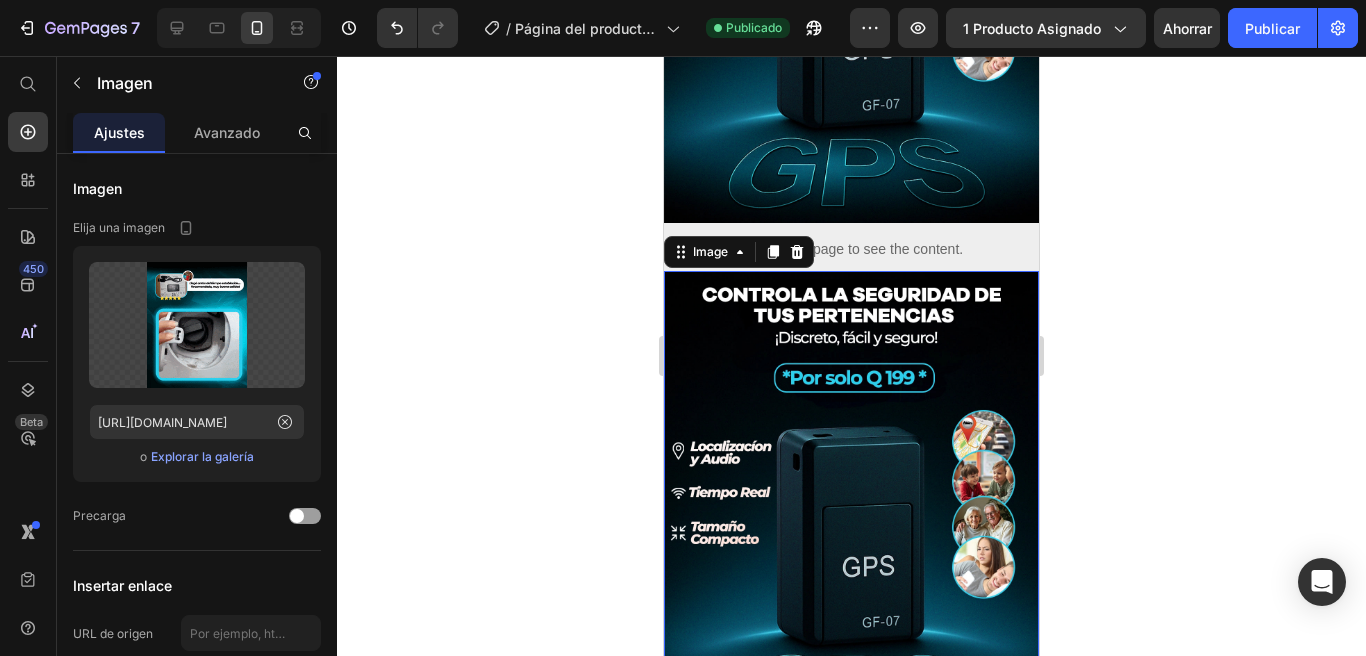 click 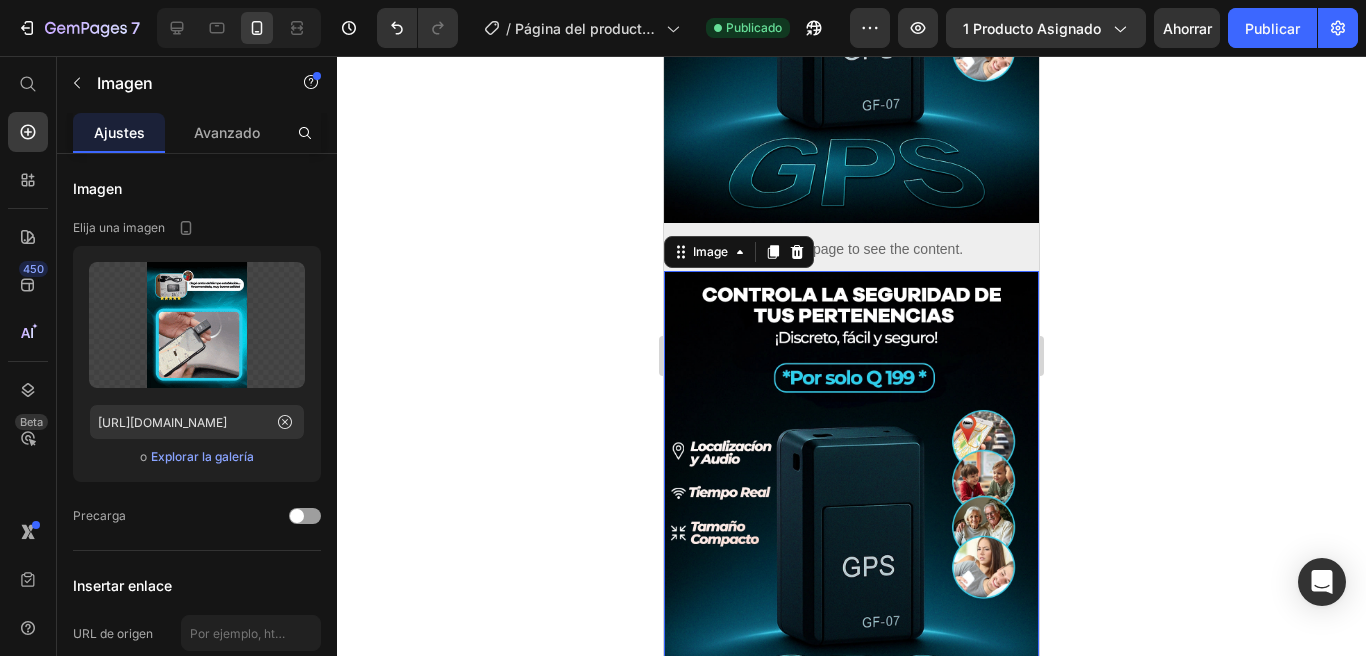 scroll, scrollTop: 0, scrollLeft: 0, axis: both 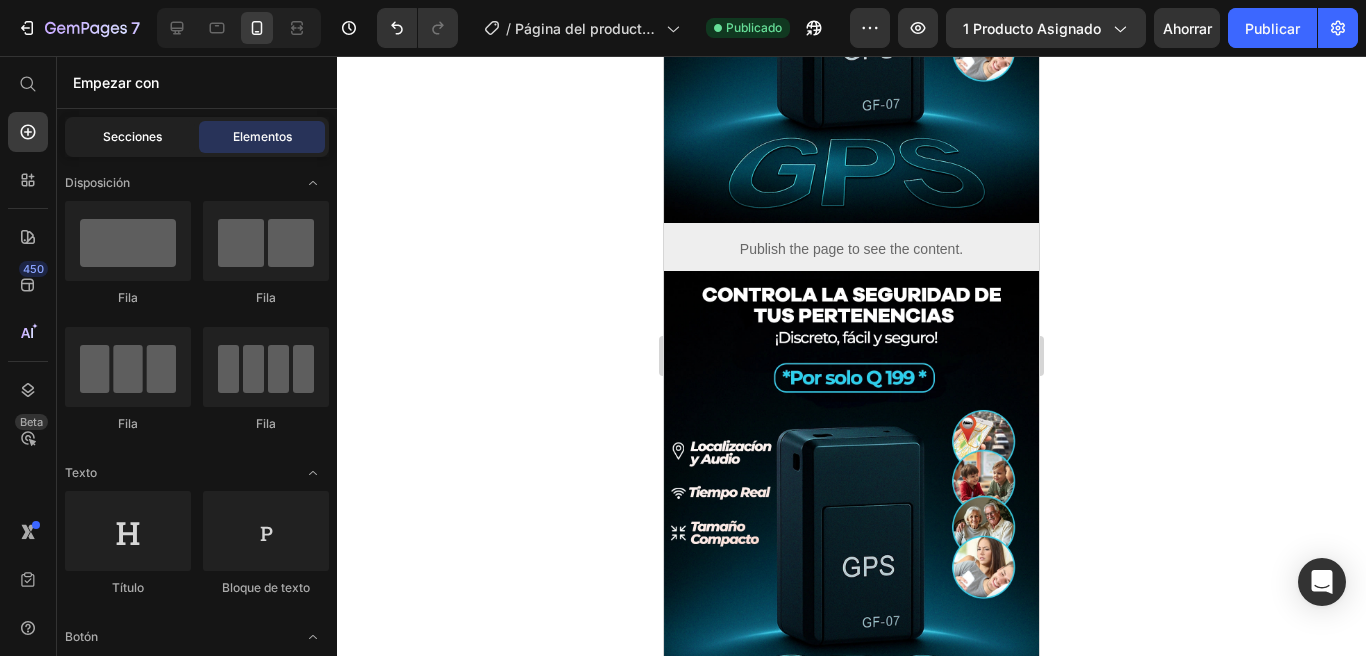 click on "Secciones" 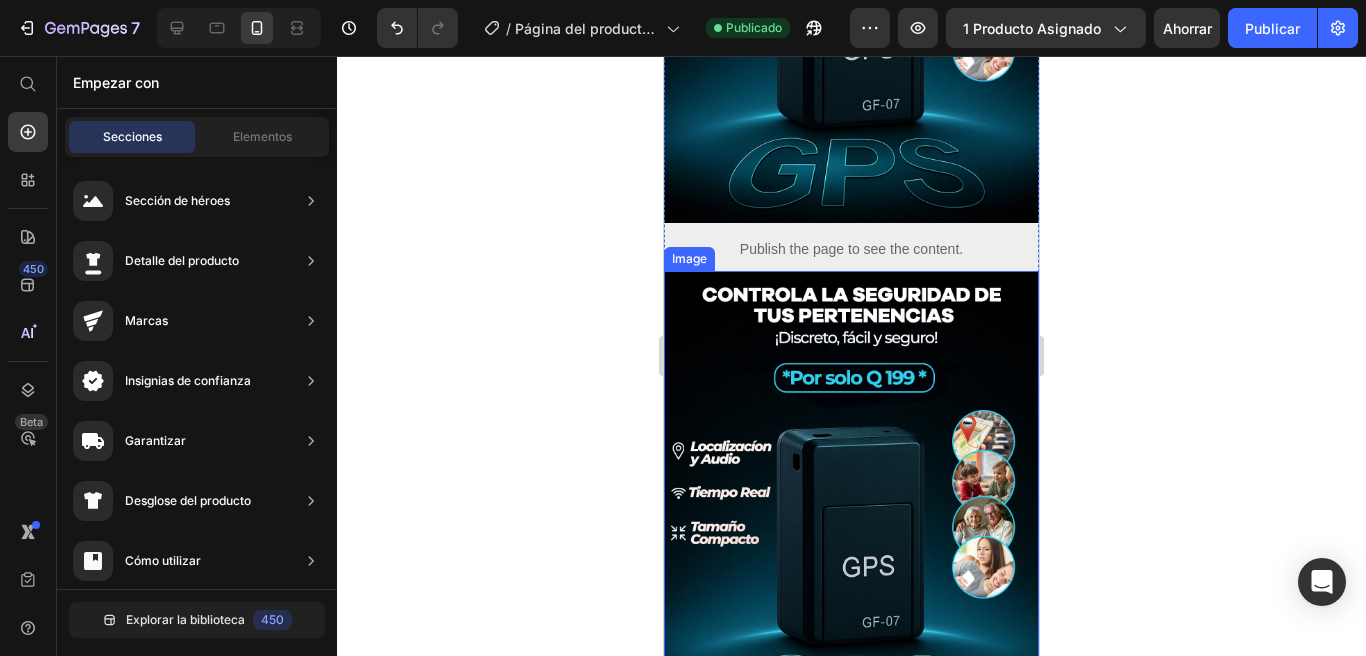 click at bounding box center (851, 505) 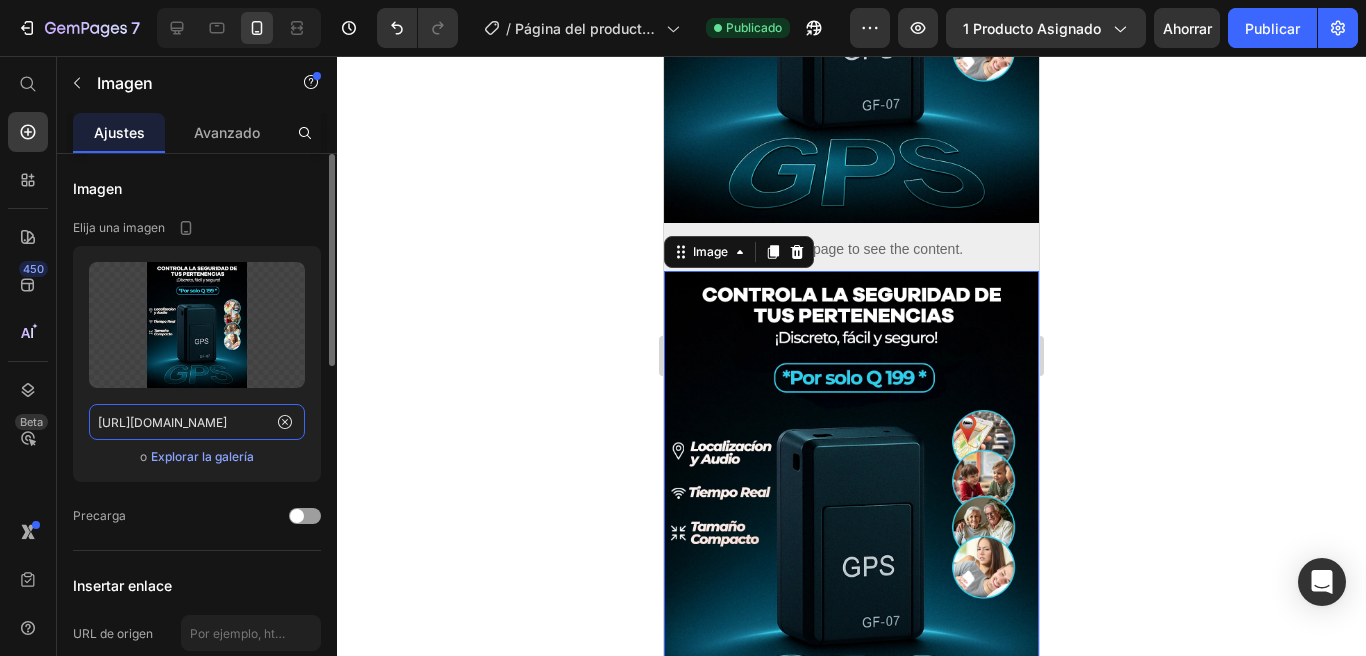 click on "https://cdn.shopify.com/s/files/1/0943/8134/3019/files/gempages_573663166551032739-a023a686-88fe-42c6-b504-729d70064766.webp" 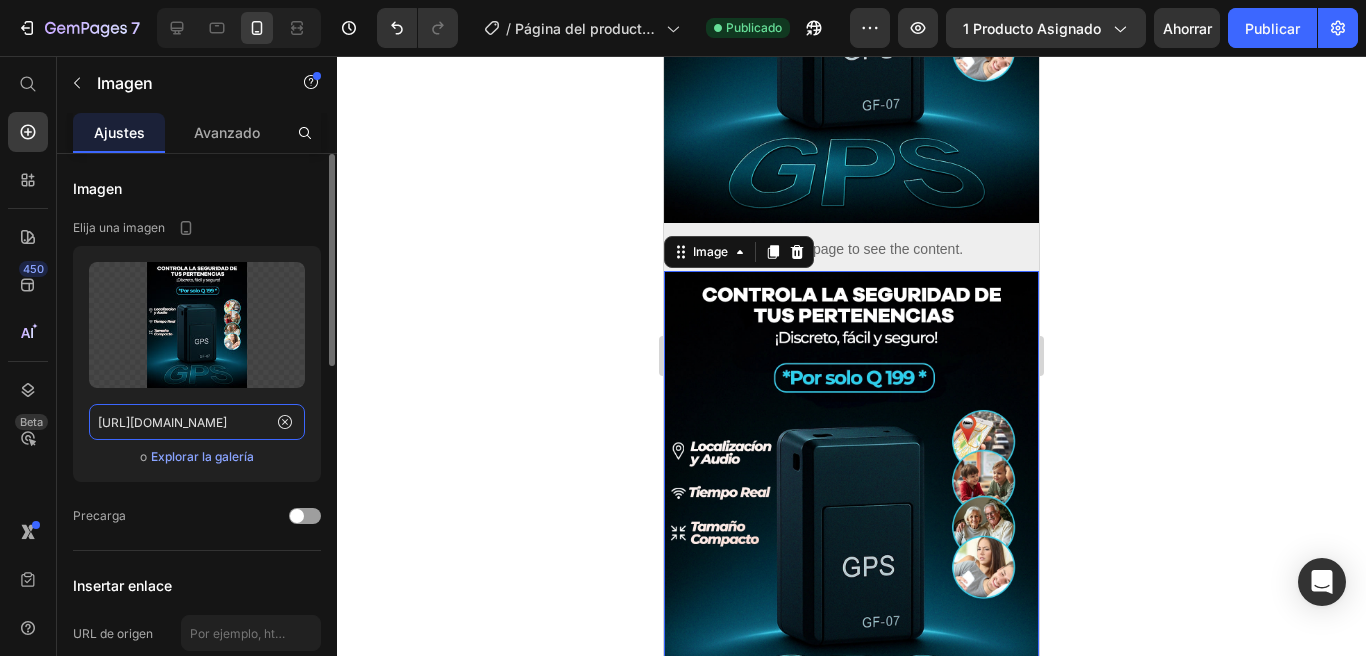 paste on "Diseno_sin_titulo_2.gif?v=1753595858" 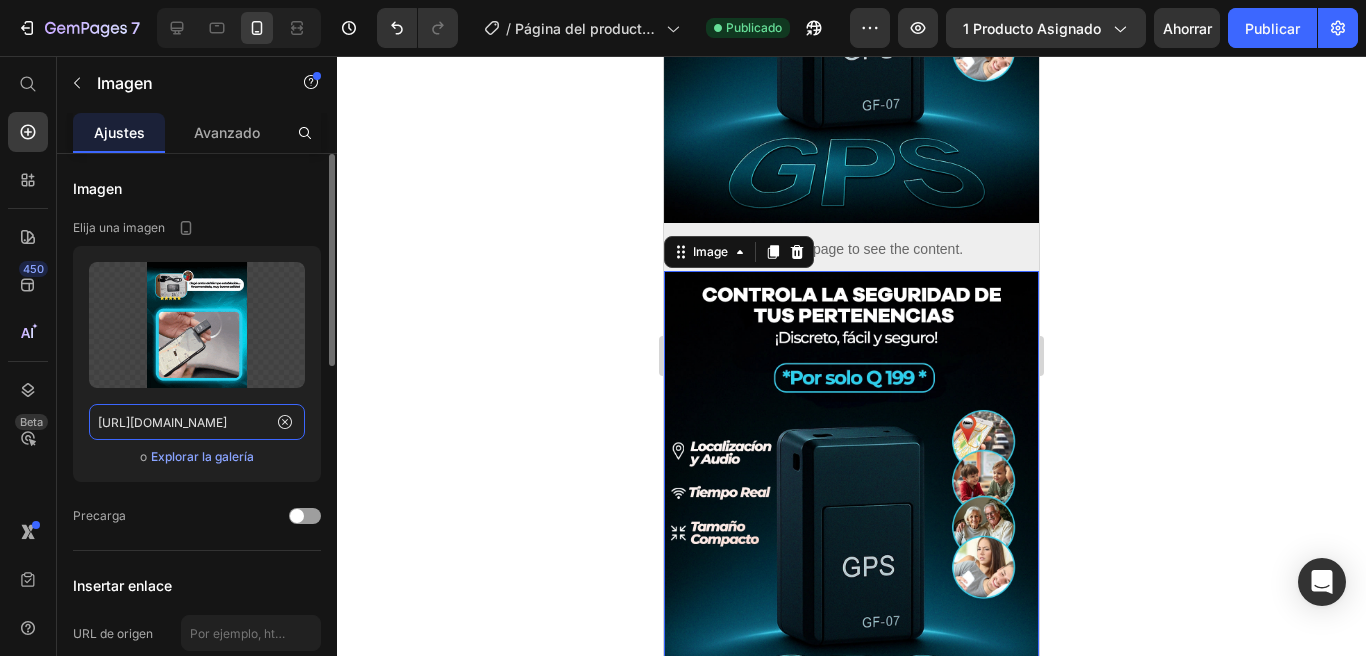 type on "https://cdn.shopify.com/s/files/1/0943/8134/3019/files/Diseno_sin_titulo_2.gif?v=1753595858" 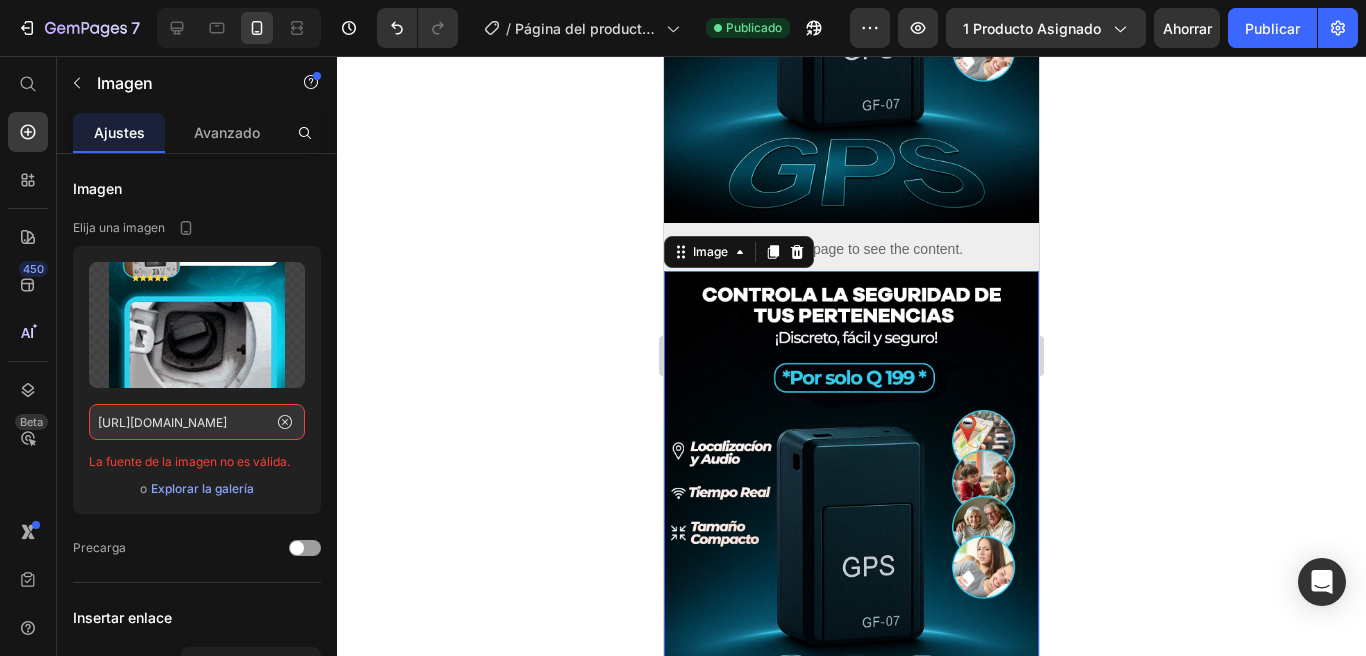 click 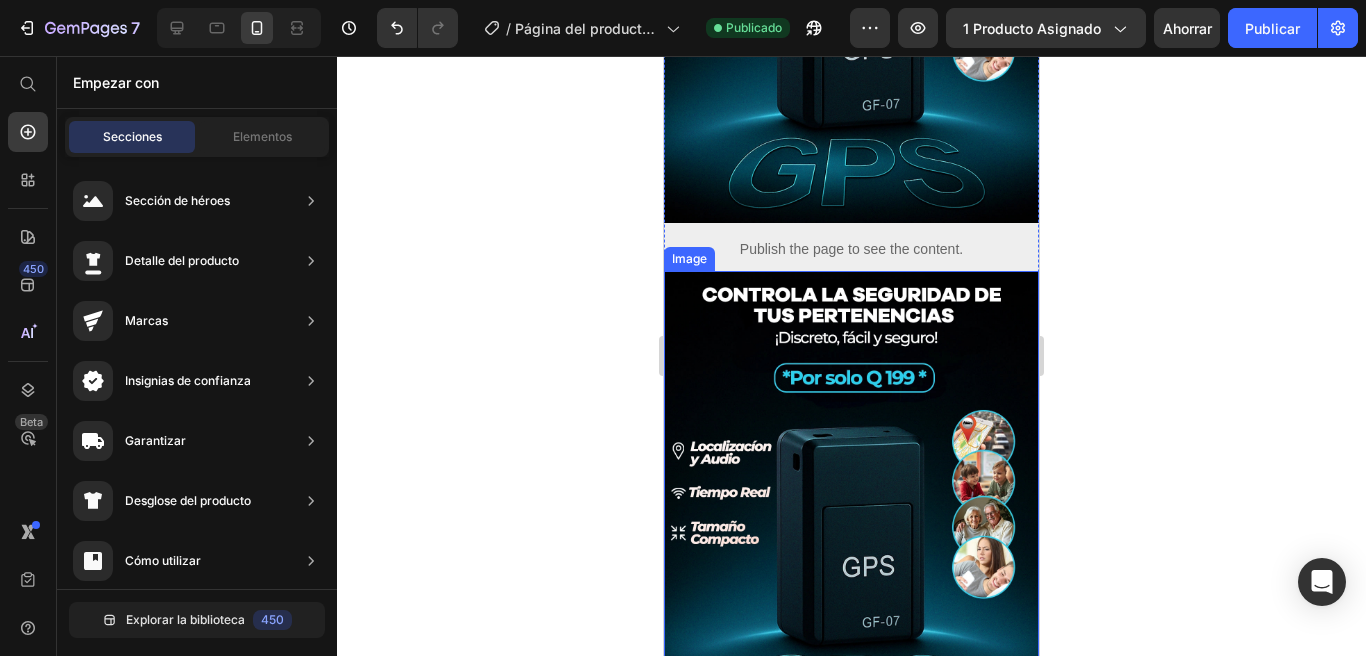 click at bounding box center (851, 505) 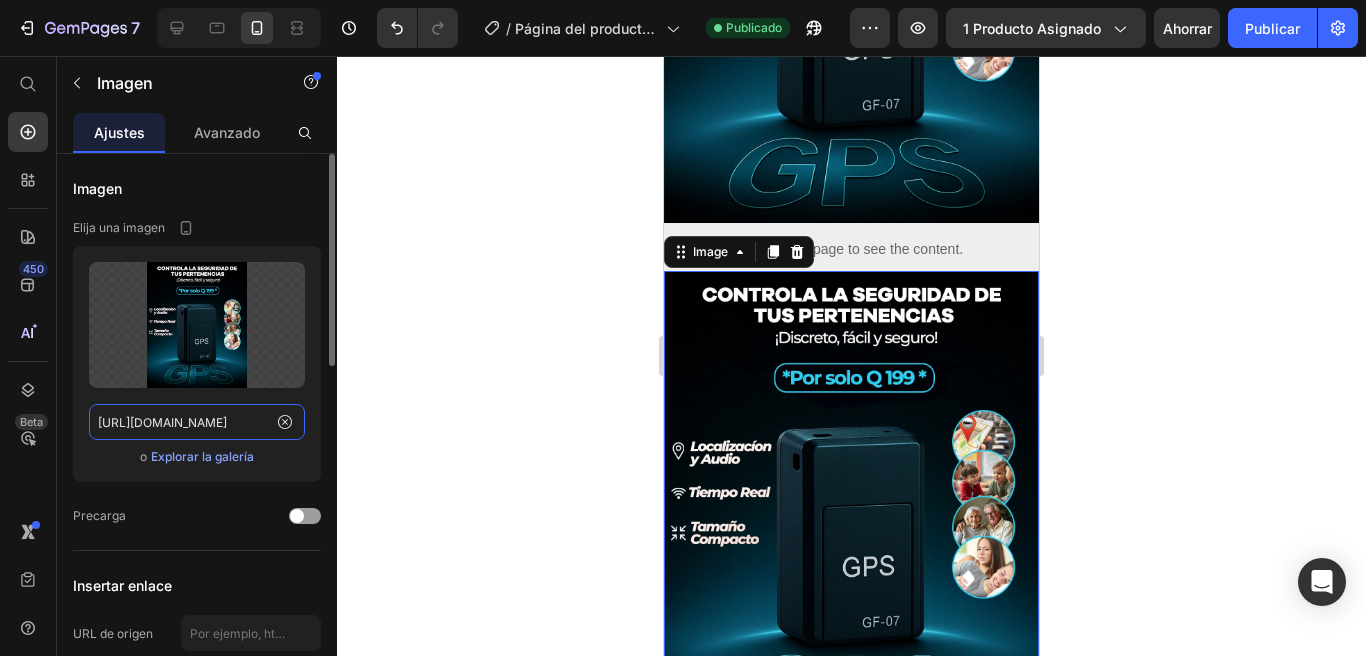 click on "https://cdn.shopify.com/s/files/1/0943/8134/3019/files/gempages_573663166551032739-a023a686-88fe-42c6-b504-729d70064766.webp" 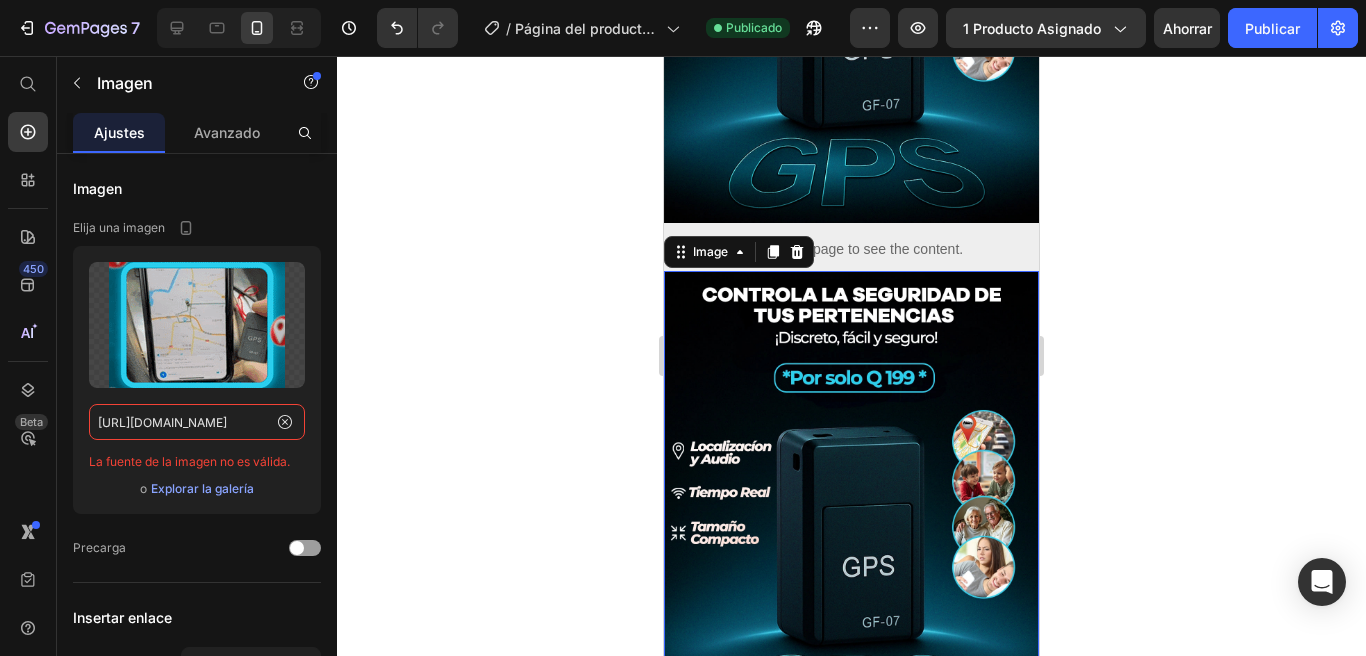 type on "https://cdn.shopify.com/s/files/1/0943/8134/3019/files/Diseno_sin_titulo_1.gif?v=1753595536" 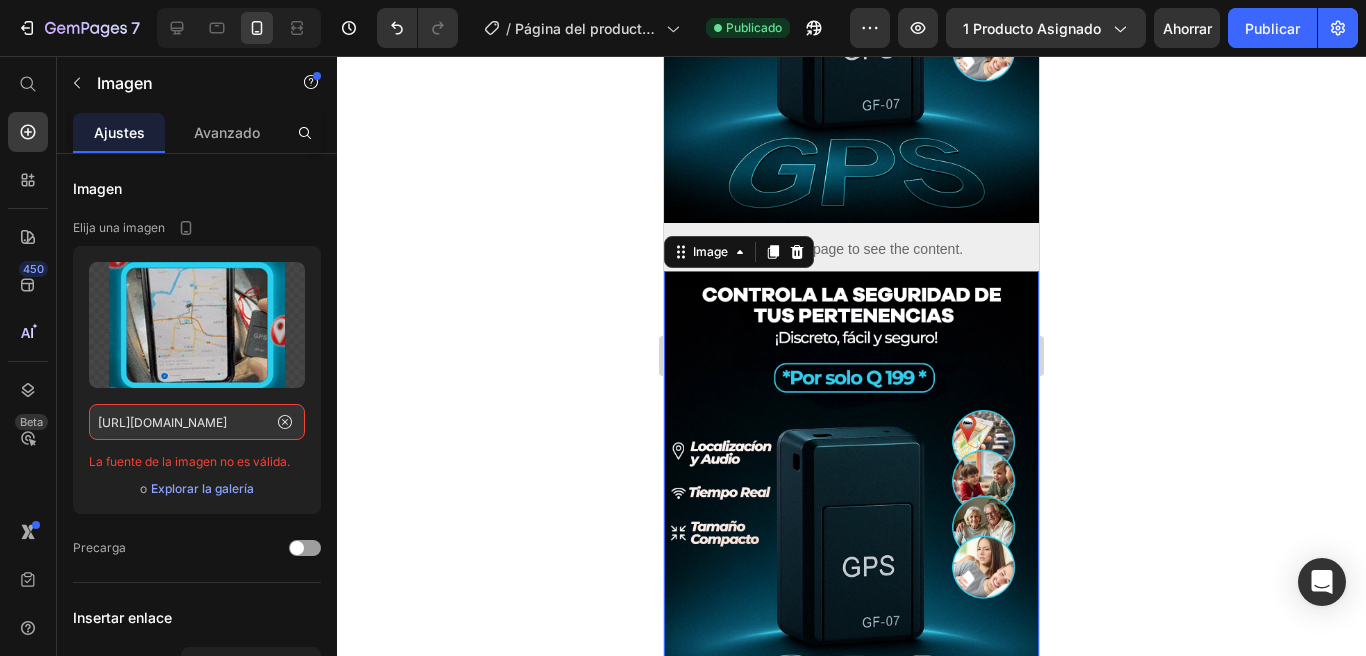click 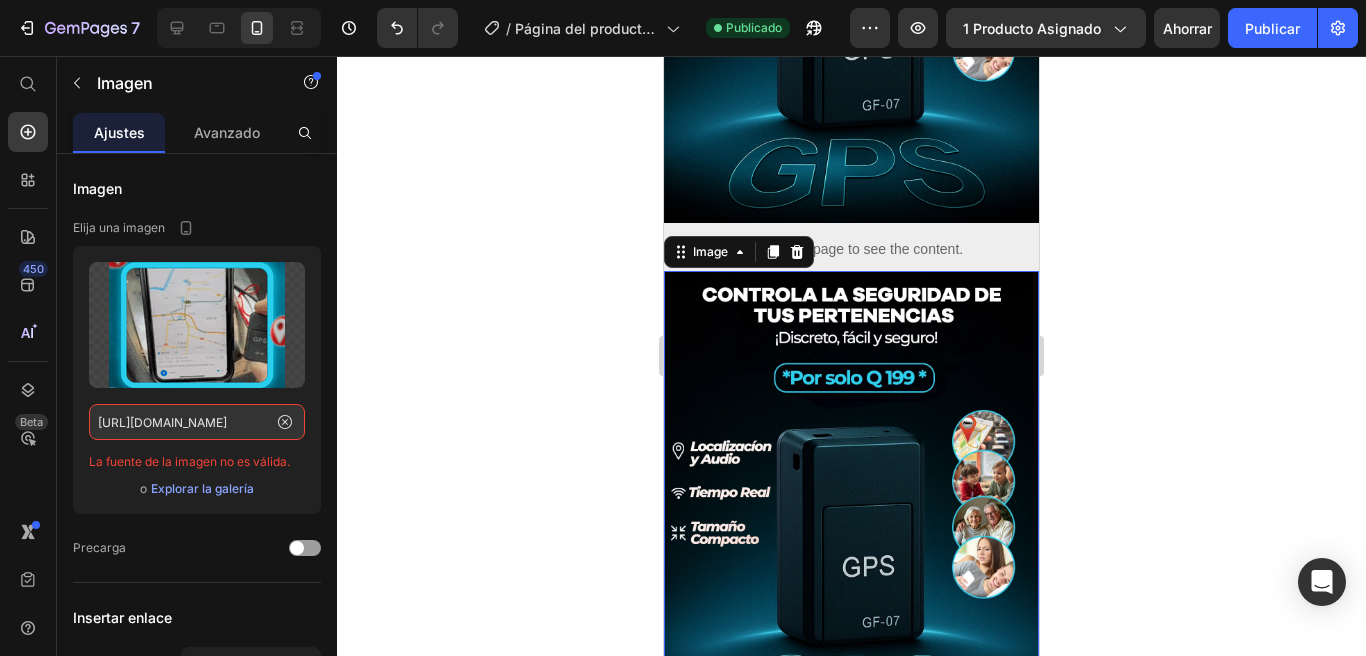 scroll, scrollTop: 0, scrollLeft: 0, axis: both 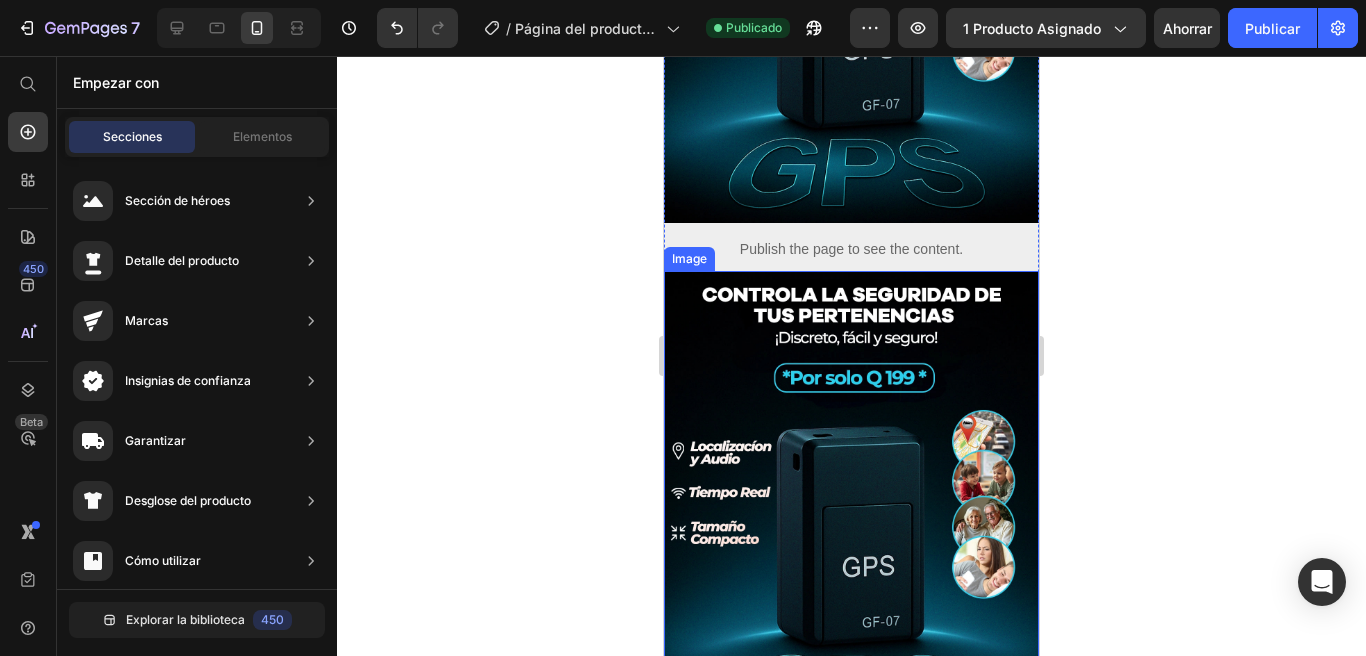 click at bounding box center (851, 505) 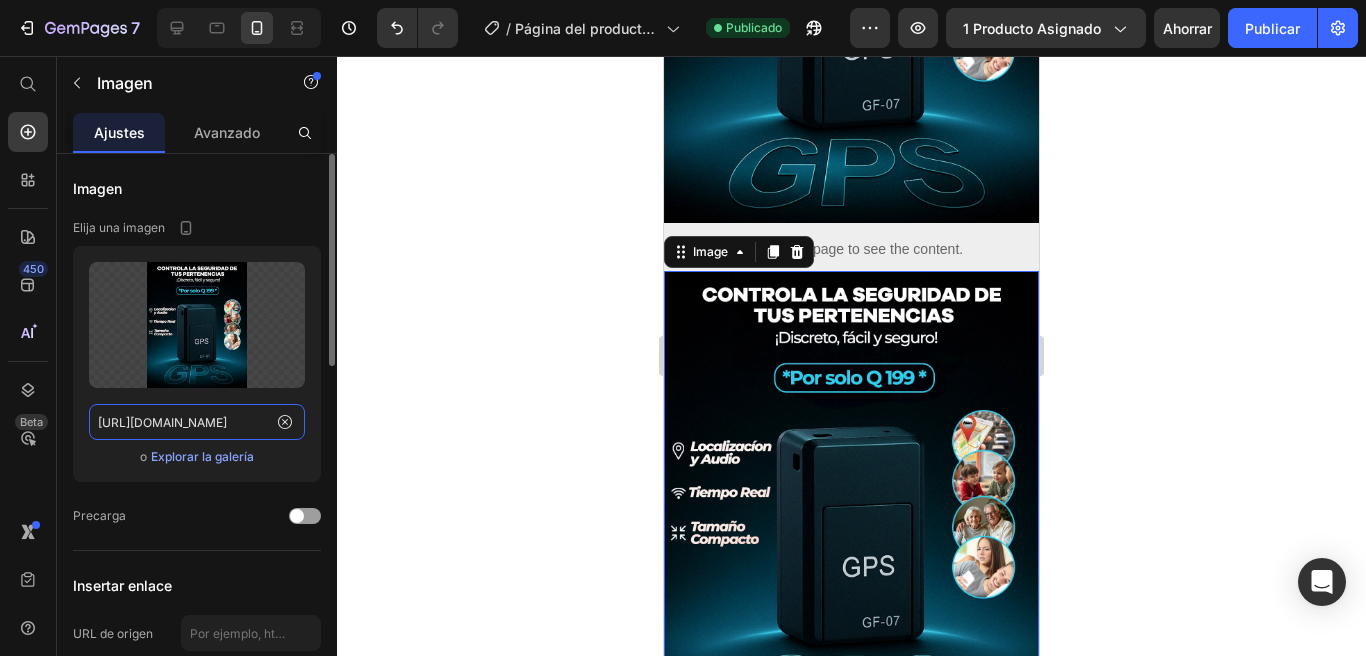 click on "https://cdn.shopify.com/s/files/1/0943/8134/3019/files/gempages_573663166551032739-a023a686-88fe-42c6-b504-729d70064766.webp" 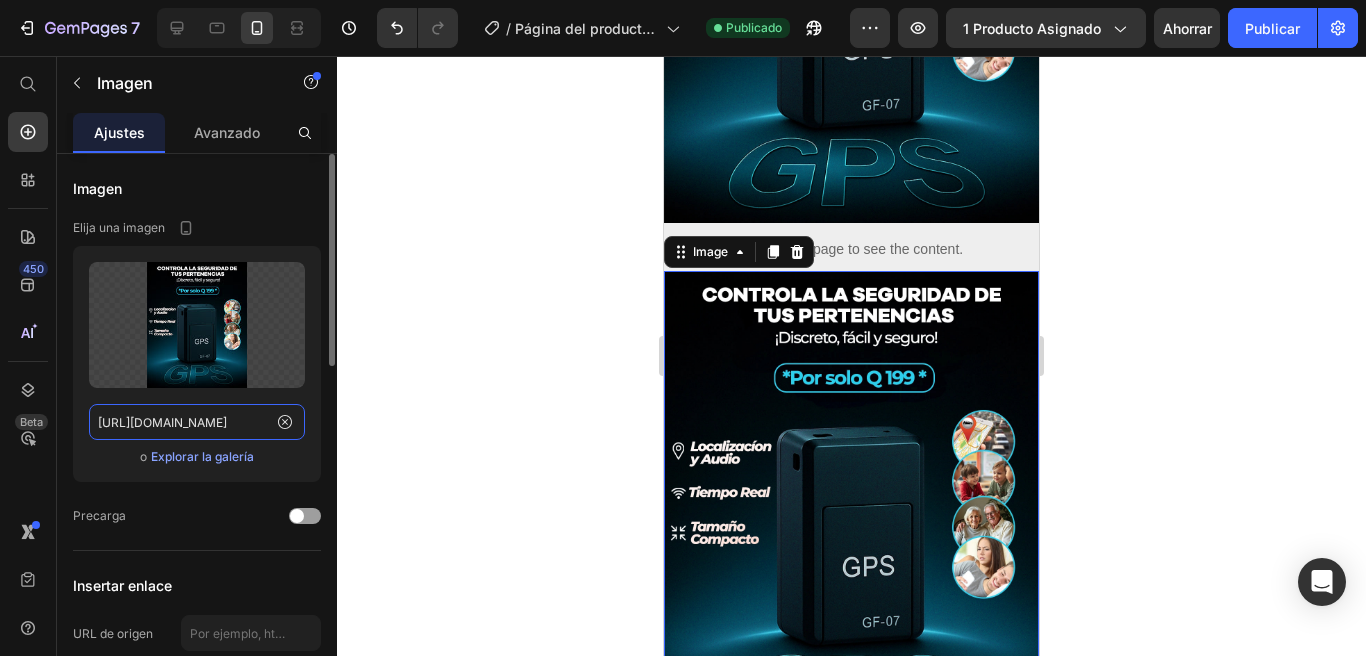 paste on "media3.giphy.com/media/v1.Y2lkPTc5MGI3NjExbnp4emVsOGZhcnNkYnJ0Mzc4d3hsYWFhdGgzMGM4bHZrcnJlNzl0MSZlcD12MV9pbnRlcm5hbF9naWZfYnlfaWQmY3Q9Zw/KdnH5S9dnV76pOiEyU/giphy.gif" 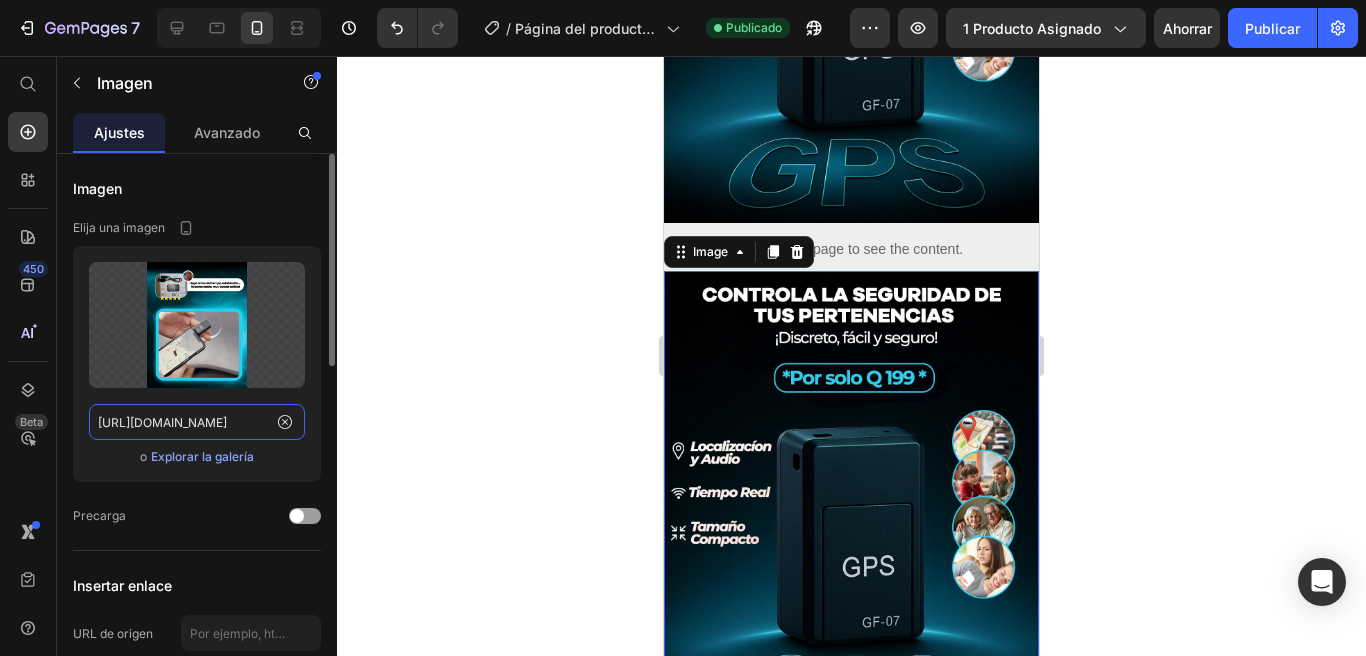 scroll, scrollTop: 0, scrollLeft: 1033, axis: horizontal 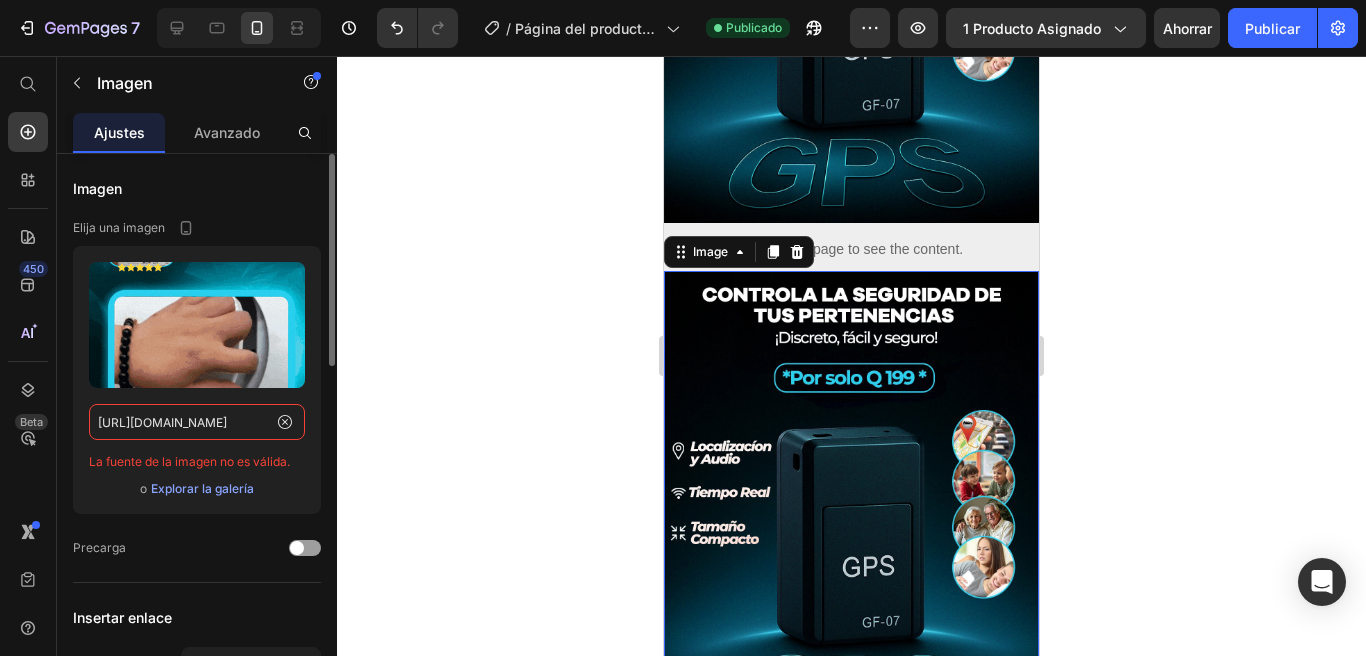 type on "https://media3.giphy.com/media/v1.Y2lkPTc5MGI3NjExbnp4emVsOGZhcnNkYnJ0Mzc4d3hsYWFhdGgzMGM4bHZrcnJlNzl0MSZlcD12MV9pbnRlcm5hbF9naWZfYnlfaWQmY3Q9Zw/KdnH5S9dnV76pOiEyU/giphy.gif" 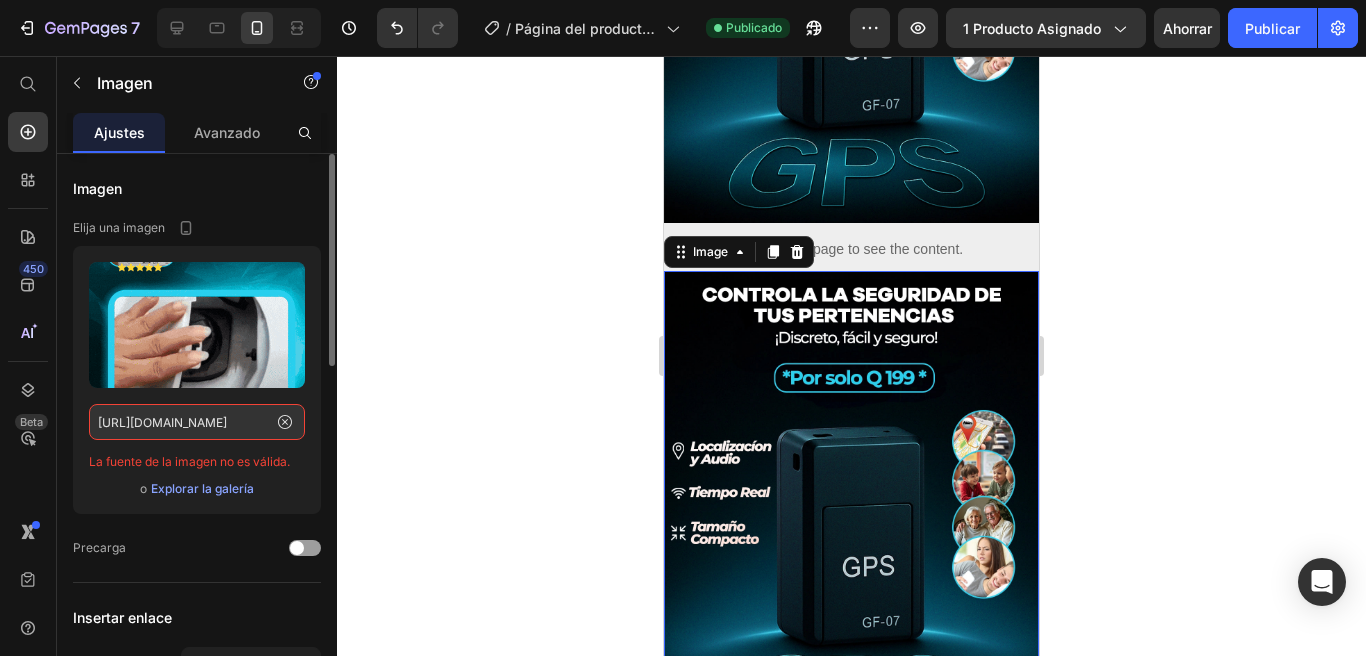 scroll, scrollTop: 0, scrollLeft: 0, axis: both 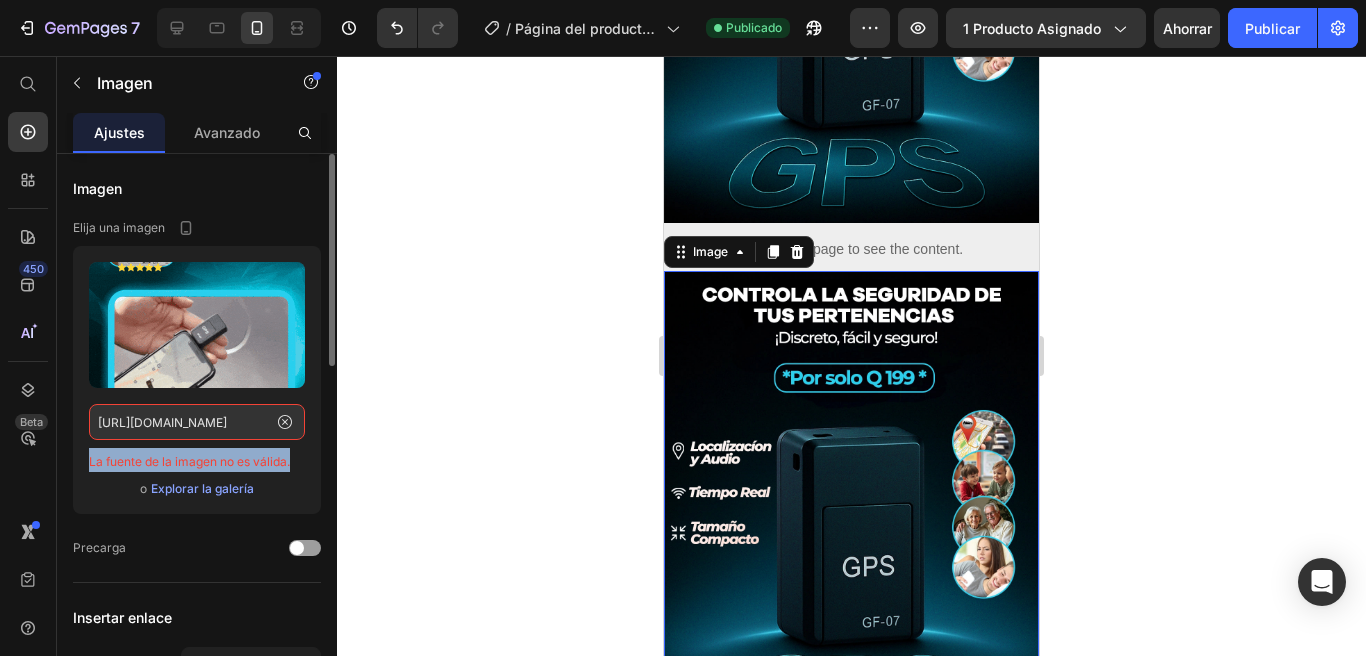 drag, startPoint x: 88, startPoint y: 460, endPoint x: 315, endPoint y: 465, distance: 227.05505 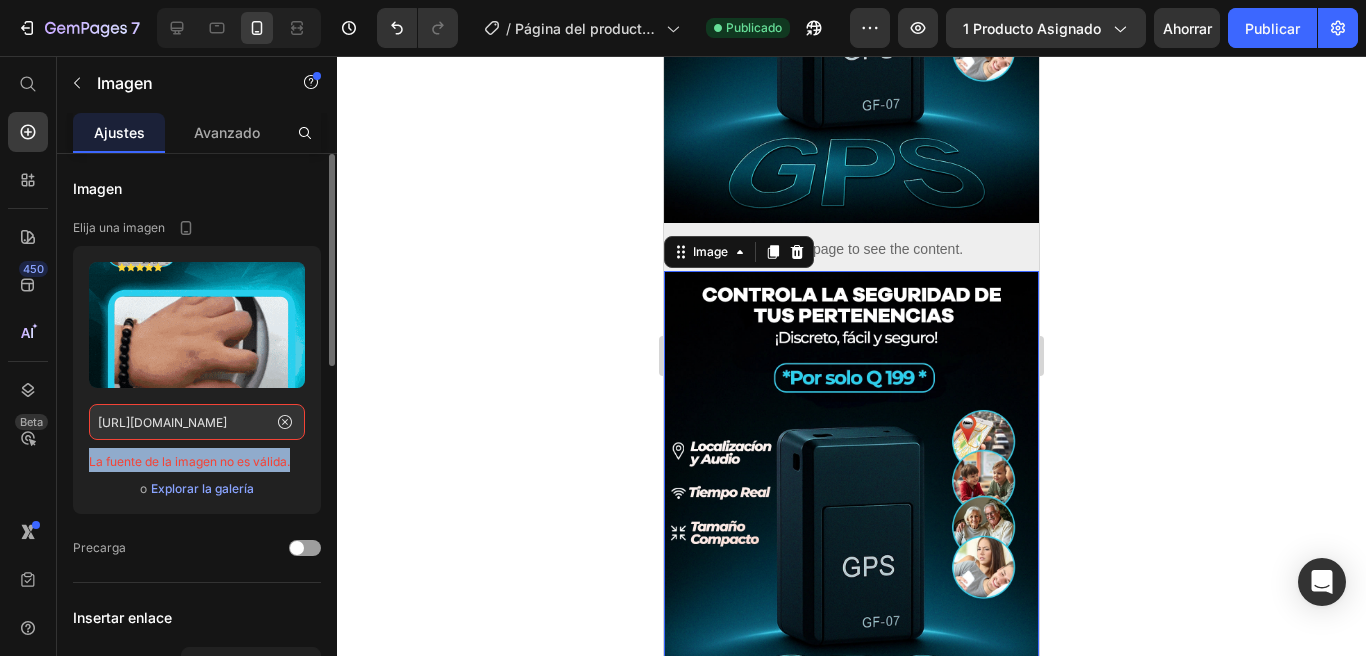 click on "Subir imagen https://media3.giphy.com/media/v1.Y2lkPTc5MGI3NjExbnp4emVsOGZhcnNkYnJ0Mzc4d3hsYWFhdGgzMGM4bHZrcnJlNzl0MSZlcD12MV9pbnRlcm5hbF9naWZfYnlfaWQmY3Q9Zw/KdnH5S9dnV76pOiEyU/giphy.gif La fuente de la imagen no es válida. o Explorar la galería" 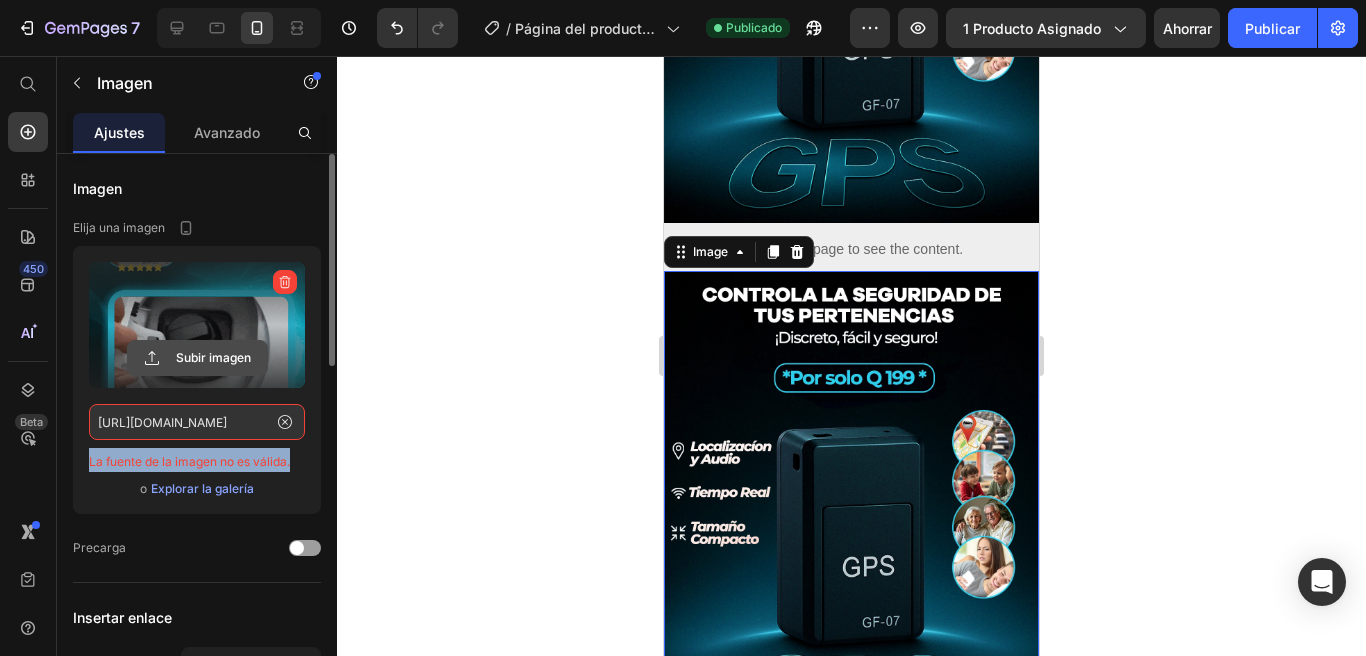 click 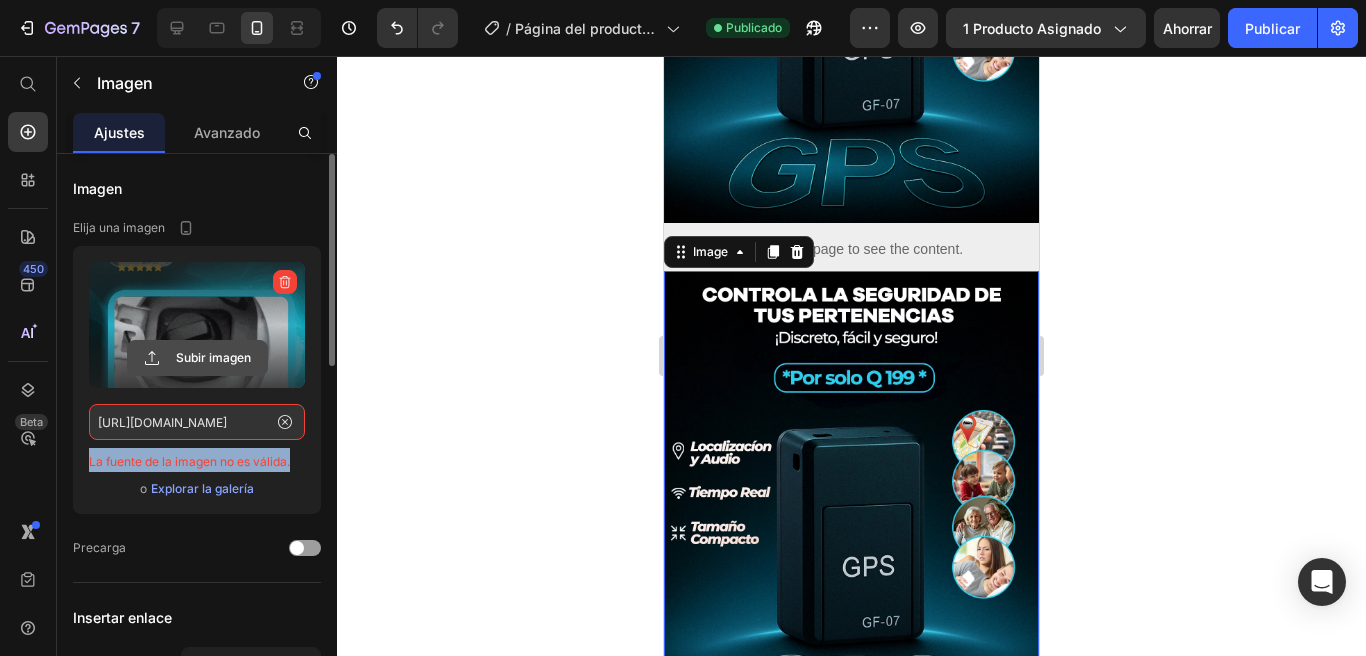 type on "C:\fakepath\Diseño sin título (2).gif" 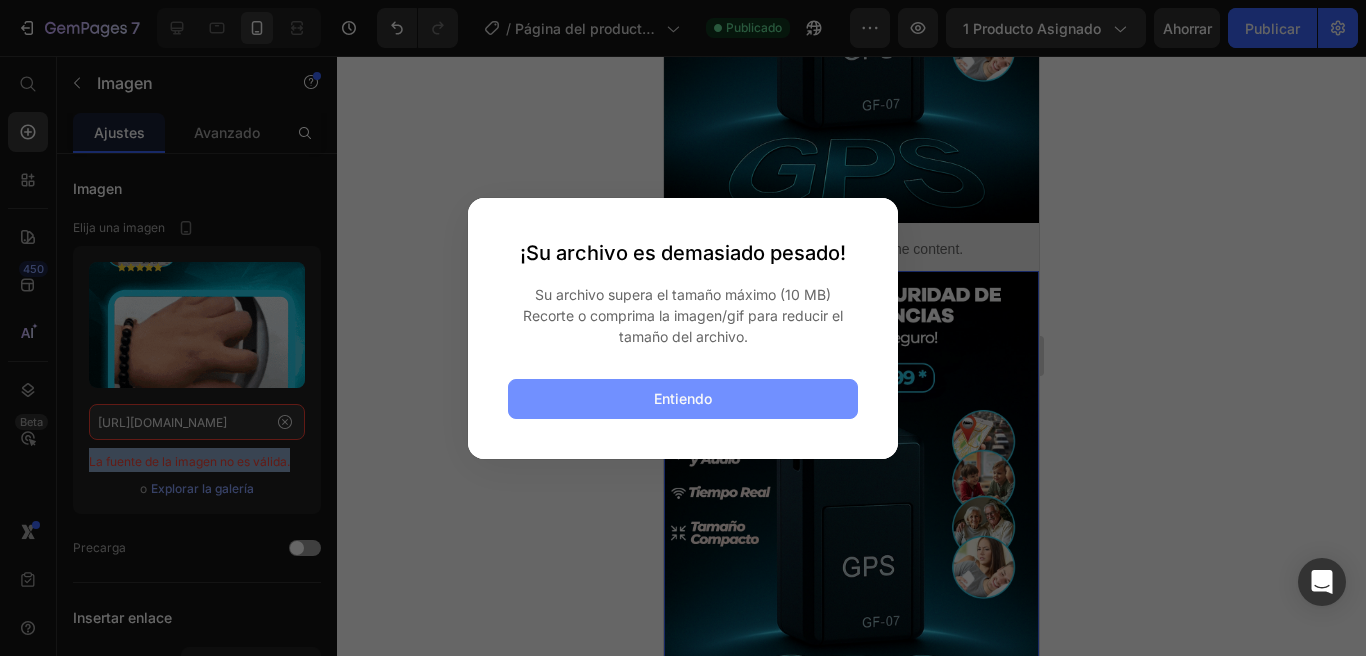 click on "Entiendo" at bounding box center (683, 399) 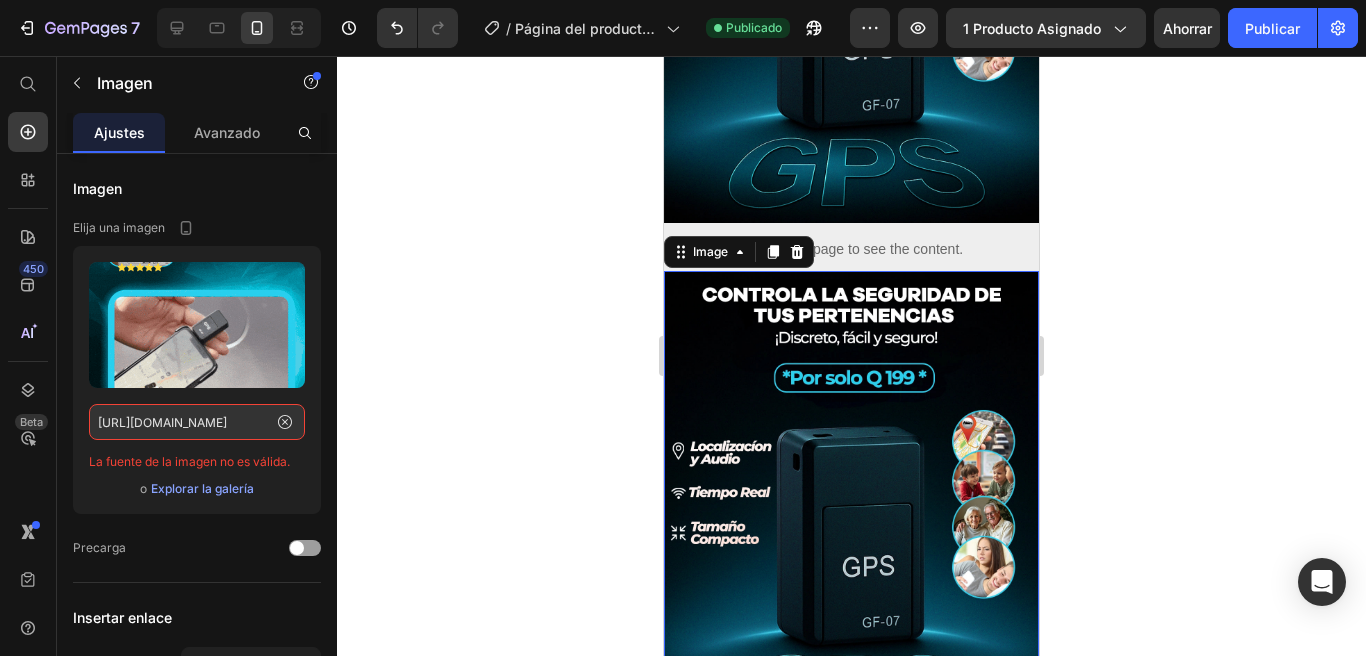click 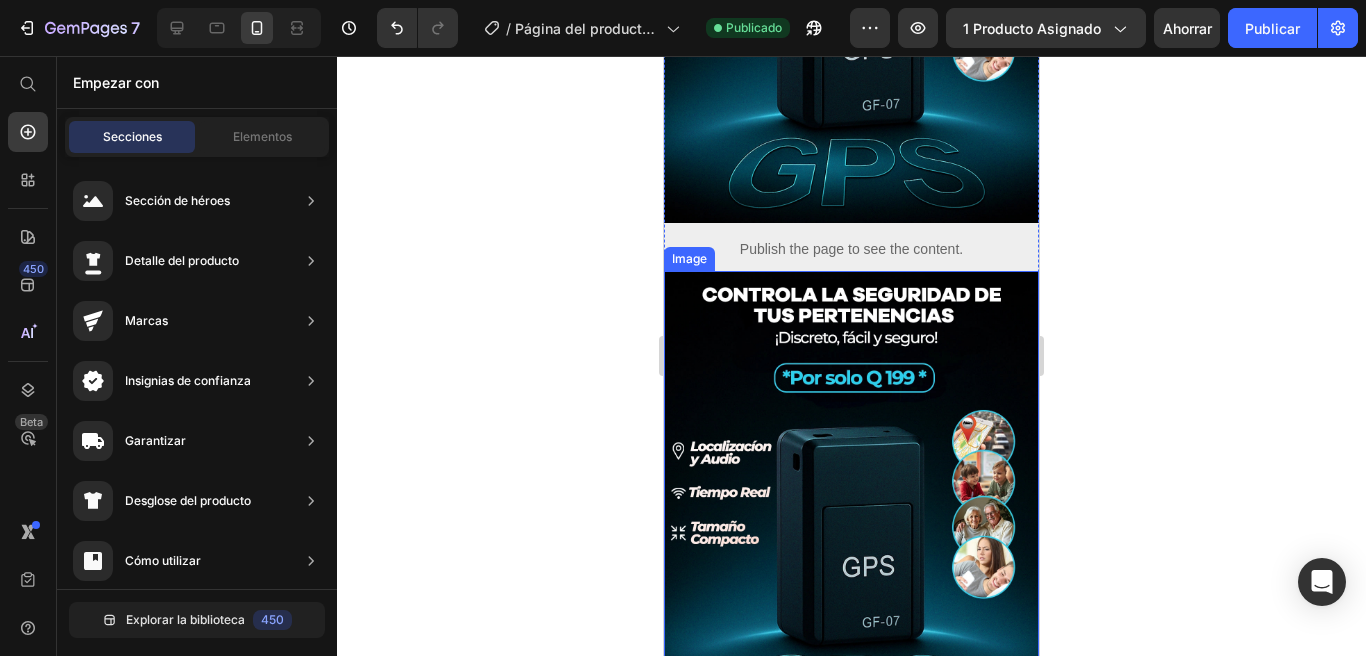 click at bounding box center (851, 505) 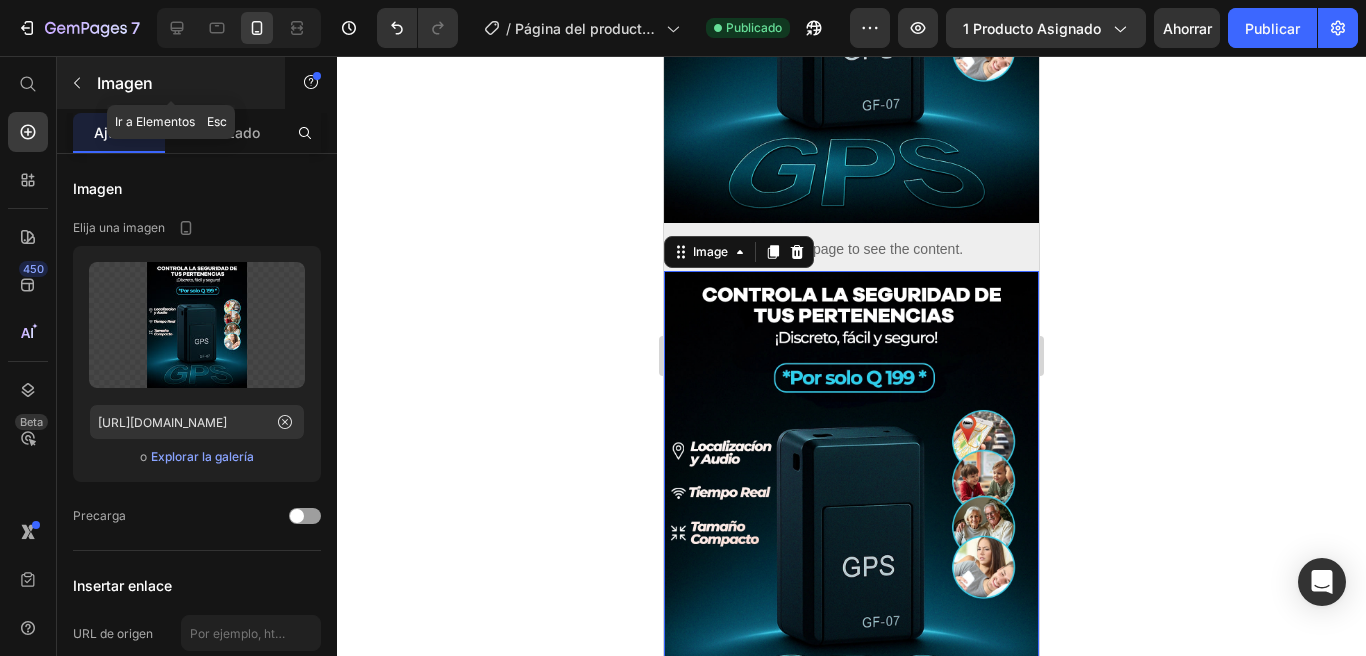 click 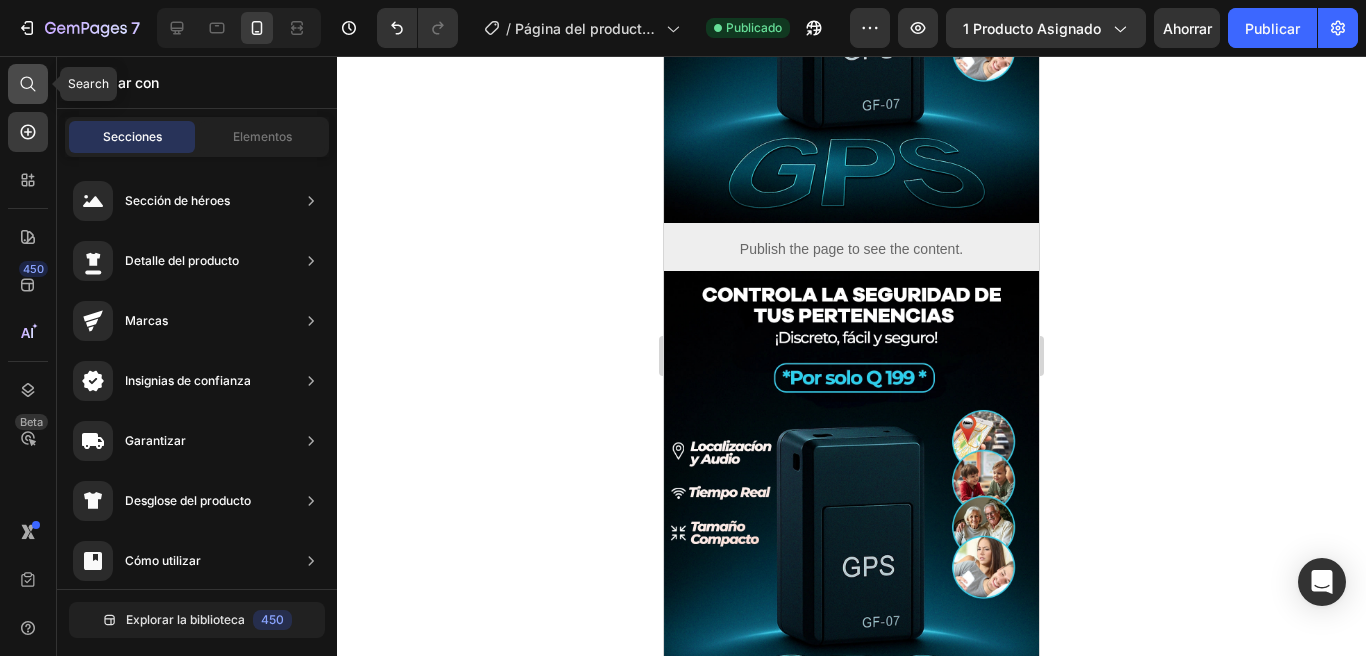 click 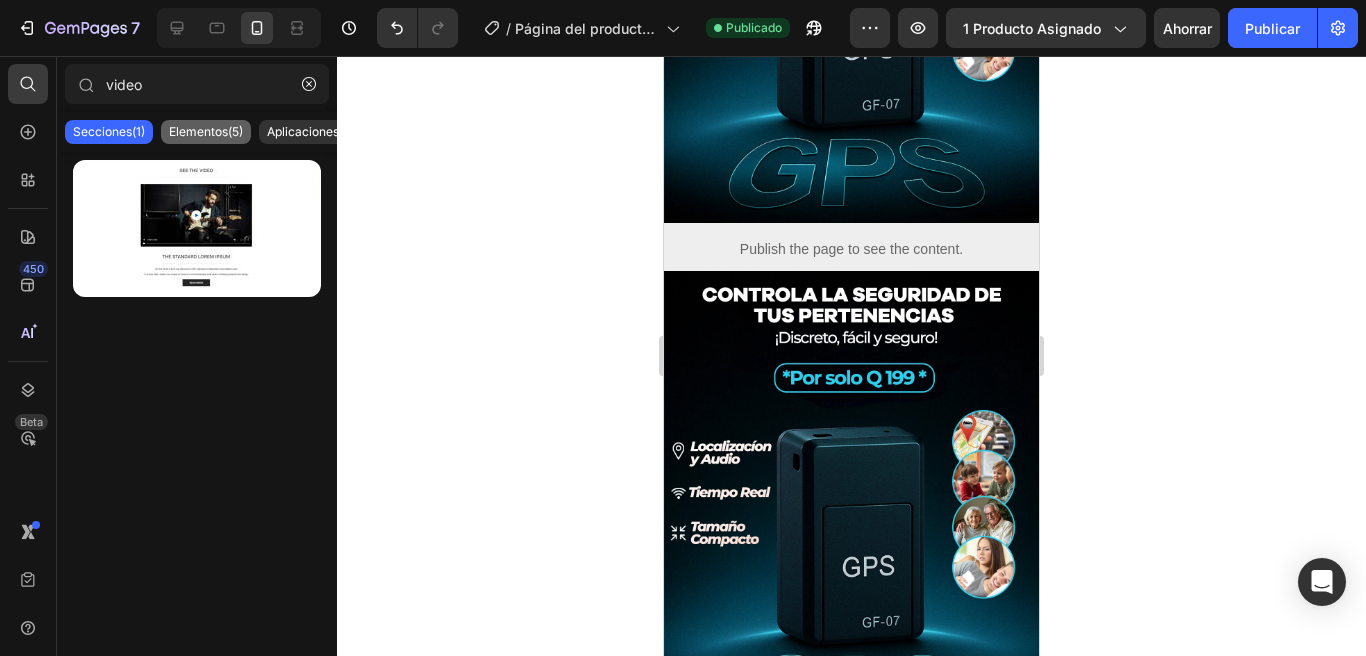 type on "video" 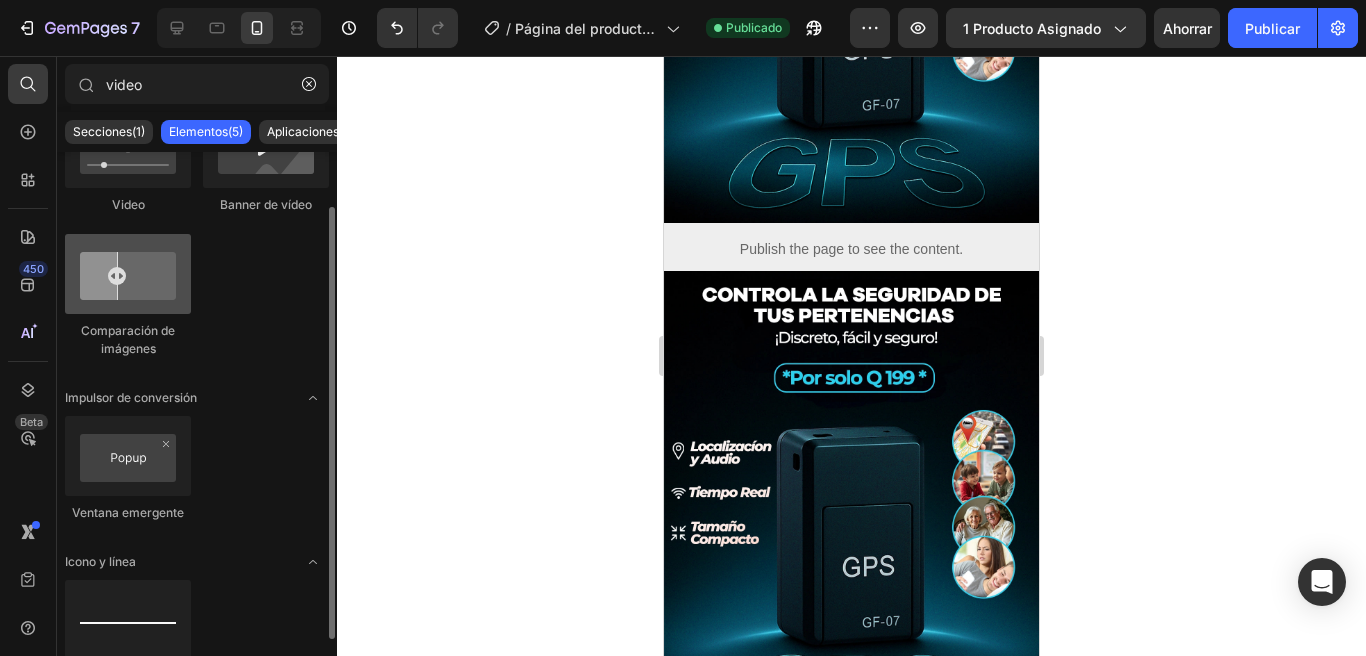 scroll, scrollTop: 0, scrollLeft: 0, axis: both 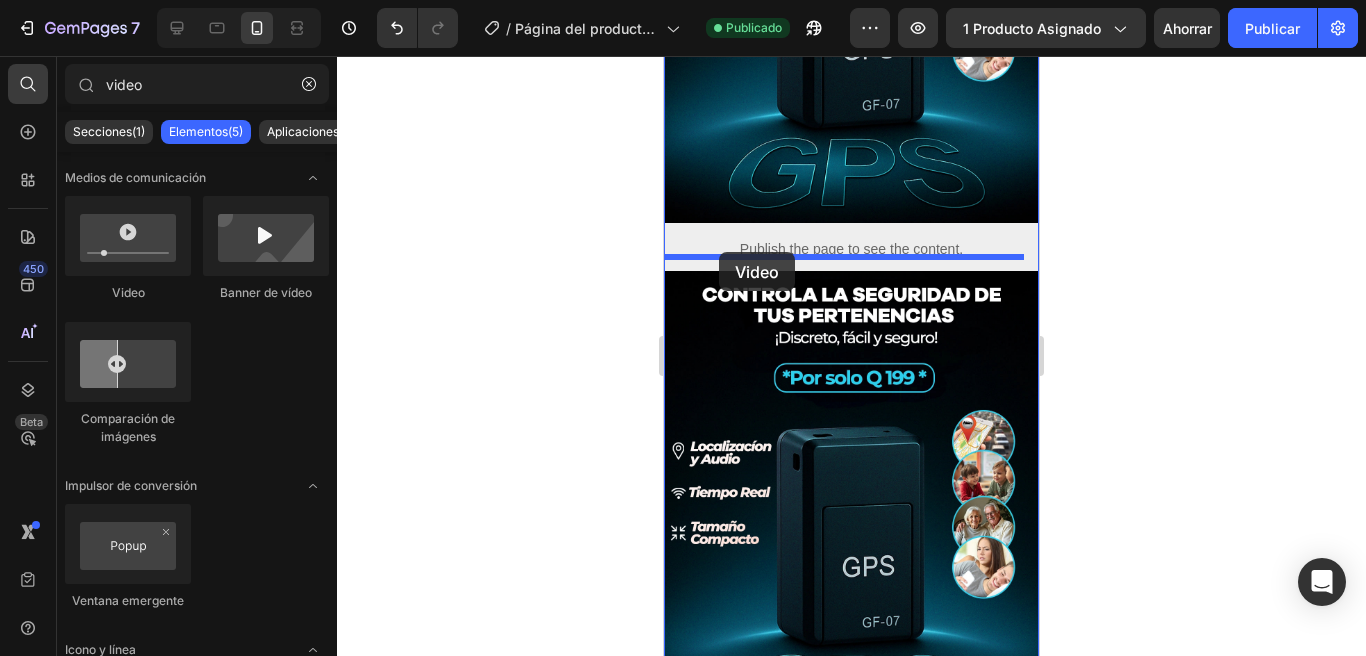 drag, startPoint x: 801, startPoint y: 311, endPoint x: 719, endPoint y: 252, distance: 101.0198 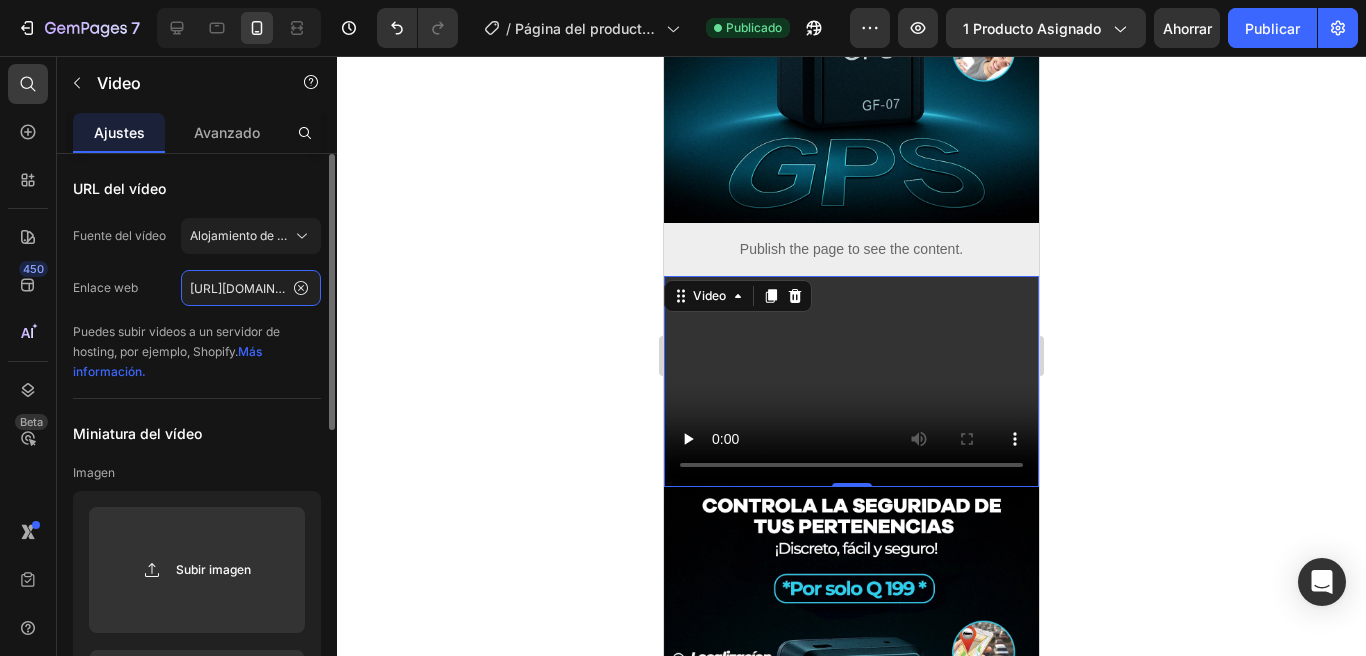 click on "https://media.w3.org/2010/05/sintel/trailer.mp4" 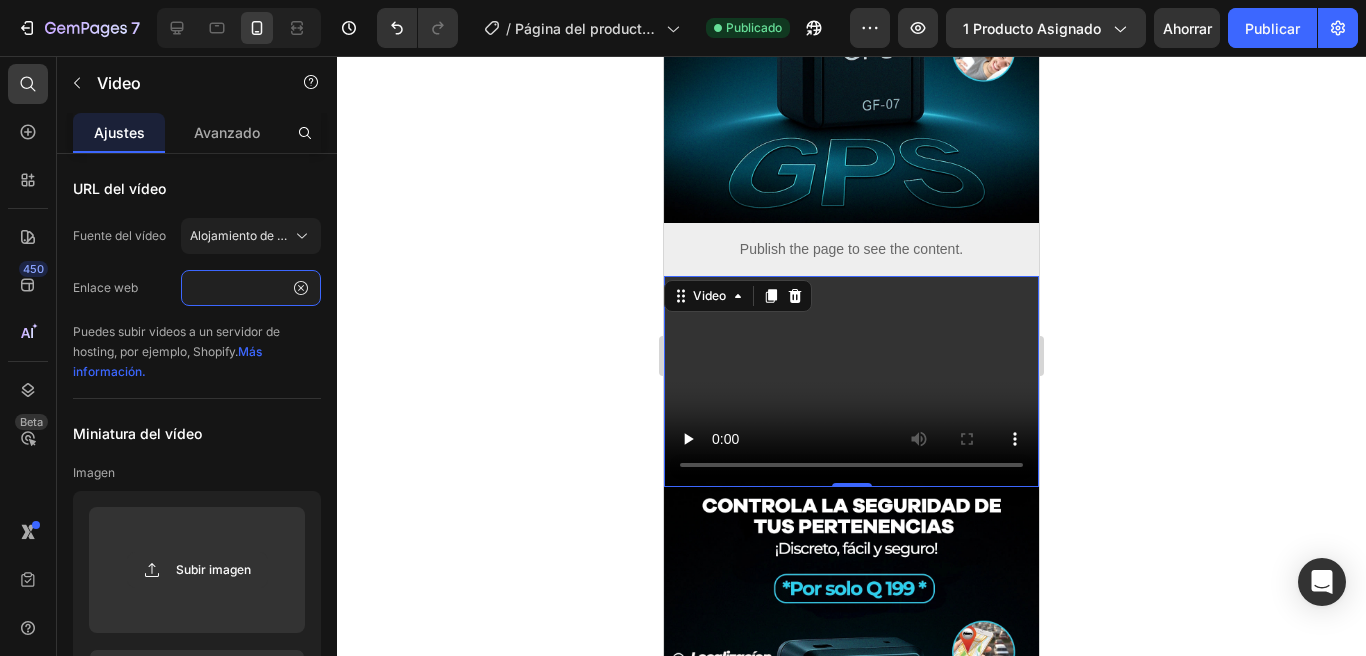 type on "https://media3.giphy.com/media/v1.Y2lkPTc5MGI3NjExbnp4emVsOGZhcnNkYnJ0Mzc4d3hsYWFhdGgzMGM4bHZrcnJlNzl0MSZlcD12MV9pbnRlcm5hbF9naWZfYnlfaWQmY3Q9Zw/KdnH5S9dnV76pOiEyU/giphy.gifedia.w3.org/2010/05/sintel/trailer.mp4" 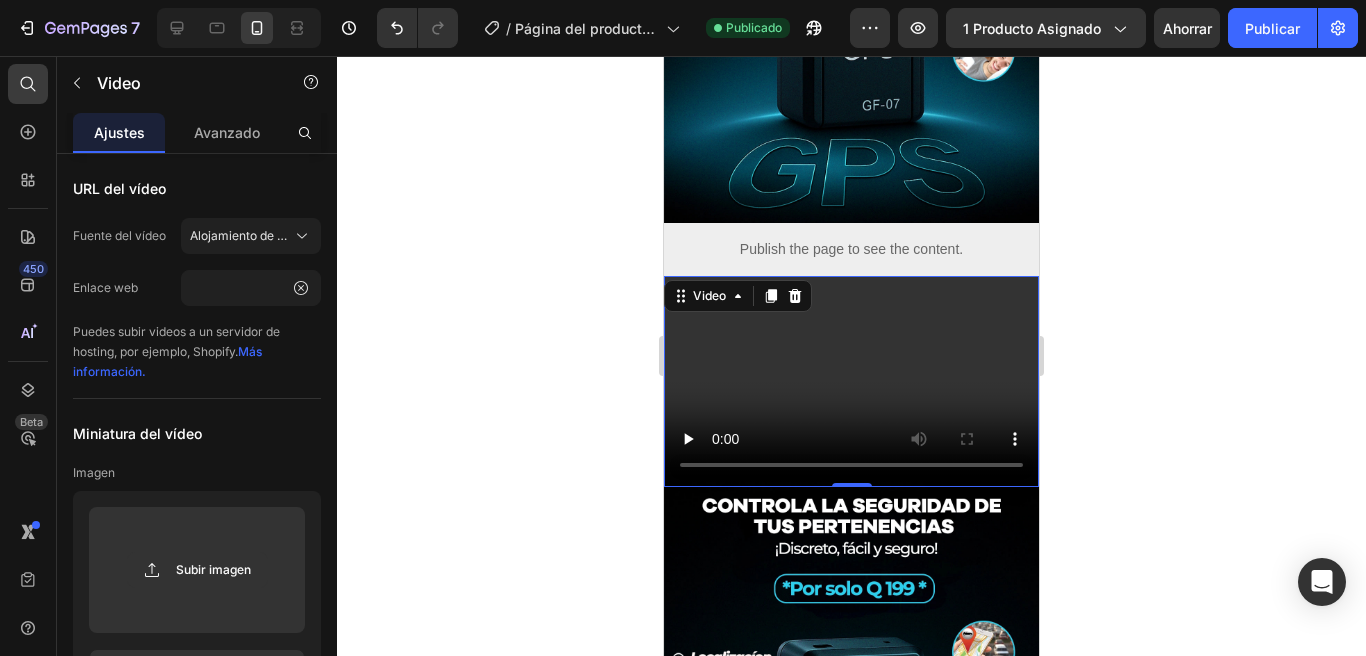 click 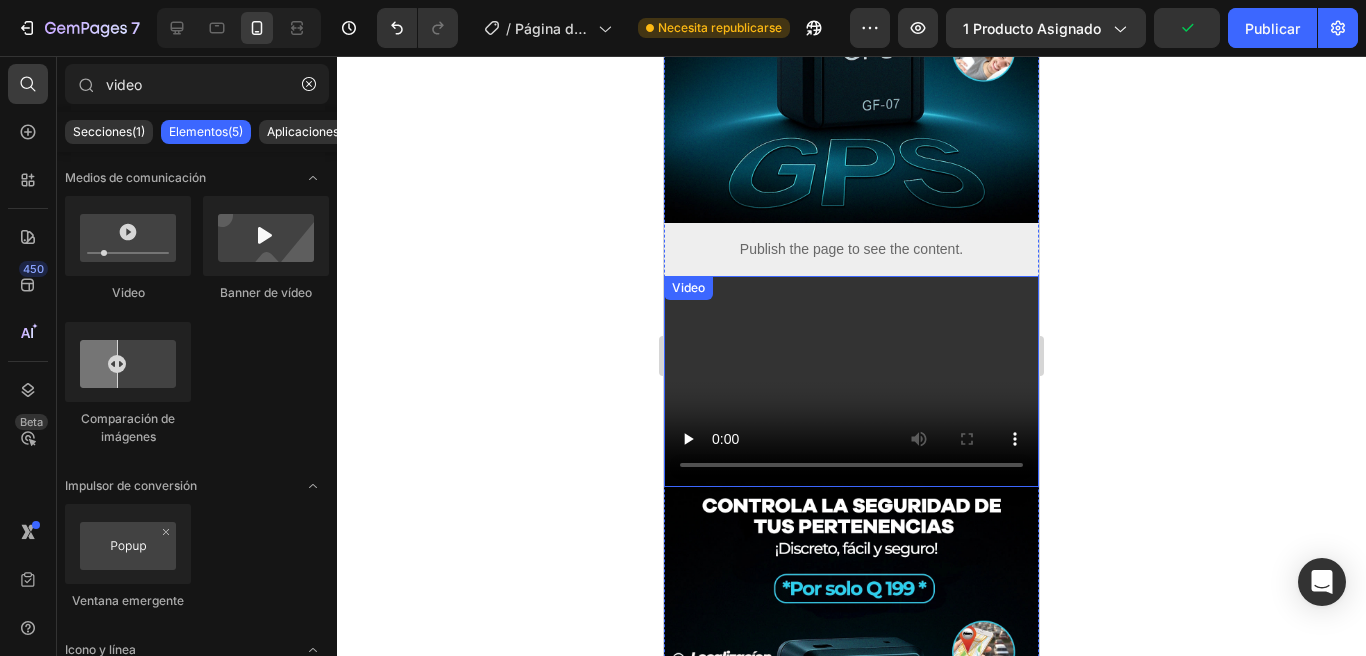 click at bounding box center [851, 381] 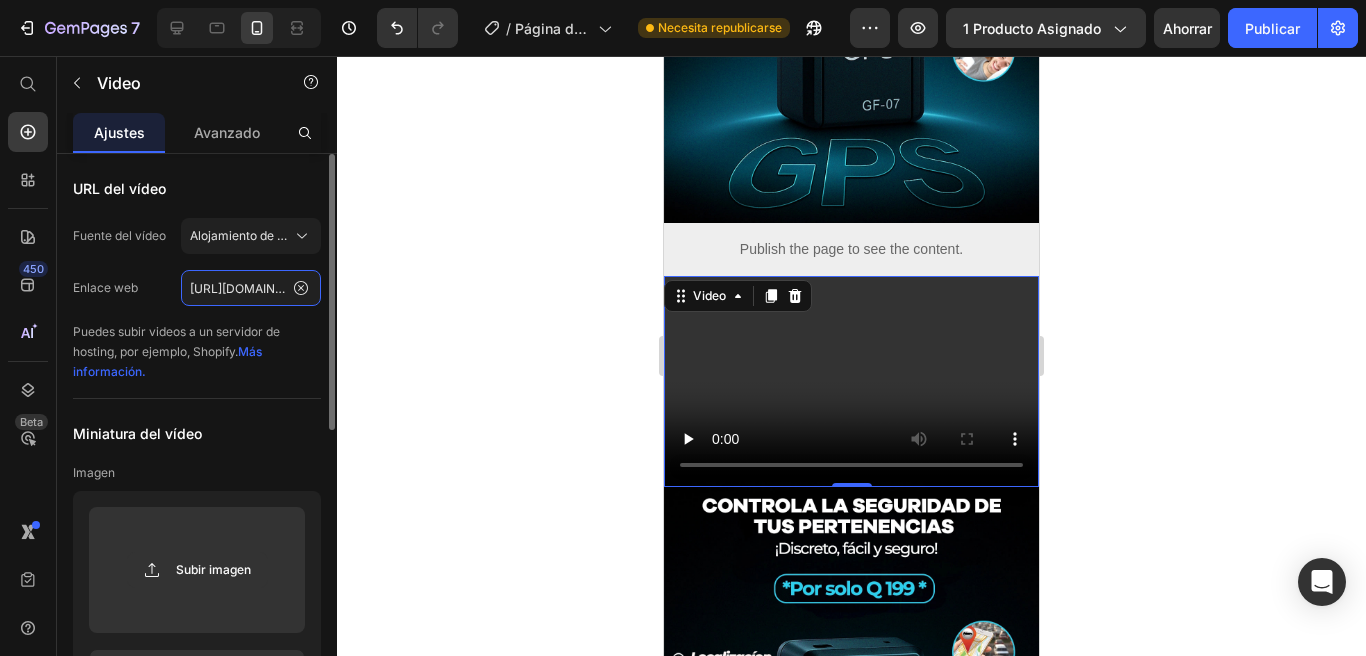 click on "https://media3.giphy.com/media/v1.Y2lkPTc5MGI3NjExbnp4emVsOGZhcnNkYnJ0Mzc4d3hsYWFhdGgzMGM4bHZrcnJlNzl0MSZlcD12MV9pbnRlcm5hbF9naWZfYnlfaWQmY3Q9Zw/KdnH5S9dnV76pOiEyU/giphy.gifedia.w3.org/2010/05/sintel/trailer.mp4" 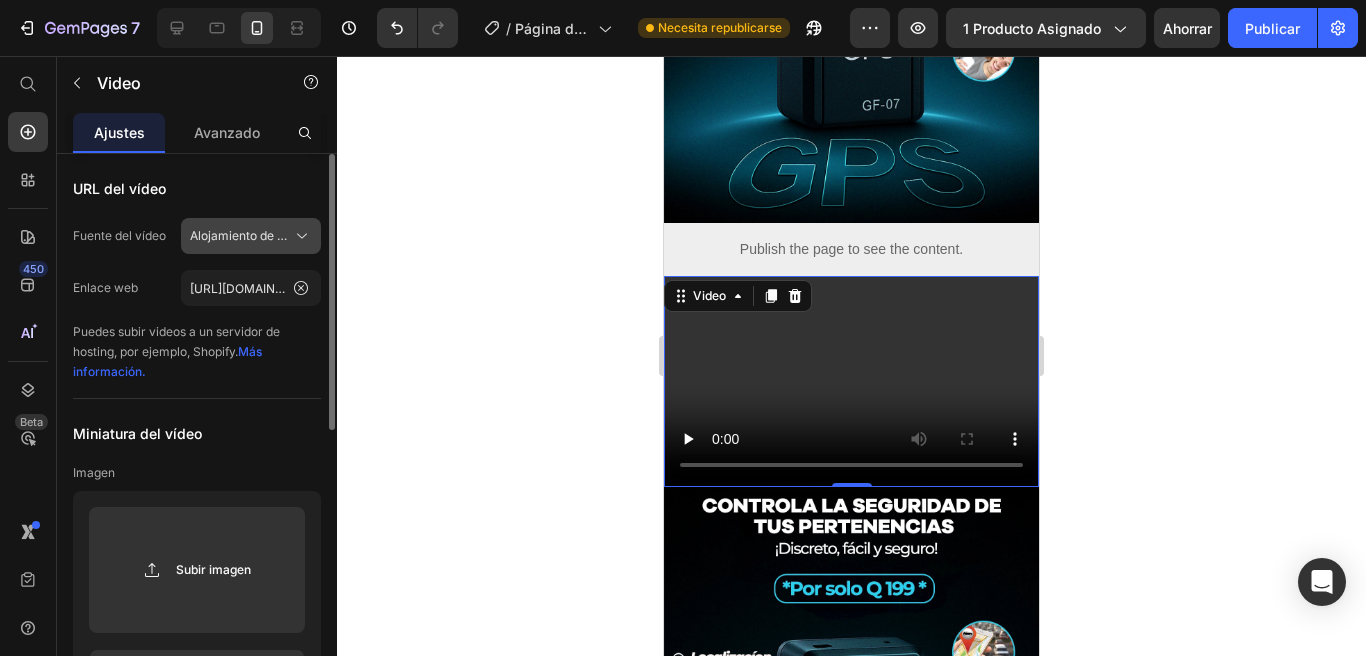 click on "Alojamiento de vídeos" at bounding box center (252, 235) 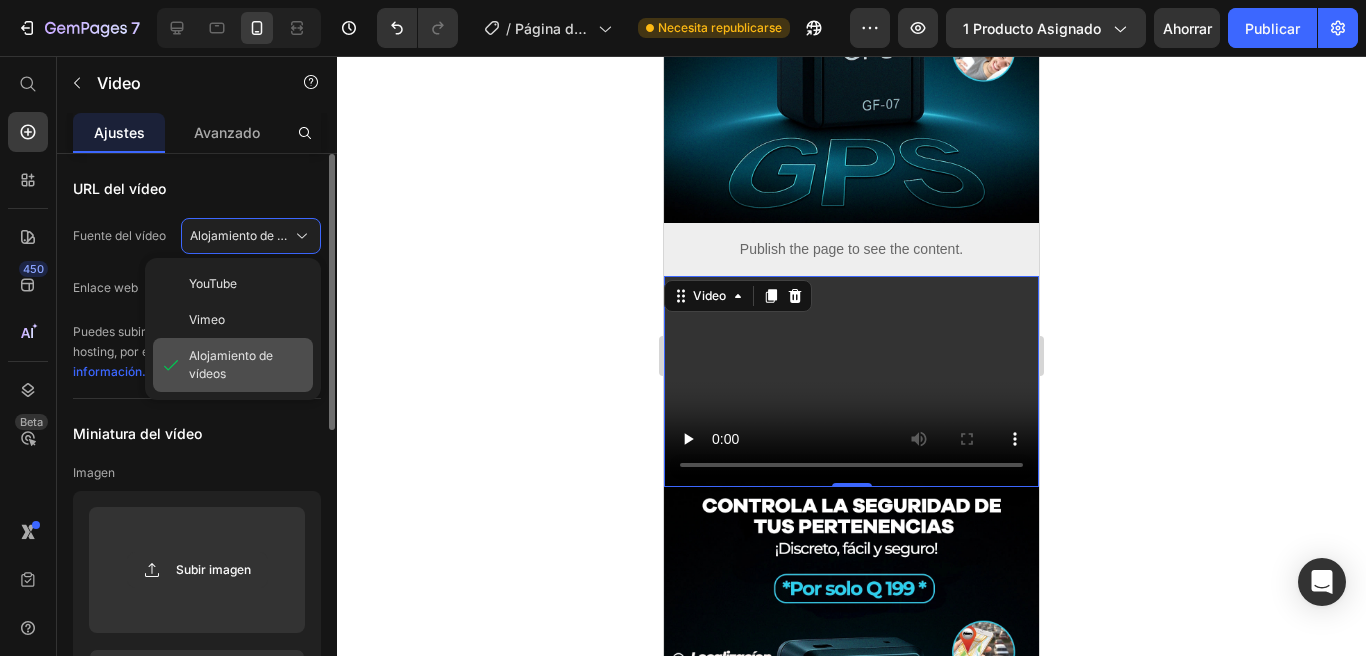 click on "Alojamiento de vídeos" at bounding box center [247, 365] 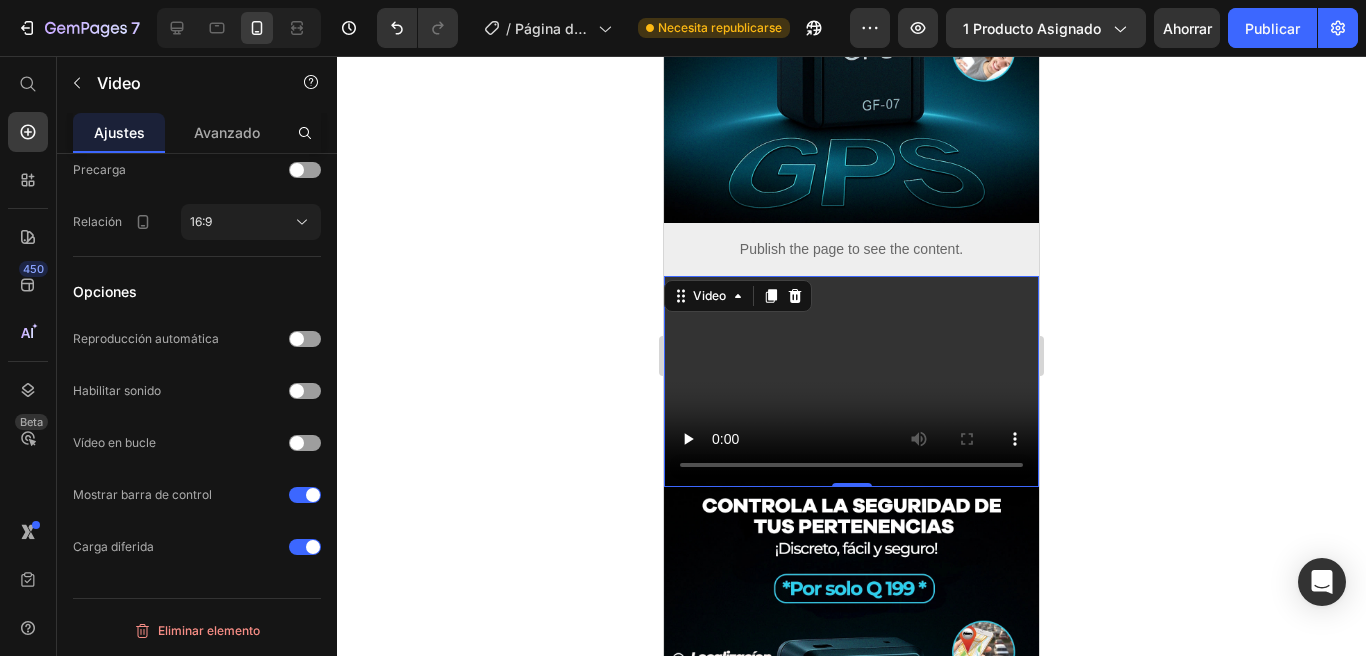 scroll, scrollTop: 0, scrollLeft: 0, axis: both 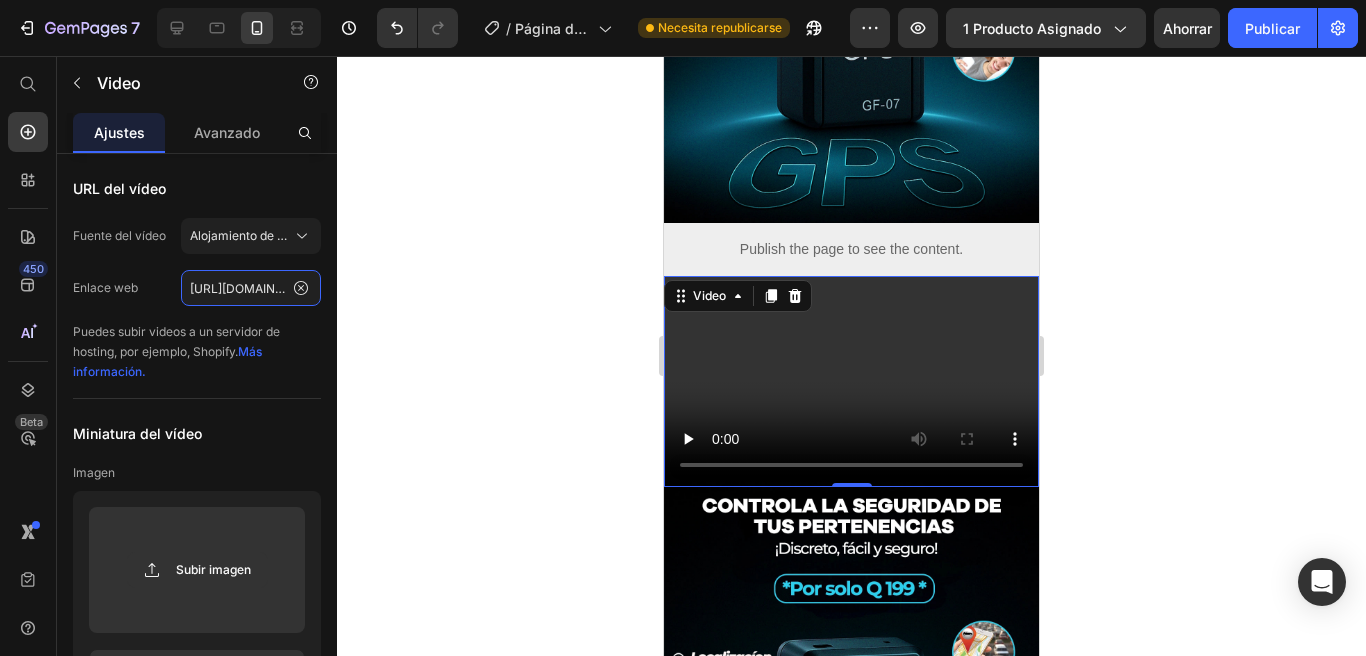 click on "https://media3.giphy.com/media/v1.Y2lkPTc5MGI3NjExbnp4emVsOGZhcnNkYnJ0Mzc4d3hsYWFhdGgzMGM4bHZrcnJlNzl0MSZlcD12MV9pbnRlcm5hbF9naWZfYnlfaWQmY3Q9Zw/KdnH5S9dnV76pOiEyU/giphy.gifedia.w3.org/2010/05/sintel/trailer.mp4" 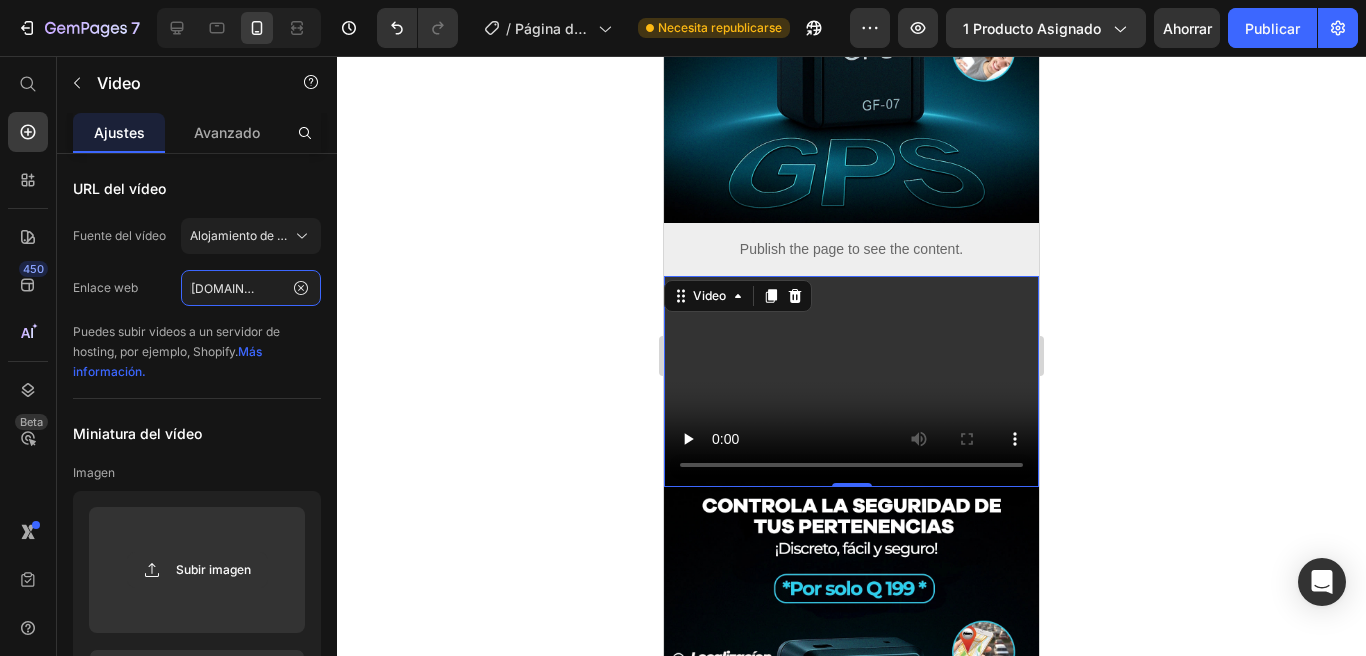 type on "https://cdn.shopify.com/s/files/1/0943/8134/3019/files/Diseno_sin_titulo_2.gif?v=1753595858" 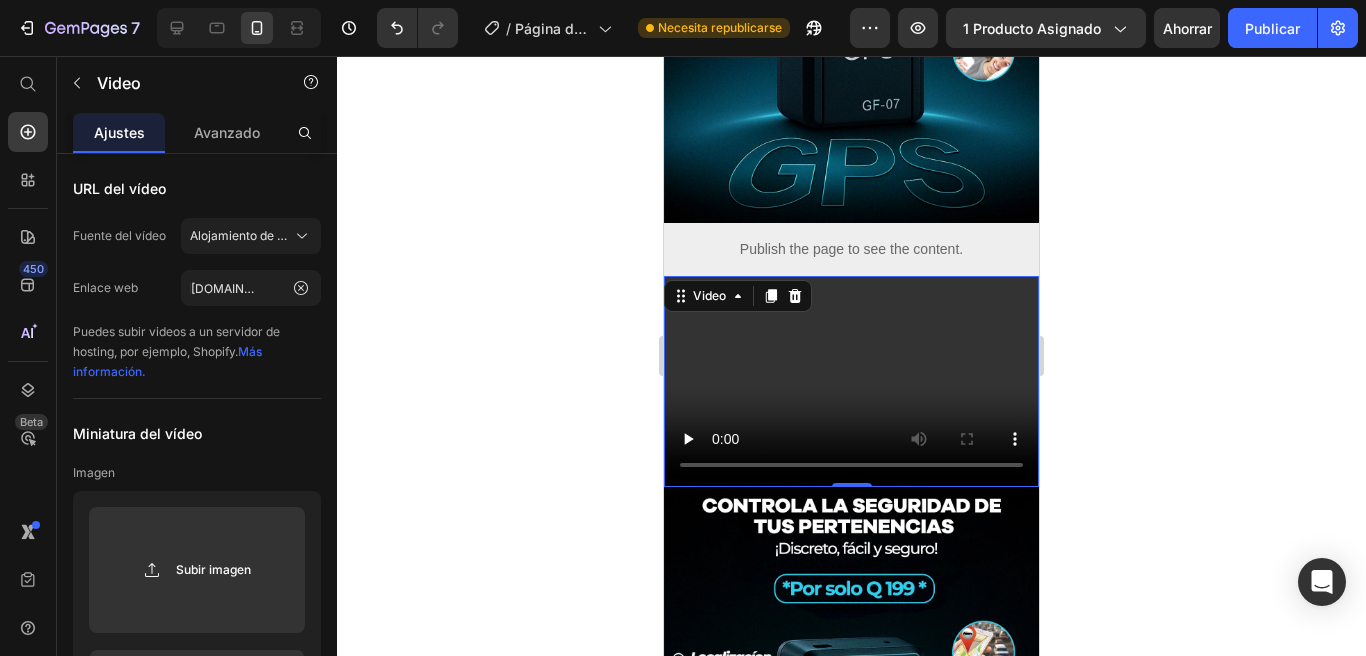click 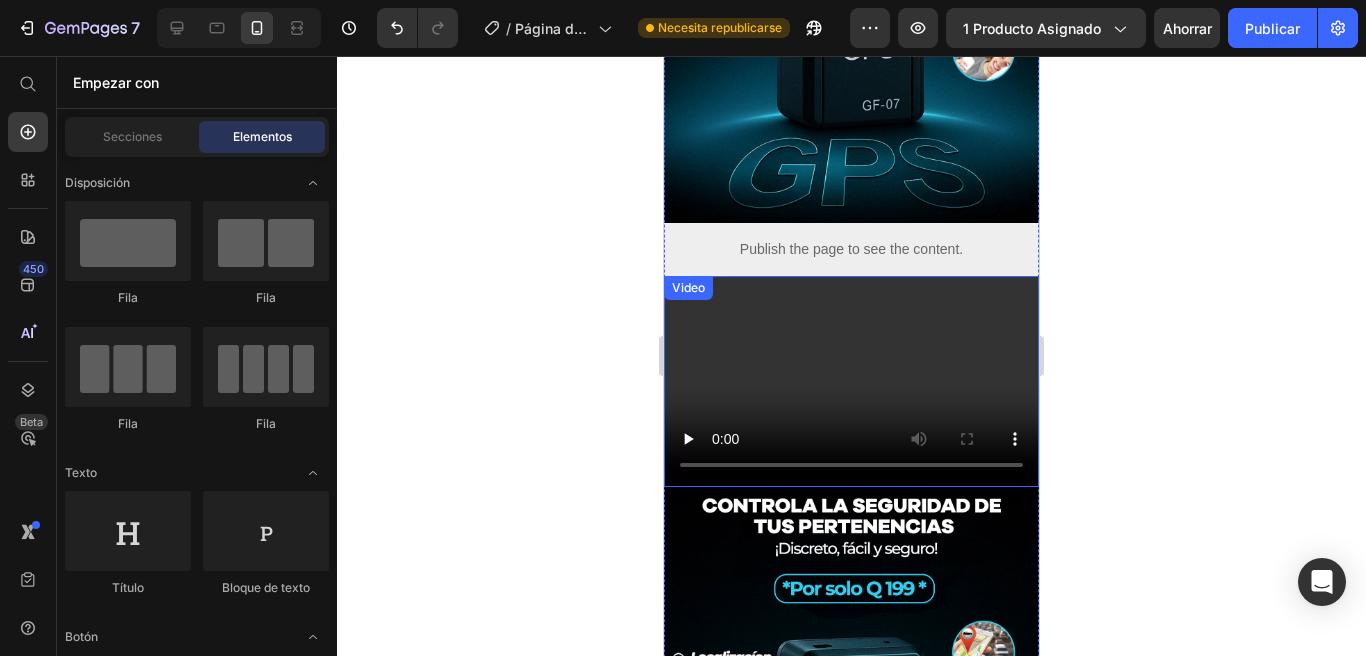 click at bounding box center (851, 381) 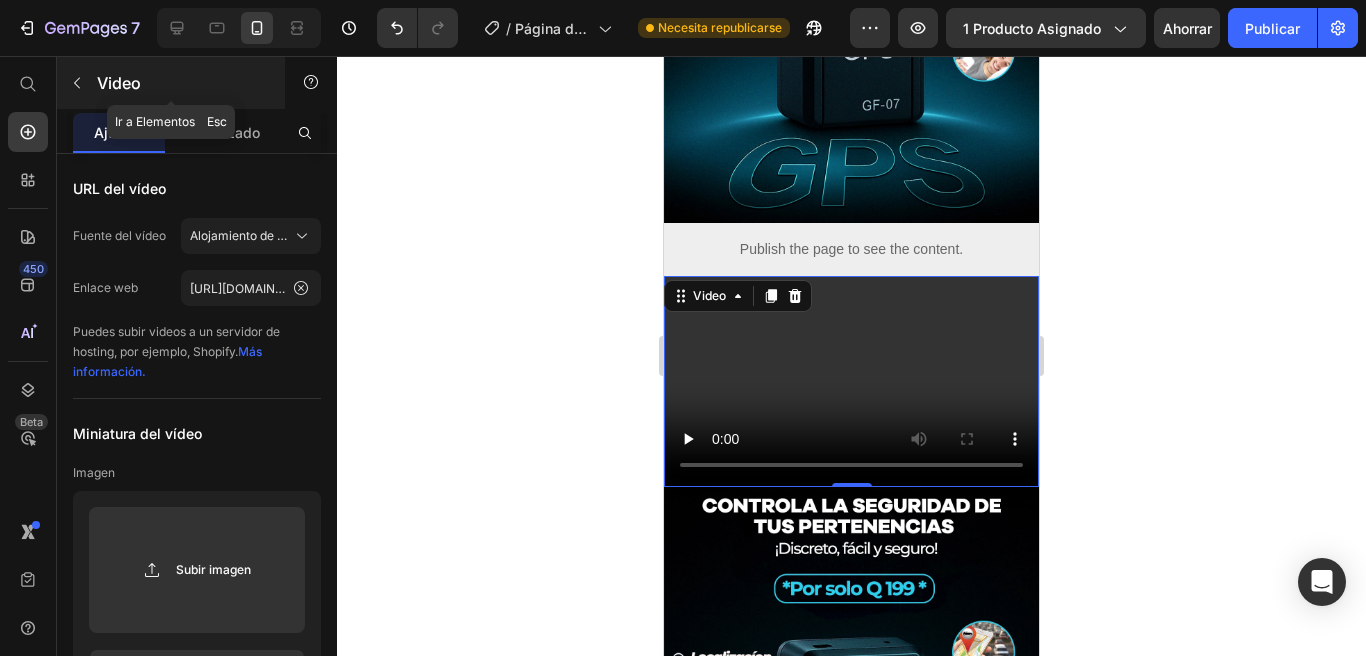 click 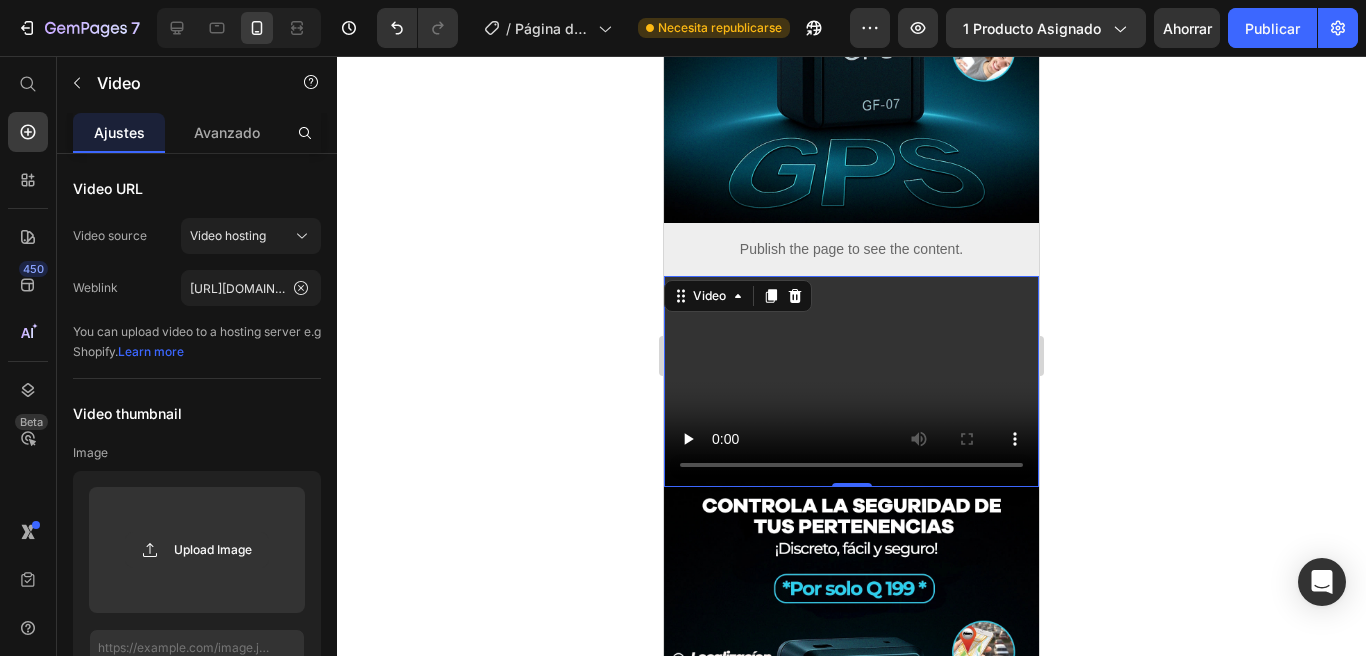 click at bounding box center [851, 381] 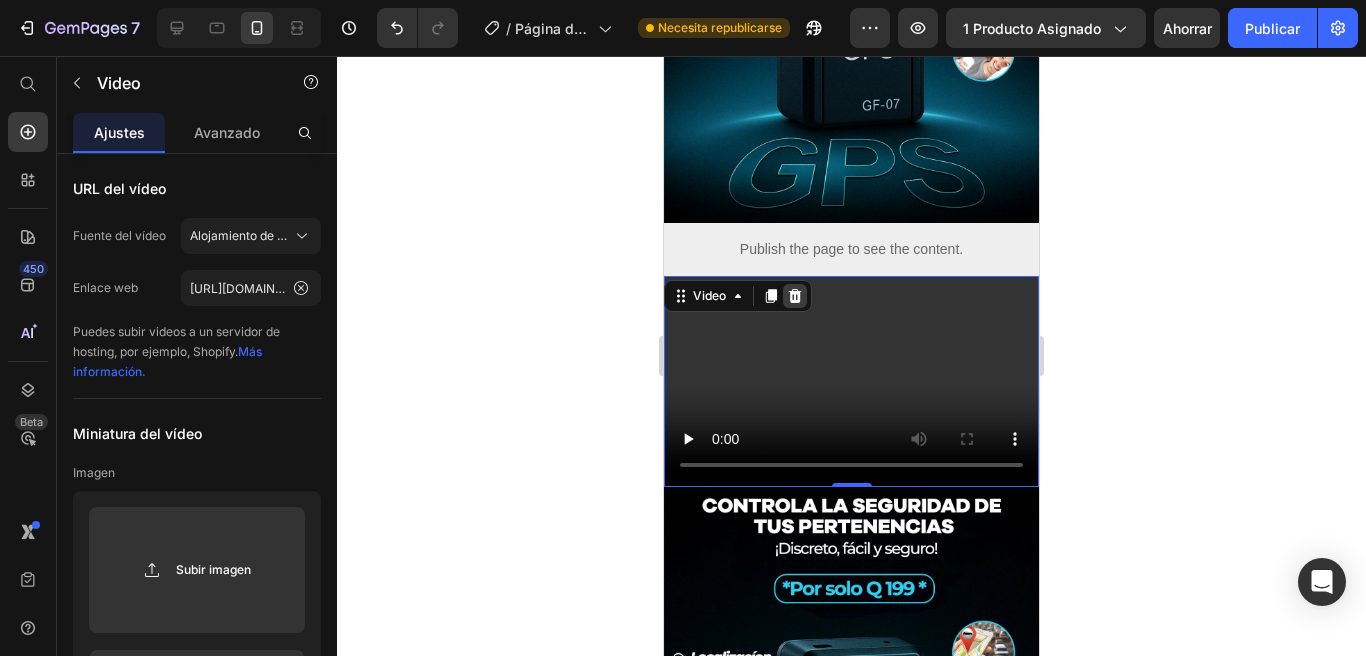 click 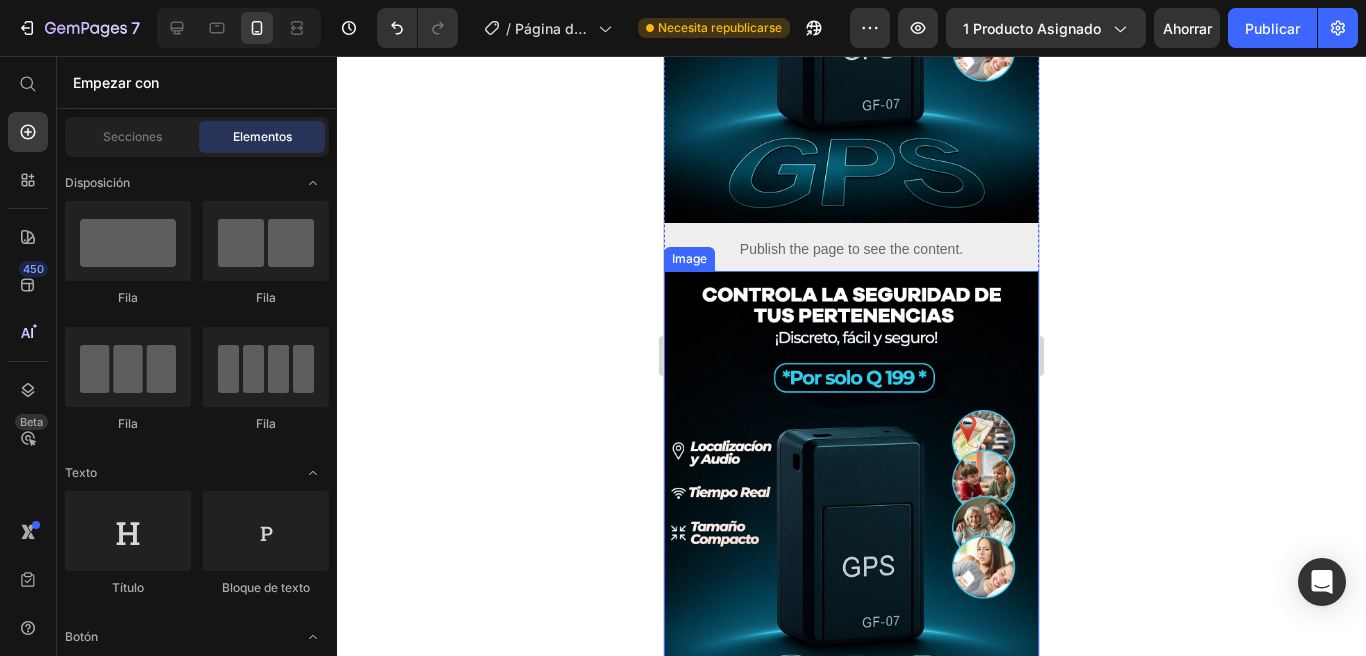 click at bounding box center (851, 505) 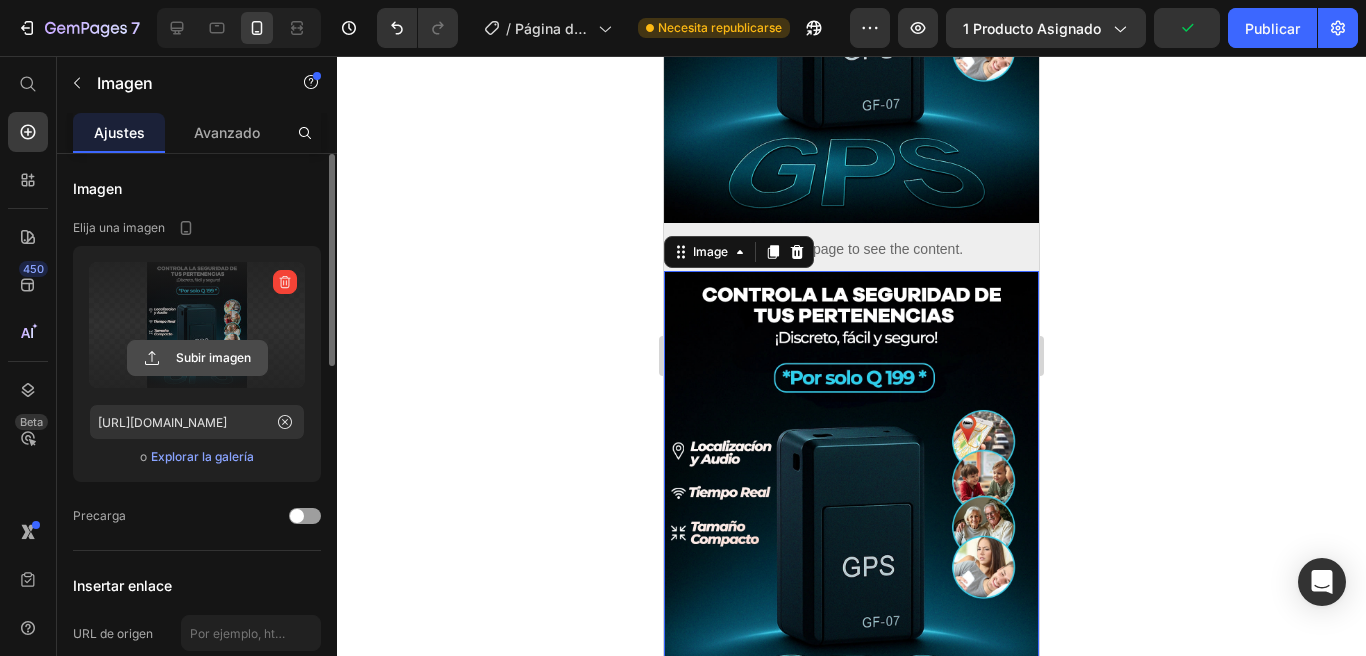 click 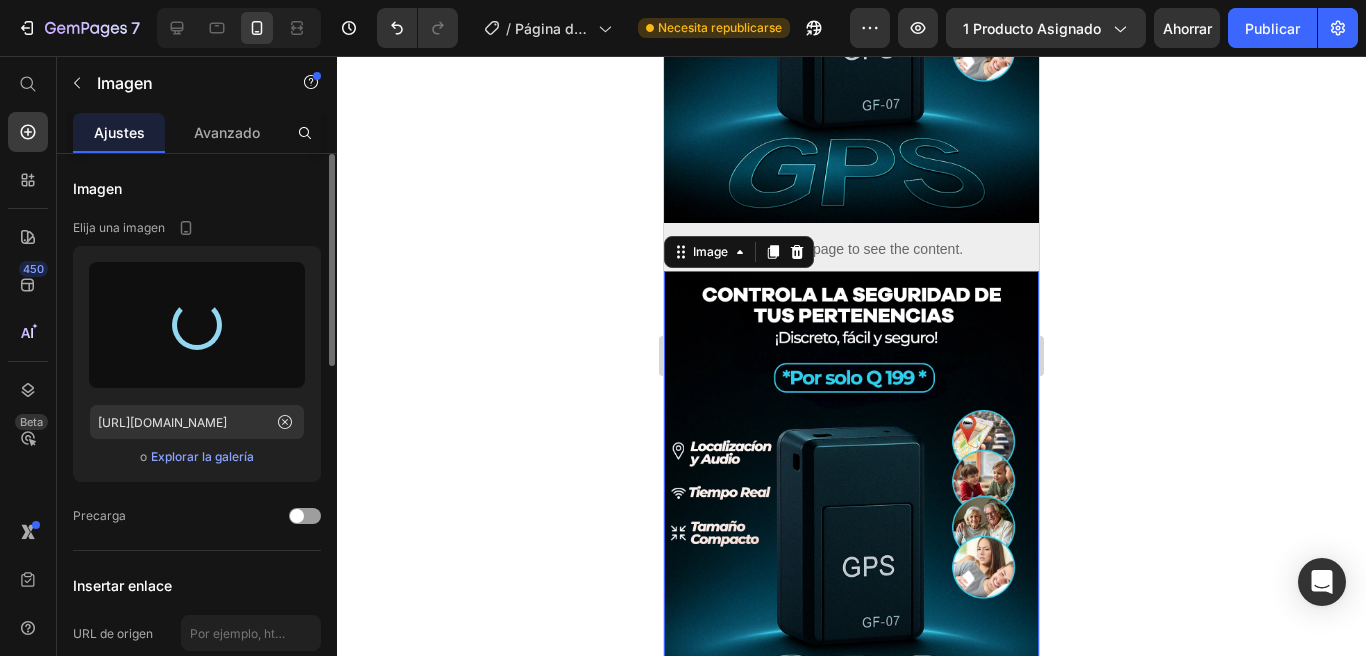 type on "https://cdn.shopify.com/s/files/1/0943/8134/3019/files/gempages_573663166551032739-f1ff8489-2c7b-4217-818a-482c5577a037.gif" 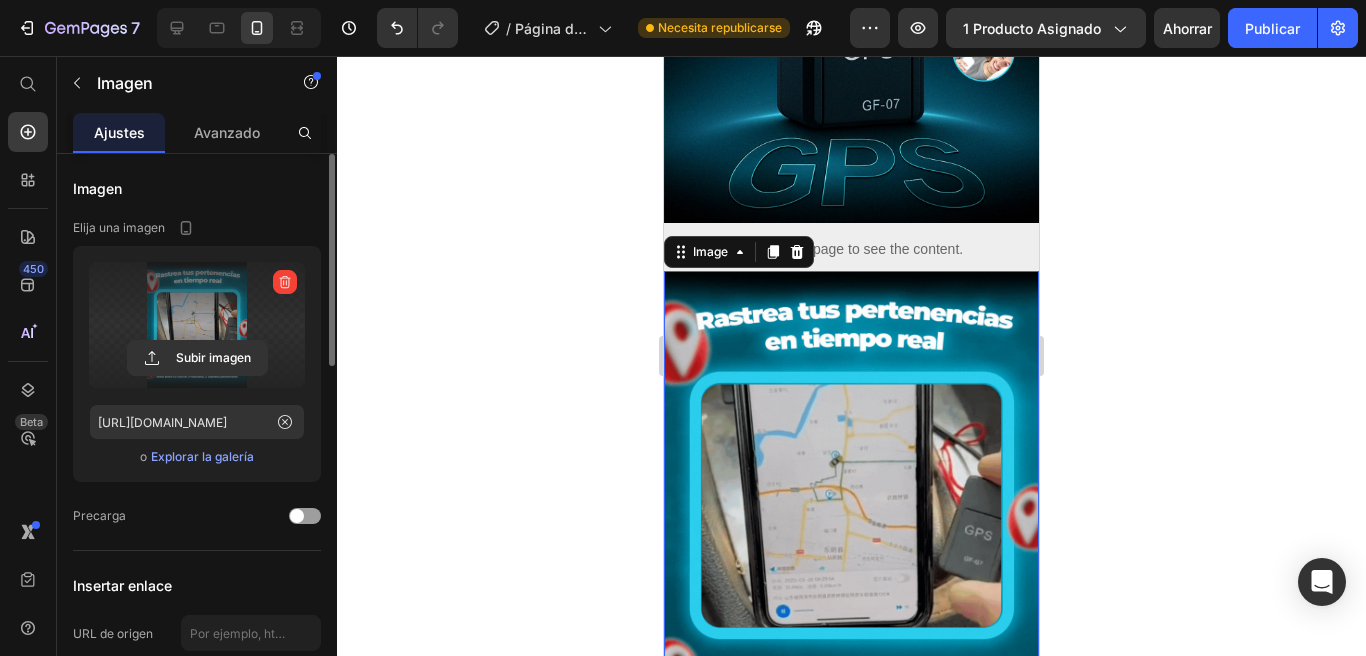 click 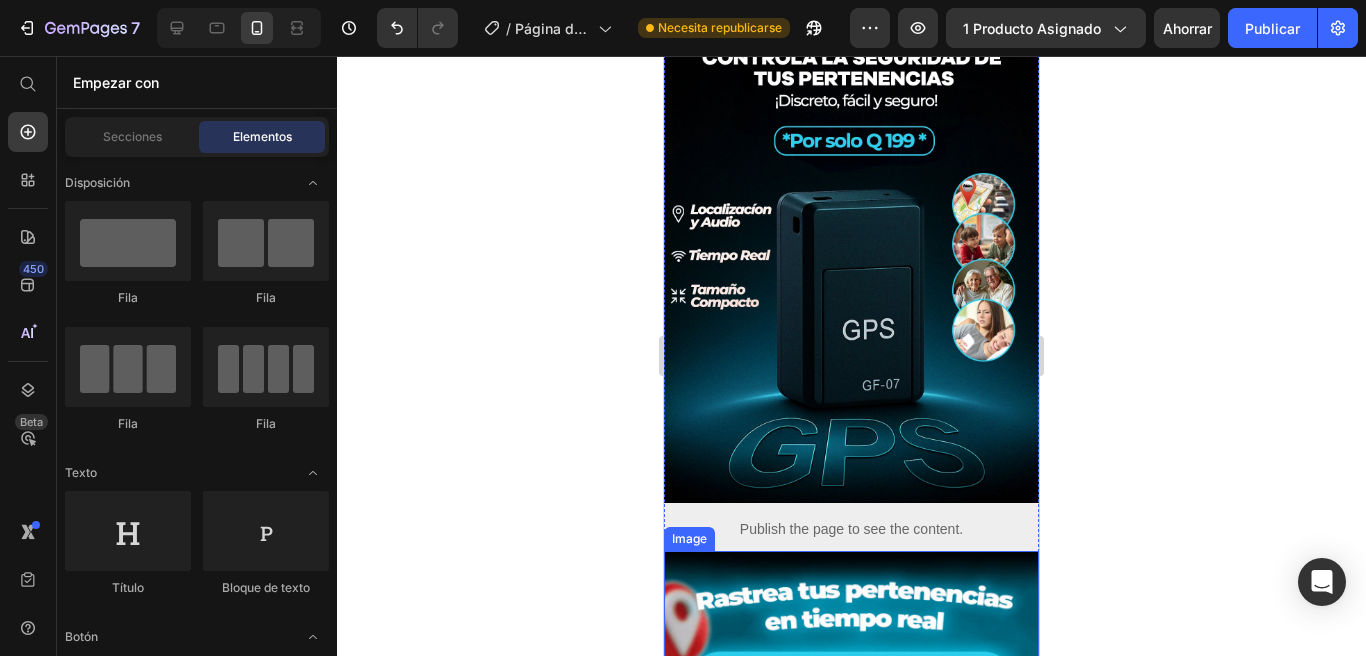 scroll, scrollTop: 0, scrollLeft: 0, axis: both 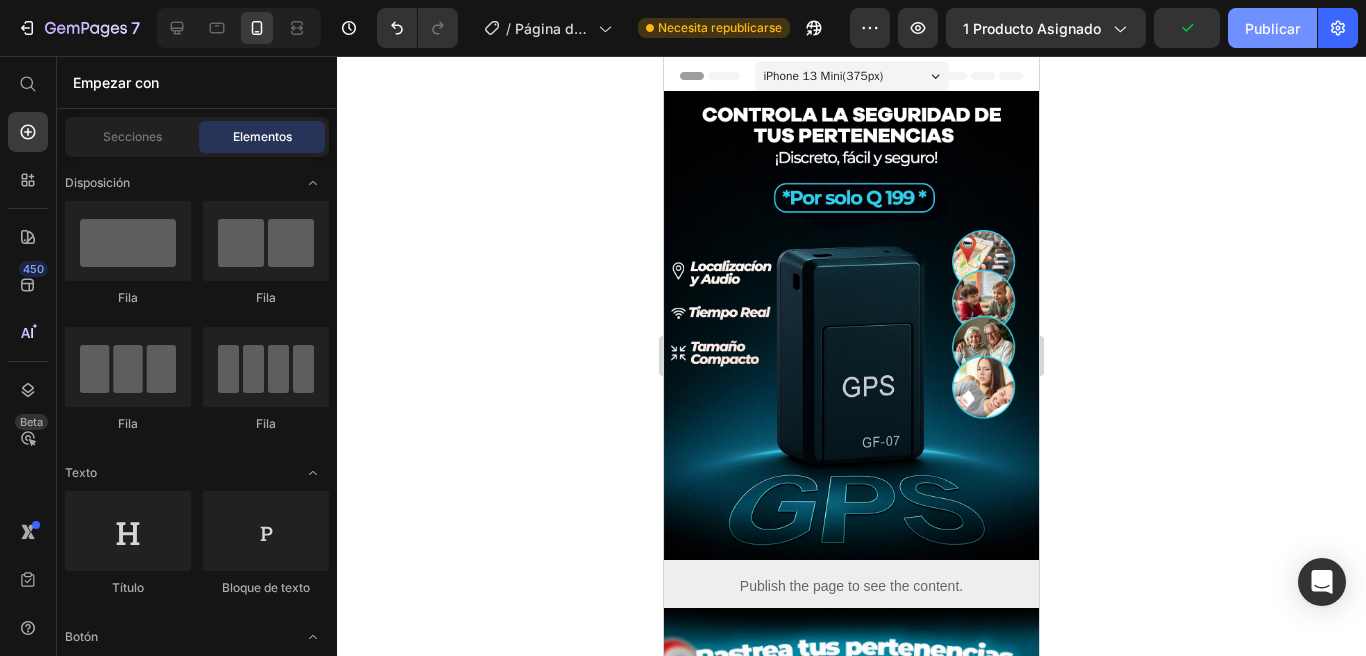 click on "Publicar" at bounding box center [1272, 28] 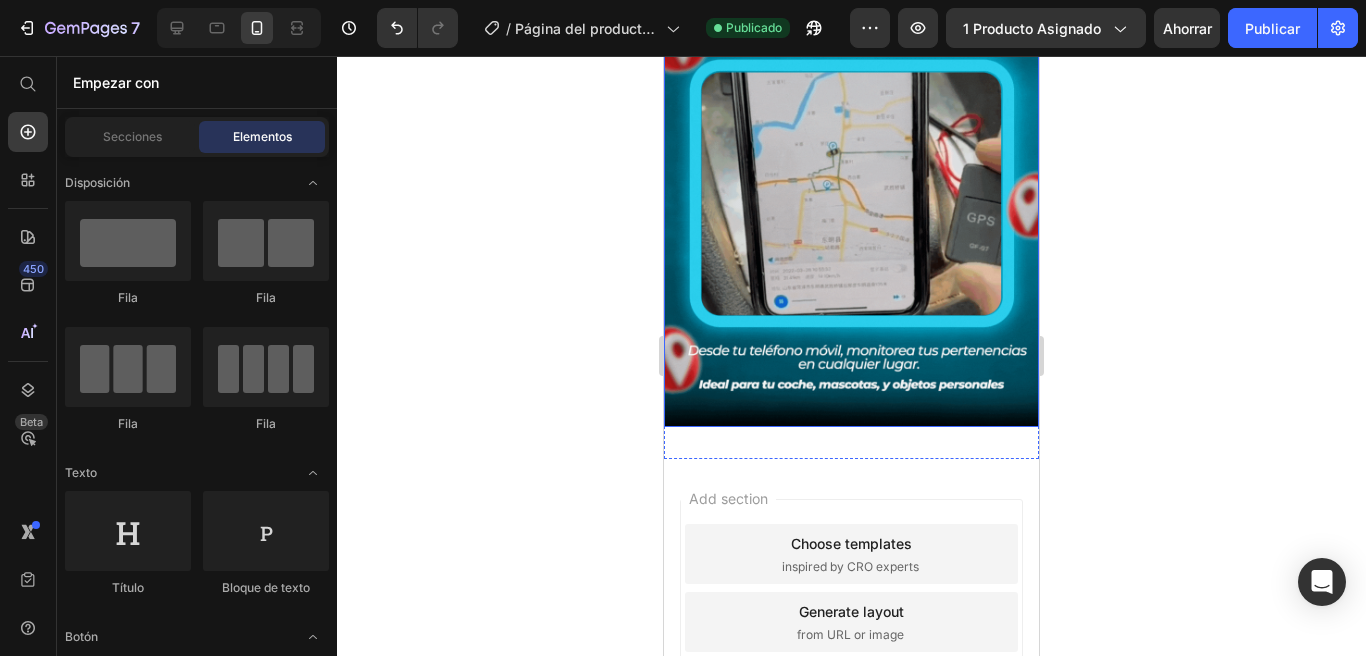 scroll, scrollTop: 641, scrollLeft: 0, axis: vertical 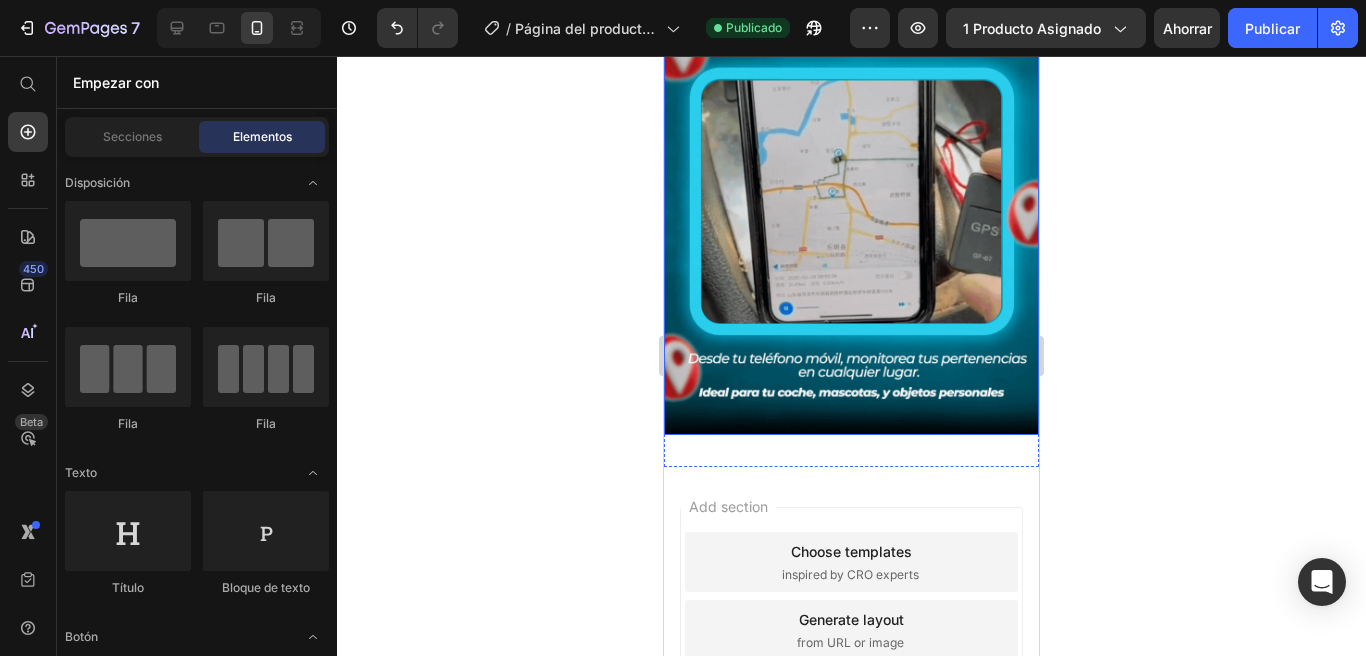 click at bounding box center [851, 201] 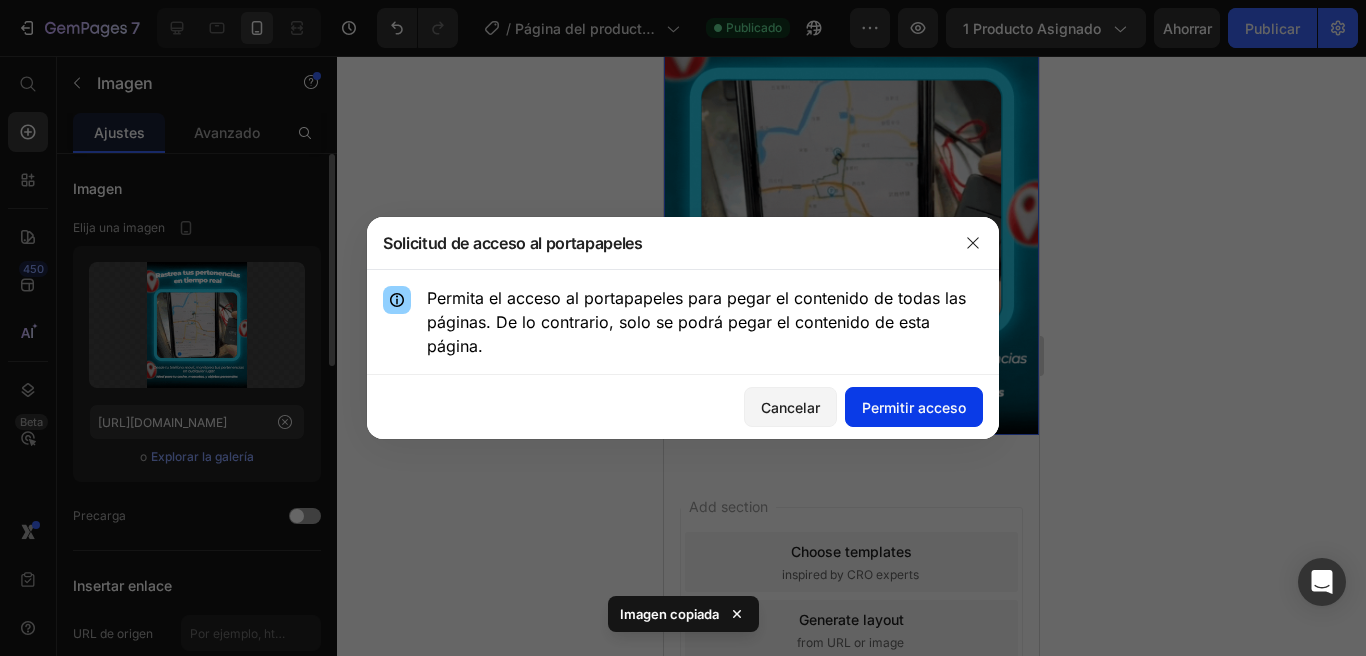 click on "Permitir acceso" at bounding box center (914, 407) 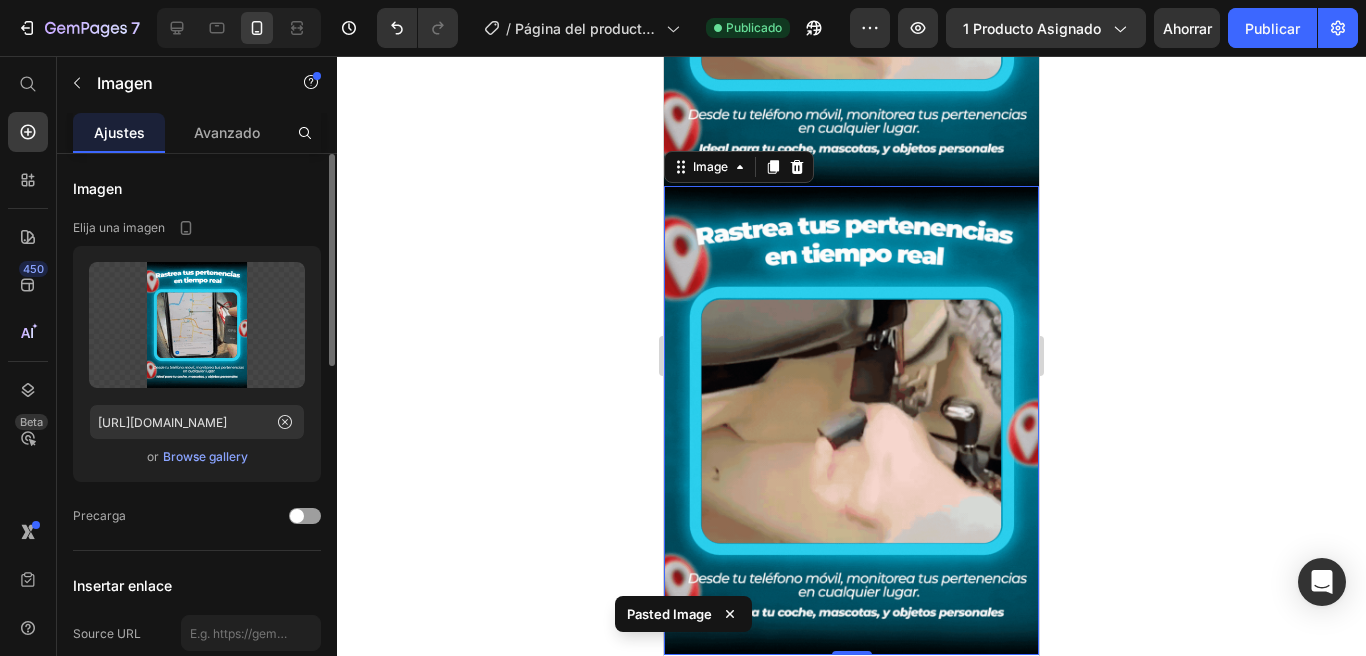 scroll, scrollTop: 908, scrollLeft: 0, axis: vertical 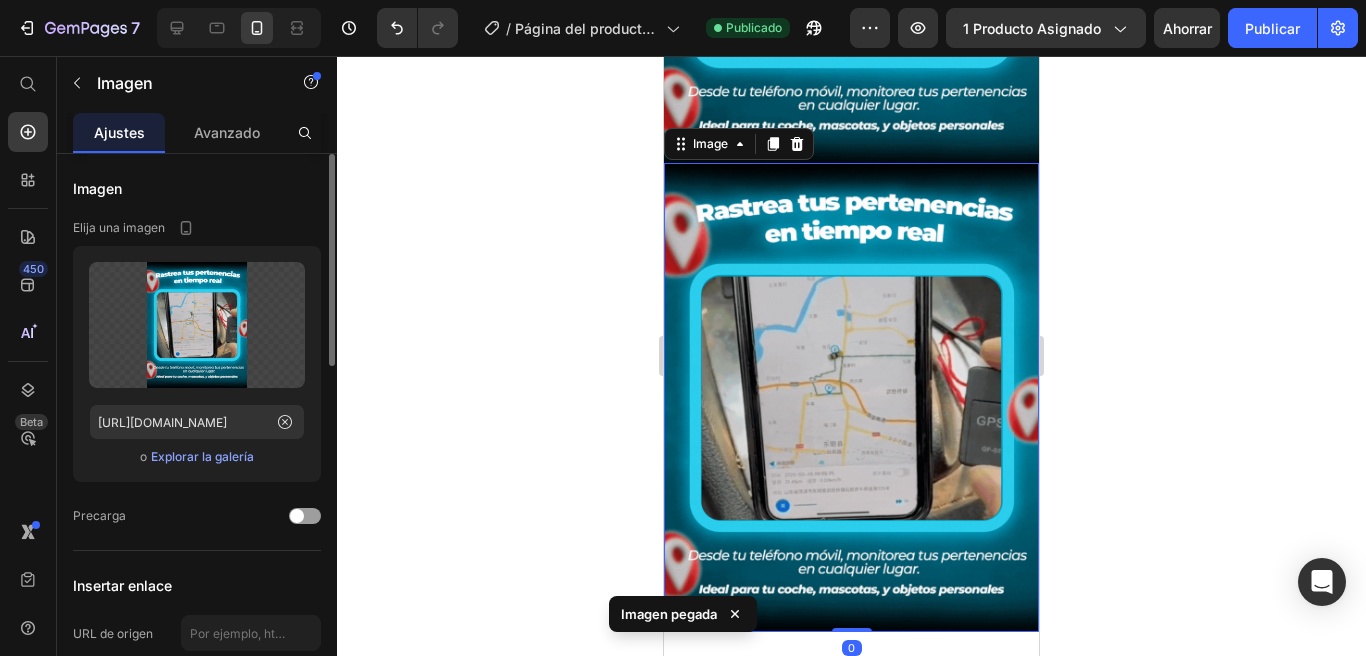 click at bounding box center [851, 397] 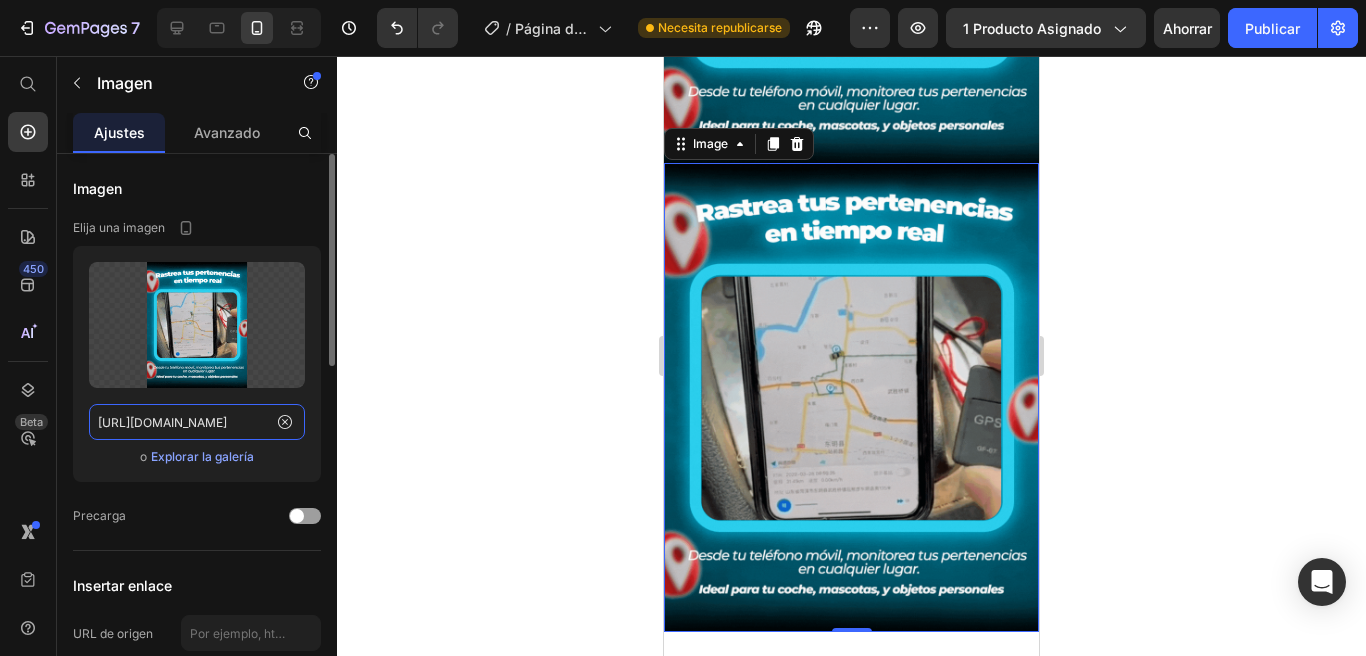 click on "https://cdn.shopify.com/s/files/1/0943/8134/3019/files/gempages_573663166551032739-f1ff8489-2c7b-4217-818a-482c5577a037.gif" 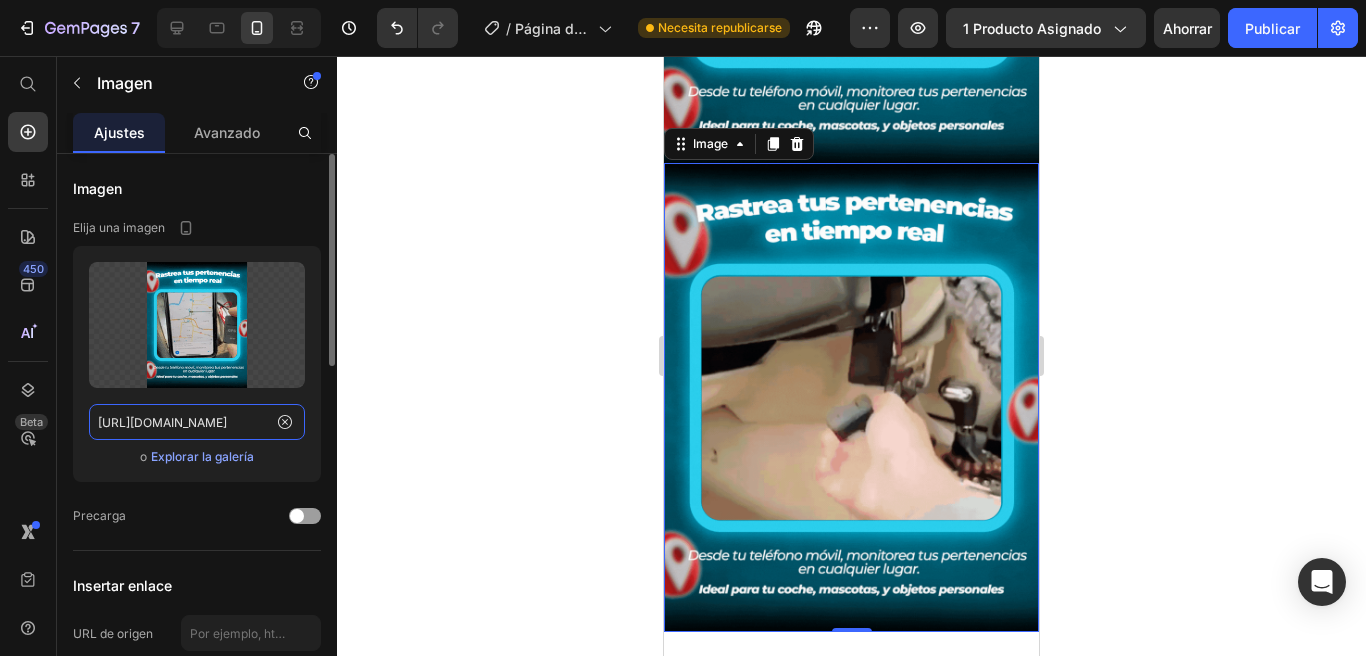 paste on "https://cdn.shopify.com/s/files/1/0943/8134/3019/files/Diseno_sin_titulo_2.gif?v=1753595858" 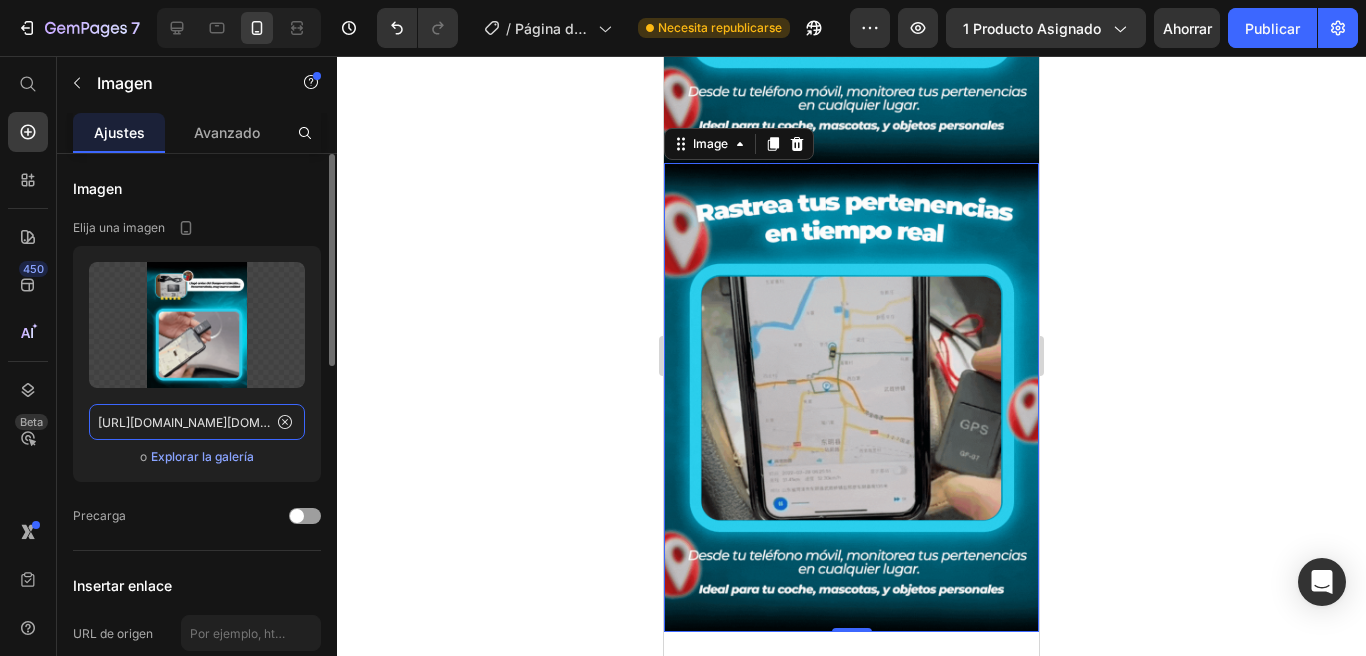 scroll, scrollTop: 0, scrollLeft: 355, axis: horizontal 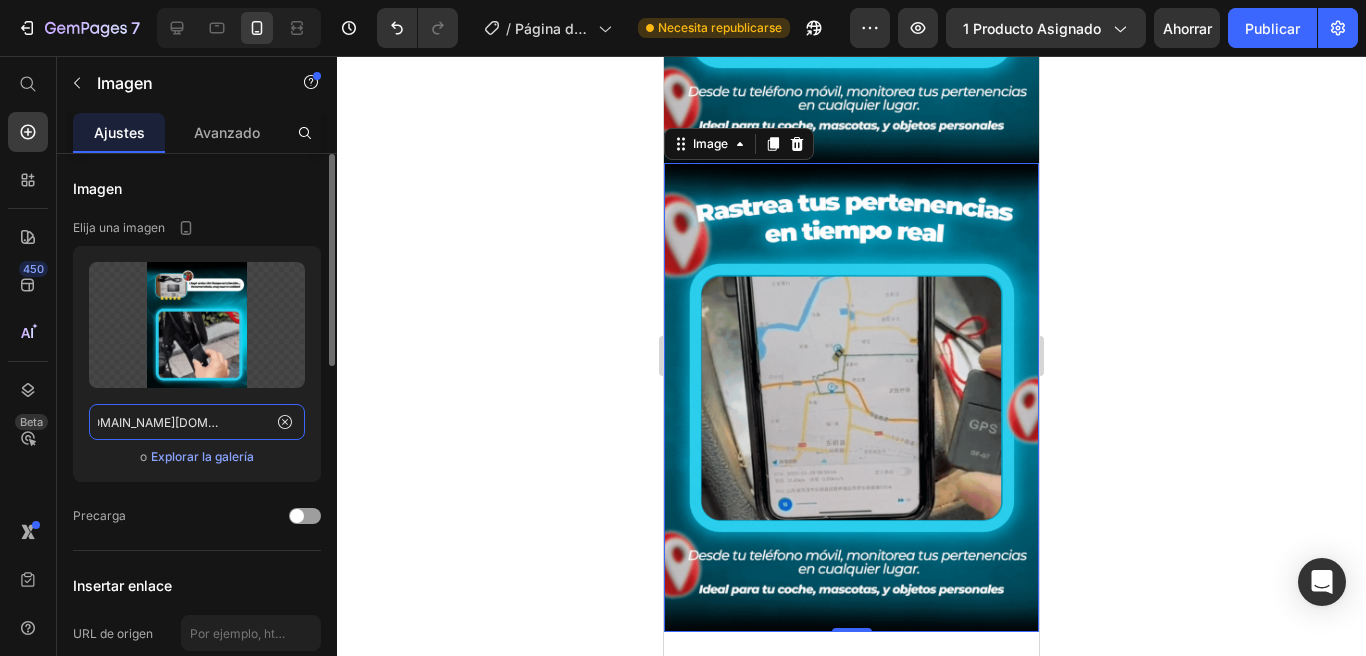 paste 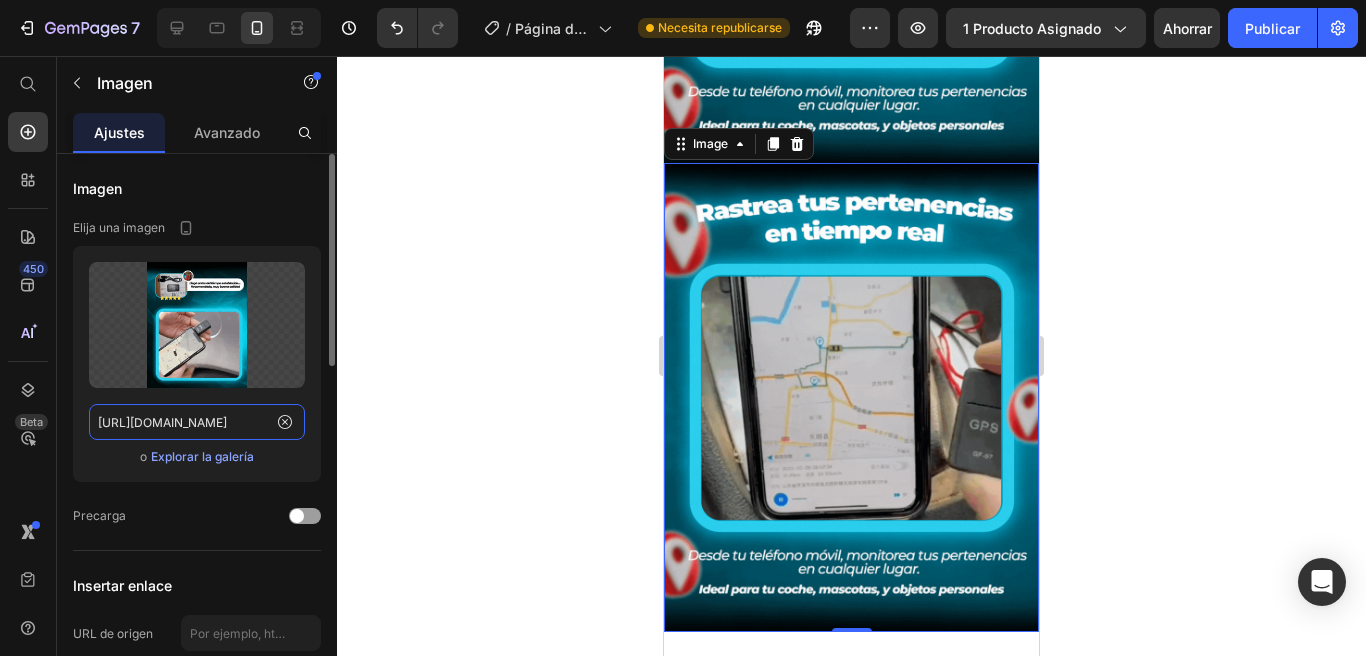 scroll, scrollTop: 0, scrollLeft: 354, axis: horizontal 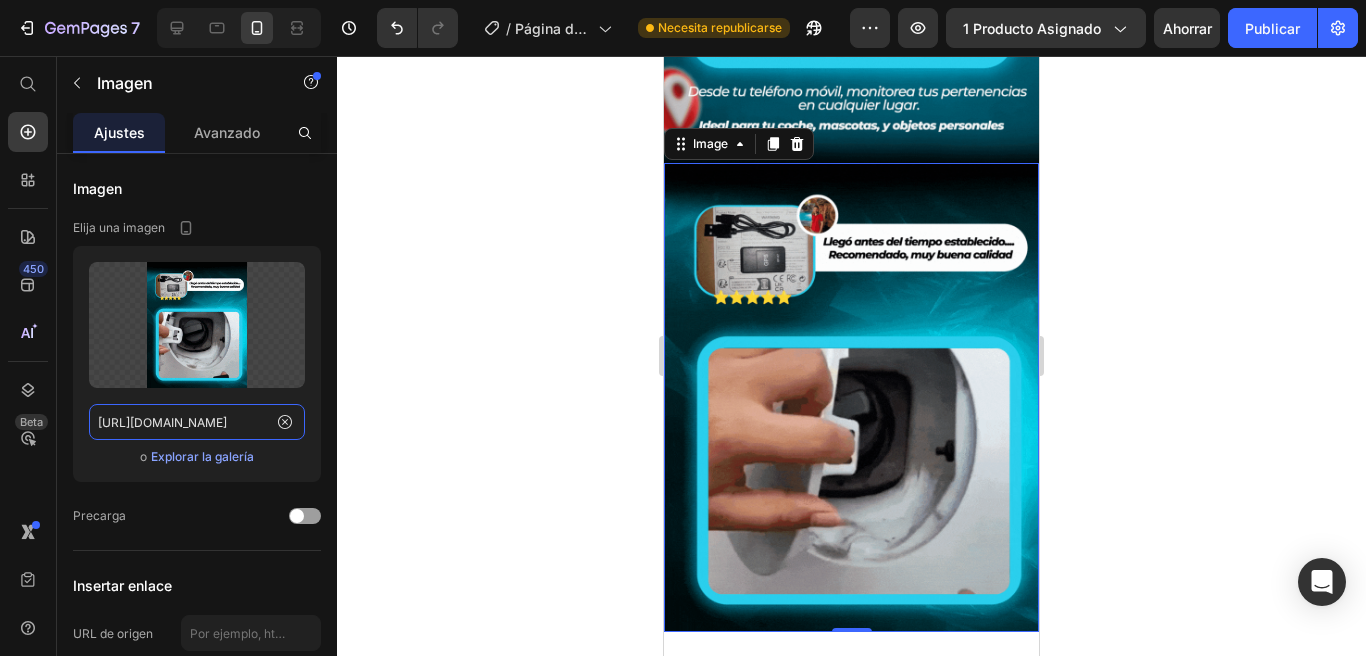 type on "https://cdn.shopify.com/s/files/1/0943/8134/3019/files/Diseno_sin_titulo_2.gif?v=1753595858" 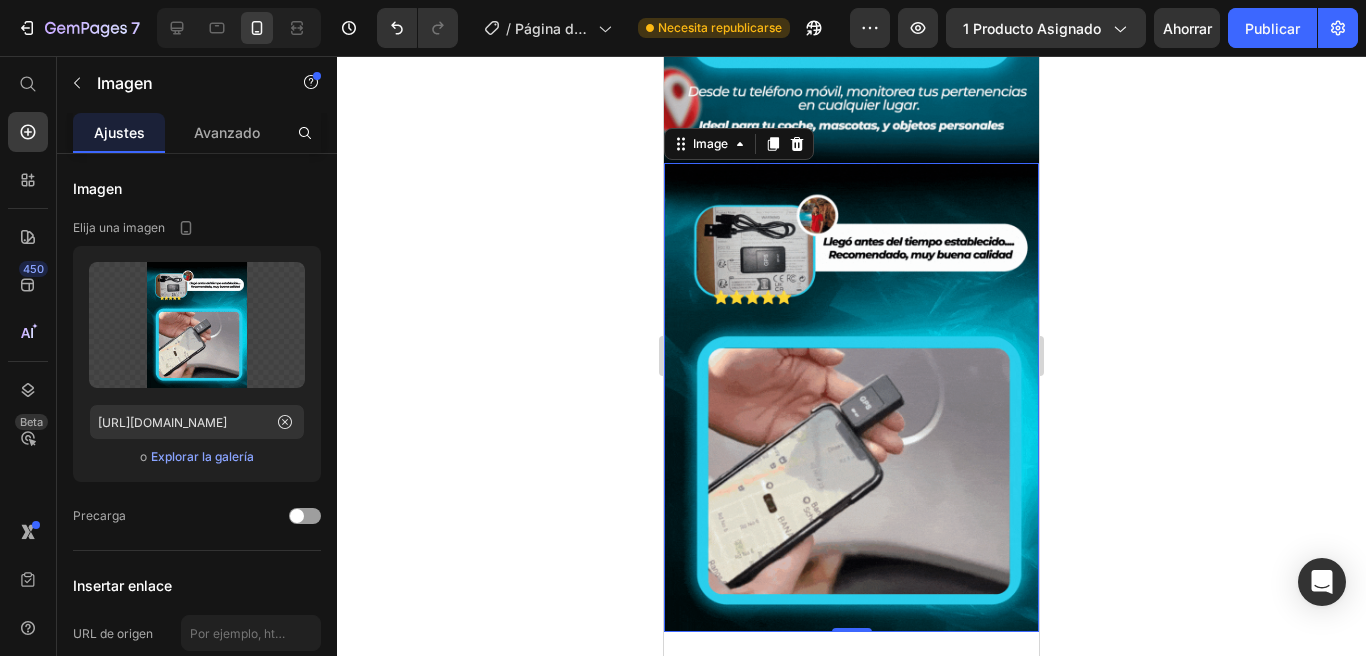 click 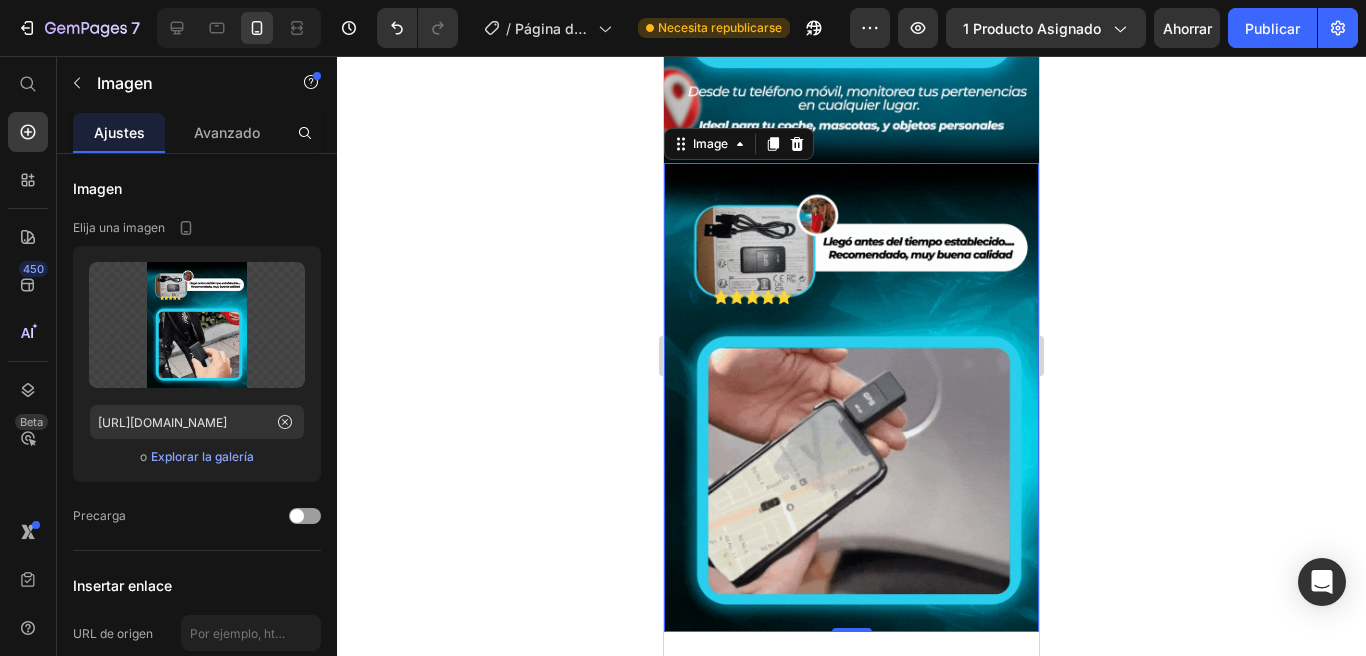 scroll, scrollTop: 0, scrollLeft: 0, axis: both 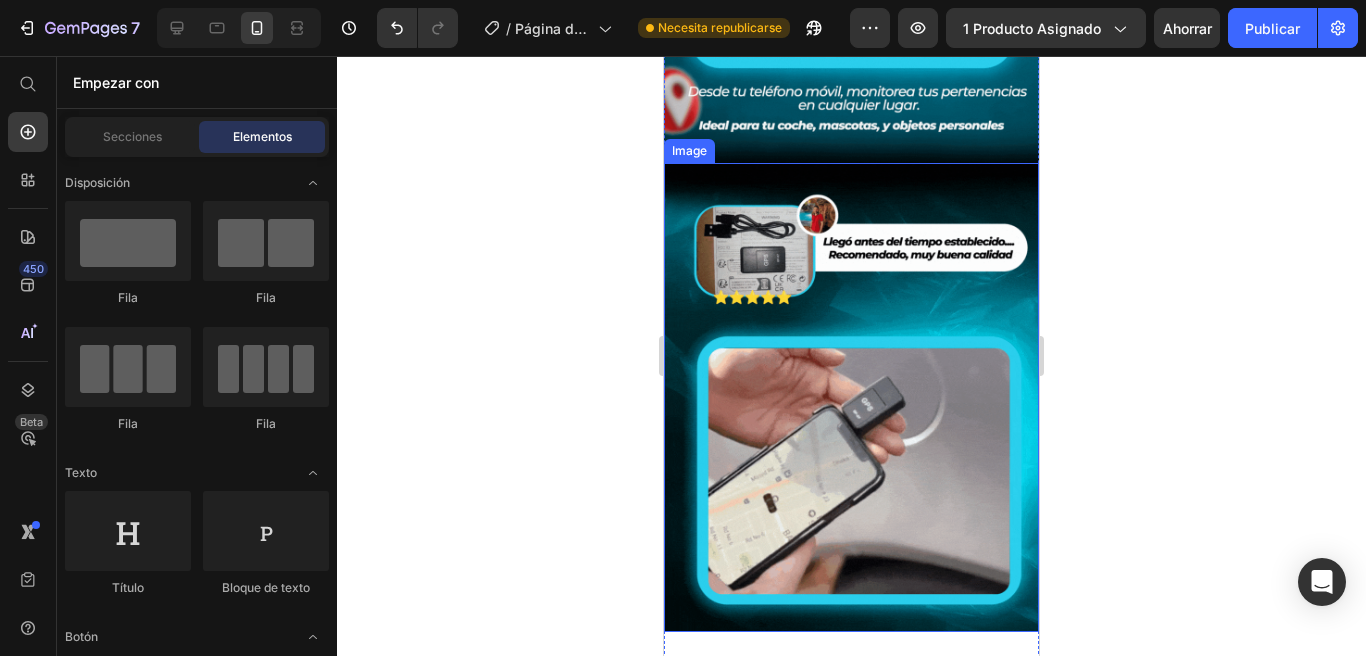 click at bounding box center [851, 397] 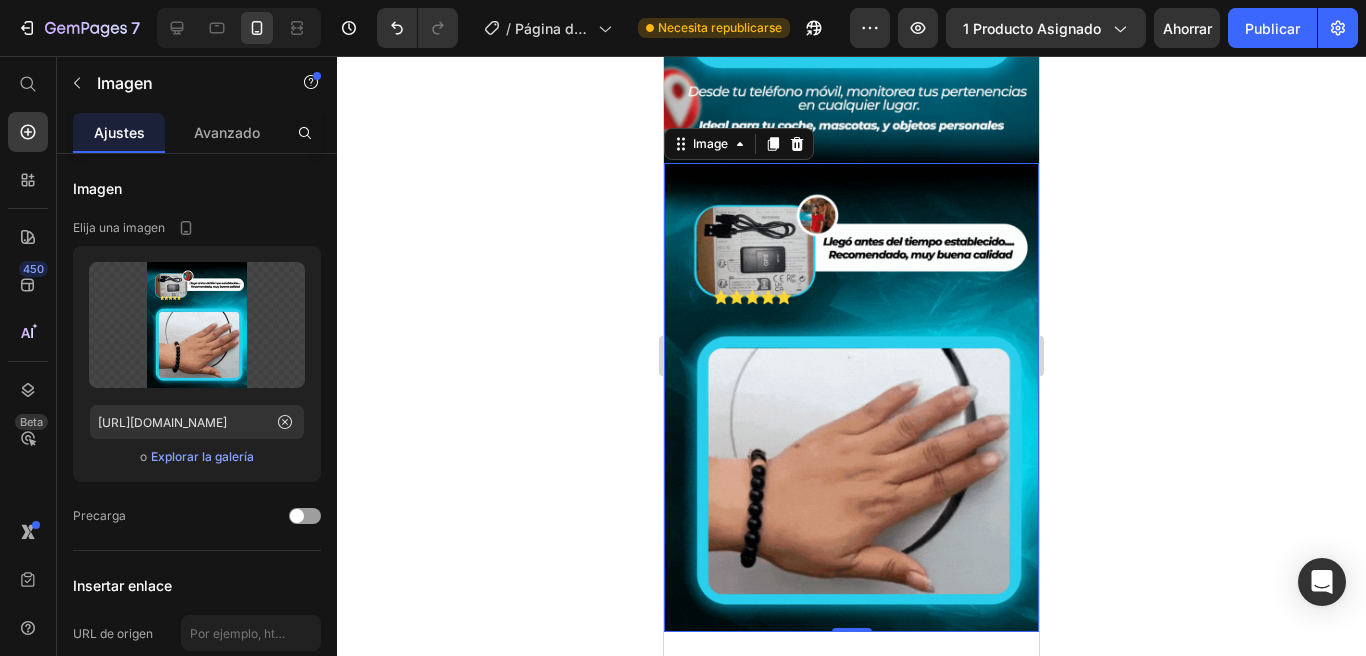 click 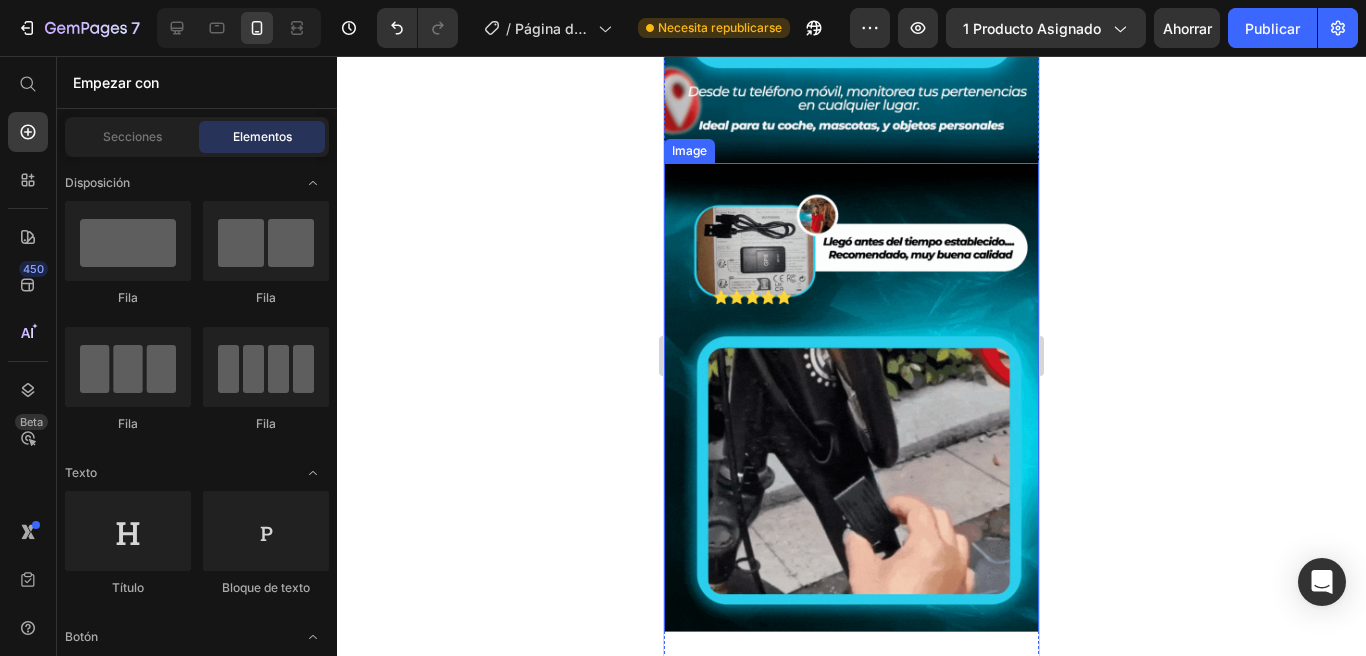click at bounding box center (851, 397) 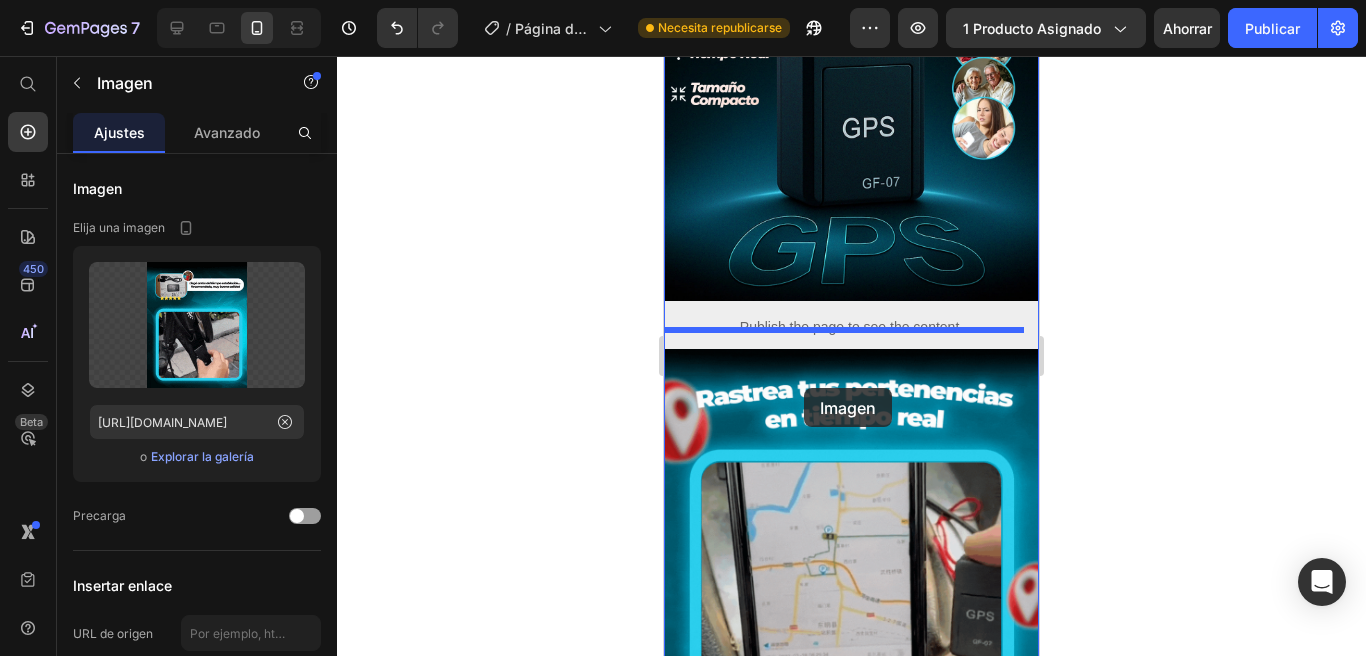 scroll, scrollTop: 301, scrollLeft: 0, axis: vertical 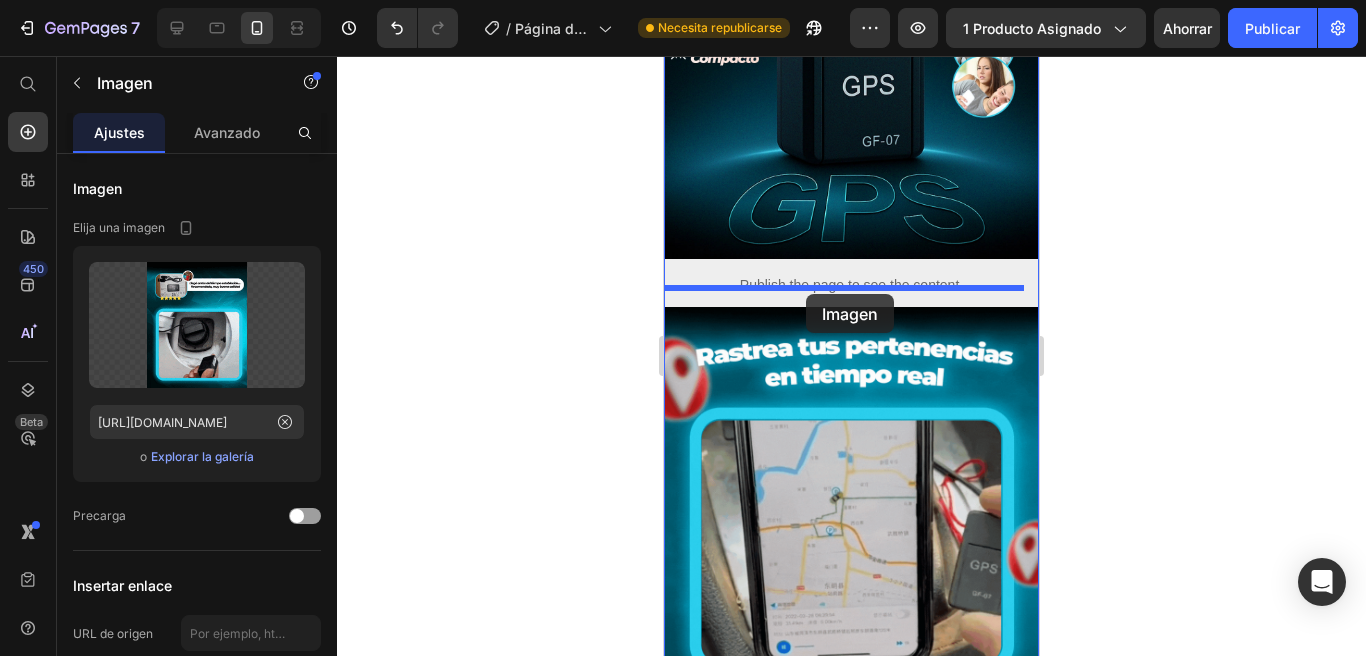 drag, startPoint x: 889, startPoint y: 207, endPoint x: 806, endPoint y: 294, distance: 120.241425 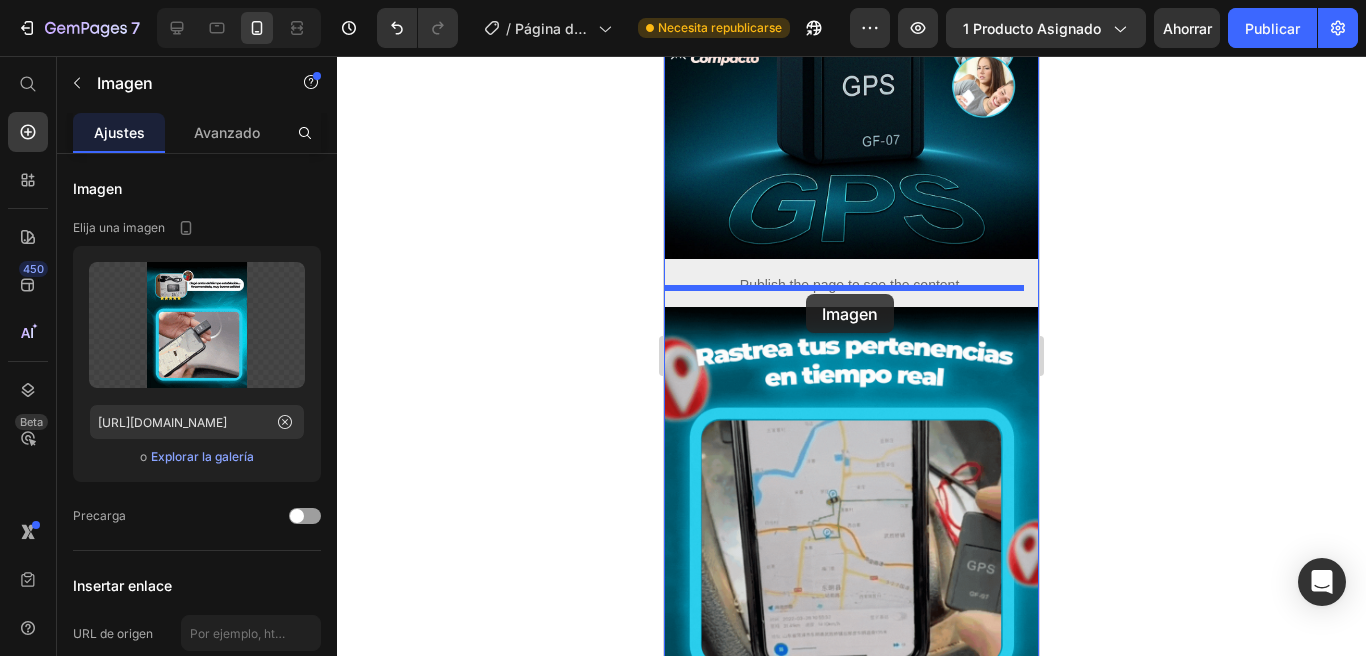 click on "iPhone 13 Mini  ( 375 px) iPhone 13 Mini iPhone 13 Pro iPhone 11 Pro Max iPhone 15 Pro Max Pixel 7 Galaxy S8+ Galaxy S20 Ultra iPad Mini iPad Air iPad Pro Encabezamiento Image
Publish the page to see the content.
Custom Code Image Image   0 Image   0 Section 1 Raíz Start with Sections from sidebar Add sections Add elements Start with Generating from URL or image Add section Choose templates inspired by CRO experts Generate layout from URL or image Add blank section then drag & drop elements Pie de página" at bounding box center [851, 691] 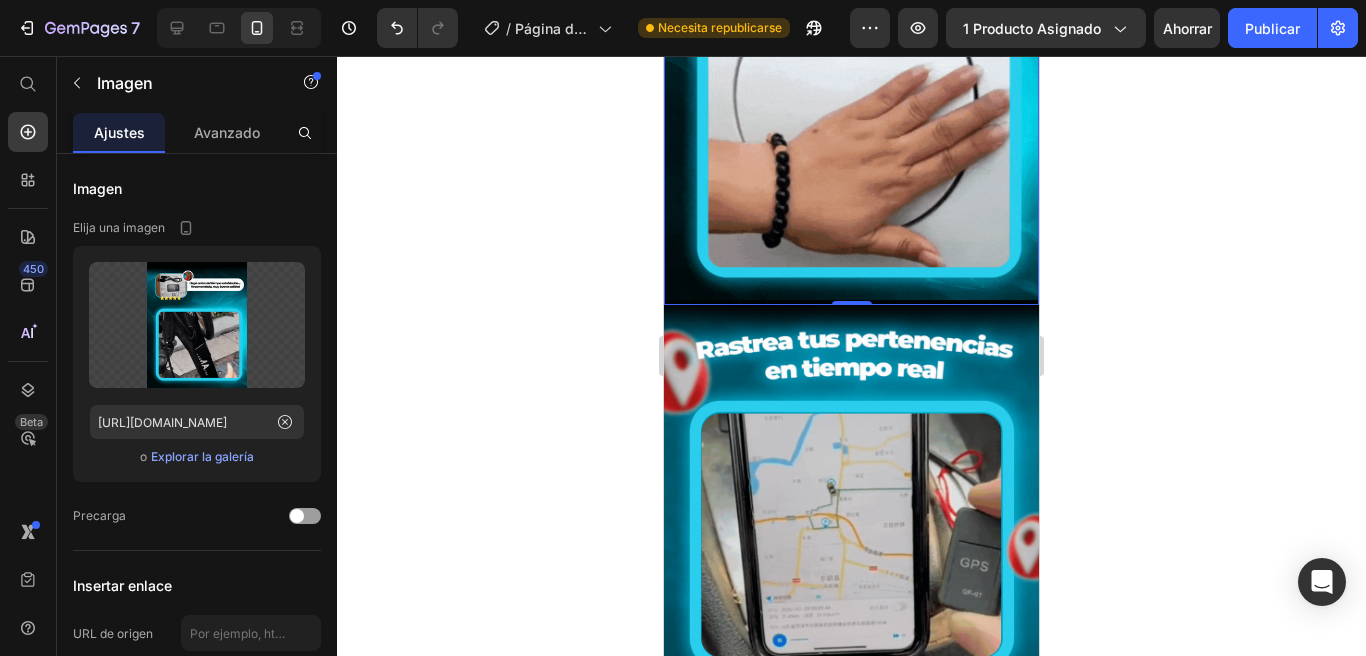 scroll, scrollTop: 772, scrollLeft: 0, axis: vertical 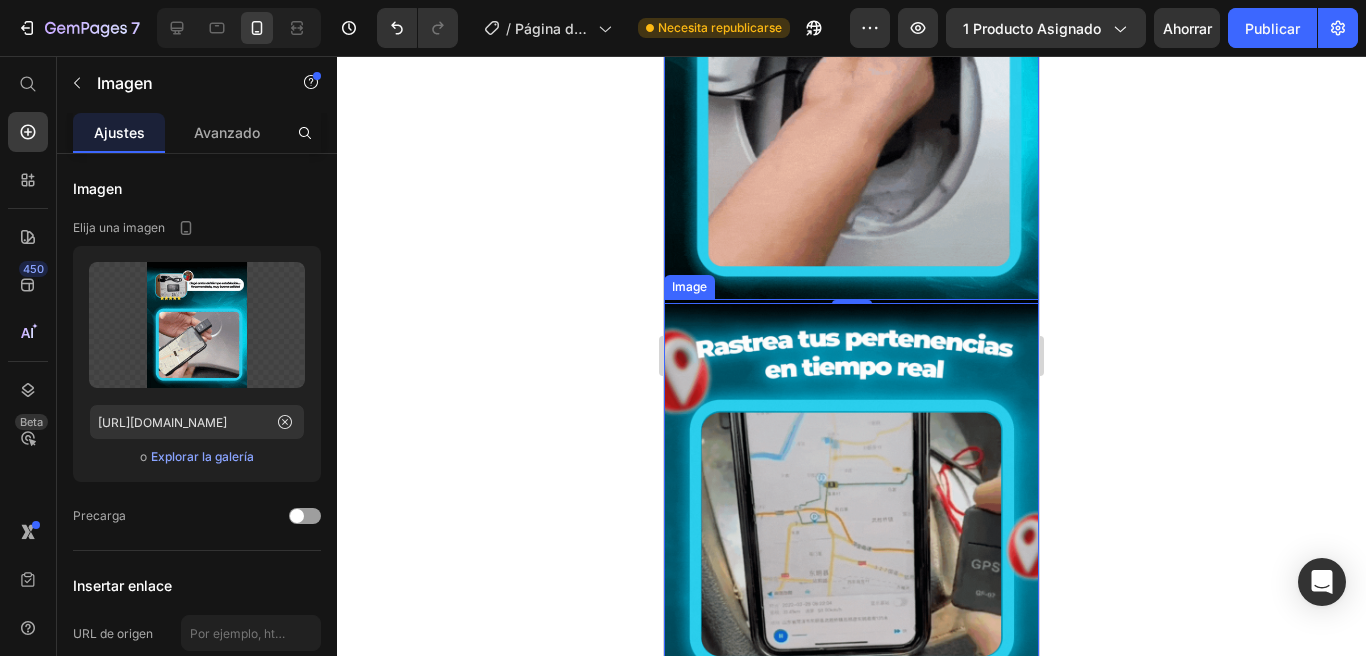 click 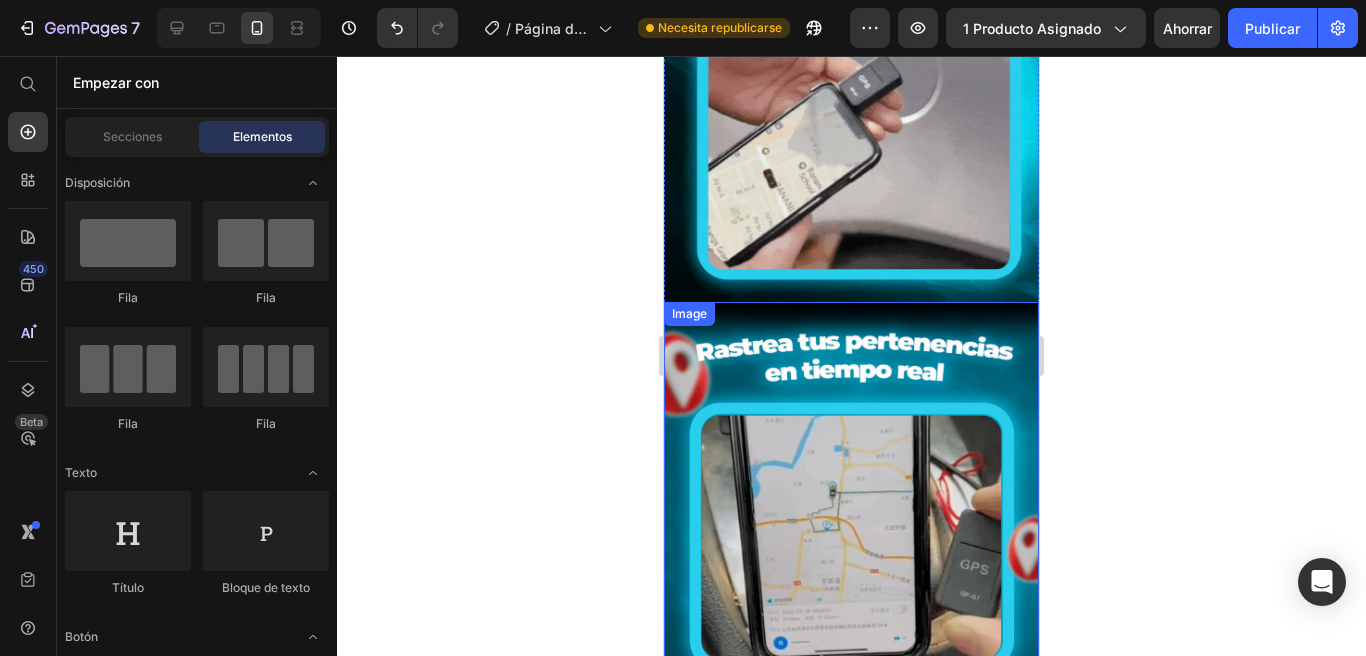 scroll, scrollTop: 685, scrollLeft: 0, axis: vertical 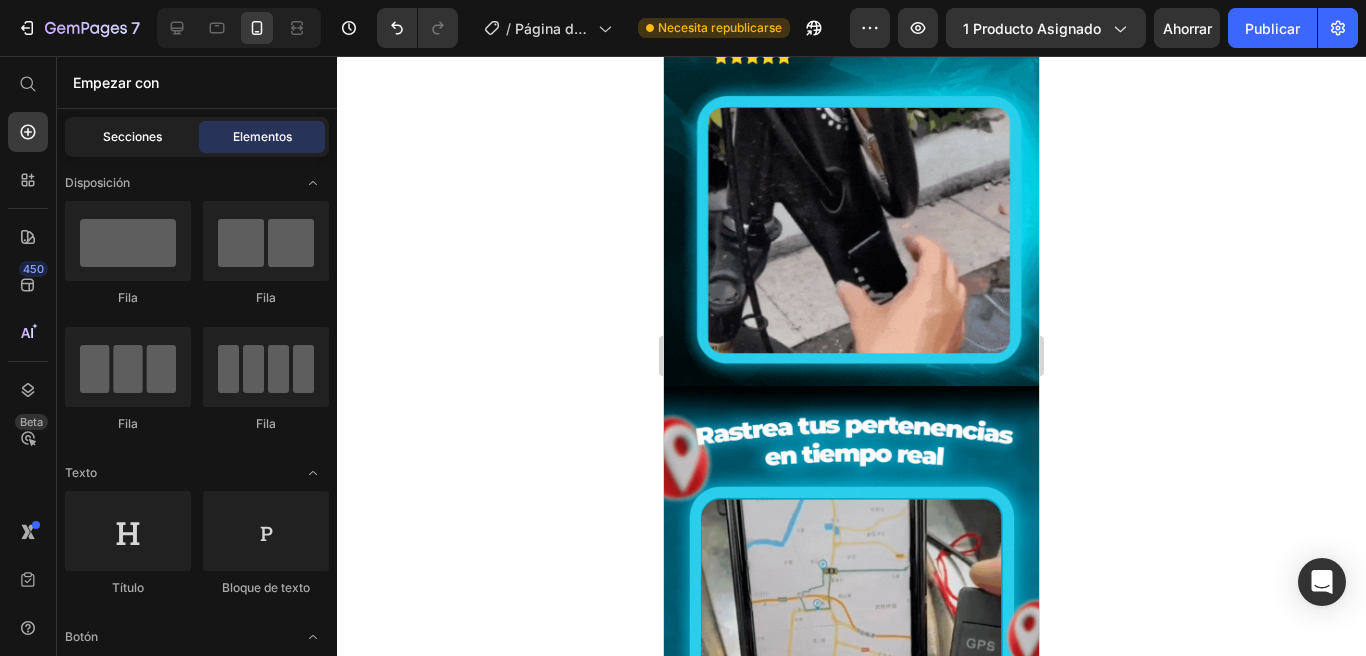 click on "Secciones" at bounding box center (132, 136) 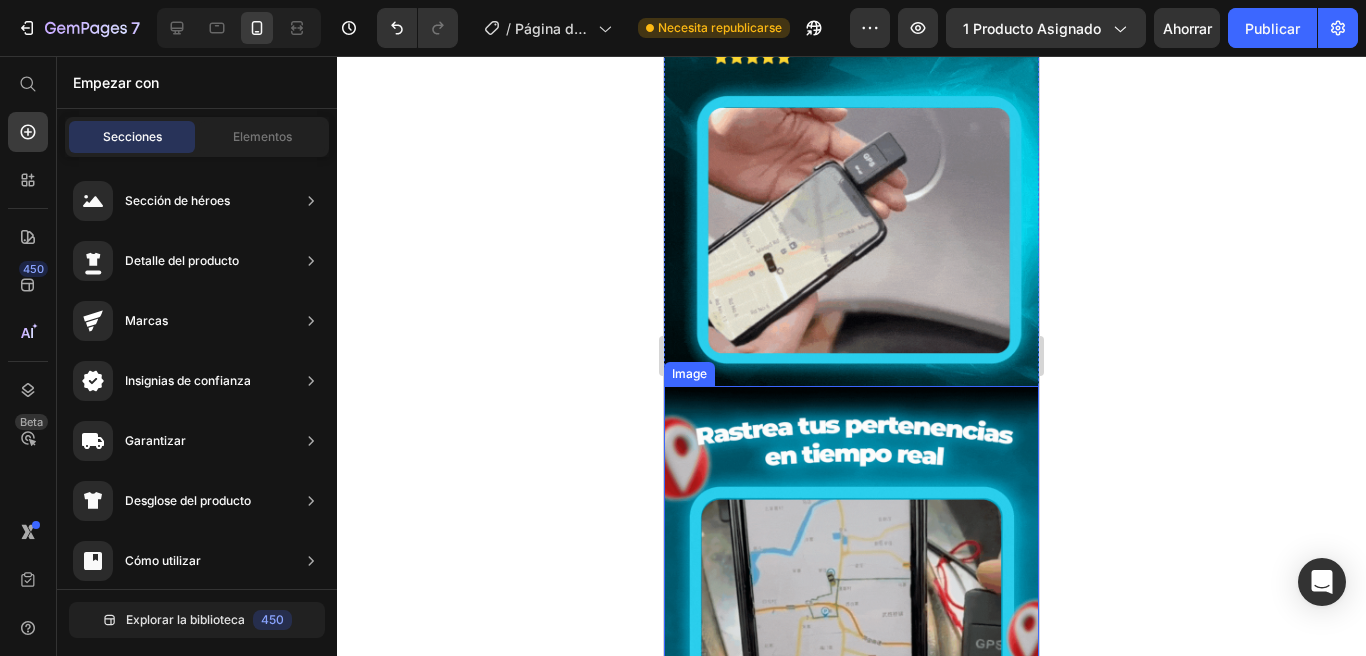 click at bounding box center (851, 620) 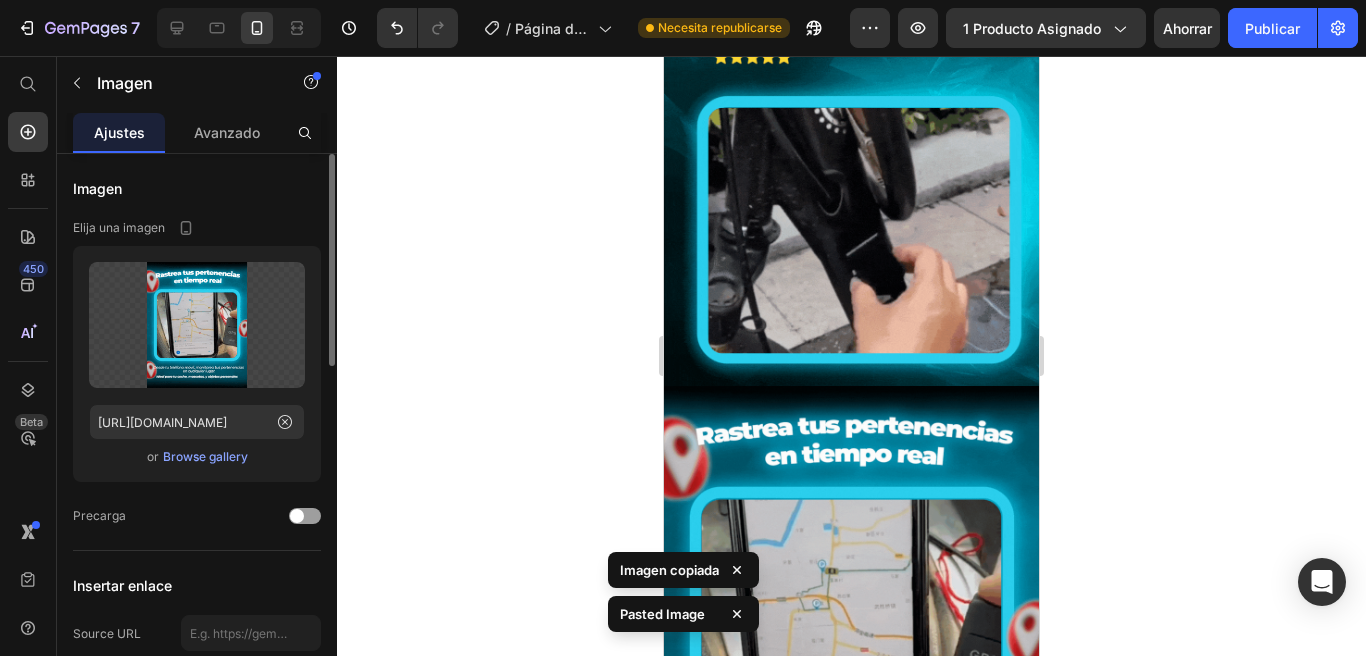 scroll, scrollTop: 1353, scrollLeft: 0, axis: vertical 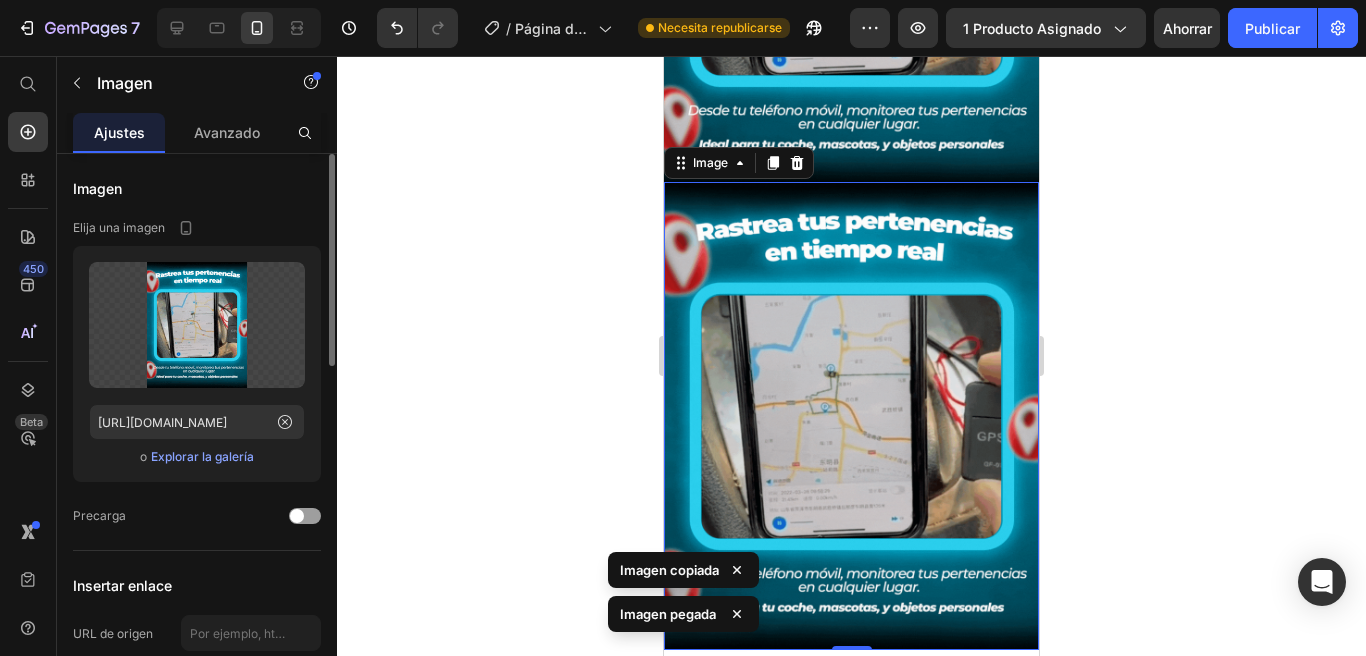 click on "Explorar la galería" at bounding box center [202, 456] 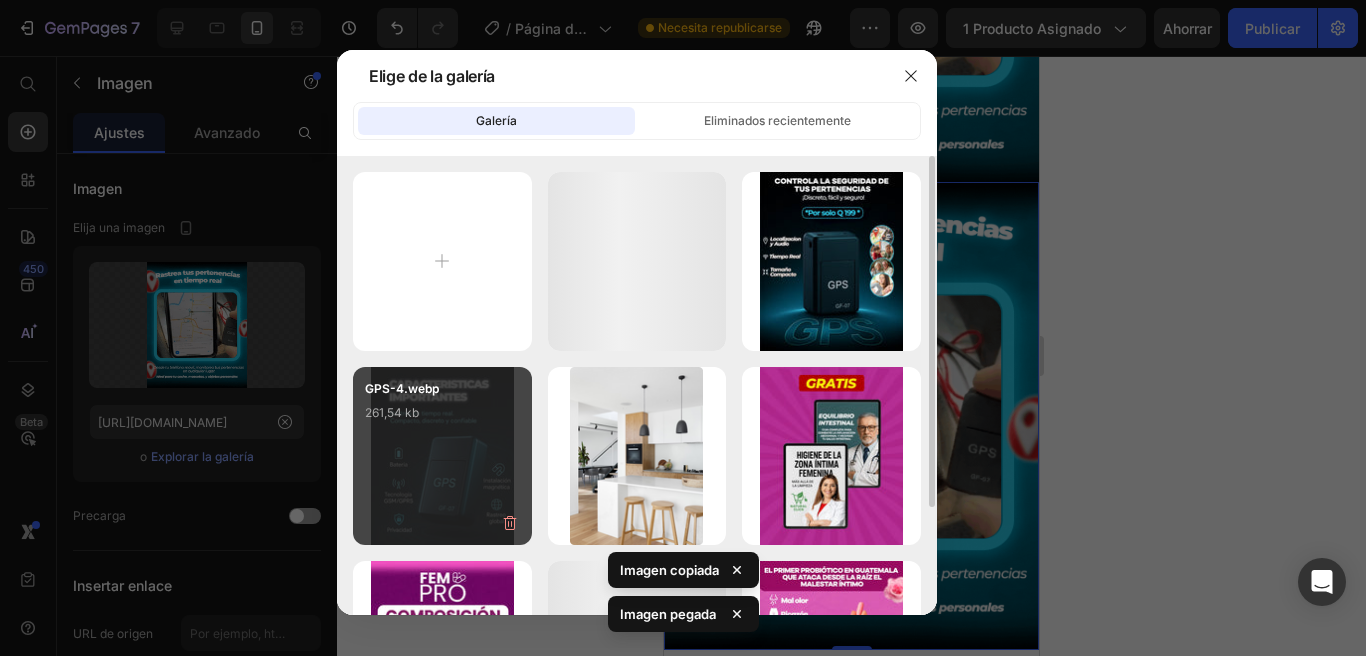 click on "GPS-4.webp 261,54 kb" at bounding box center (442, 419) 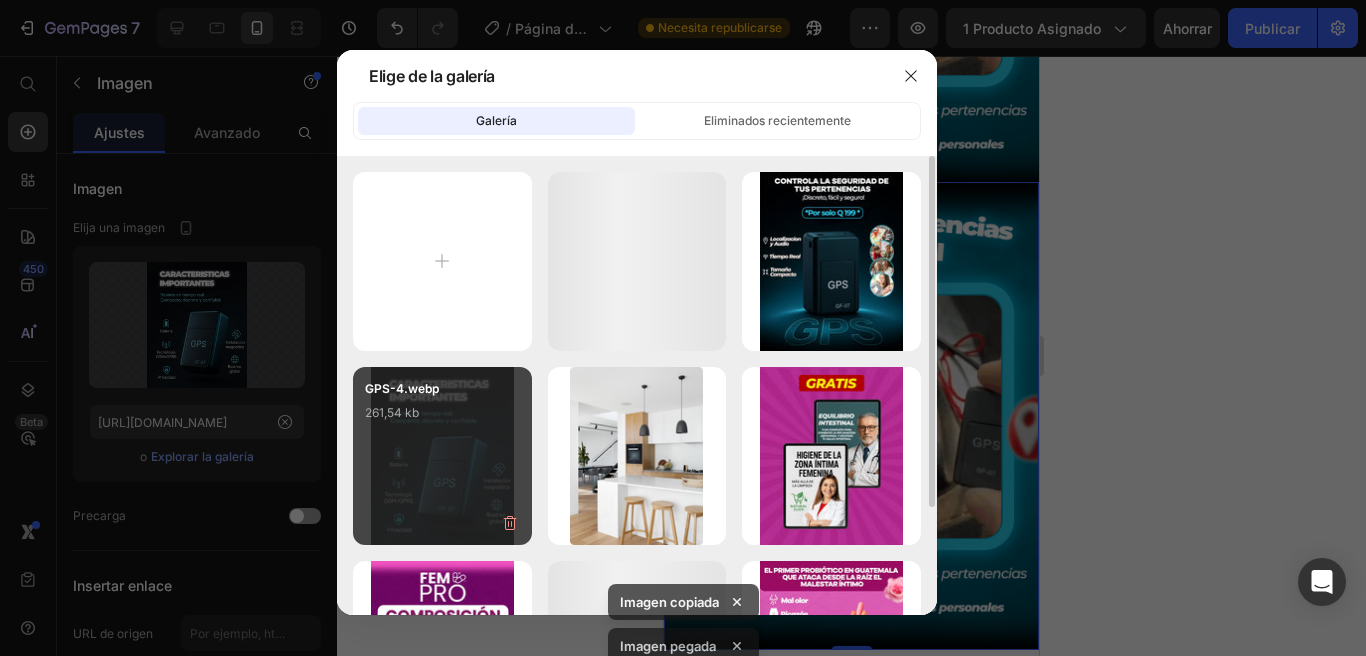 type on "https://cdn.shopify.com/s/files/1/0943/8134/3019/files/gempages_573663166551032739-f059c706-37aa-4c37-af15-586a7f87f3c1.webp" 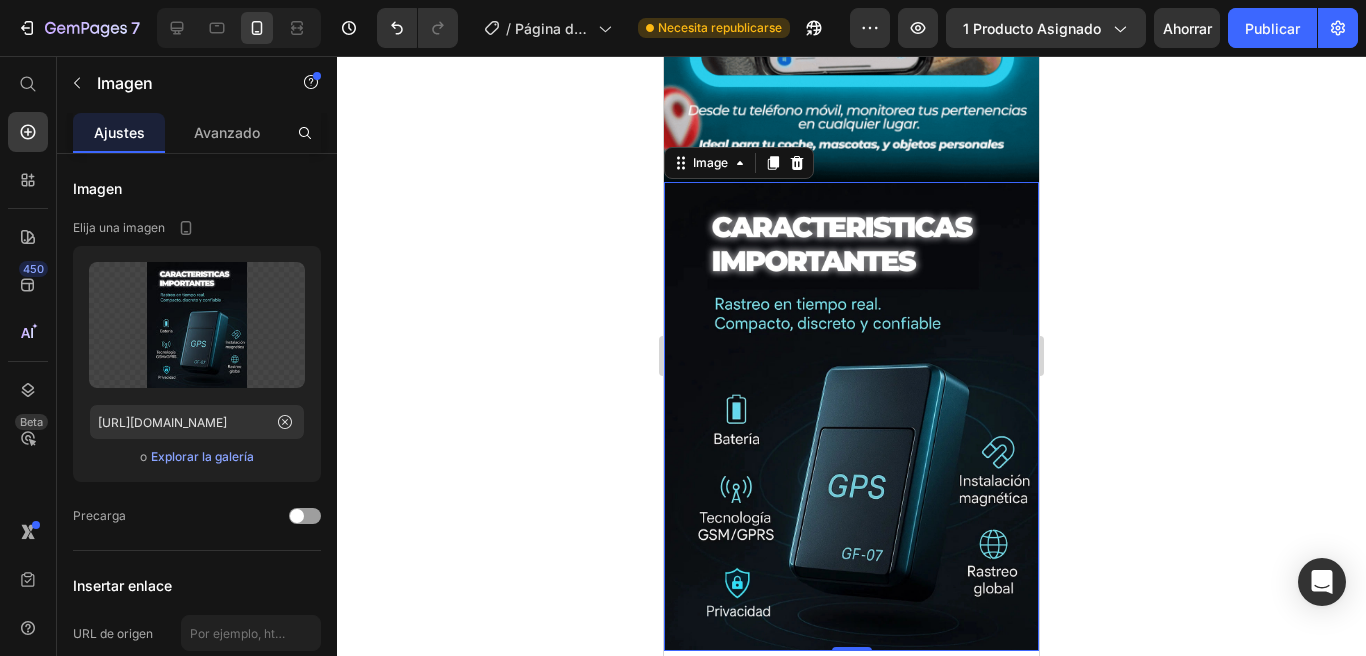 click 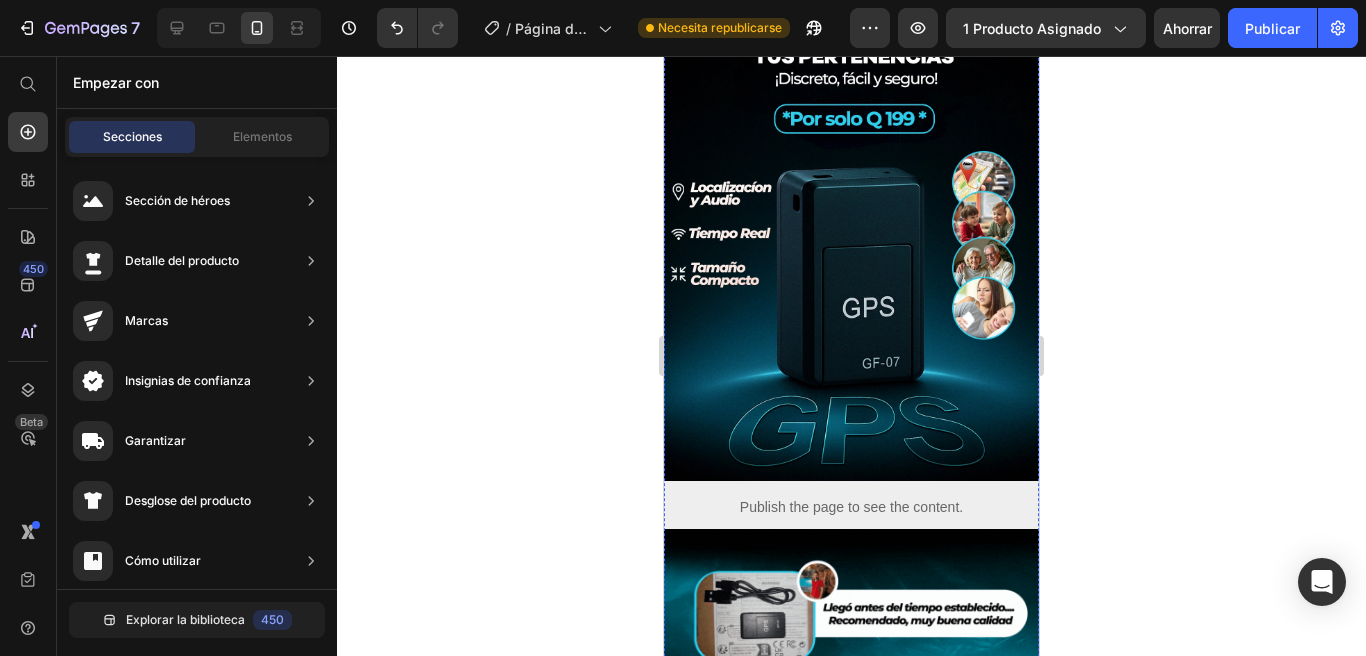 scroll, scrollTop: 0, scrollLeft: 0, axis: both 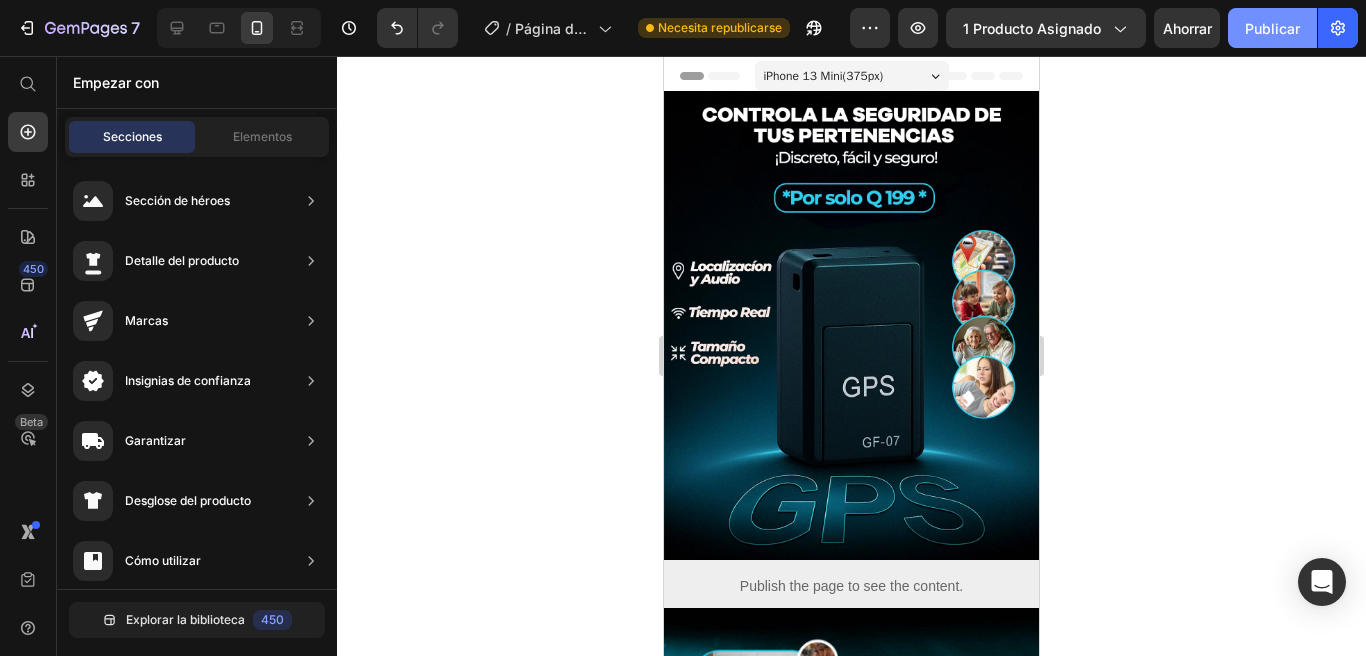 click on "Publicar" at bounding box center (1272, 28) 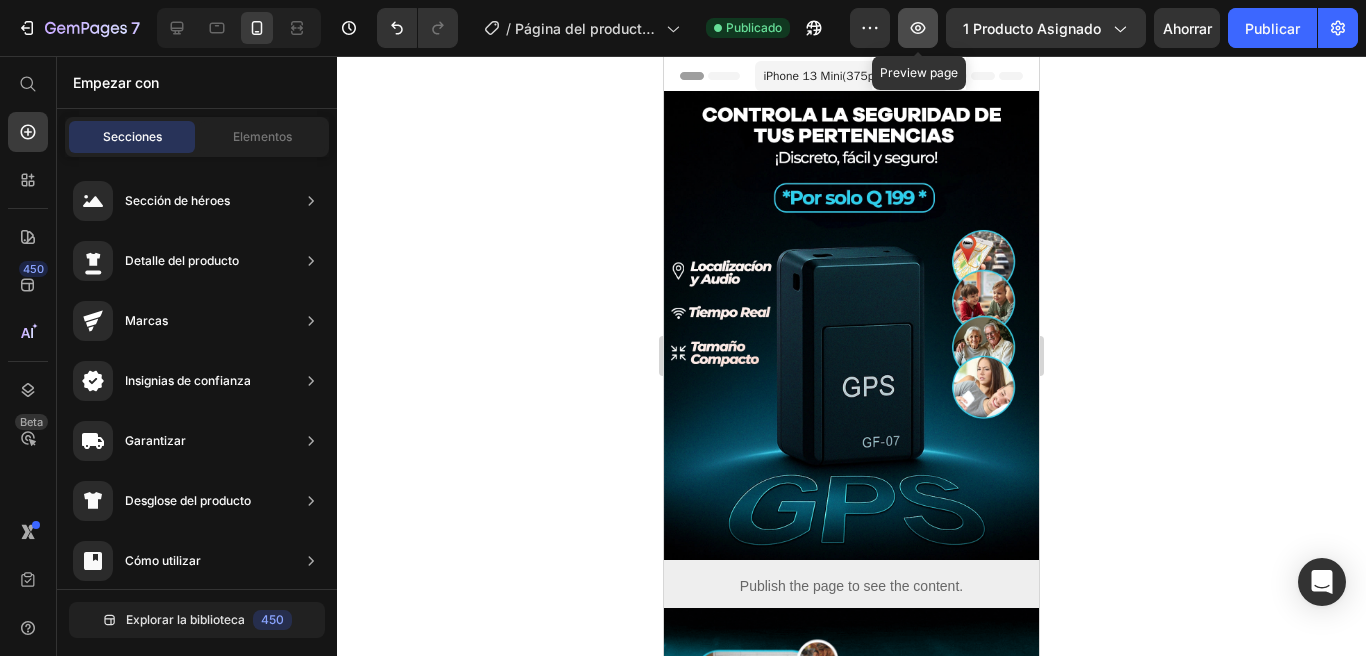 click 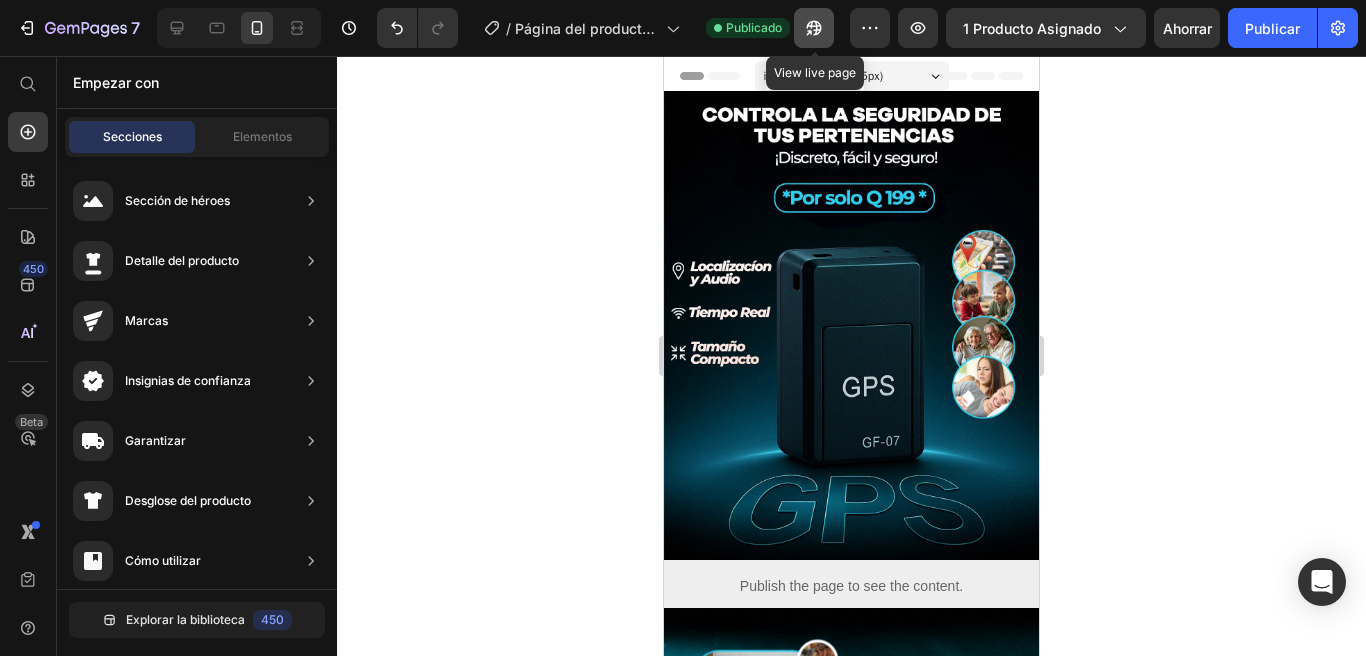 click 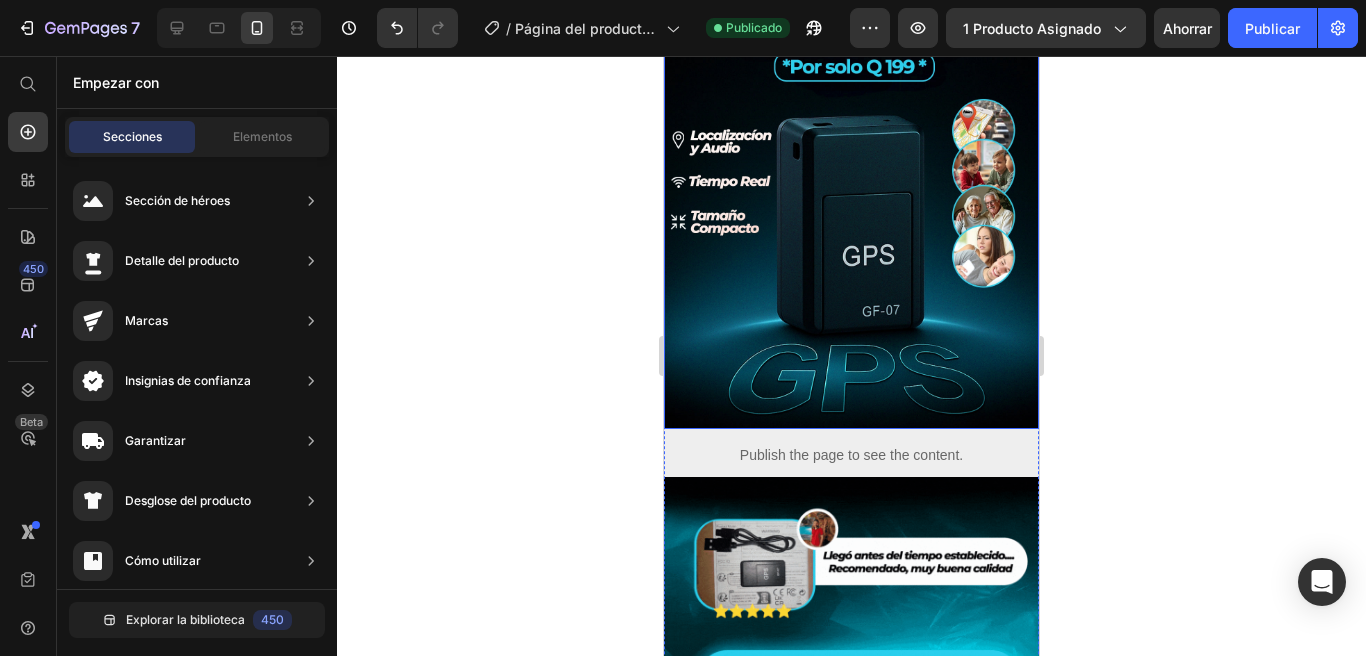 scroll, scrollTop: 136, scrollLeft: 0, axis: vertical 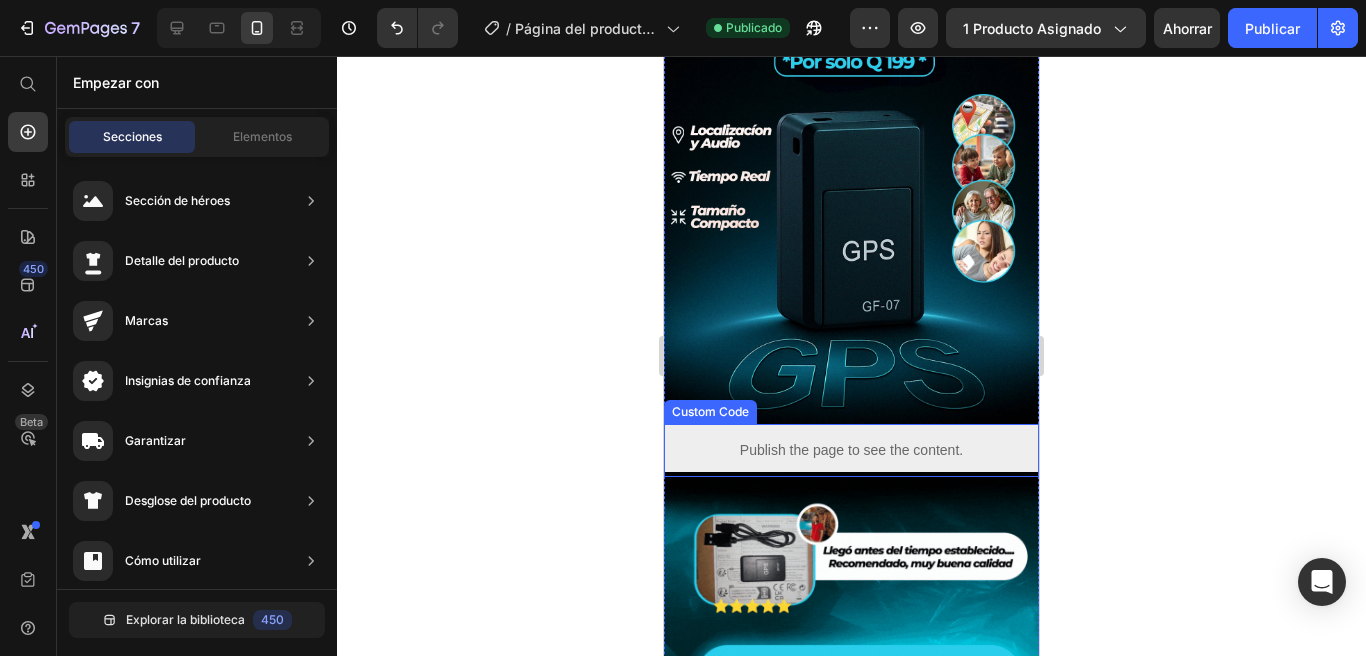 click on "Publish the page to see the content." at bounding box center (851, 450) 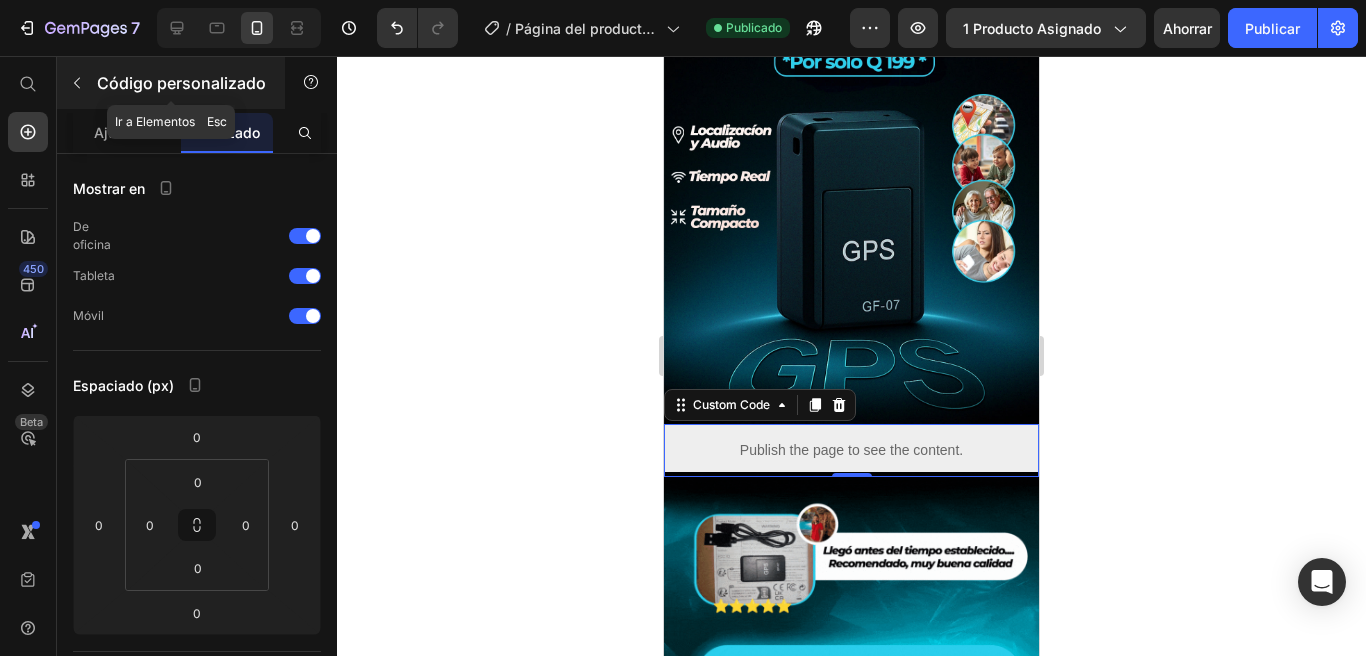 click 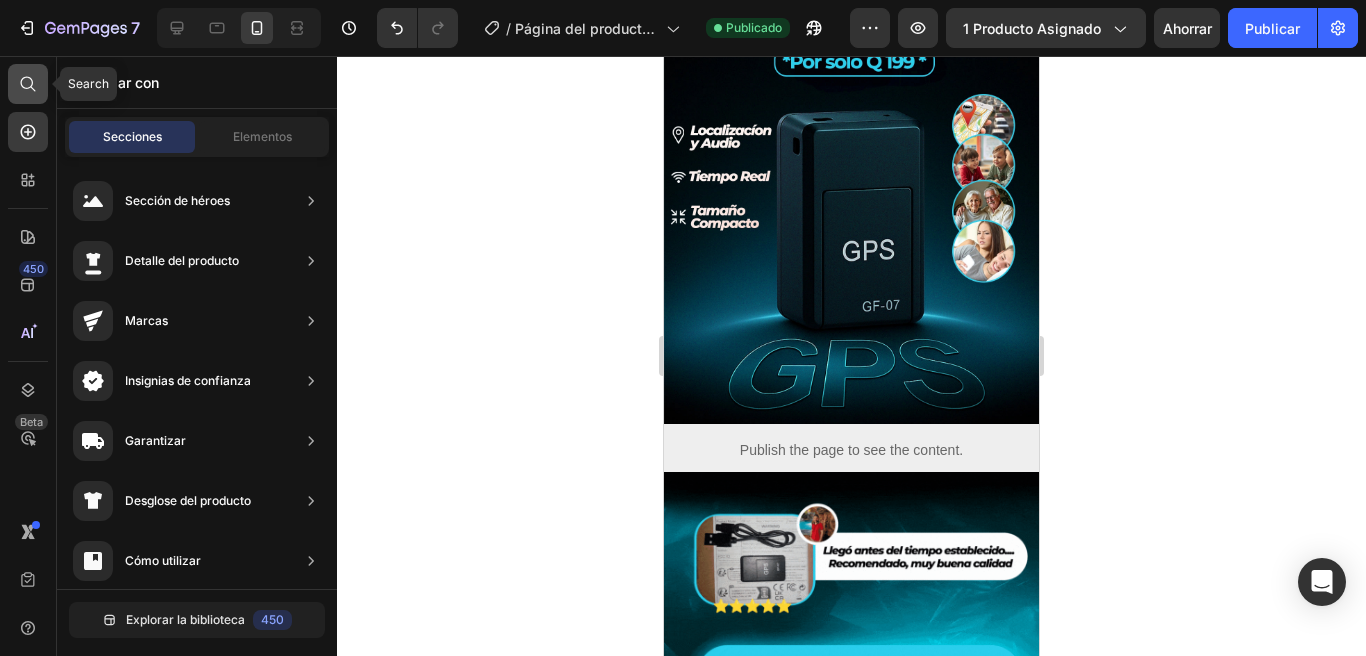 click 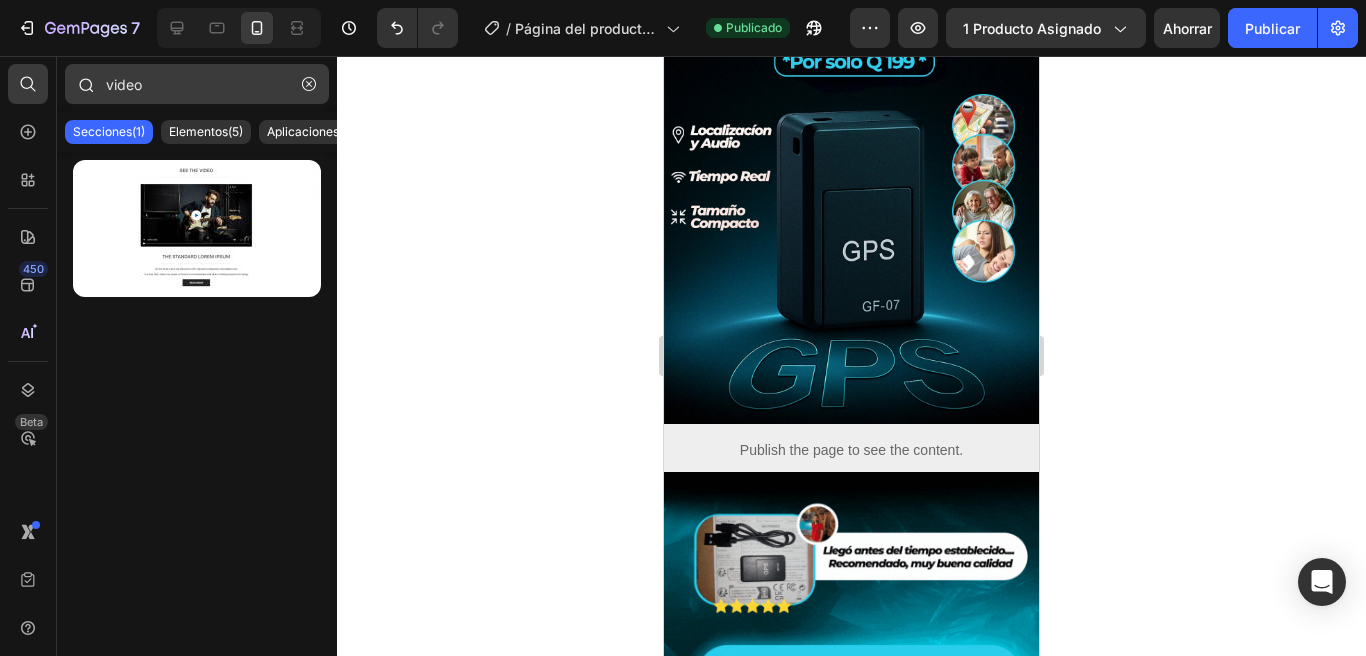 click on "video" at bounding box center (197, 84) 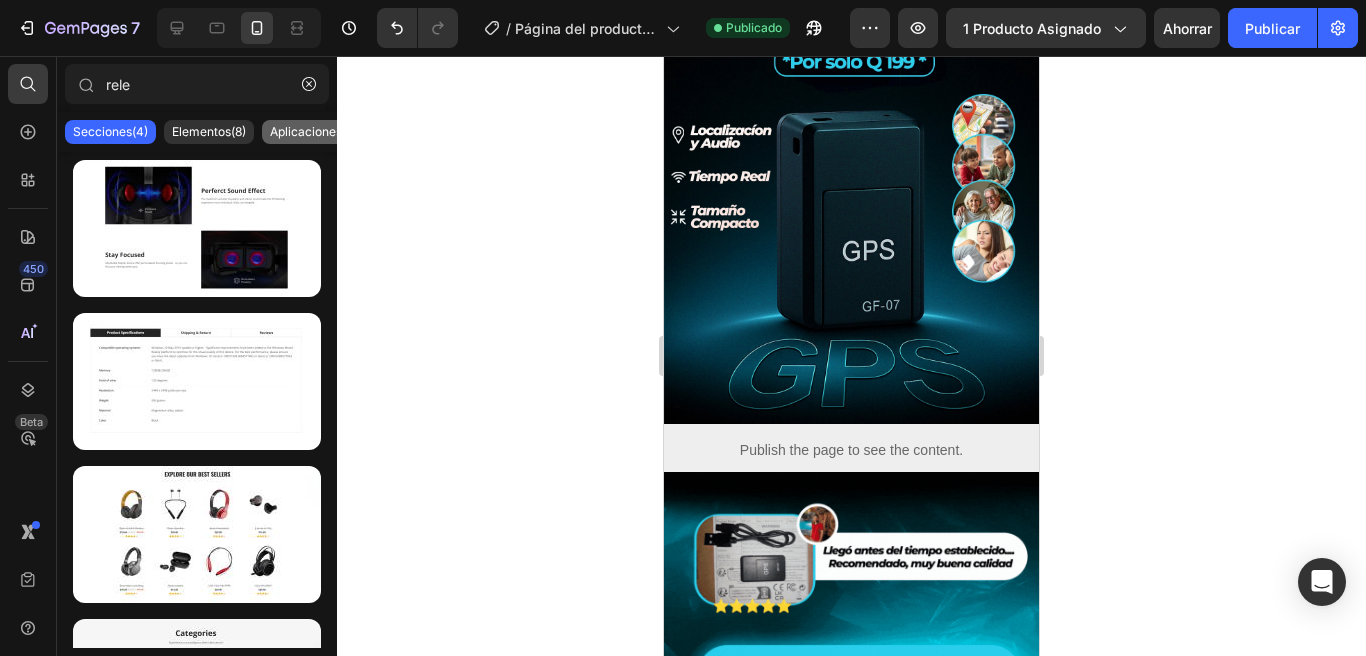 type on "rele" 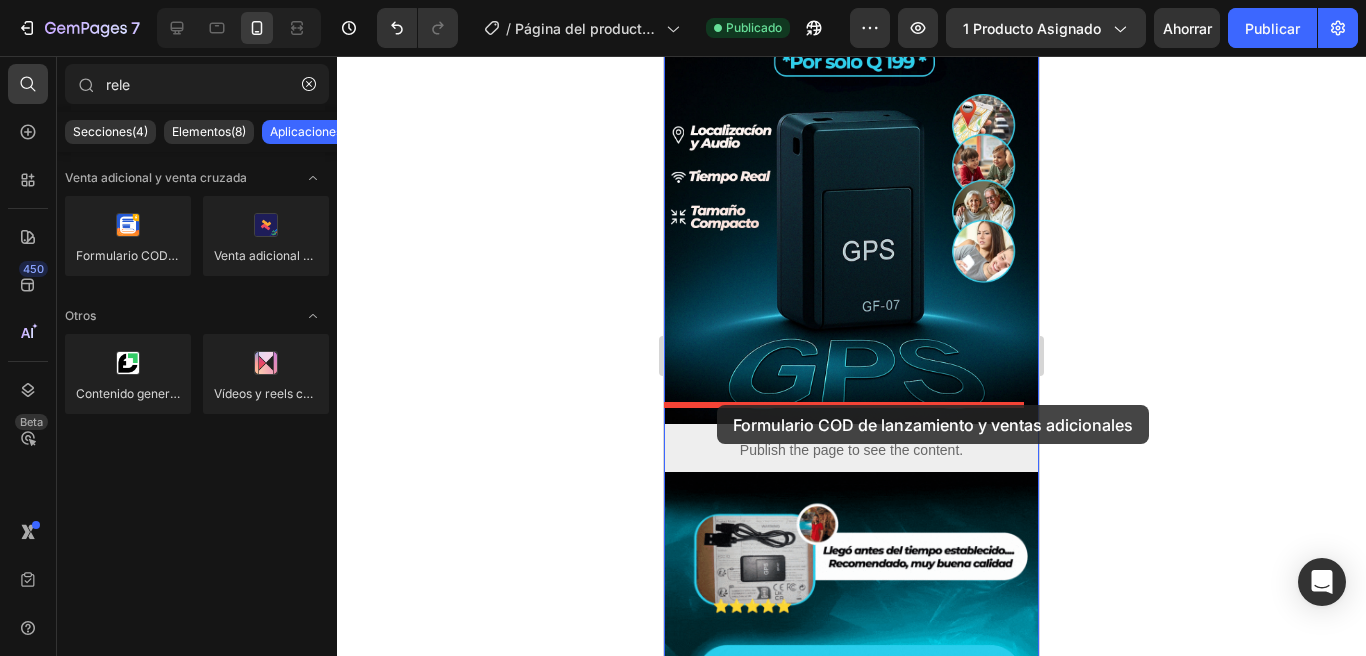 drag, startPoint x: 789, startPoint y: 292, endPoint x: 717, endPoint y: 404, distance: 133.14653 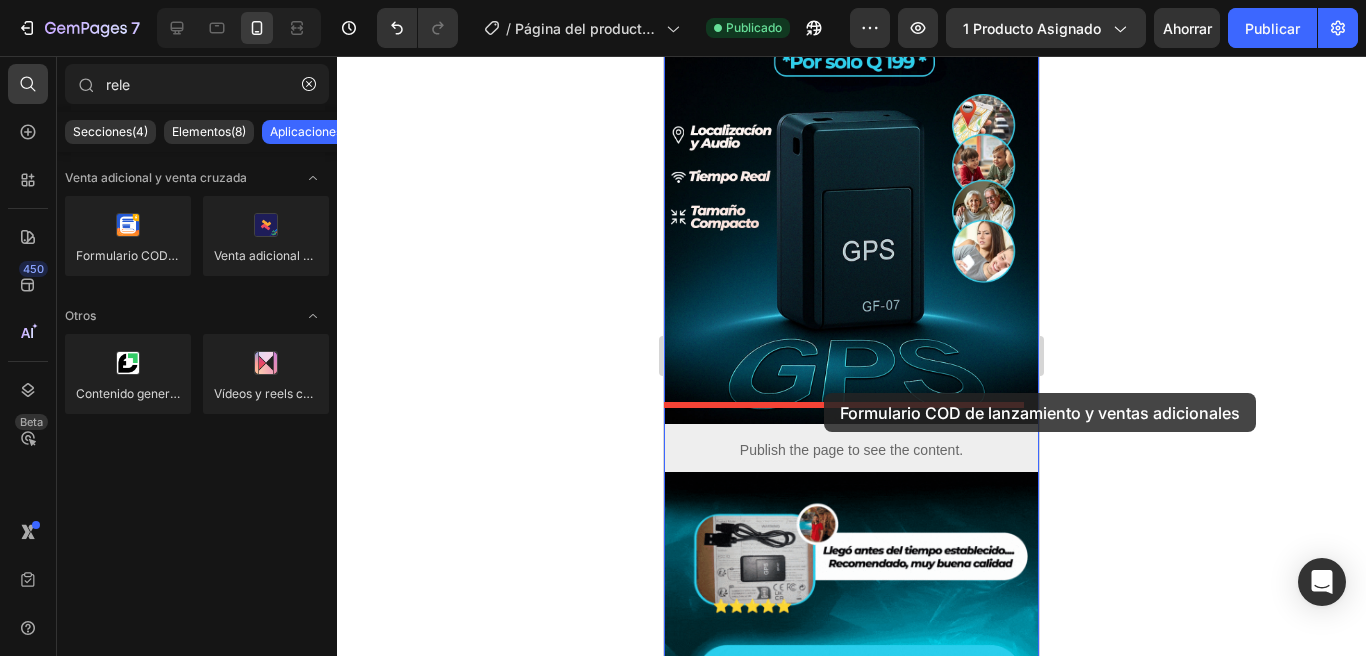 drag, startPoint x: 810, startPoint y: 304, endPoint x: 822, endPoint y: 393, distance: 89.80534 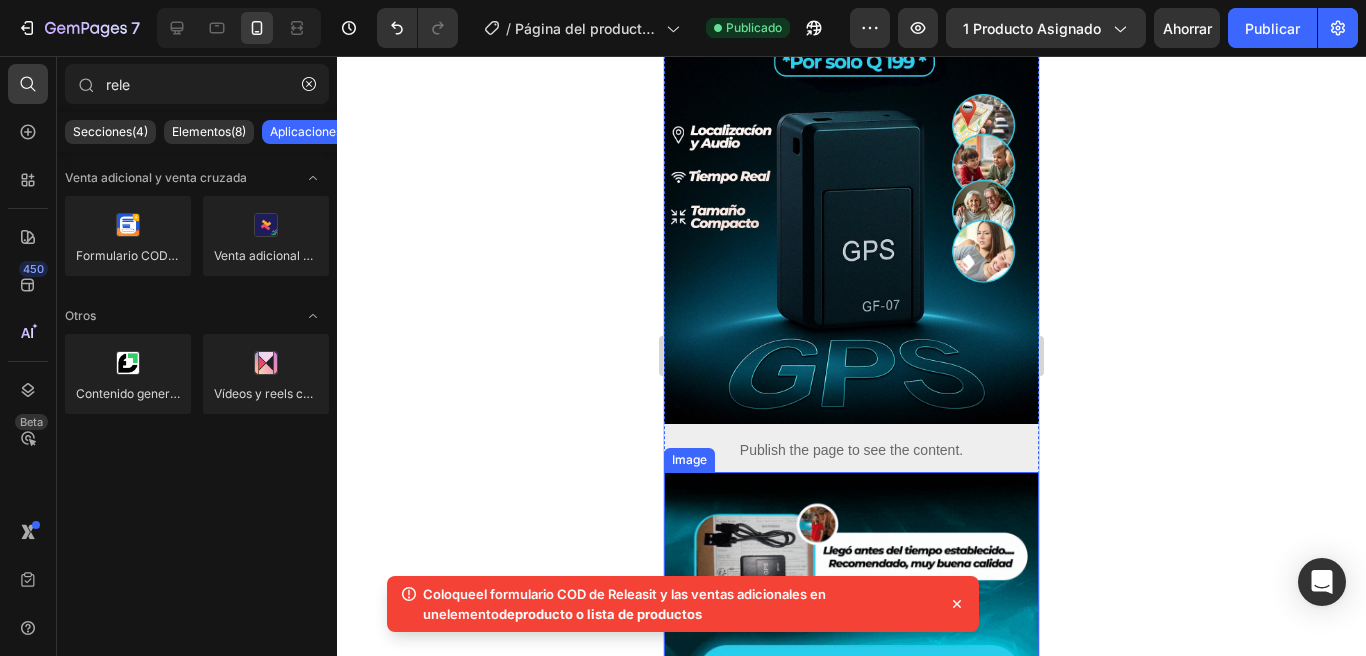 click 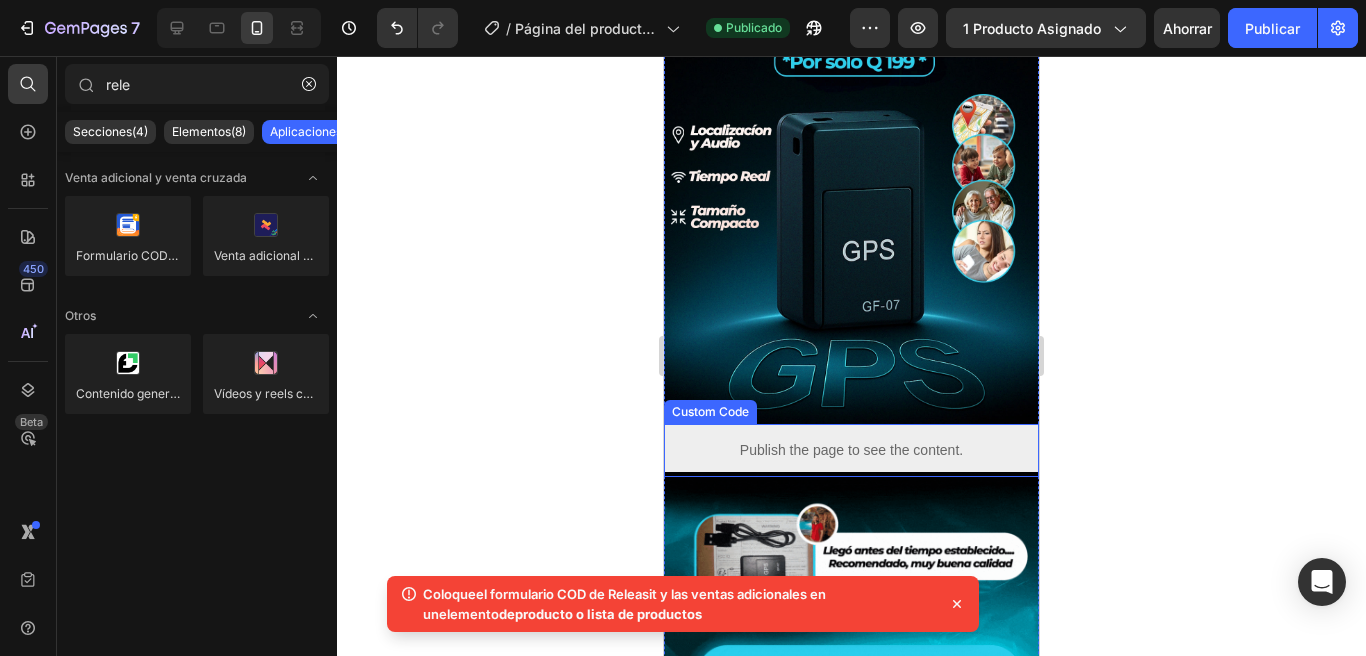 click on "Publish the page to see the content." at bounding box center [851, 450] 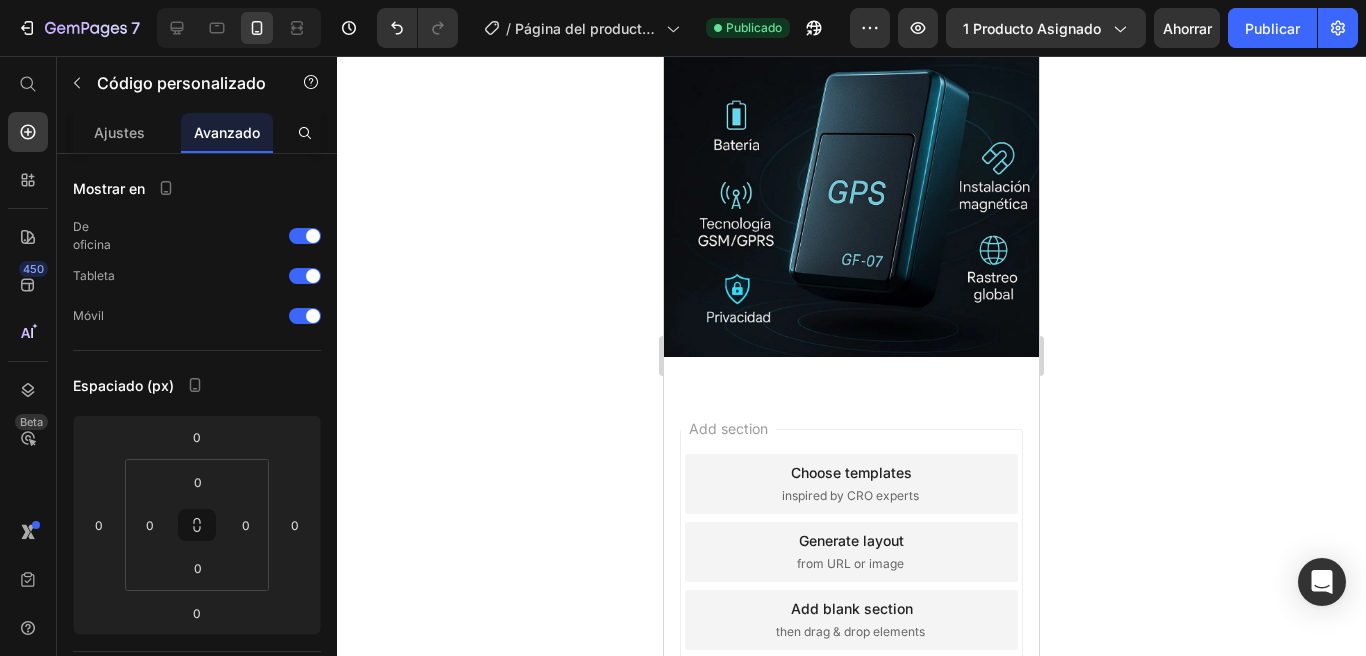 scroll, scrollTop: 1681, scrollLeft: 0, axis: vertical 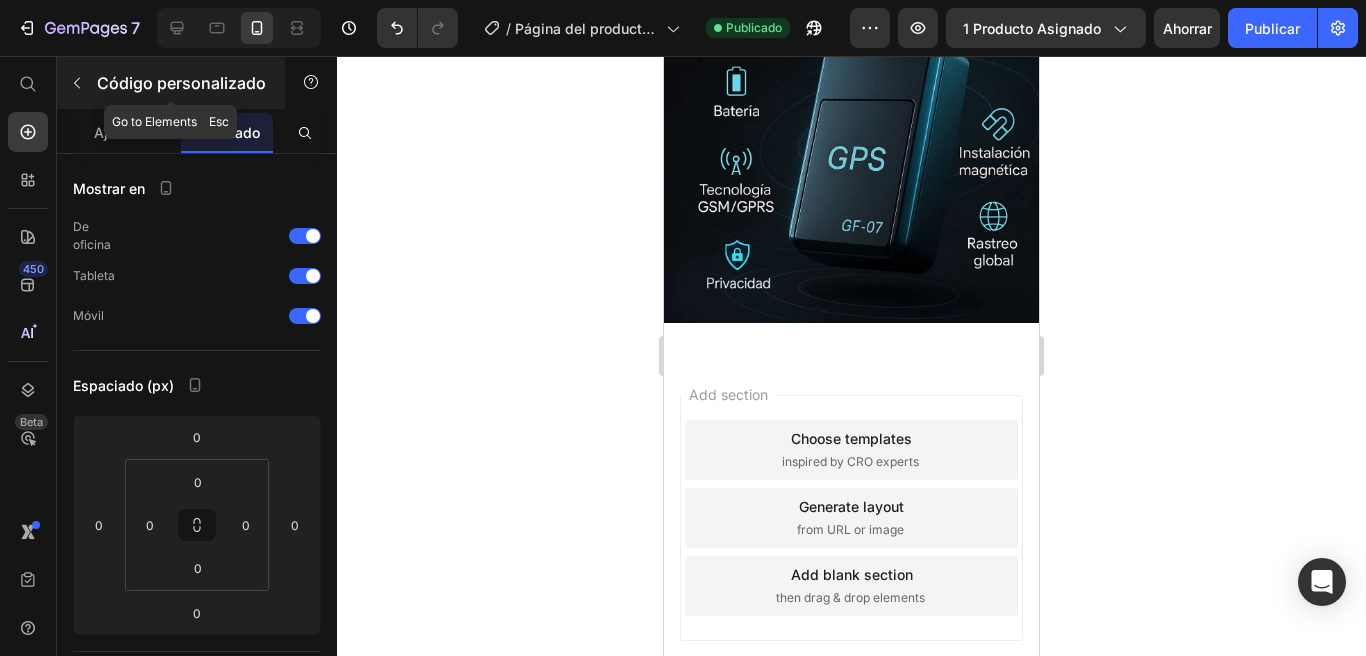 click at bounding box center [77, 83] 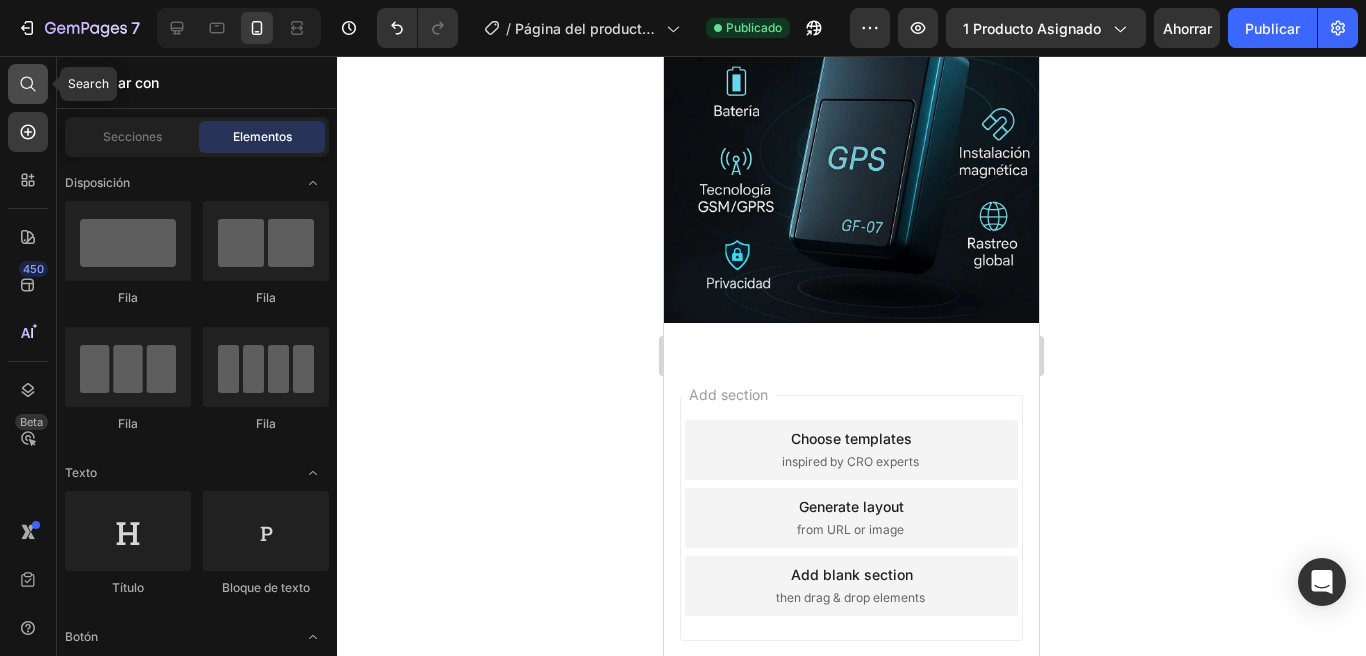 click 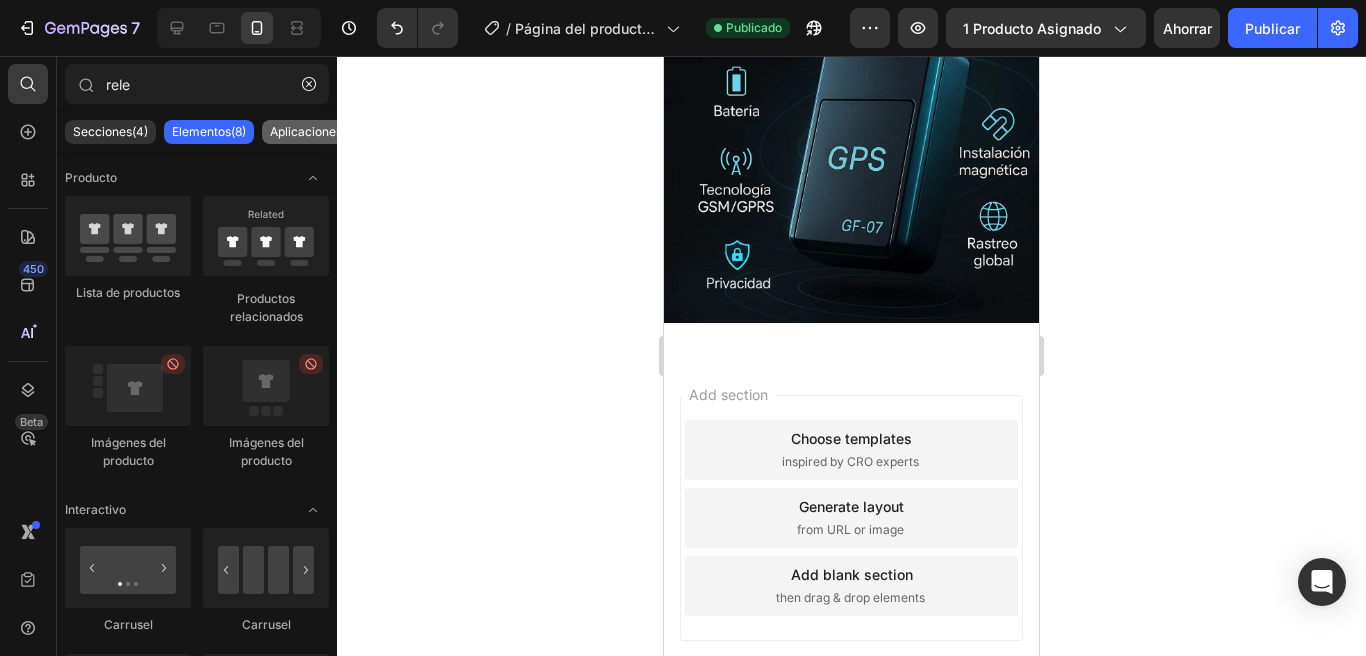 click on "Aplicaciones(4)" 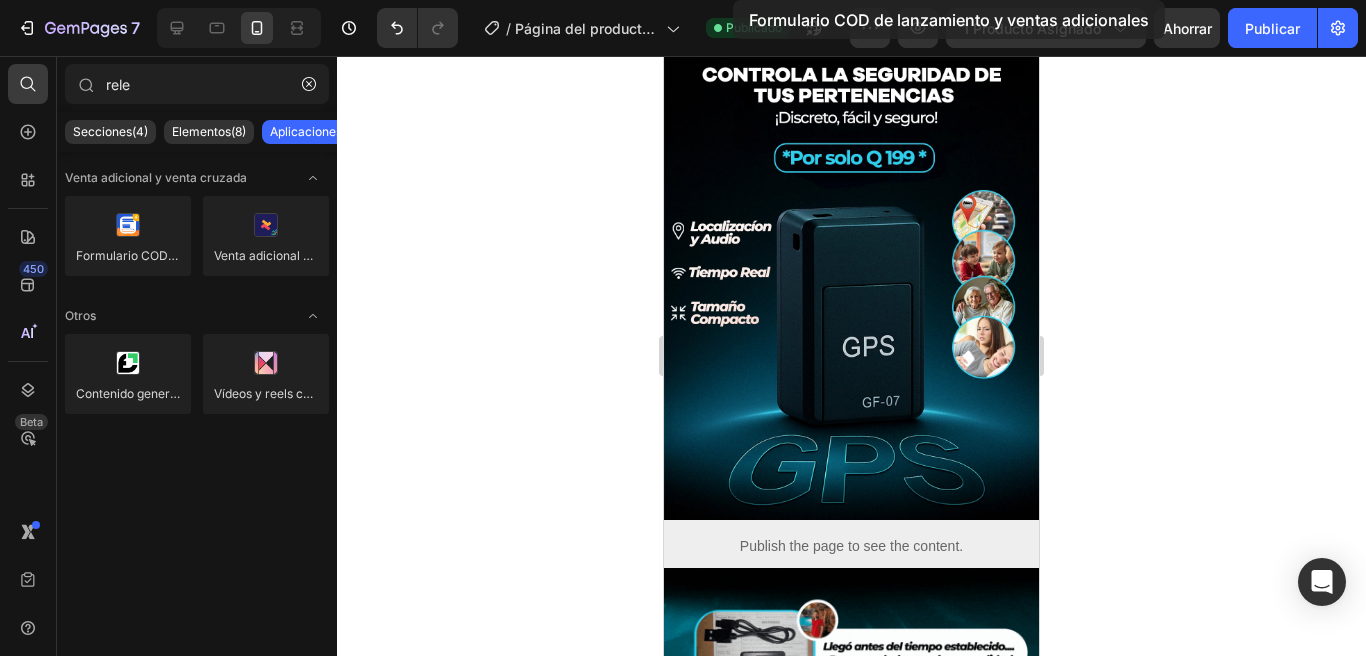 scroll, scrollTop: 0, scrollLeft: 0, axis: both 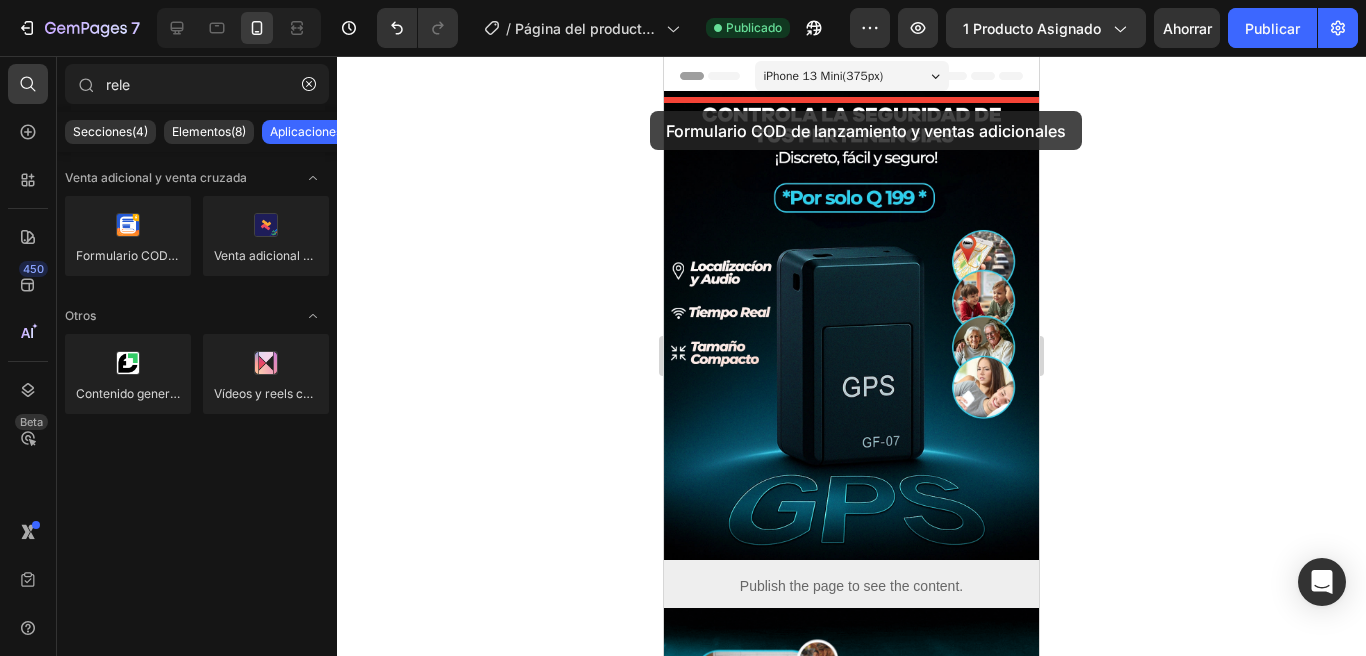 drag, startPoint x: 140, startPoint y: 237, endPoint x: 643, endPoint y: 127, distance: 514.8874 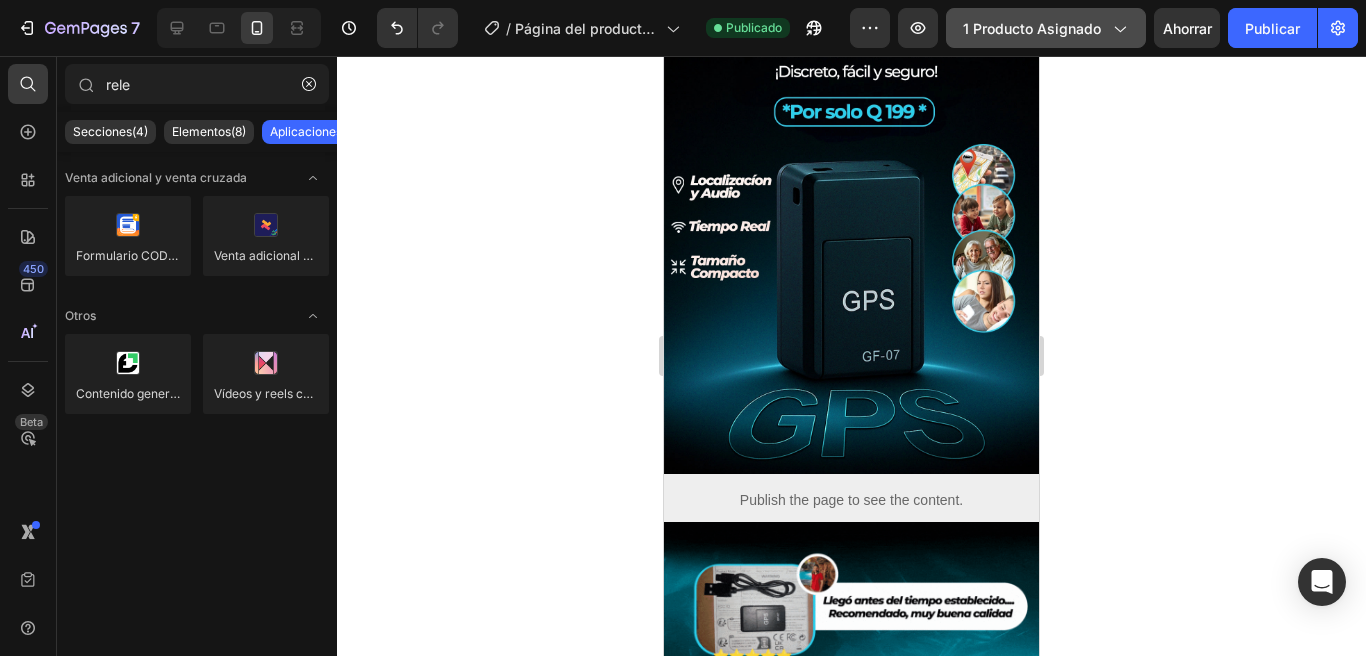 scroll, scrollTop: 0, scrollLeft: 0, axis: both 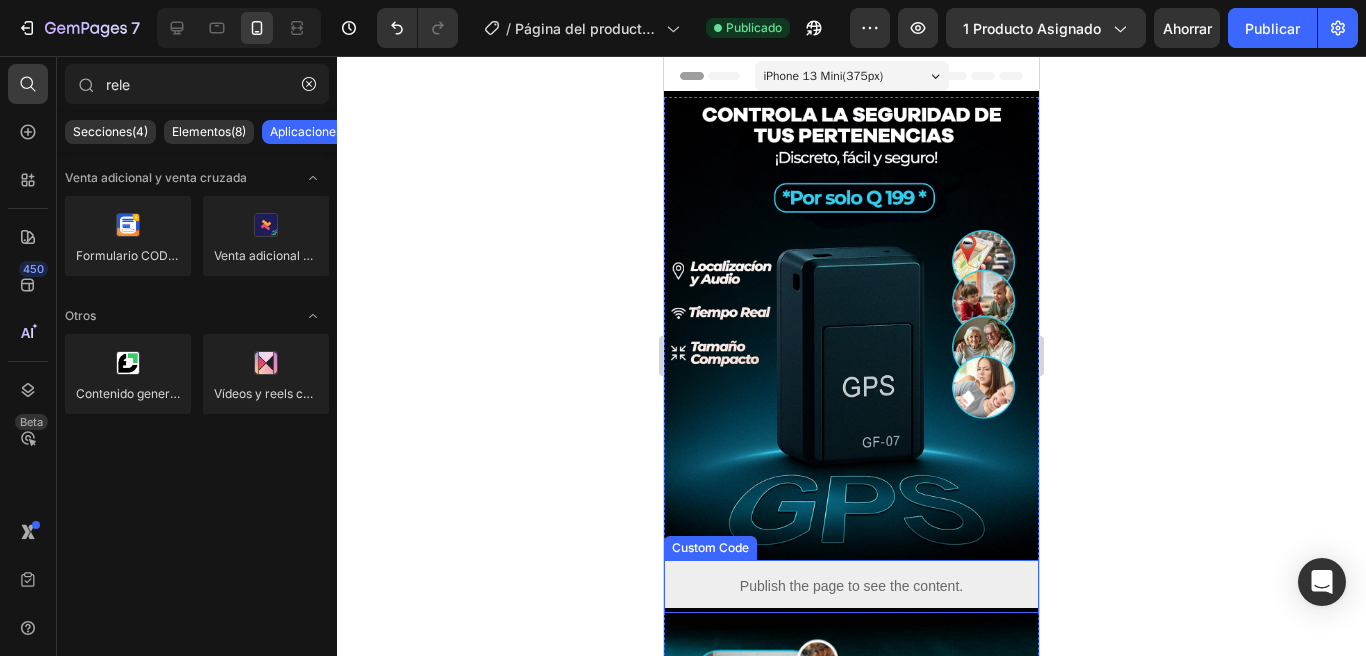 click on "Publish the page to see the content." at bounding box center [851, 586] 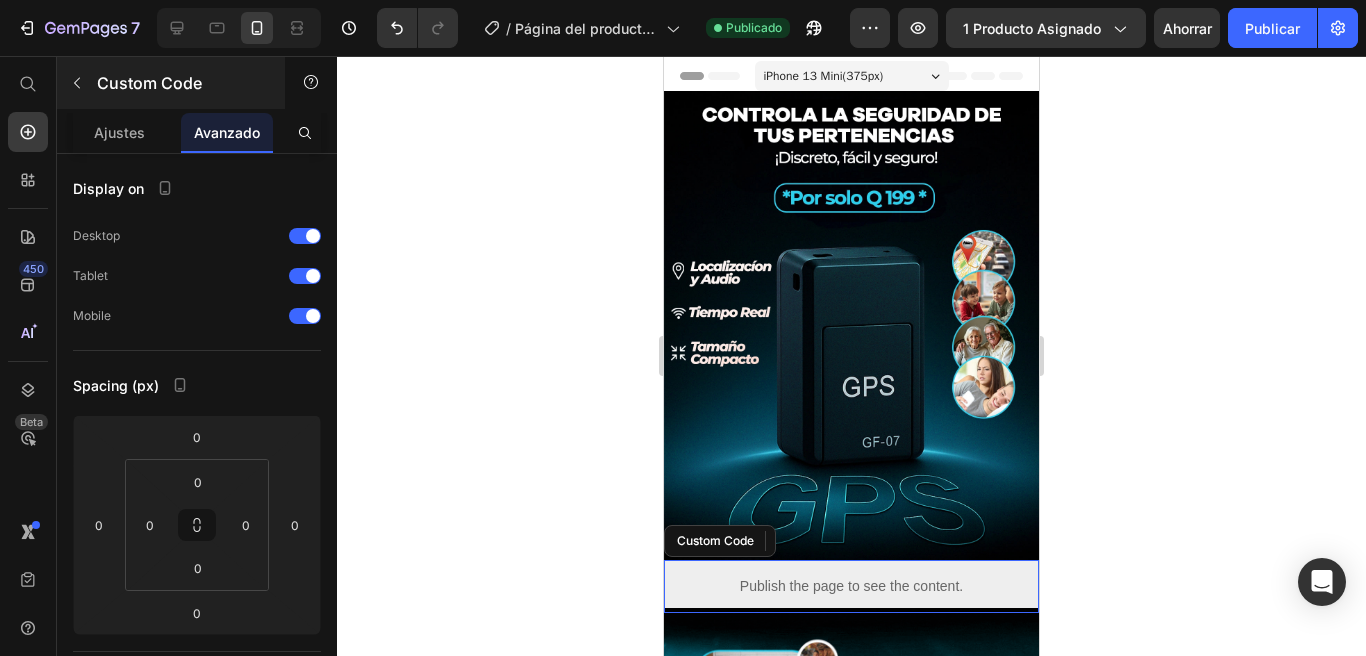 click 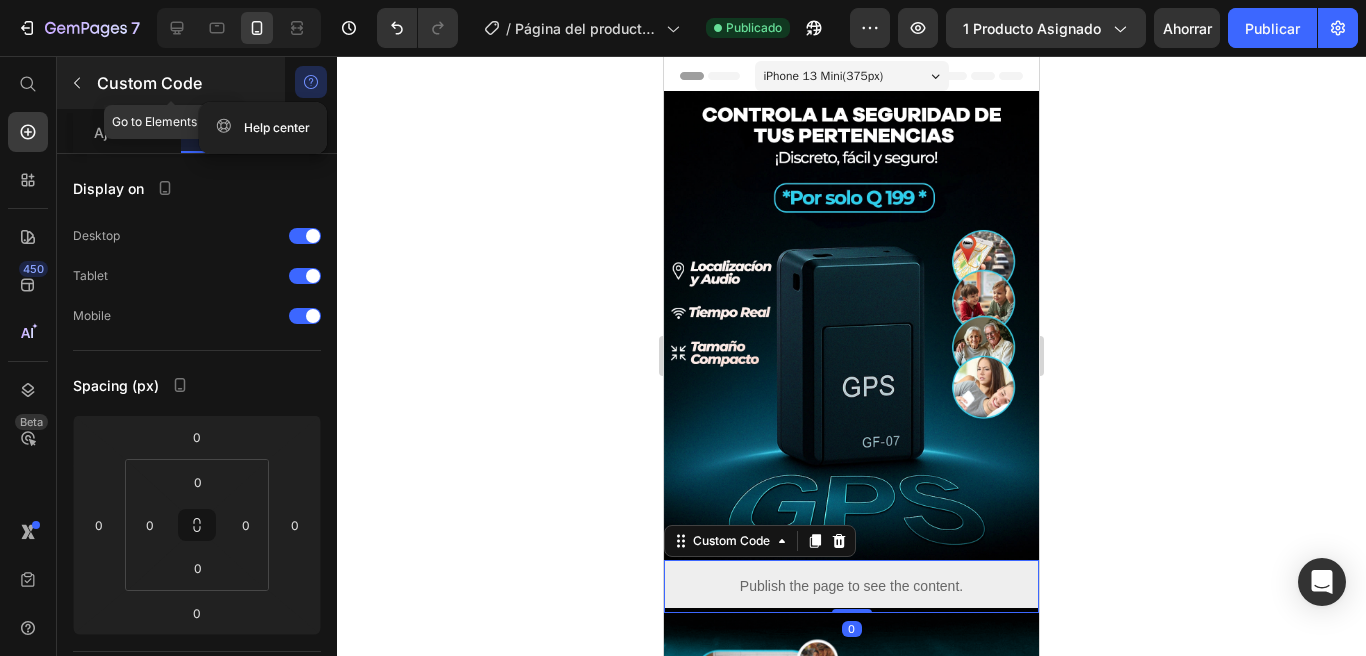 click 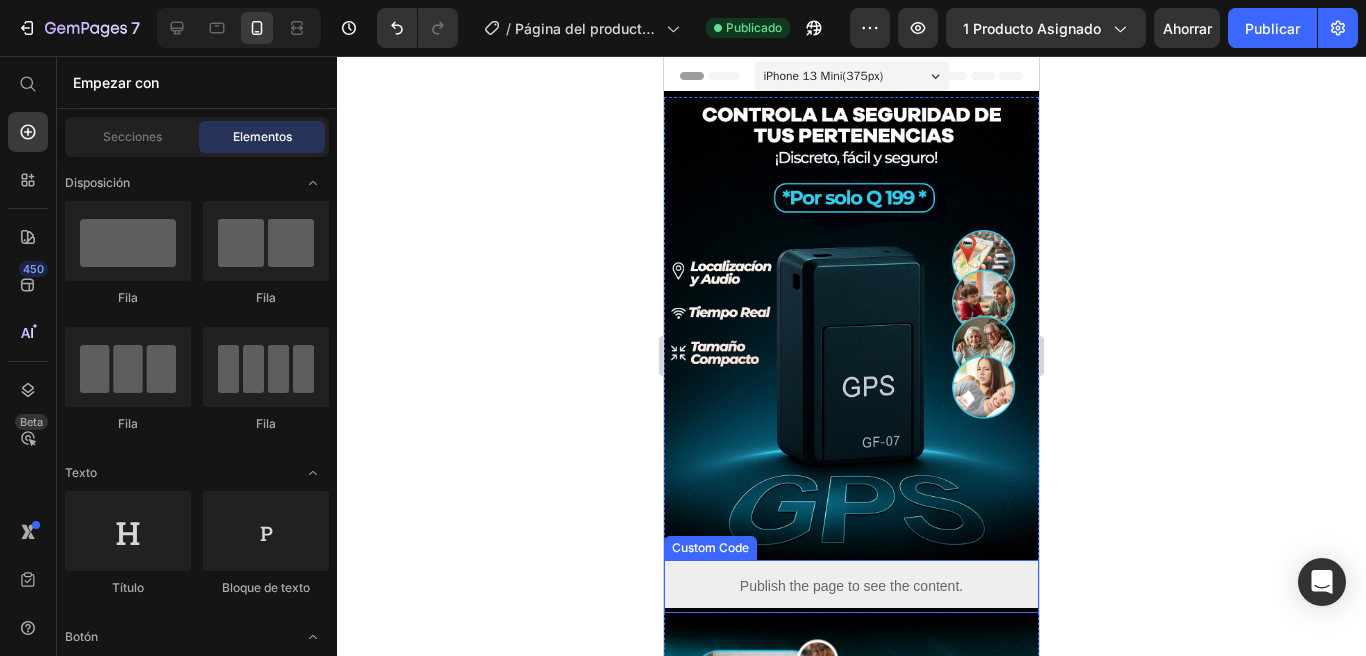 click on "Publish the page to see the content." at bounding box center (851, 586) 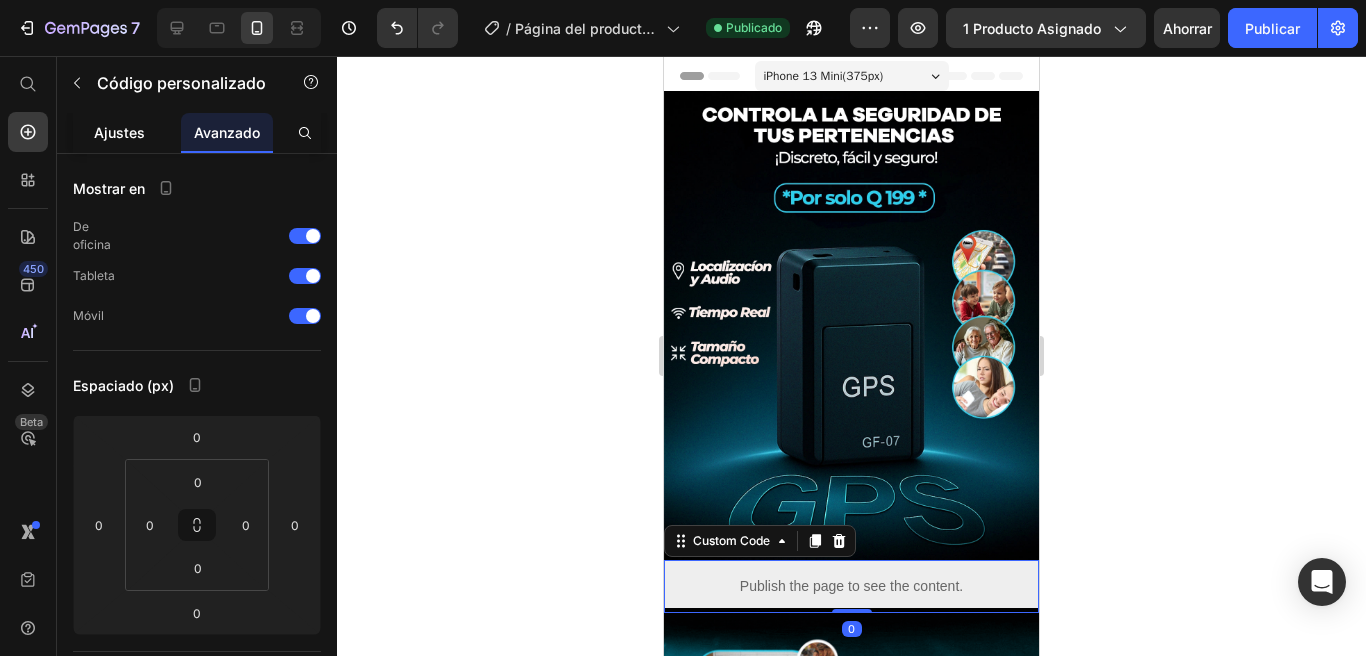 click on "Ajustes" at bounding box center (119, 132) 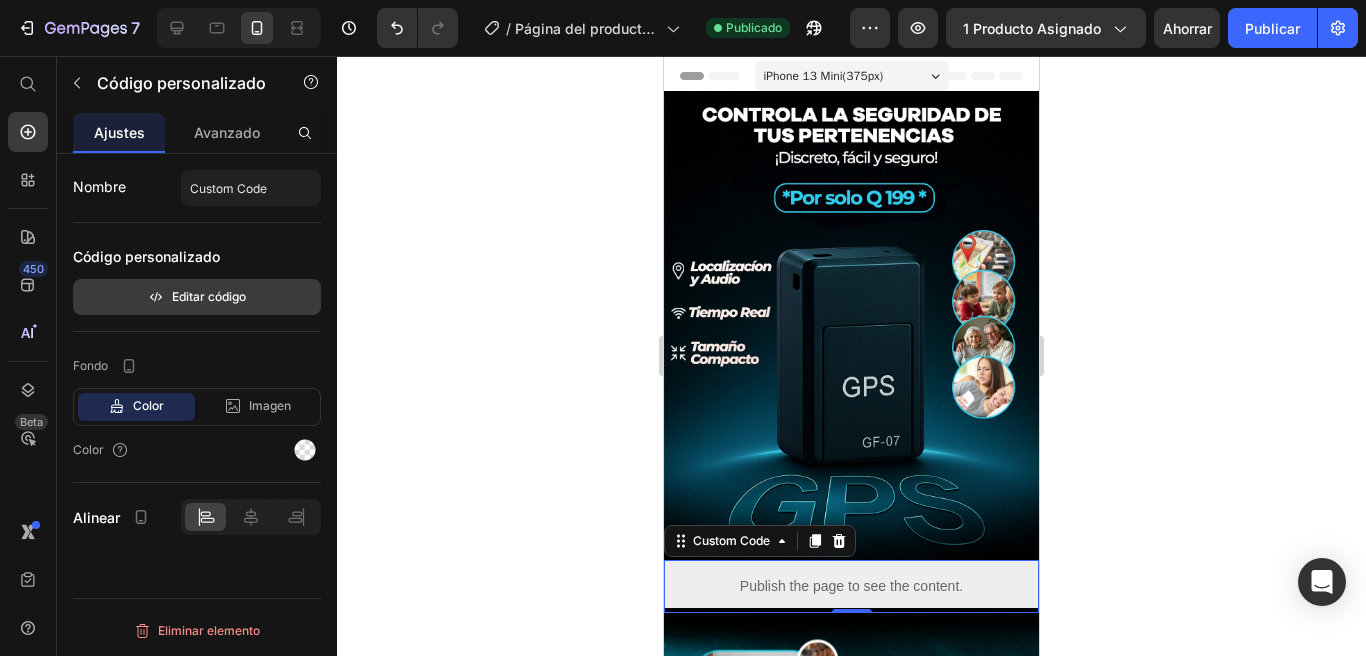 click on "Editar código" at bounding box center (209, 296) 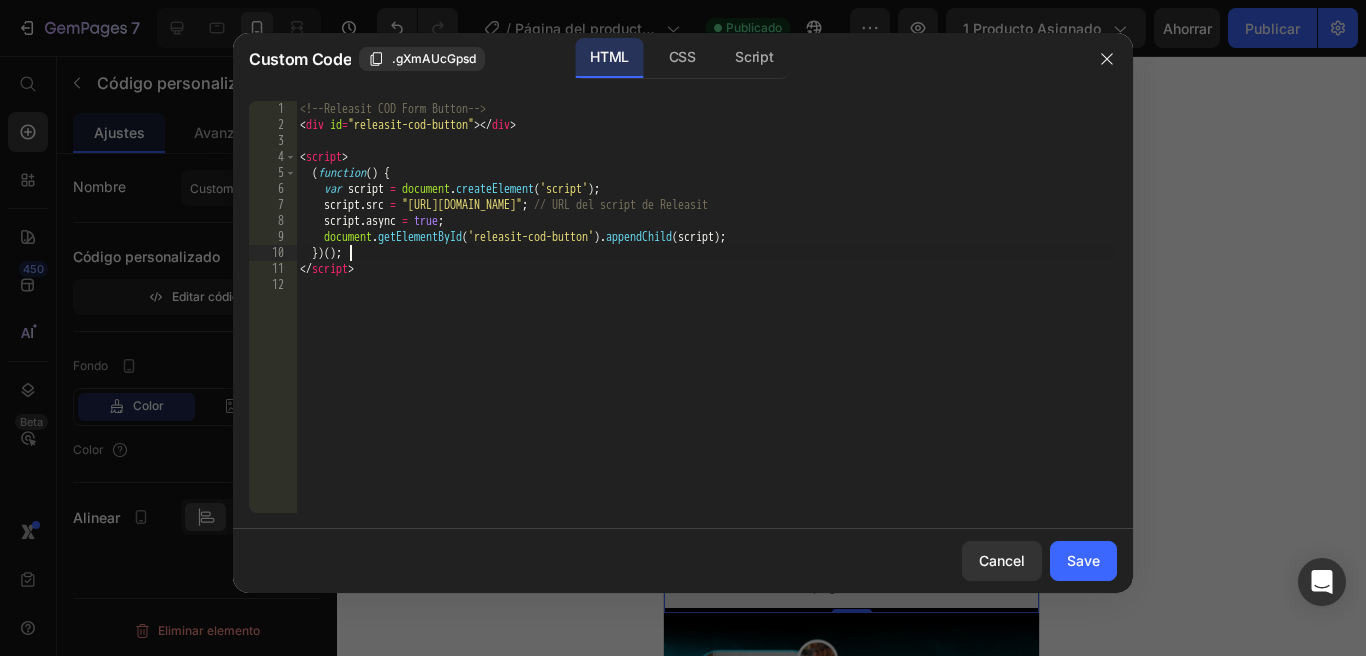 click on "<!--  Releasit COD Form Button  --> < div   id = "releasit-cod-button" > </ div > < script >    ( function ( )   {      var   script   =   document . createElement ( 'script' ) ;      script . src   =   "https://cod.releas.it/form.js" ;   // URL del script de Releasit      script . async   =   true ;      document . getElementById ( 'releasit-cod-button' ) . appendChild ( script ) ;    }) ( ) ; </ script >" at bounding box center [706, 323] 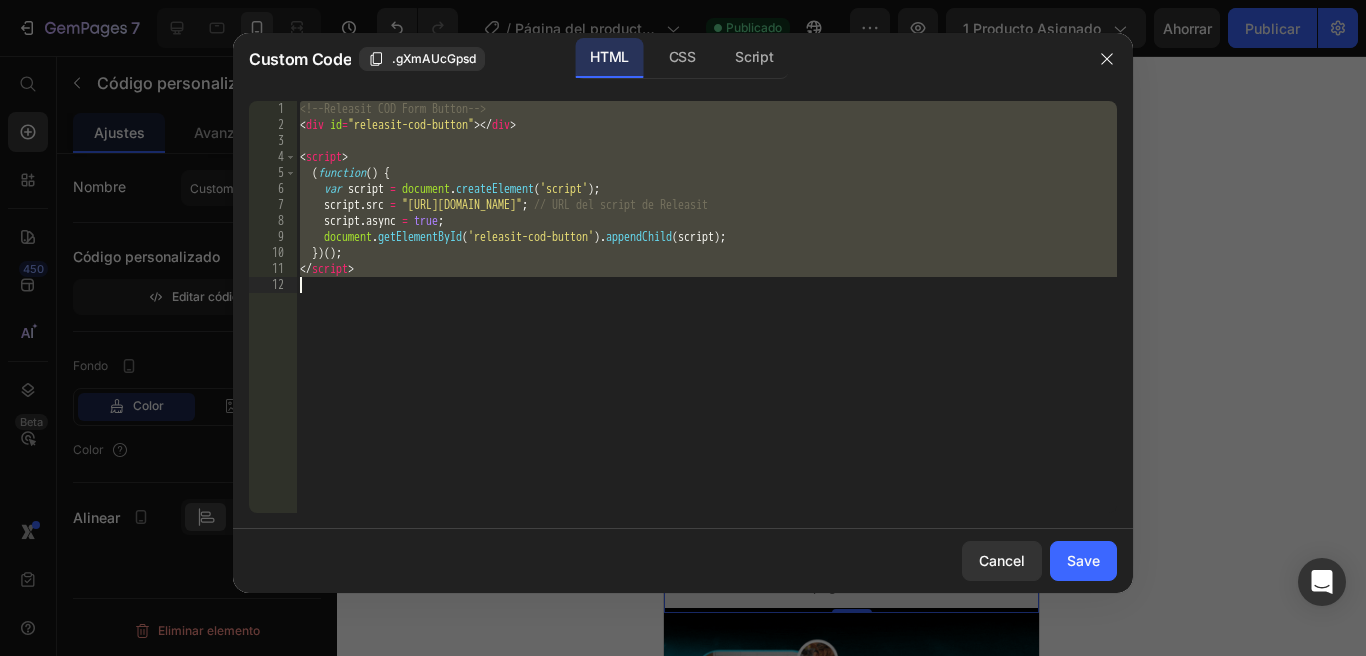 type on "</script>" 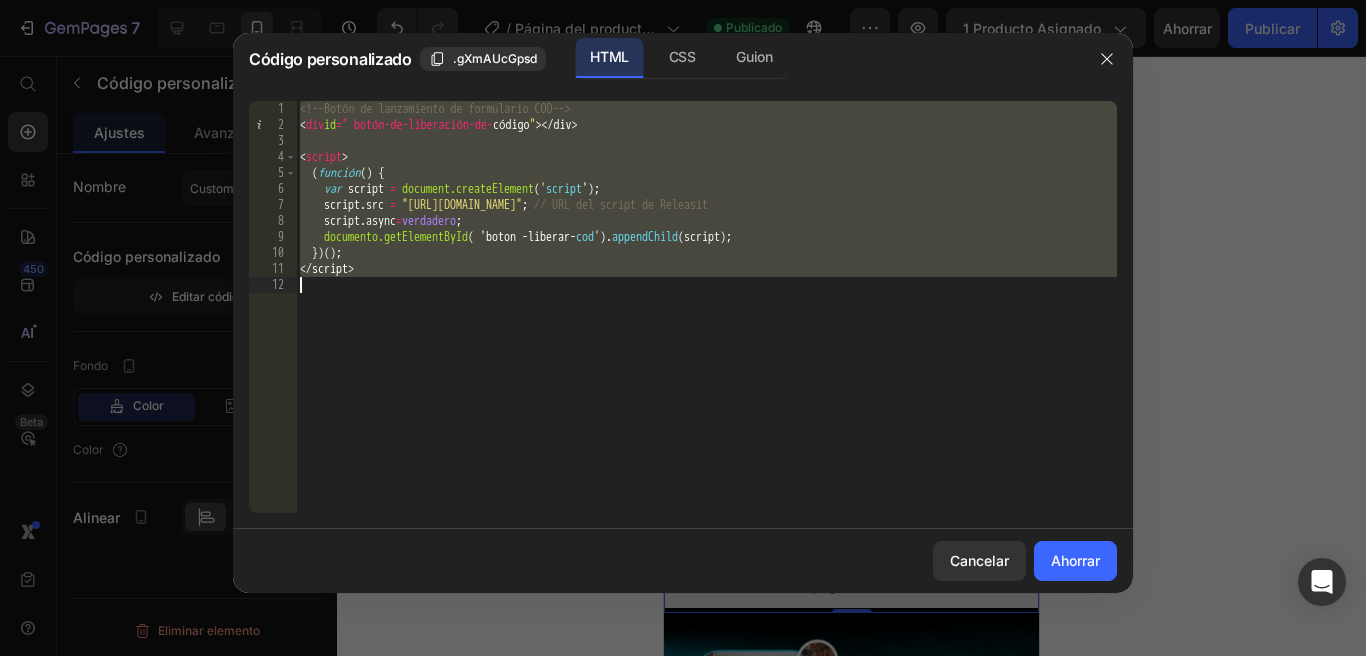 paste 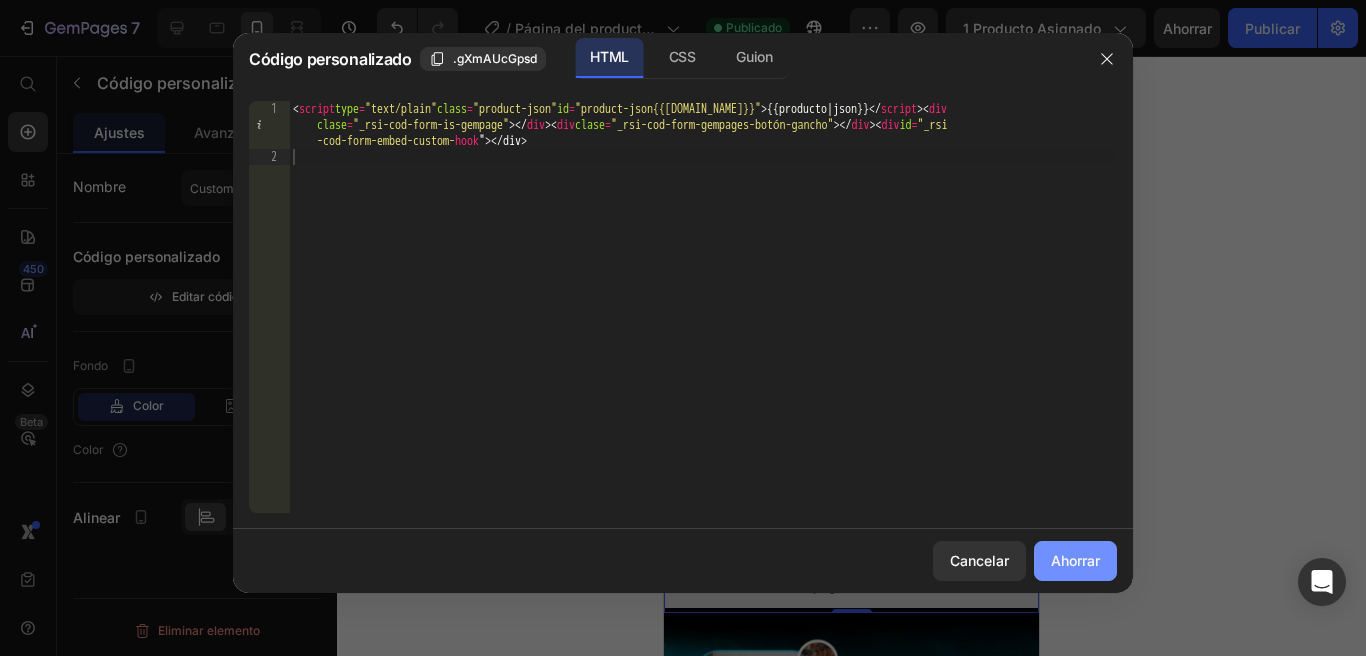 click on "Ahorrar" at bounding box center [1075, 560] 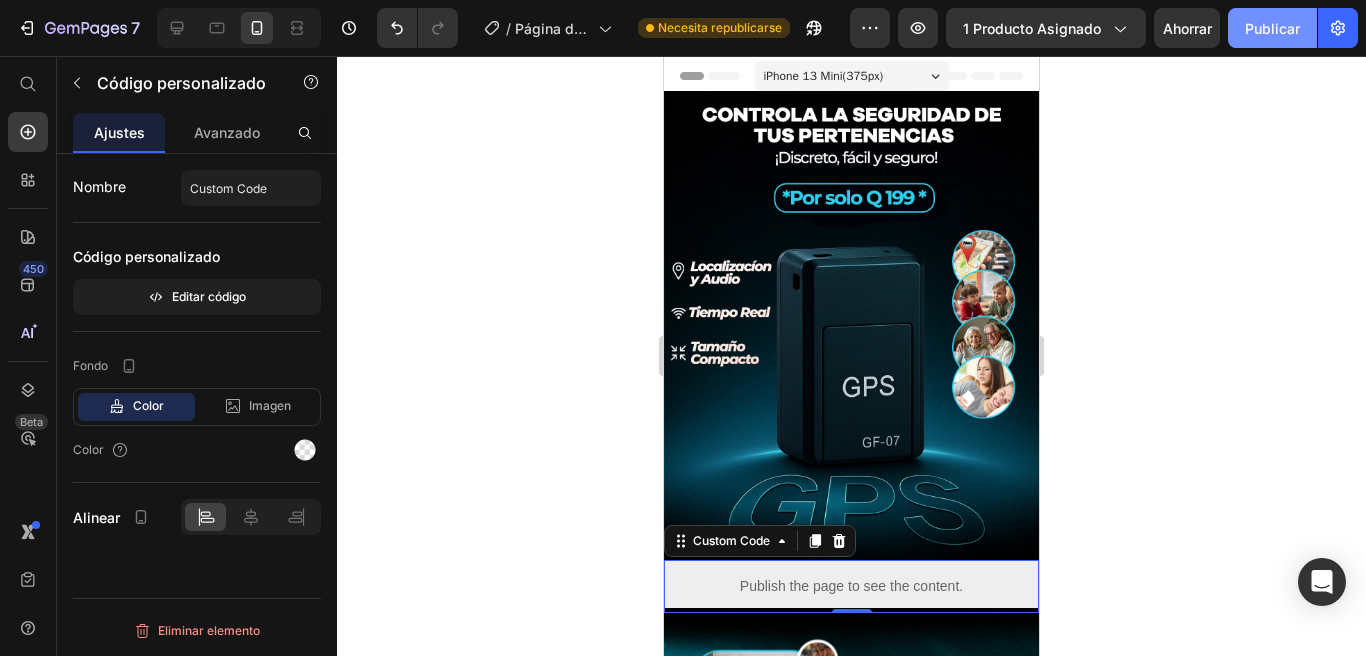 click on "Publicar" at bounding box center [1272, 28] 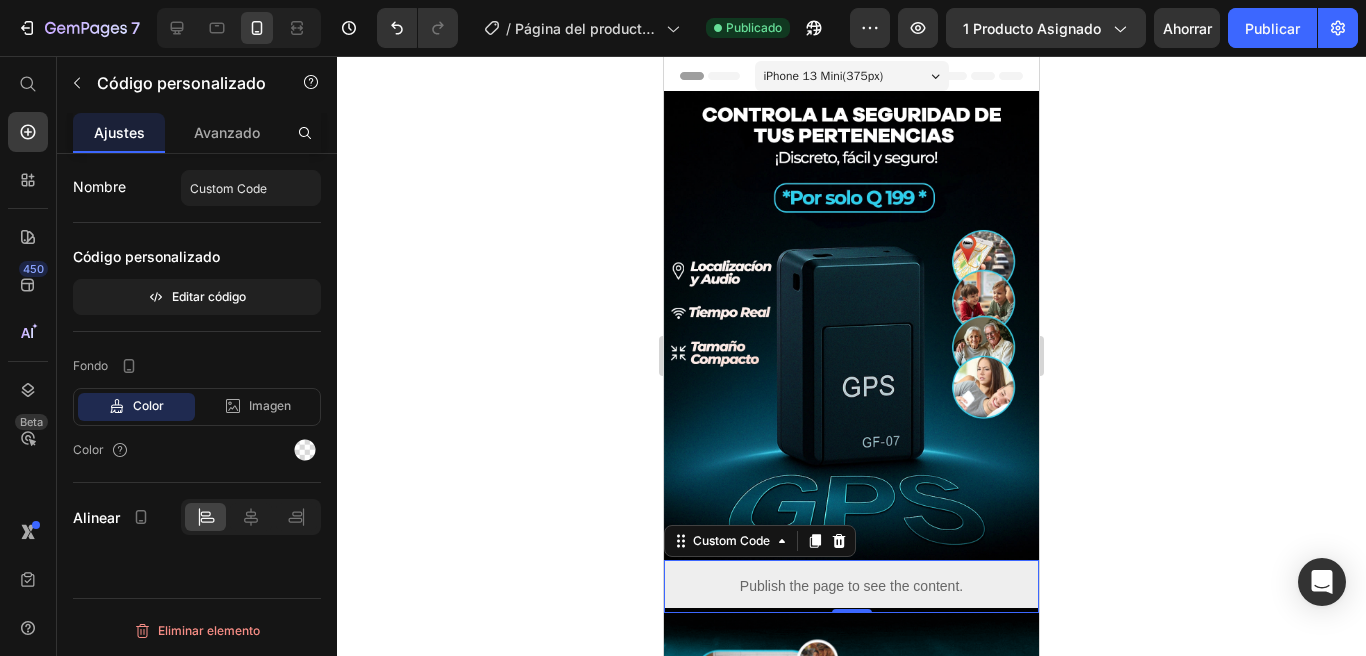 click on "Publish the page to see the content." at bounding box center [851, 586] 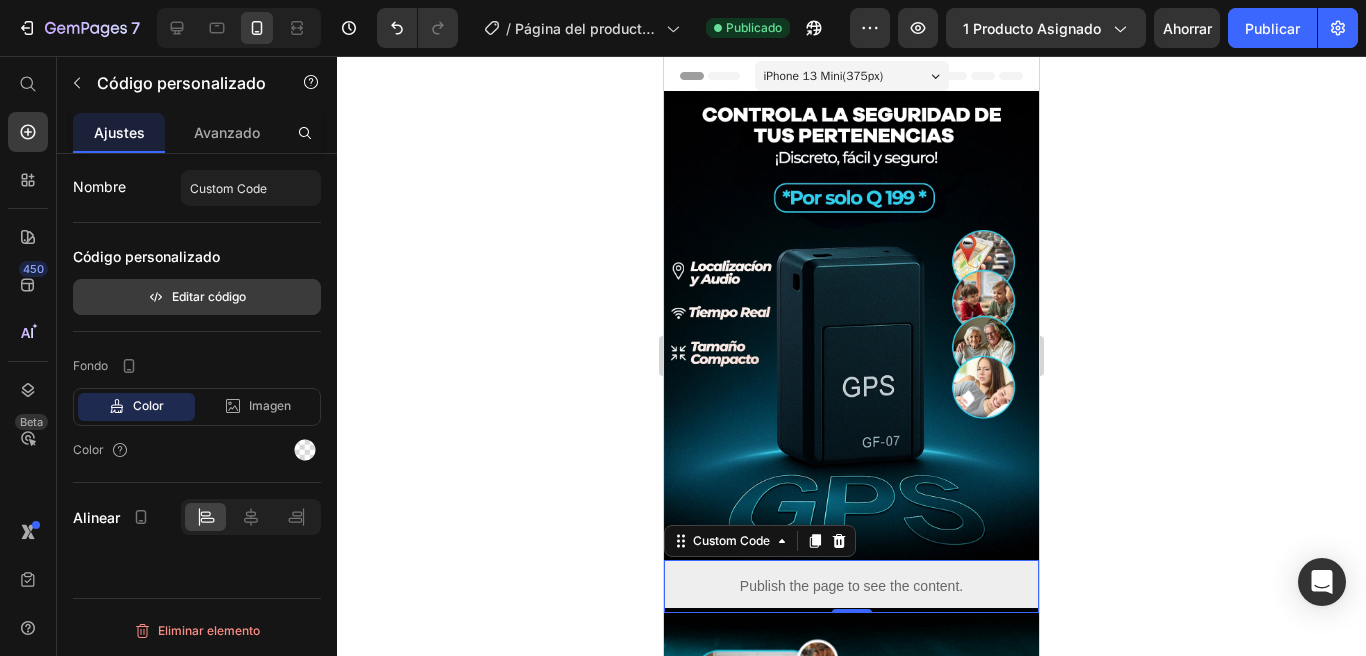 click on "Editar código" 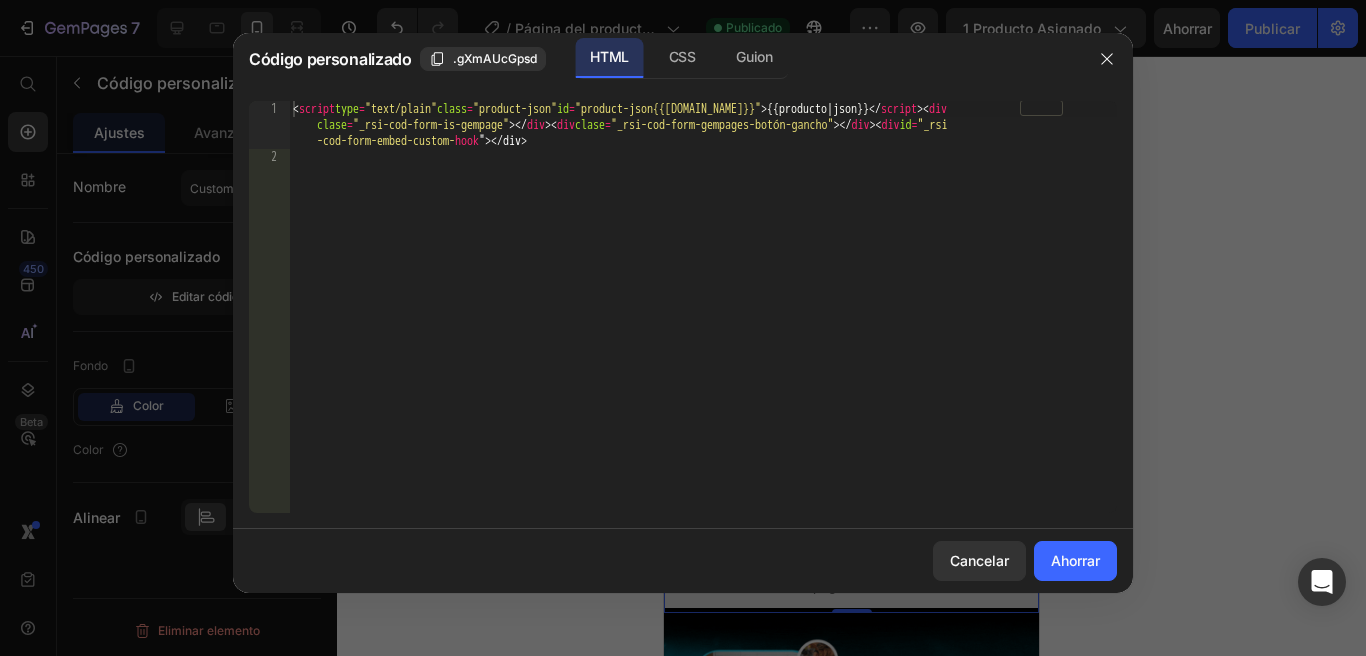 click on "<  script  type  =  "text/plain"  class  =  "product-json"  id  =  "product-json{{producto.id}}"  >  {{  producto  |  json  }}  </  script  >  <  div                    clase  =  "_rsi-cod-form-is-gempage"  >  </  div  >  <  div  clase  =  "_rsi-cod-form-gempages-botón-gancho"  >  </  div  >  <  div  id  =  "_rsi              -cod-form-embed-custom-  hook  "  >  </div>" at bounding box center [703, 339] 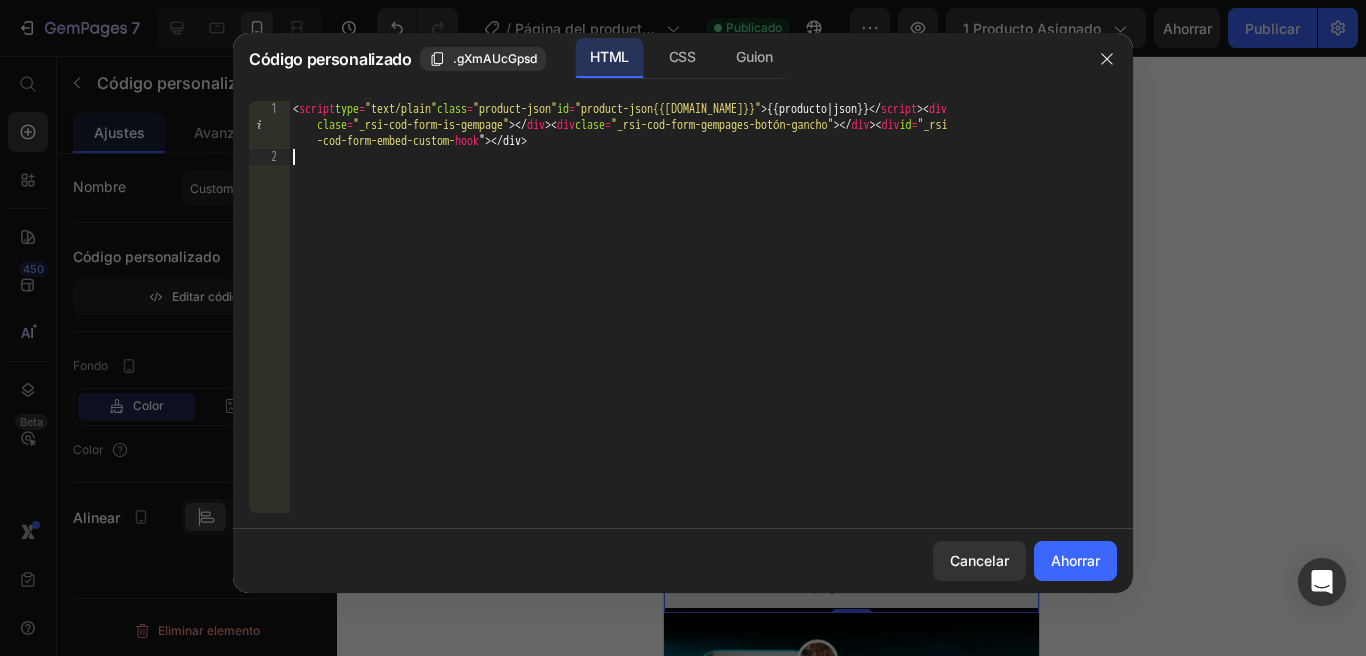 type on "<script type="text/plain" class="product-json" id="product-json{{product.id}}">{{ product | json }}</script> <div class="_rsi-cod-form-is-gempage"></div> <div class="_rsi-cod-form-gempages-button-hook"></div> <div id="_rsi-cod-form-embed-custom-hook"></div>" 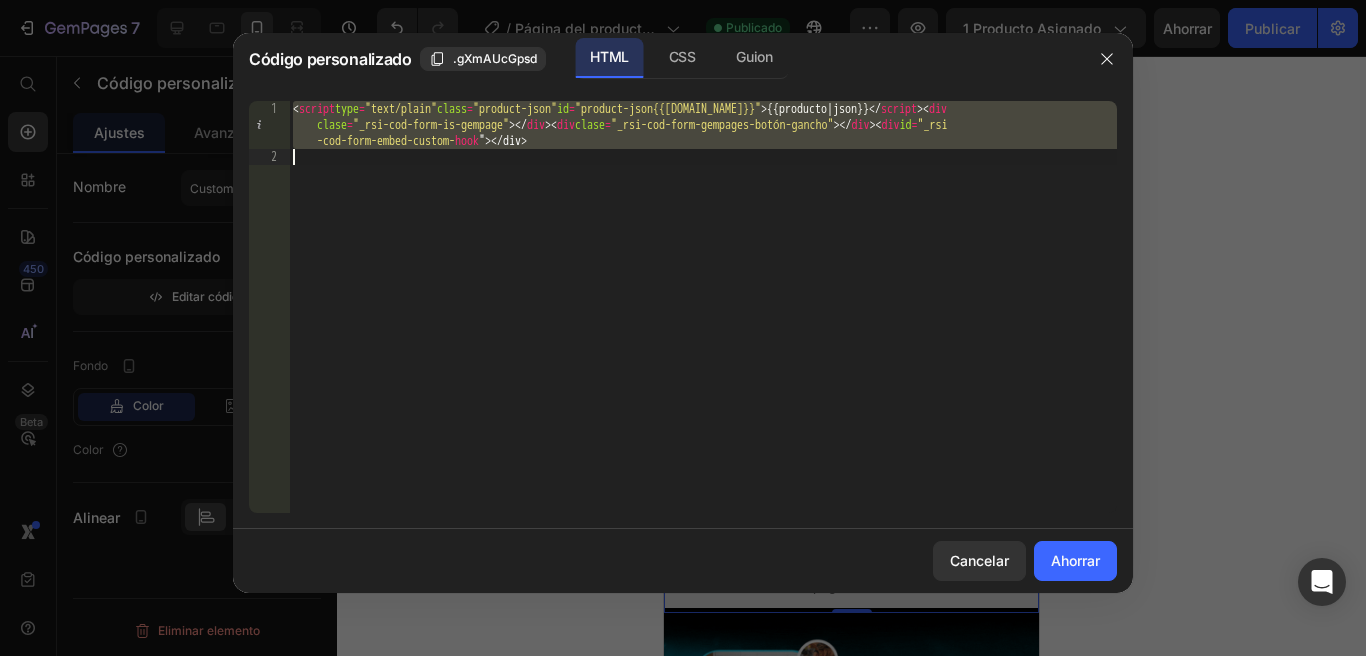 paste 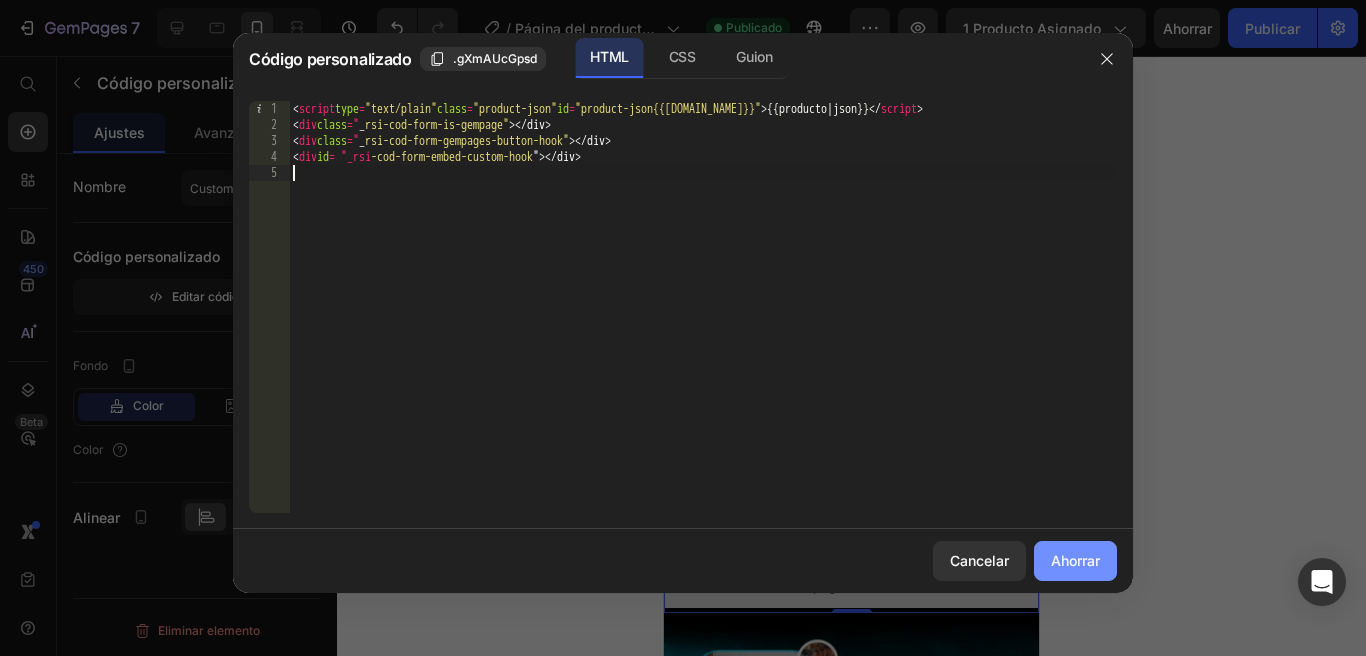 click on "Ahorrar" at bounding box center [1075, 560] 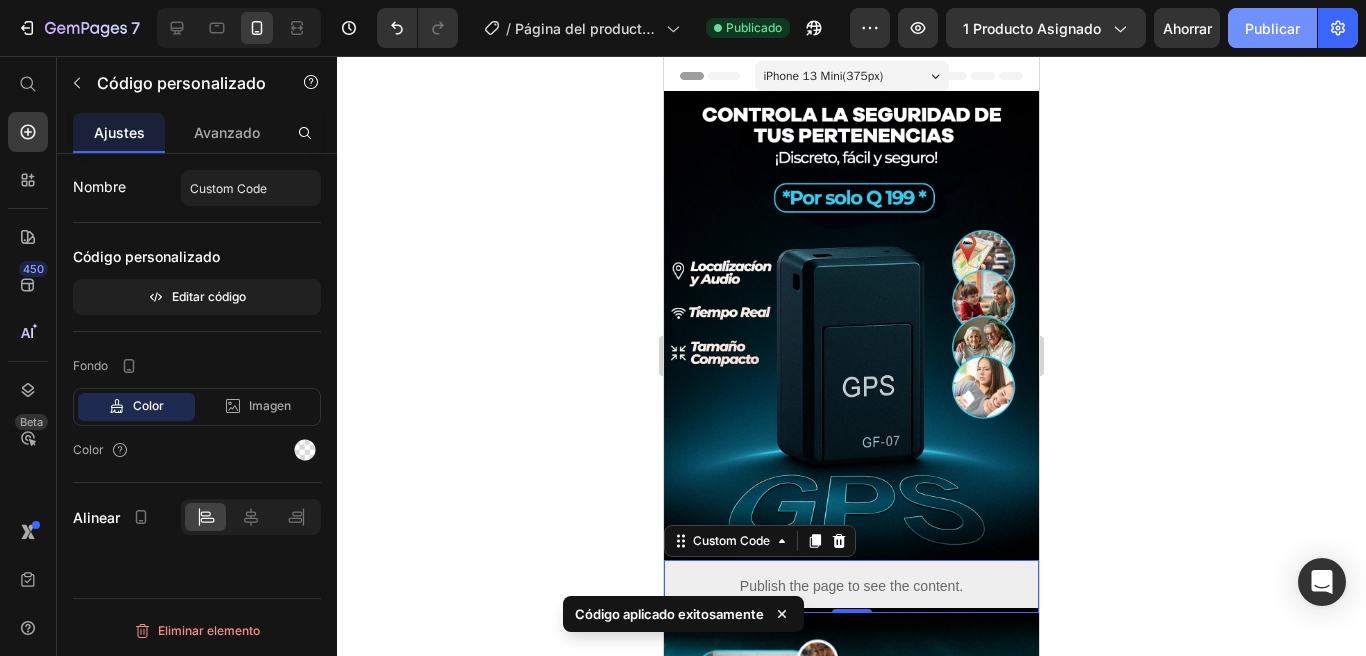 click on "Publicar" at bounding box center [1272, 28] 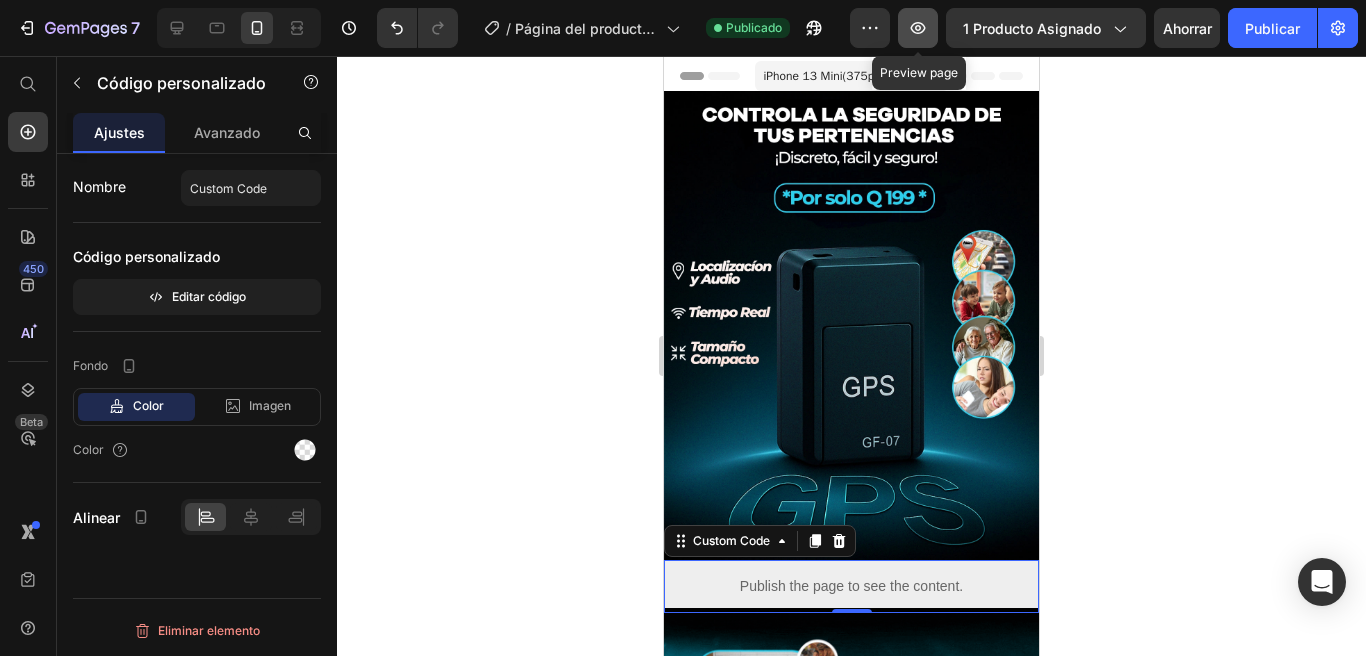 click 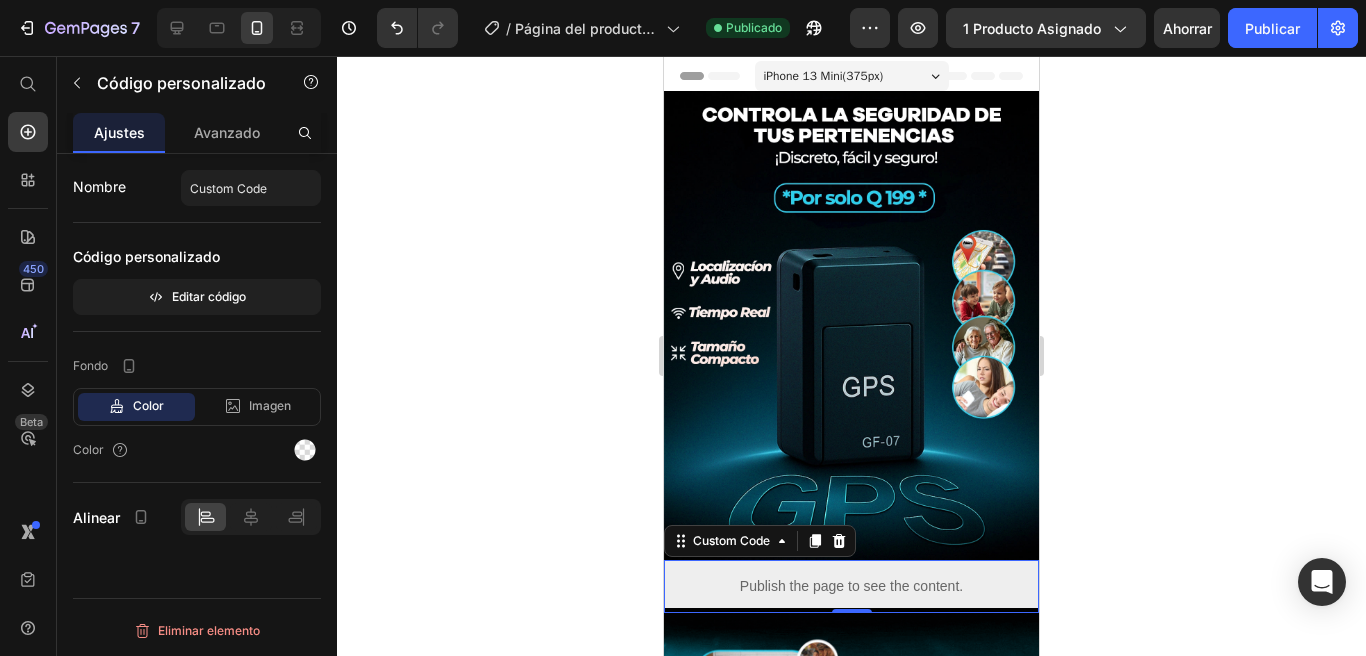 click on "Publish the page to see the content." at bounding box center (851, 586) 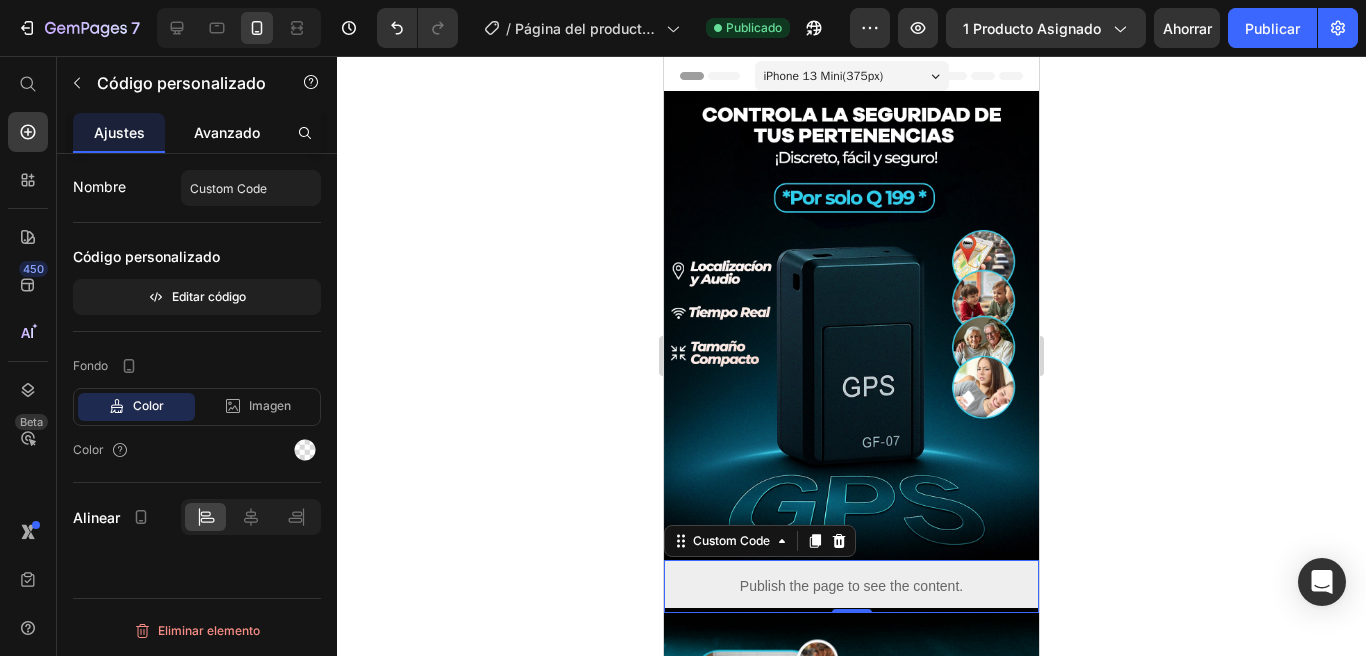 click on "Avanzado" at bounding box center [227, 132] 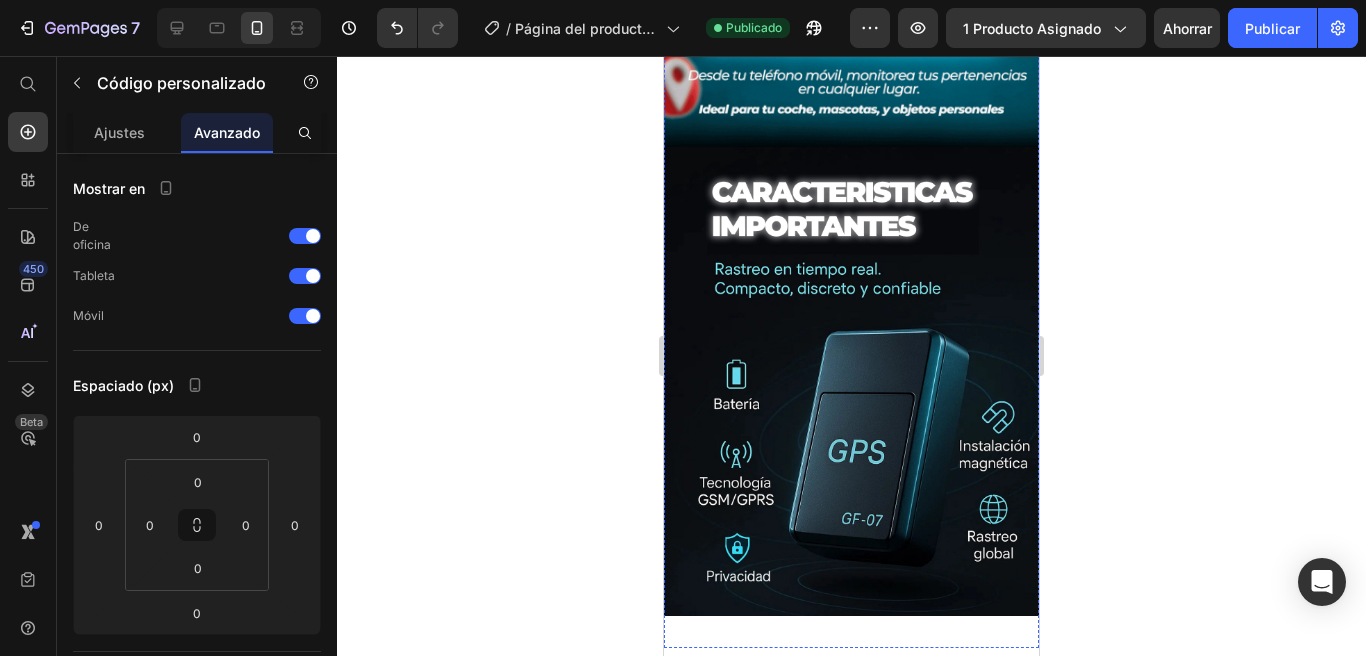 scroll, scrollTop: 1681, scrollLeft: 0, axis: vertical 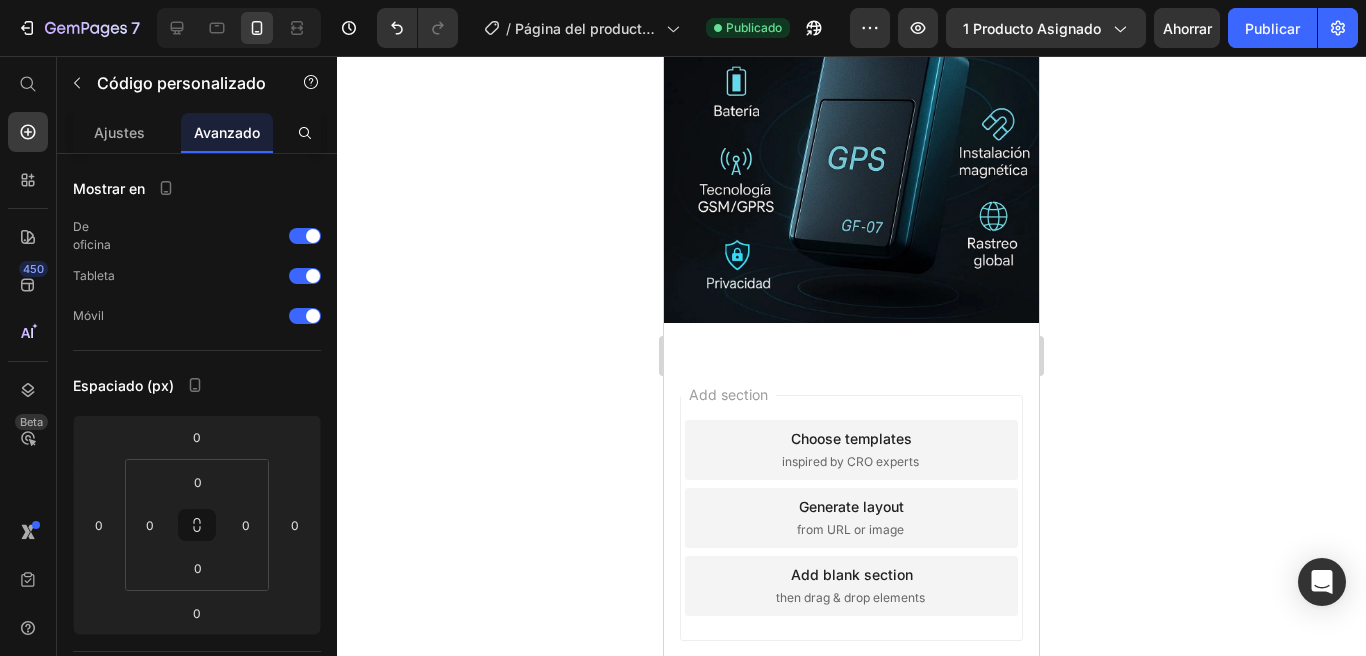 click on "Add section Choose templates inspired by CRO experts Generate layout from URL or image Add blank section then drag & drop elements" at bounding box center (851, 522) 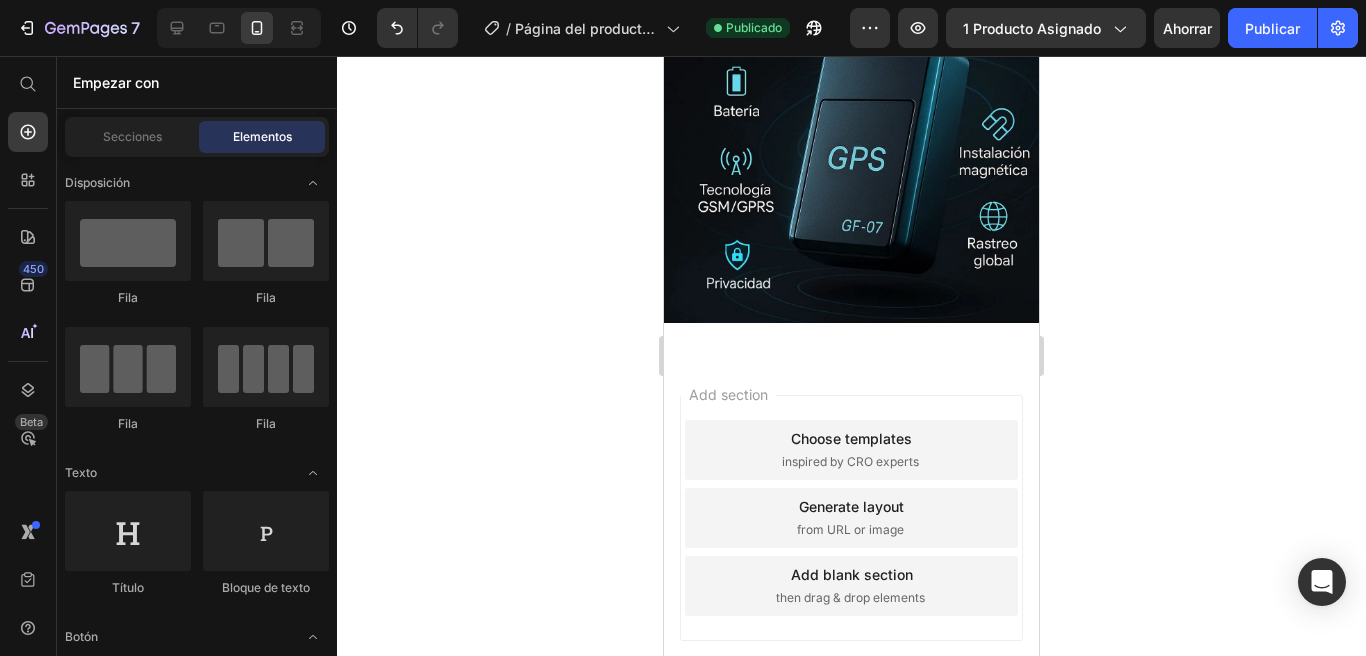 click on "Add section Choose templates inspired by CRO experts Generate layout from URL or image Add blank section then drag & drop elements" at bounding box center (851, 522) 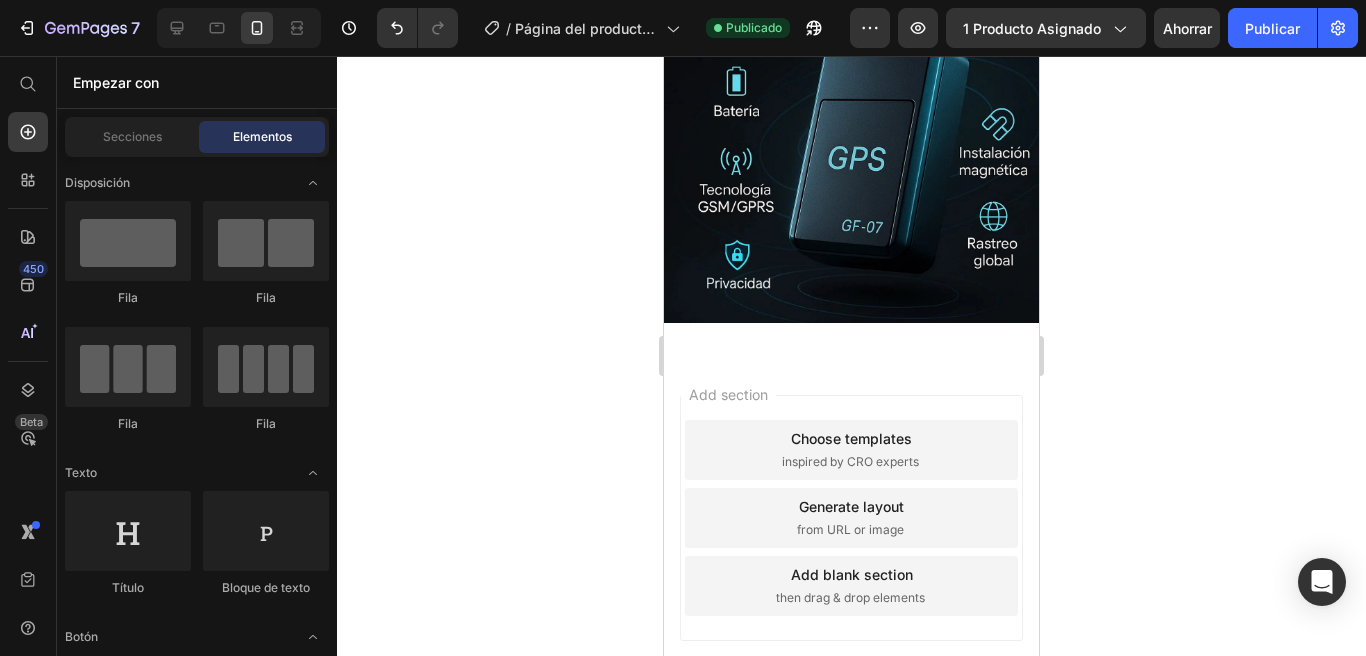 click on "Add section Choose templates inspired by CRO experts Generate layout from URL or image Add blank section then drag & drop elements" at bounding box center [851, 522] 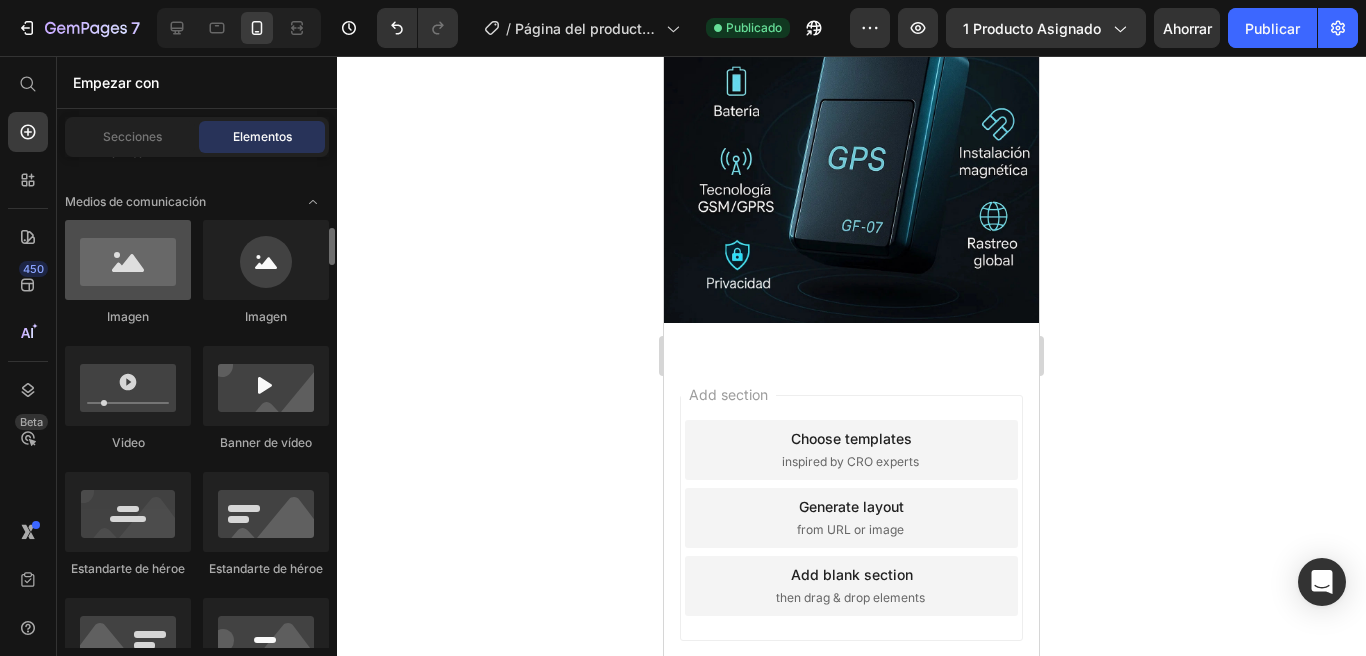 scroll, scrollTop: 757, scrollLeft: 0, axis: vertical 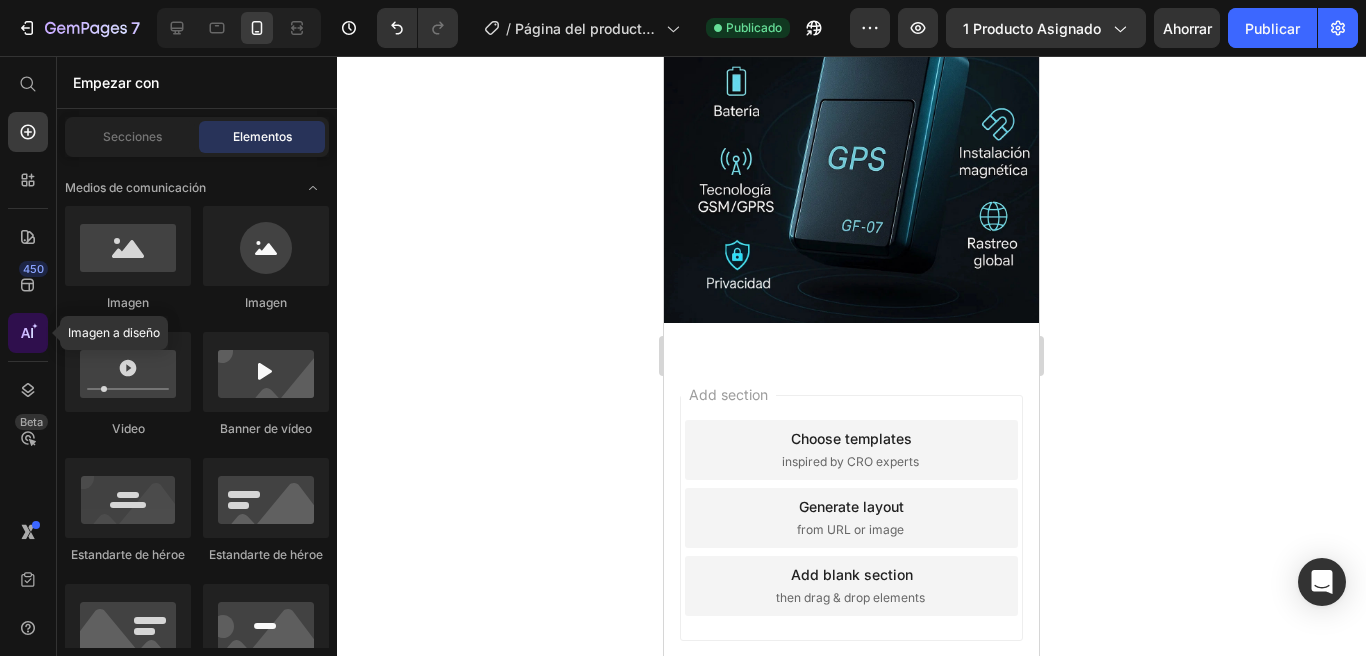 click 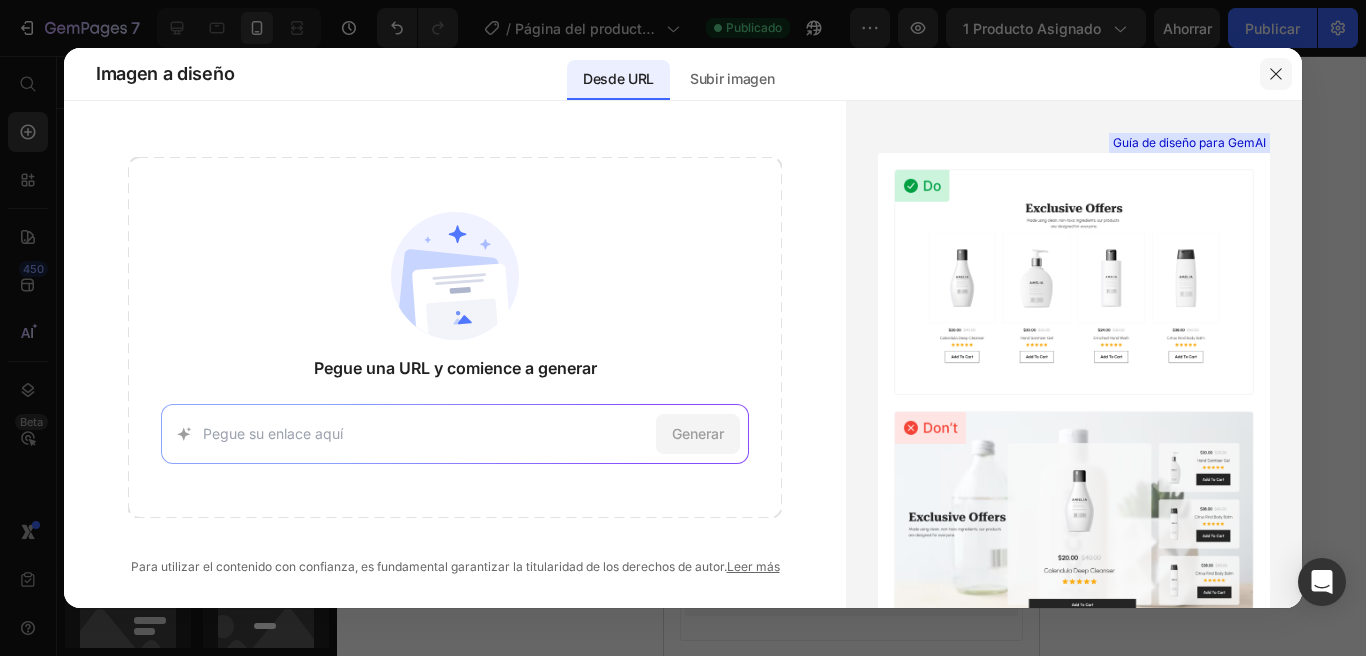 click 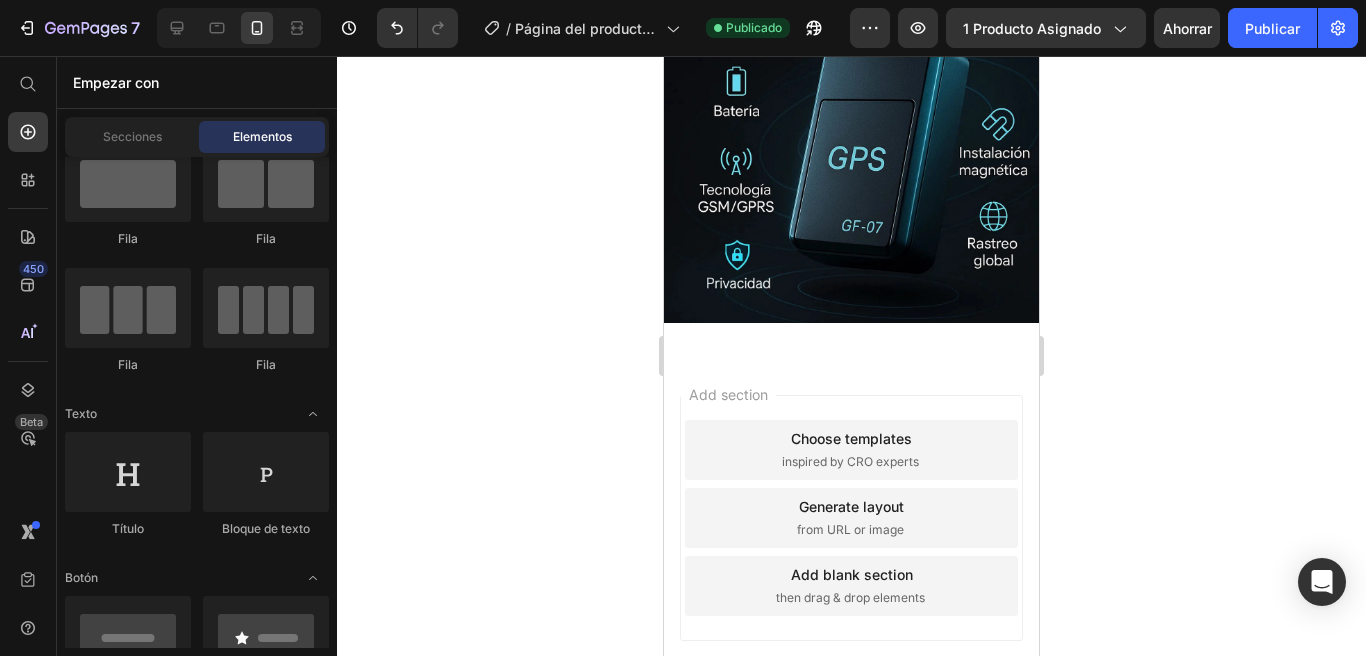 scroll, scrollTop: 0, scrollLeft: 0, axis: both 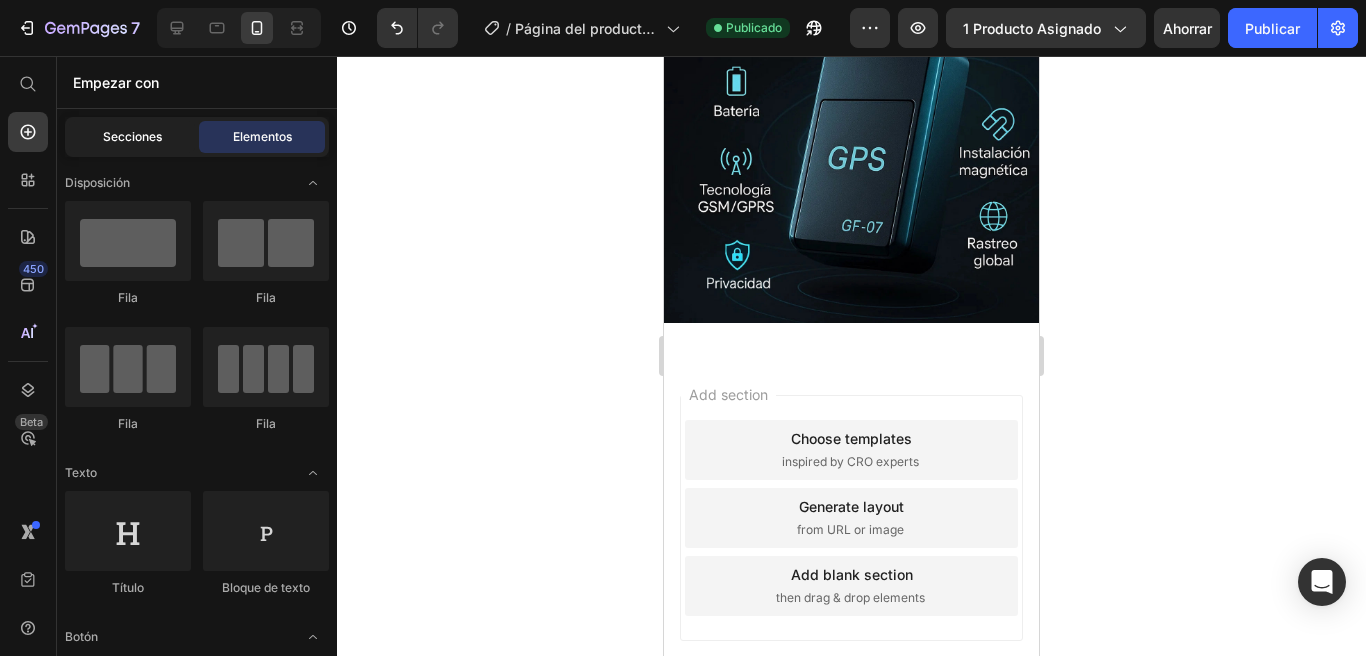 click on "Secciones" at bounding box center (132, 136) 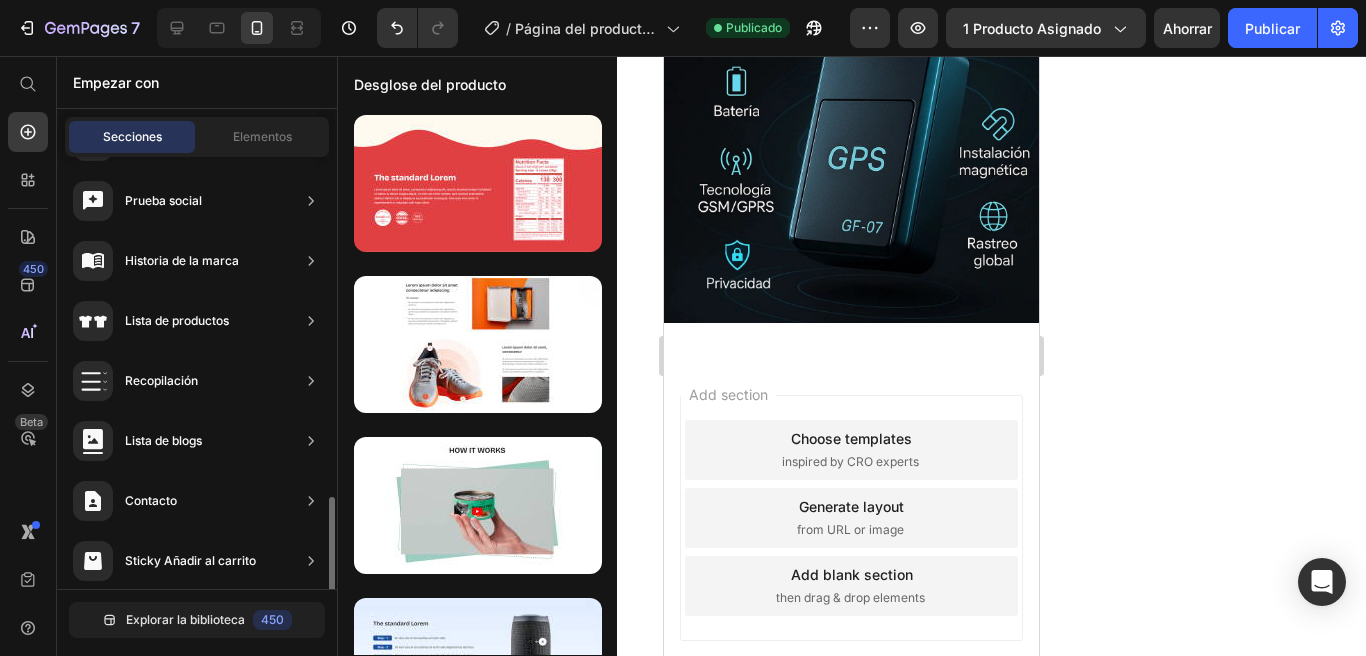 scroll, scrollTop: 728, scrollLeft: 0, axis: vertical 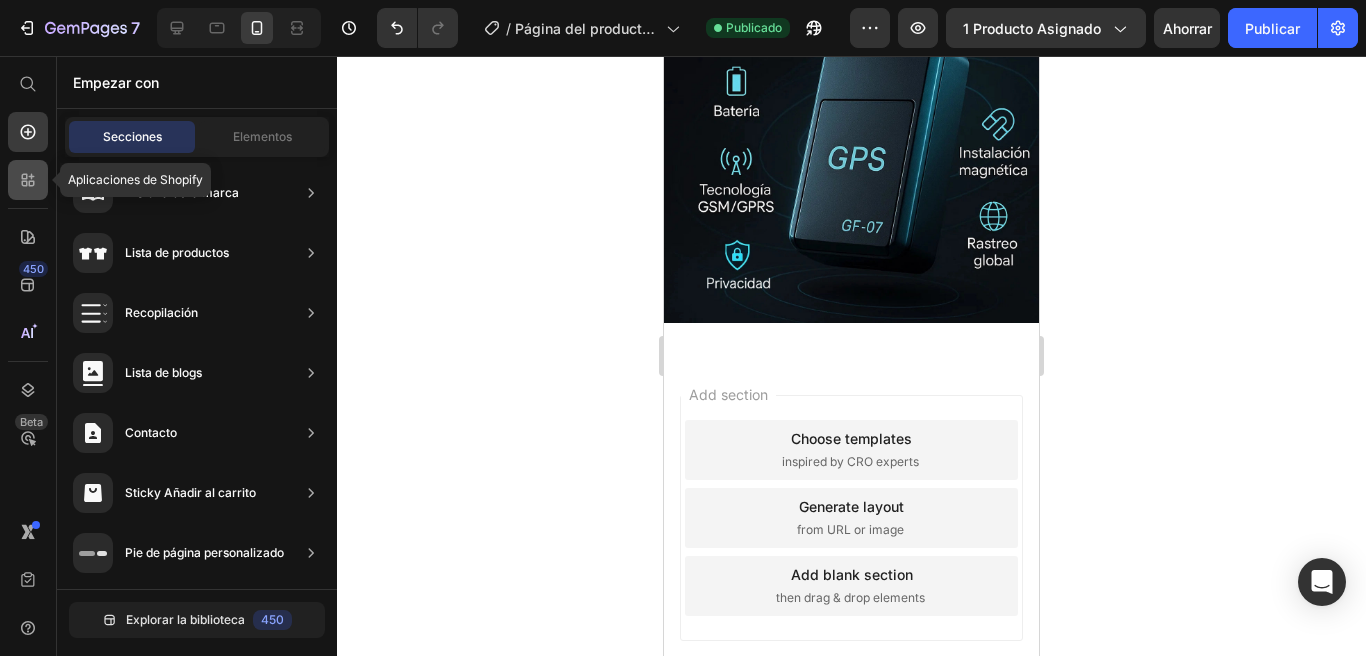 click 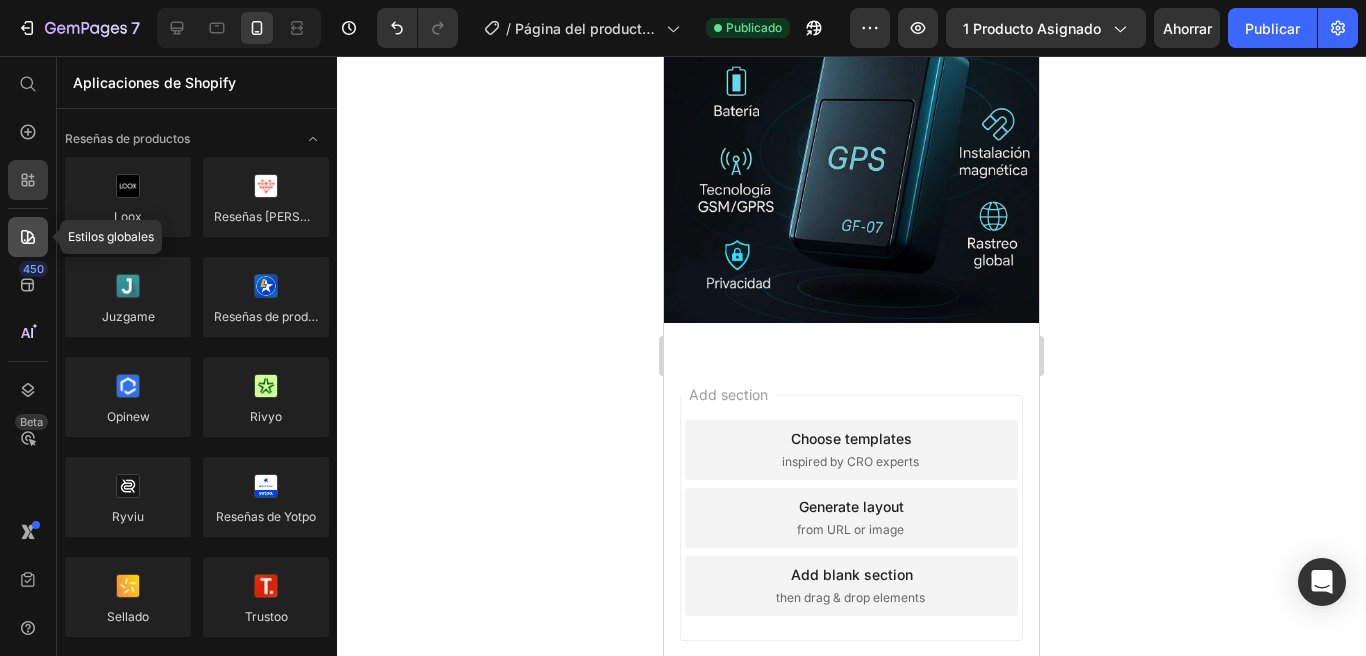 click 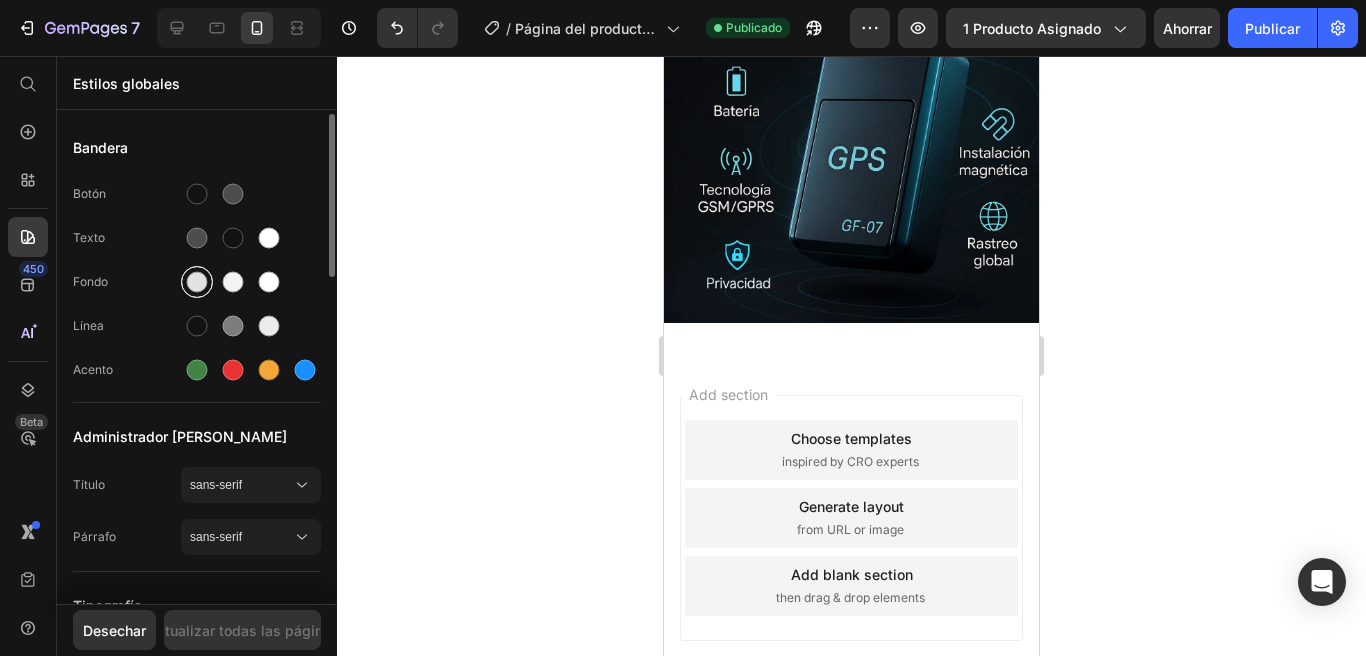 click at bounding box center [197, 282] 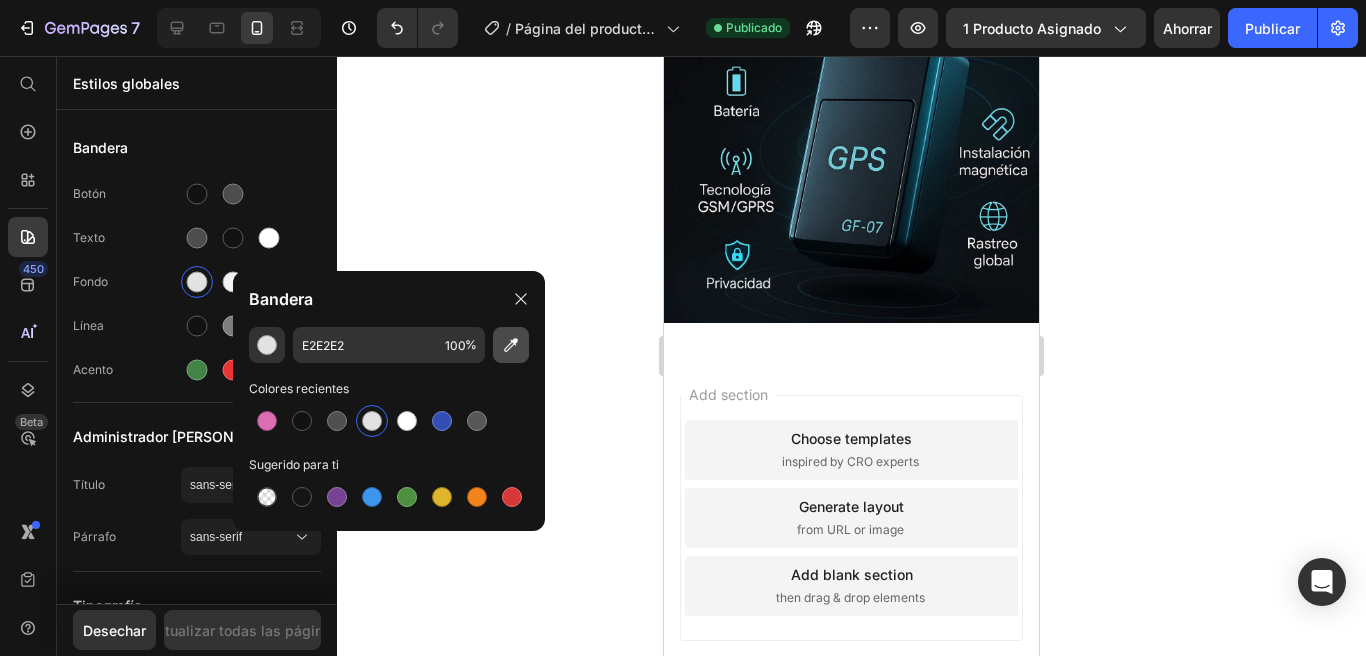 click 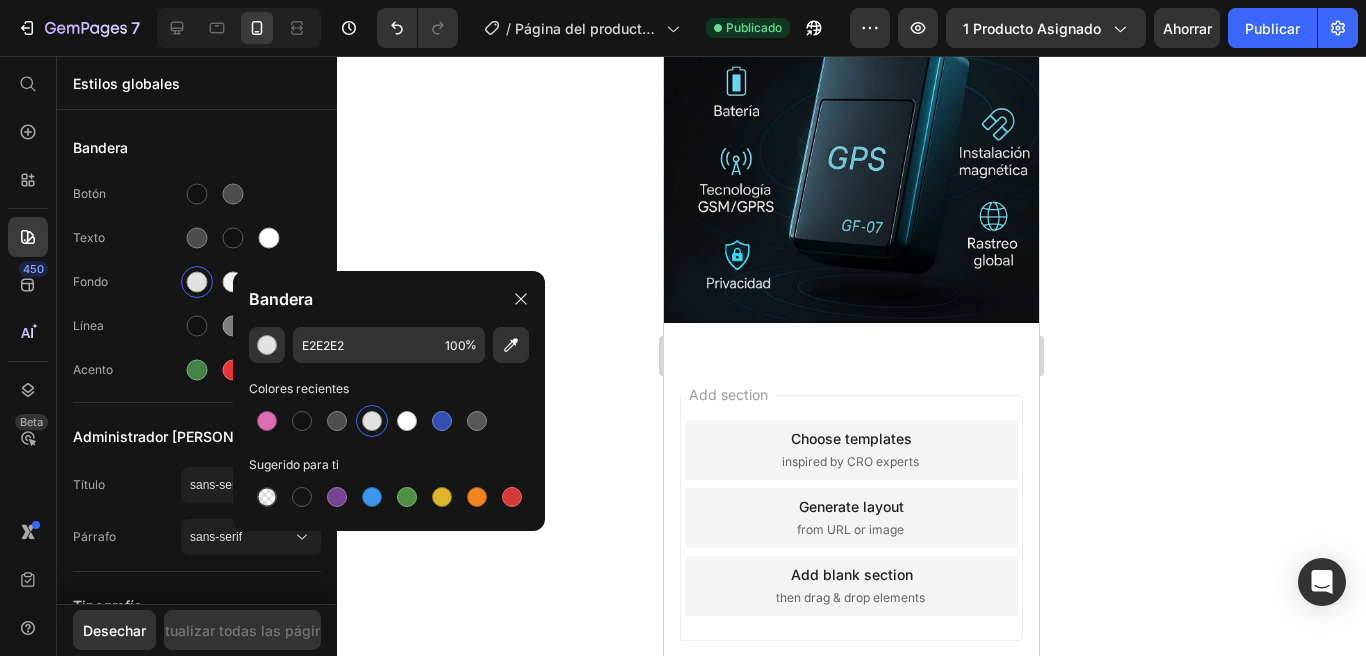 type on "0F1419" 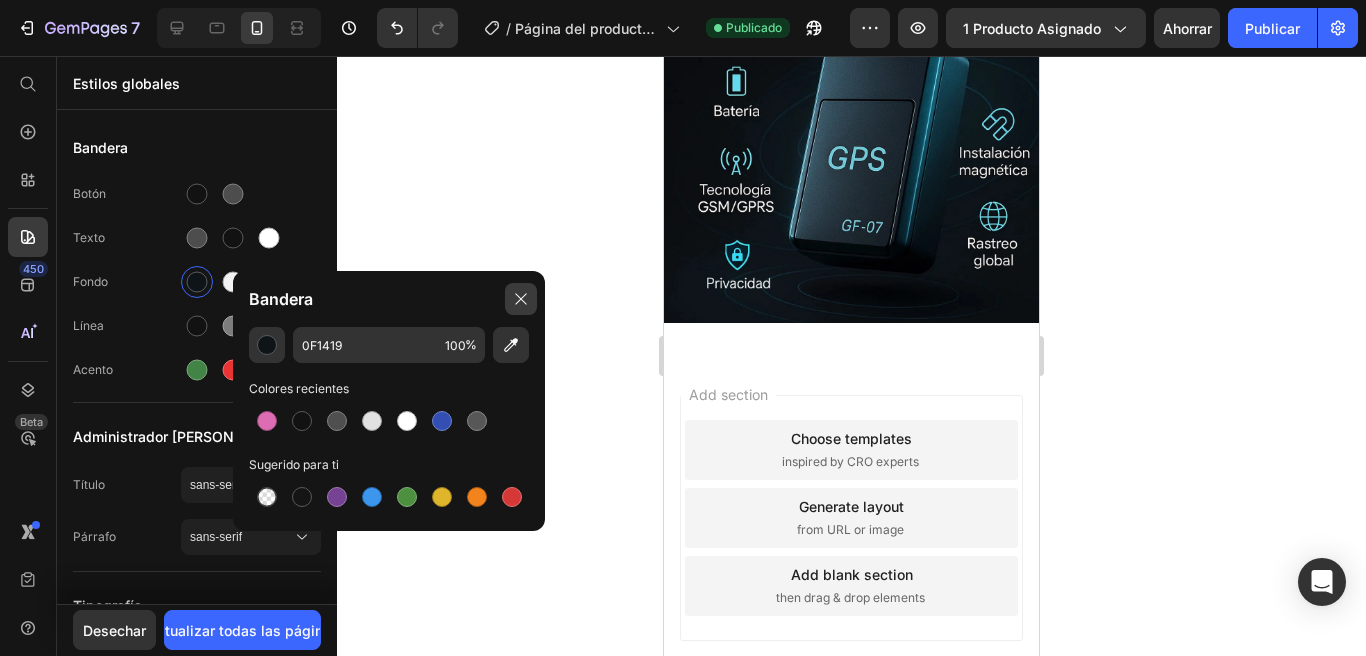 click 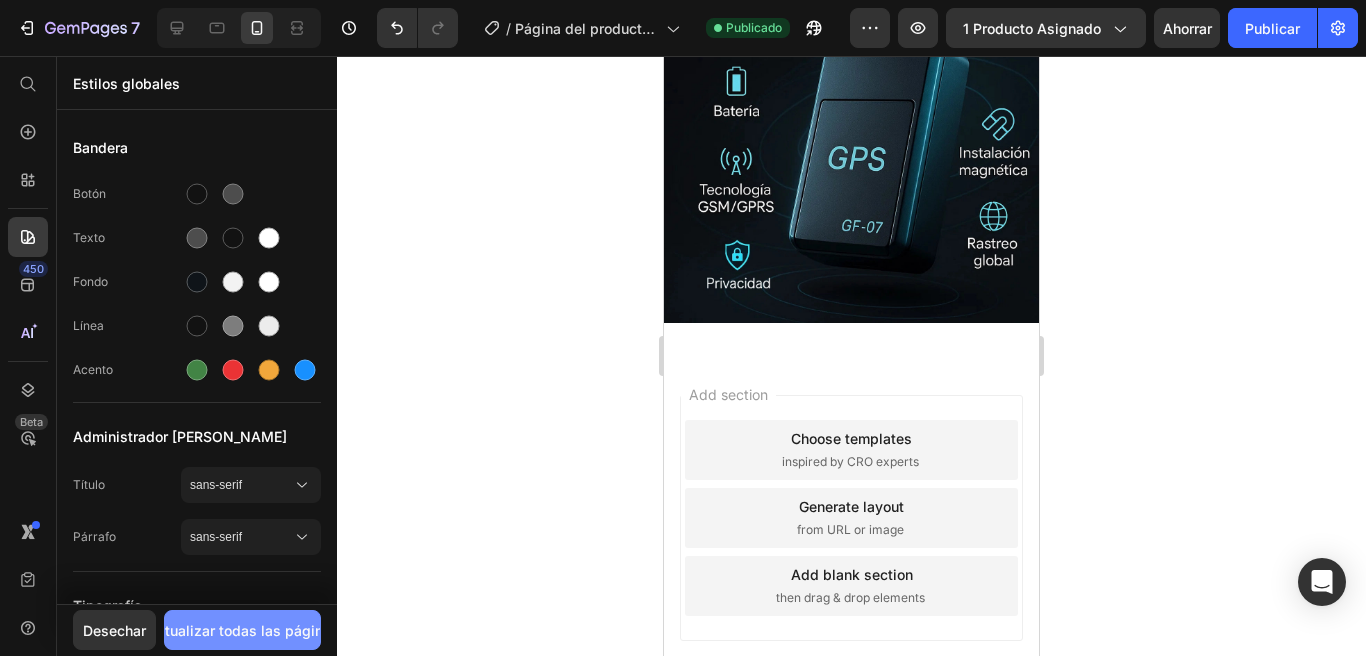 click on "Actualizar todas las páginas" at bounding box center (243, 630) 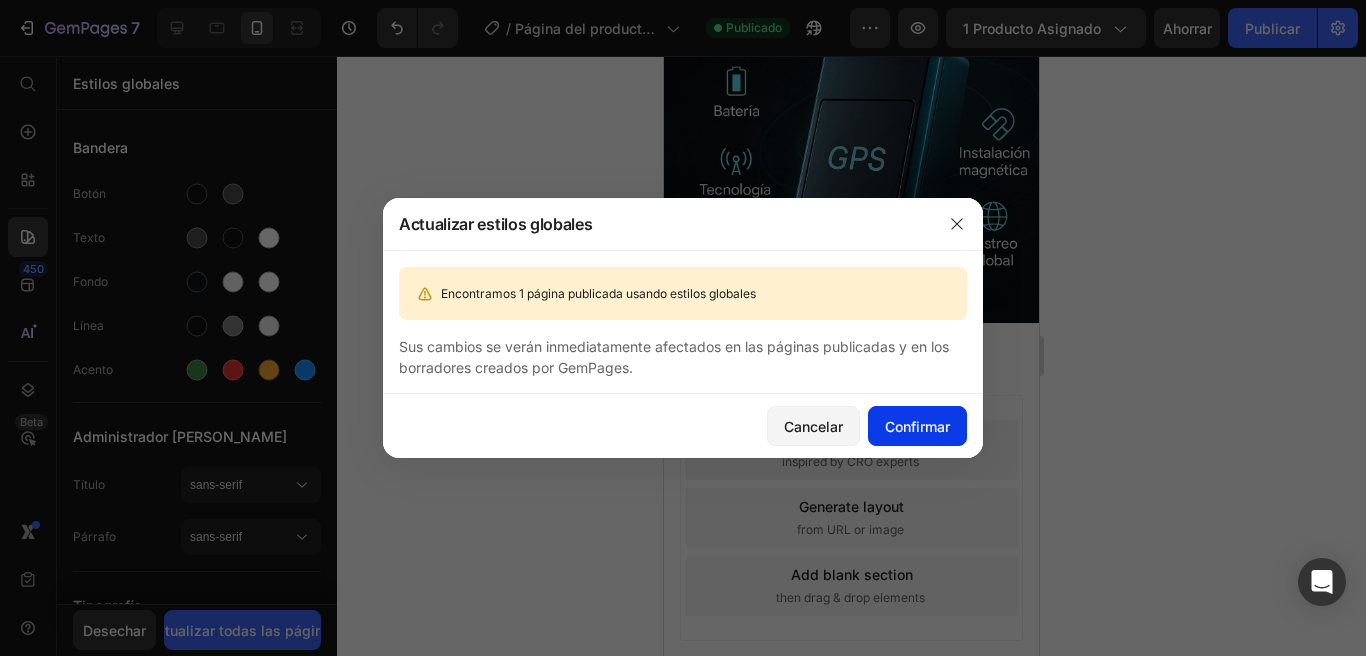 click on "Confirmar" at bounding box center (917, 426) 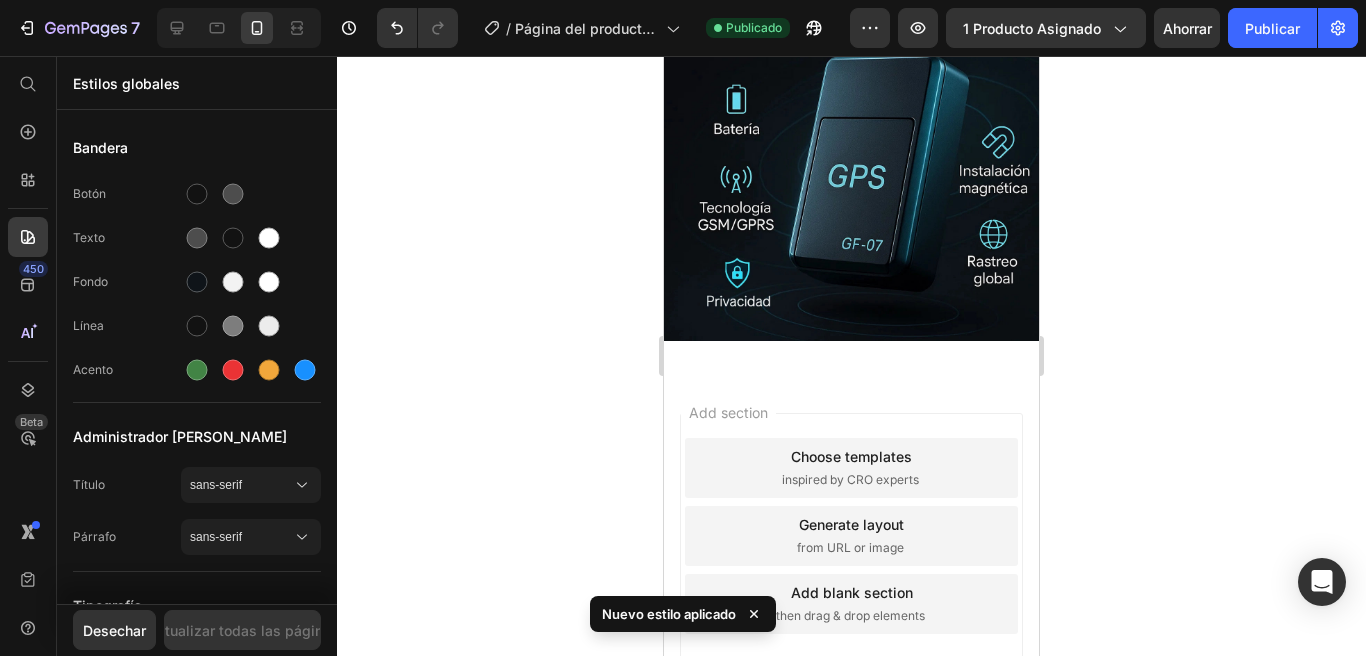 scroll, scrollTop: 1681, scrollLeft: 0, axis: vertical 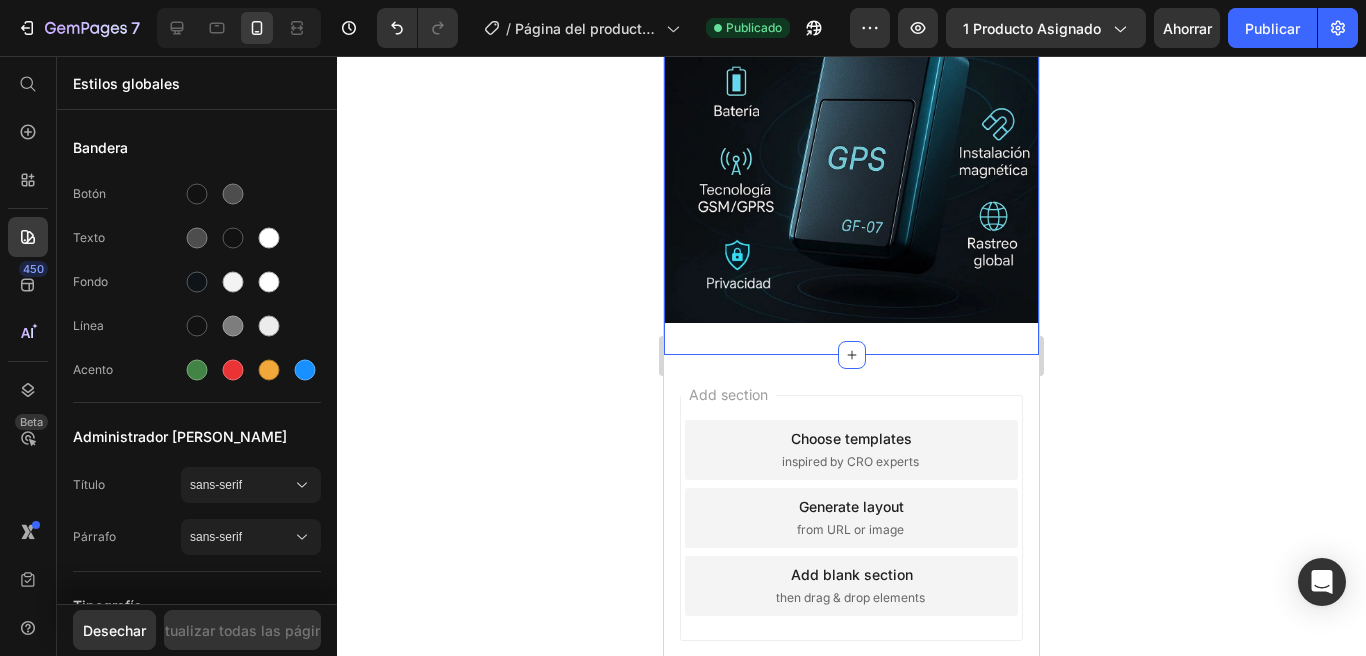 click on "Image
Publish the page to see the content.
Custom Code Image Image Image Section 1" at bounding box center (851, -615) 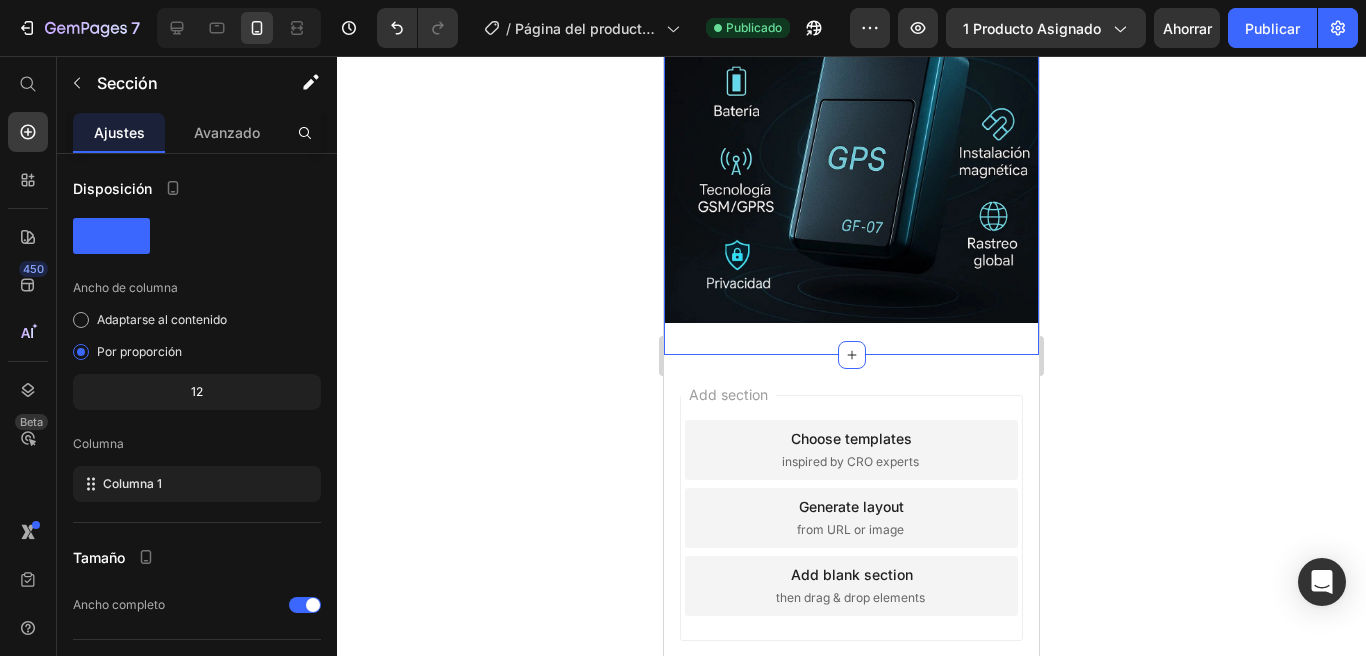 click on "Add section Choose templates inspired by CRO experts Generate layout from URL or image Add blank section then drag & drop elements" at bounding box center [851, 522] 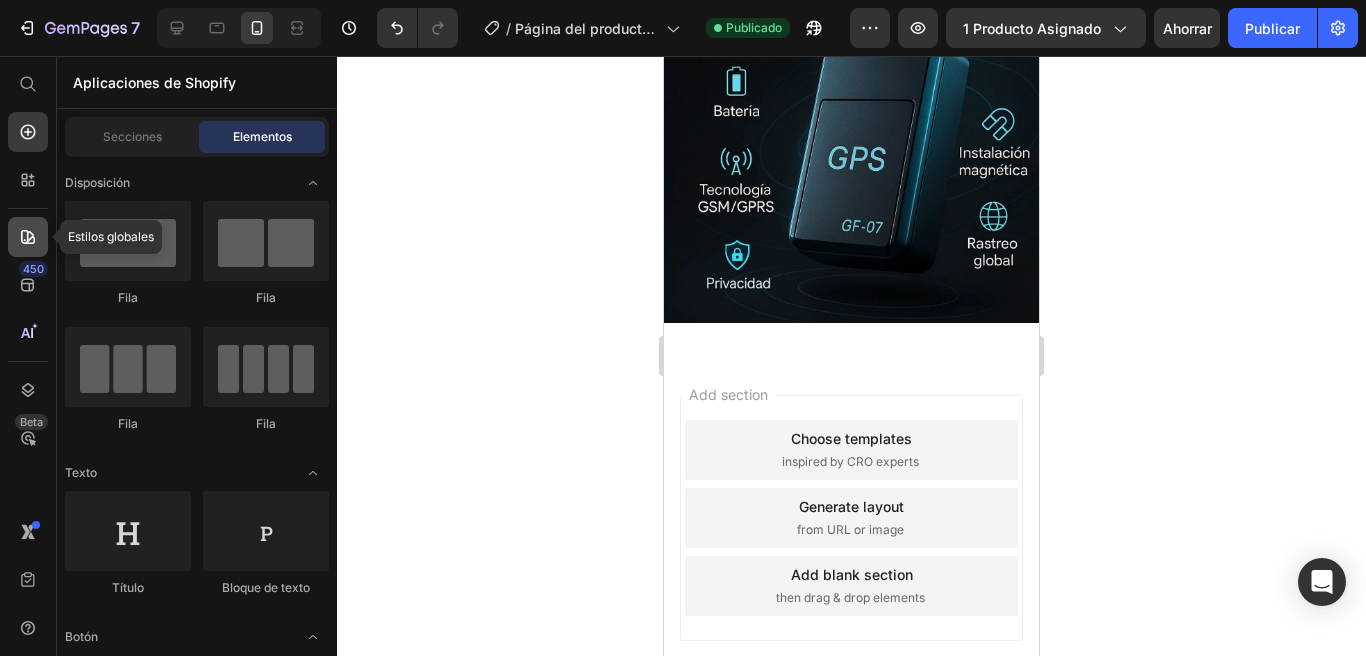 click 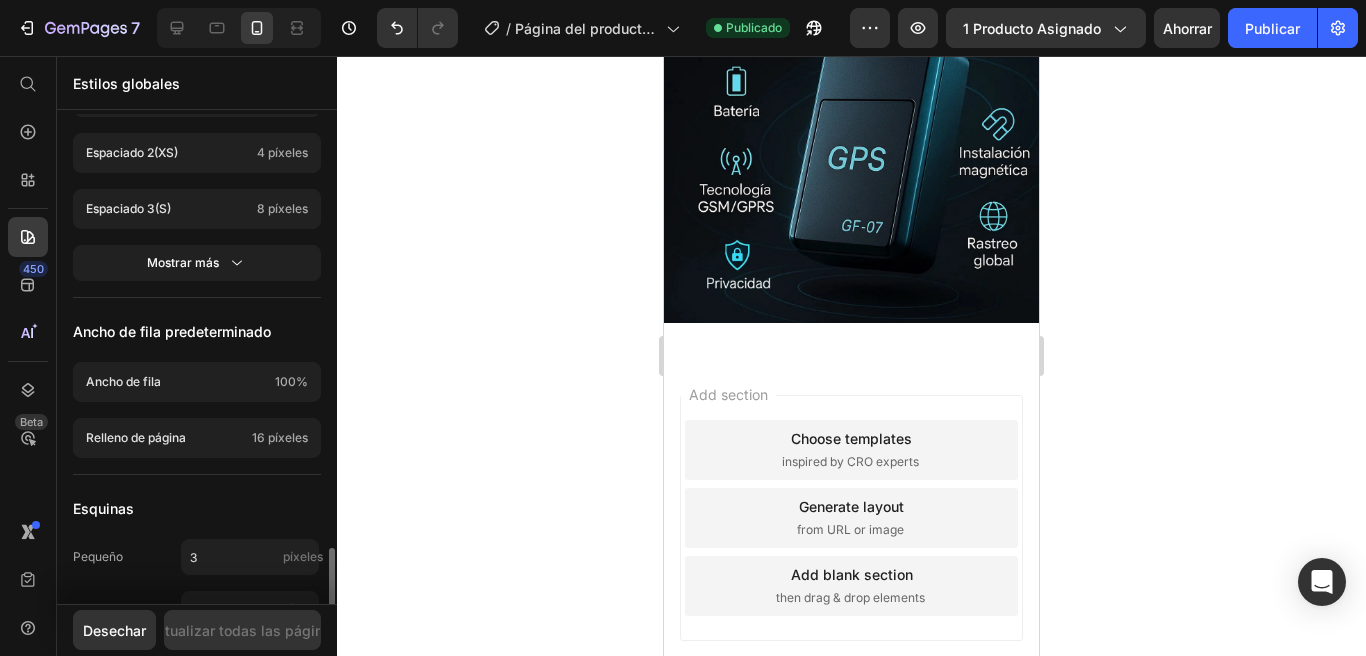 scroll, scrollTop: 975, scrollLeft: 0, axis: vertical 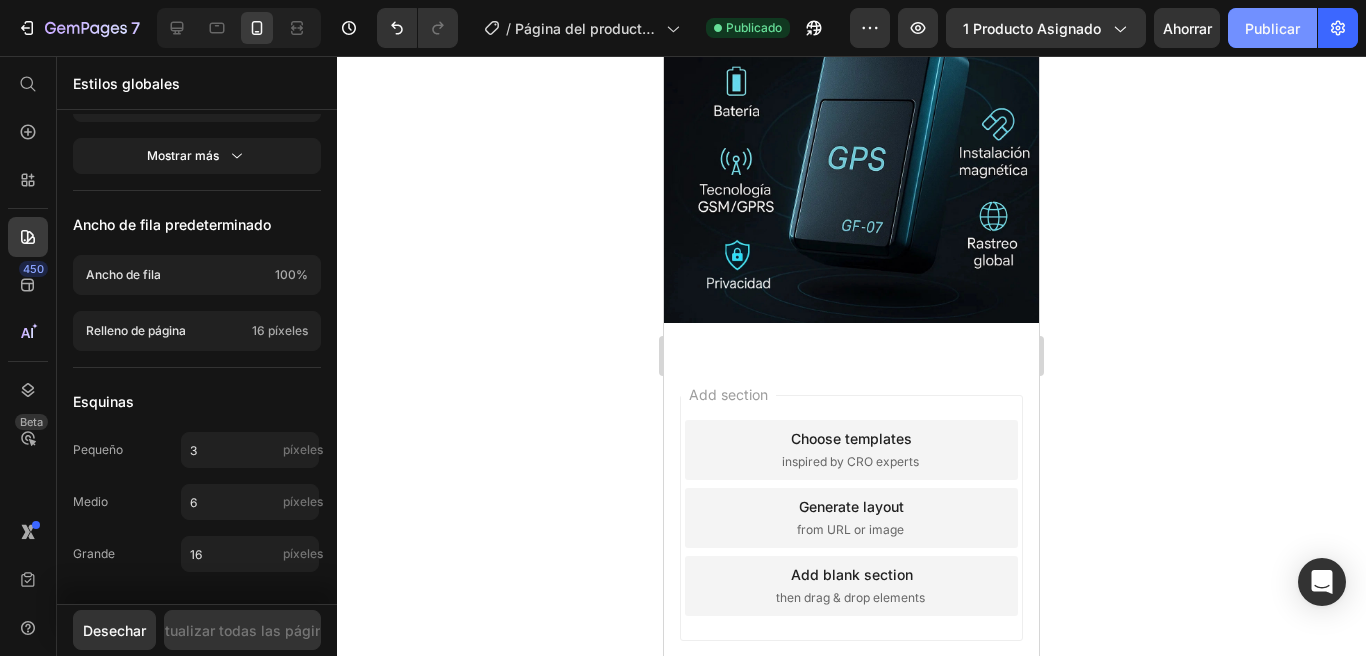 click on "Publicar" at bounding box center (1272, 28) 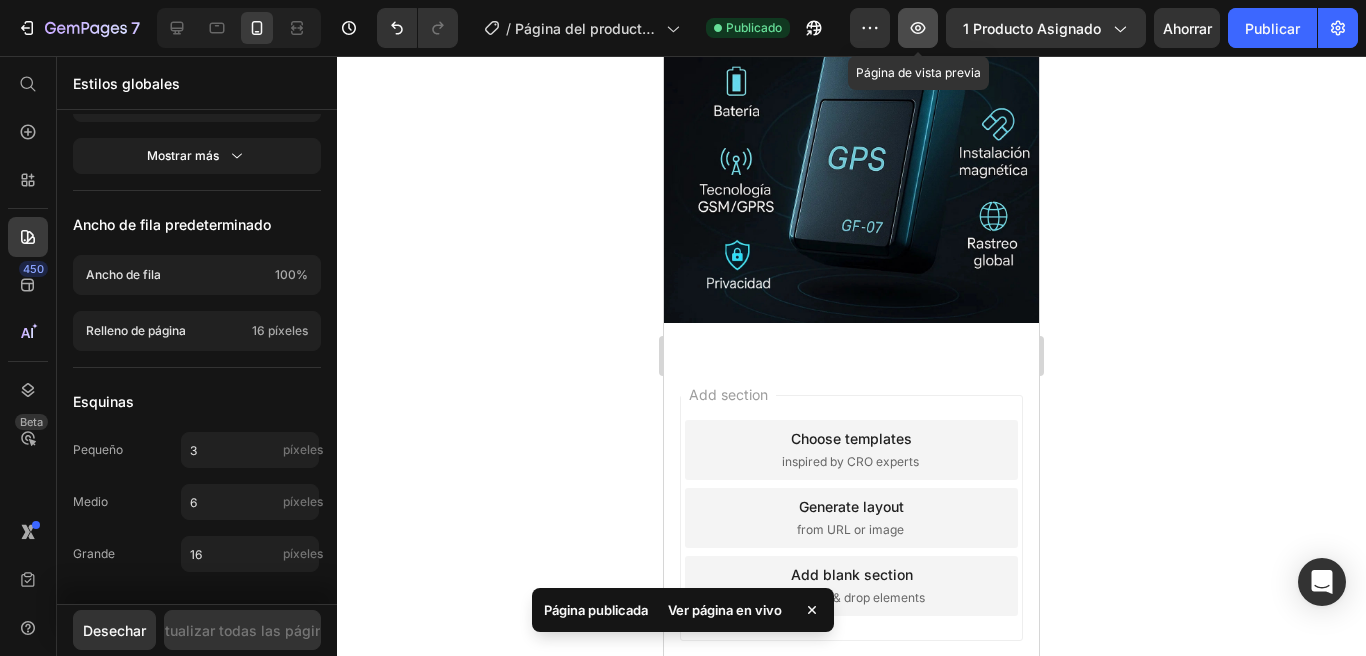 click 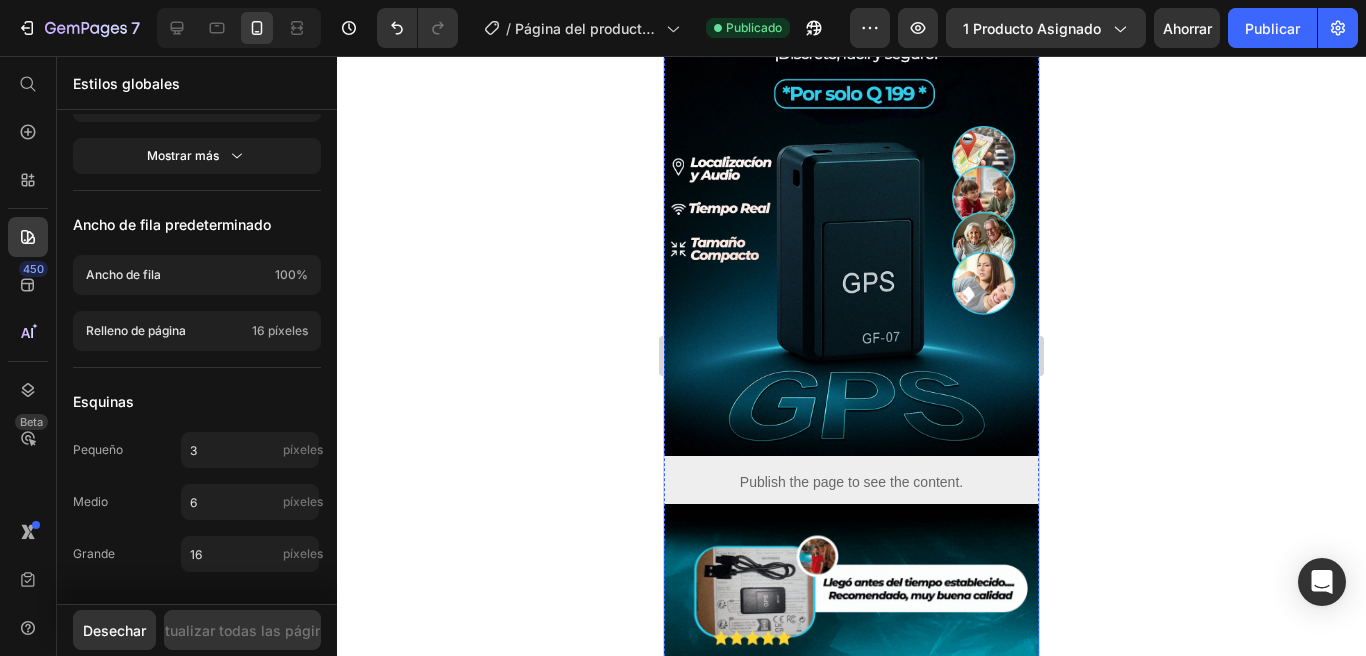 scroll, scrollTop: 137, scrollLeft: 0, axis: vertical 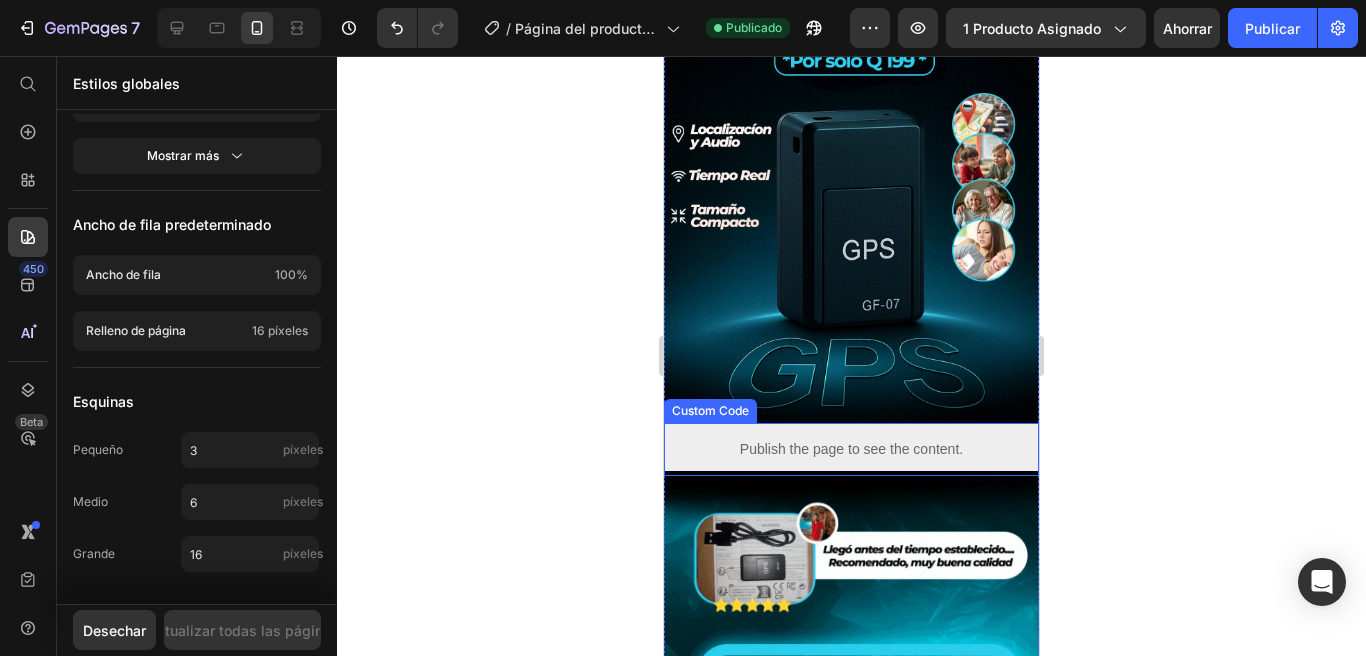 click on "Publish the page to see the content." at bounding box center (851, 449) 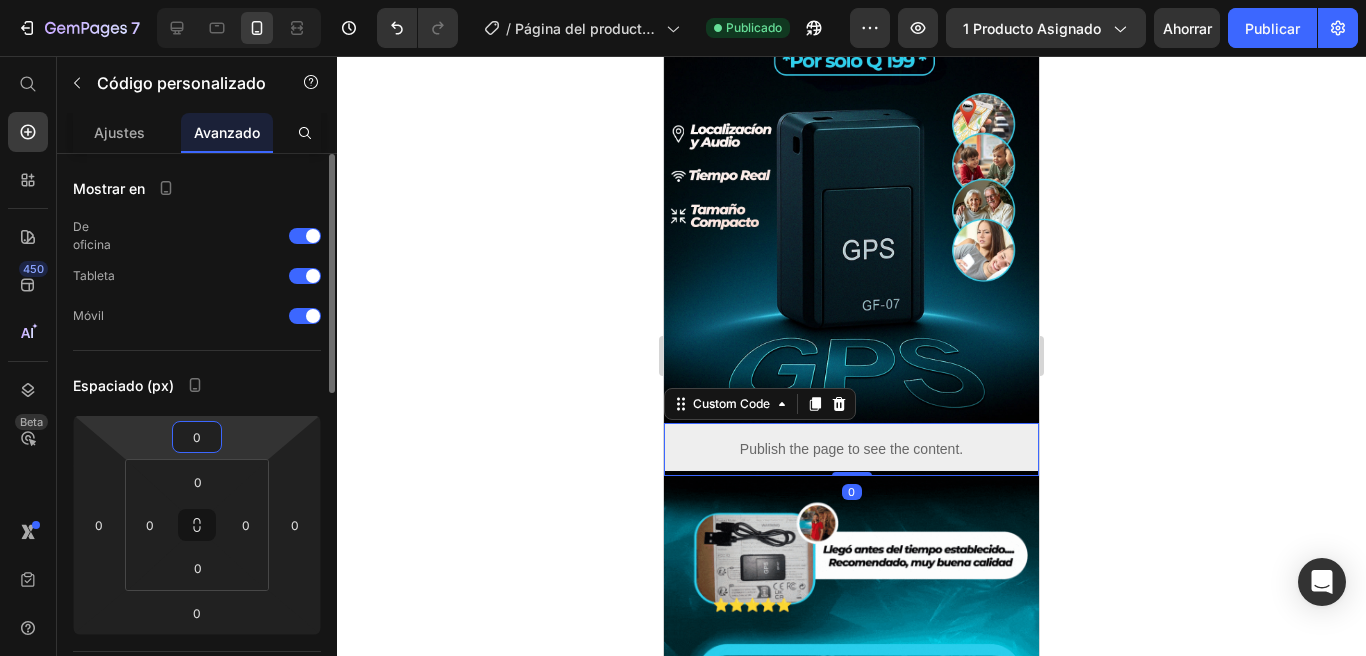 click on "0" at bounding box center (197, 437) 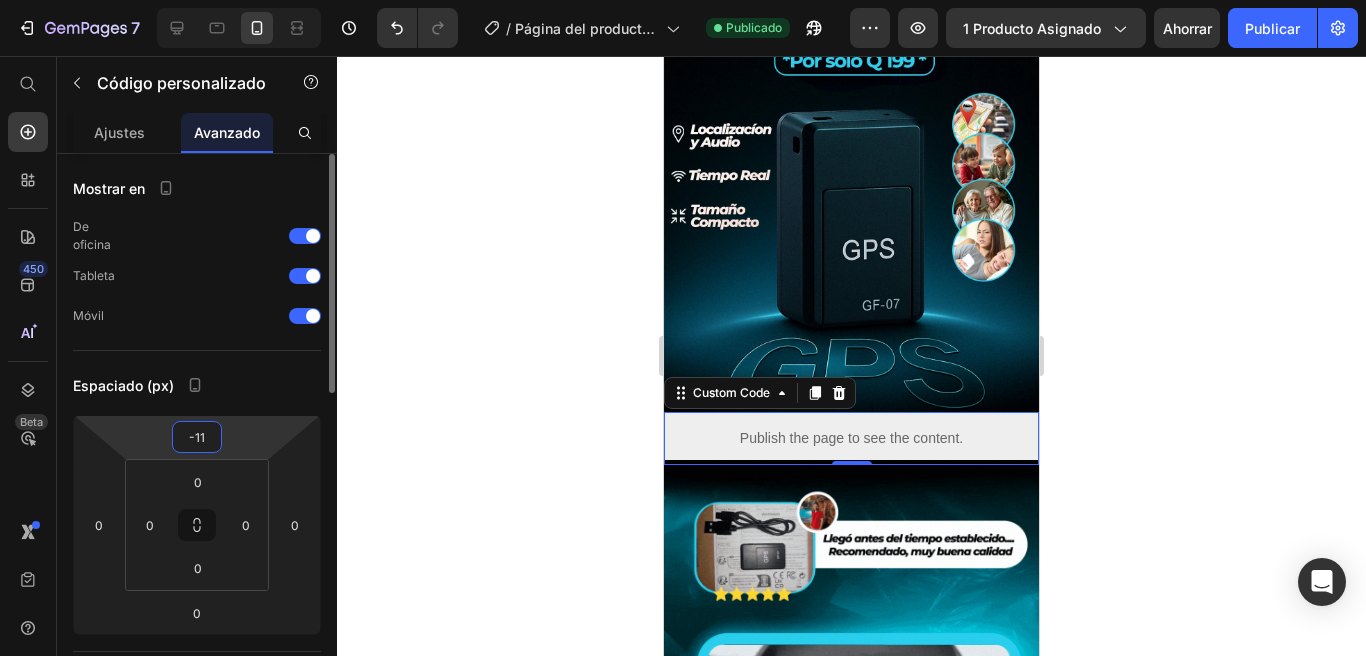 type on "-12" 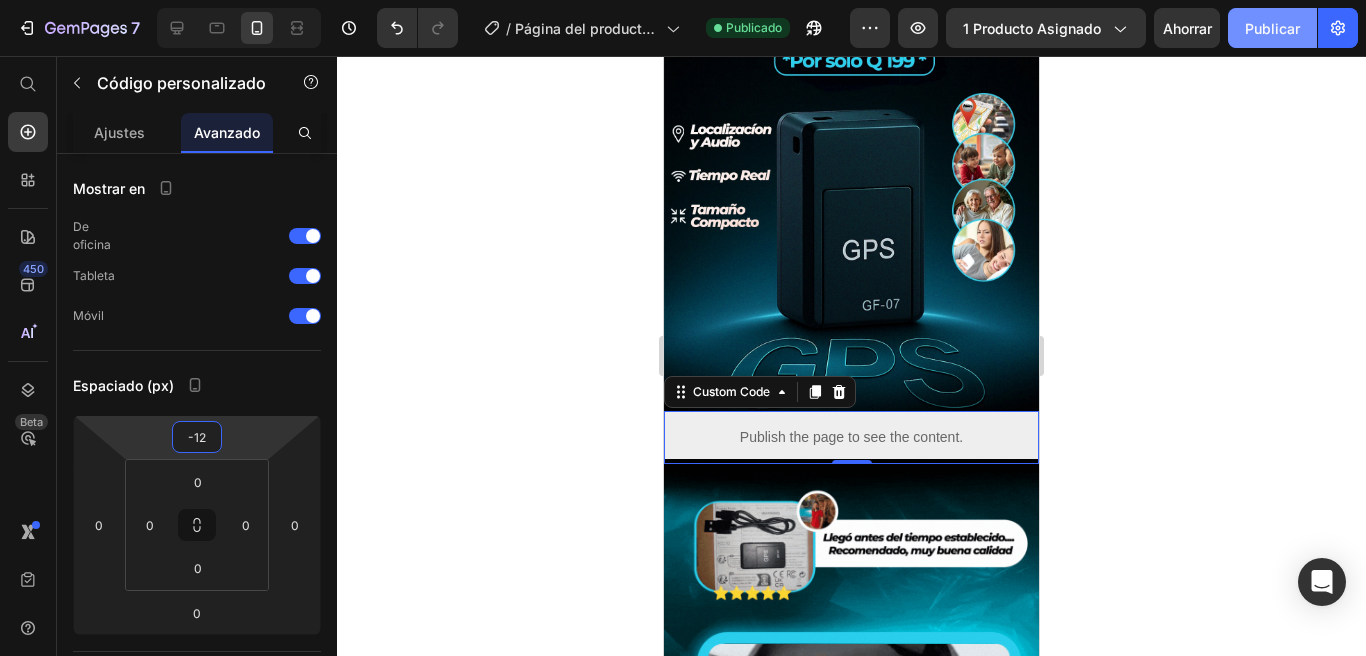 click on "Publicar" 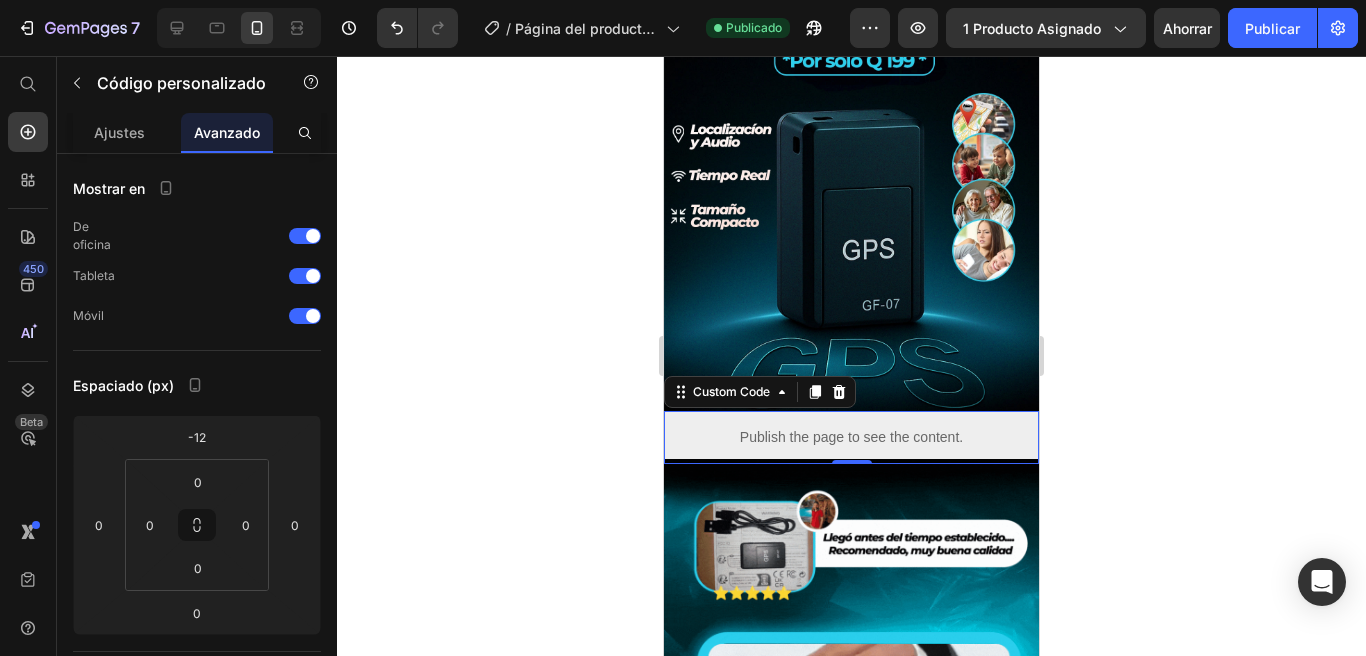 click on "Publish the page to see the content." at bounding box center (851, 437) 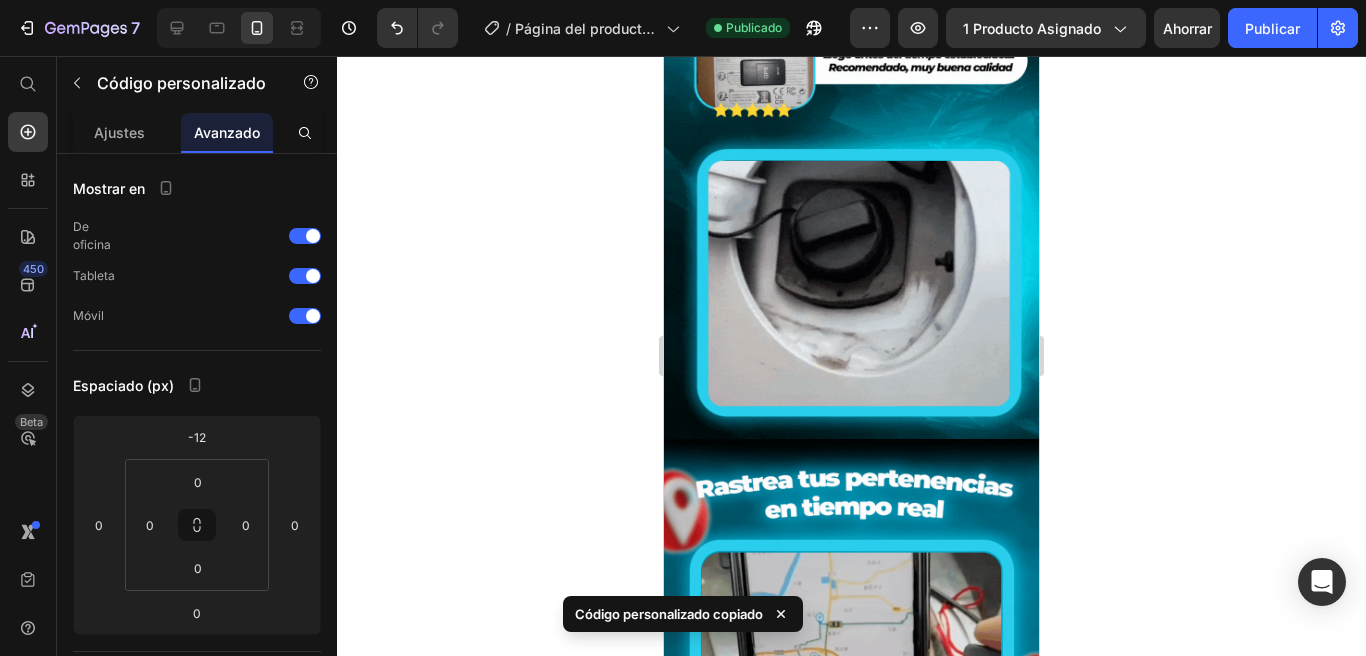 scroll, scrollTop: 627, scrollLeft: 0, axis: vertical 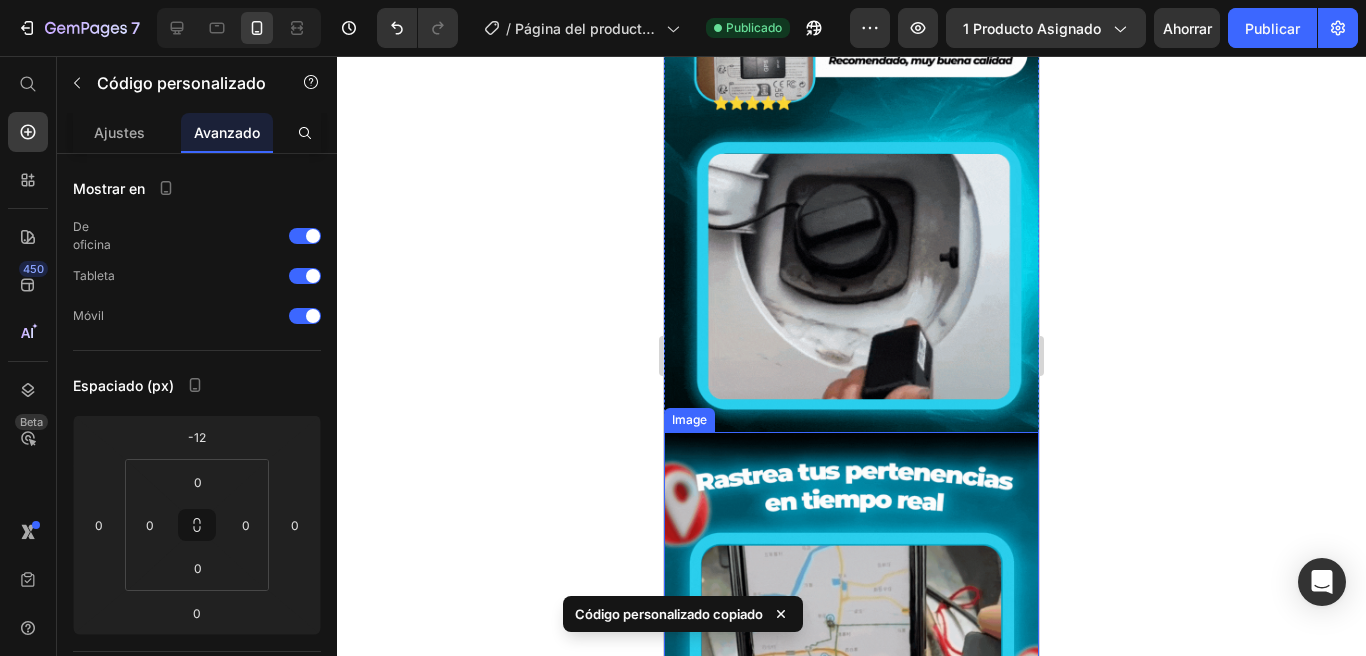 click at bounding box center [851, 666] 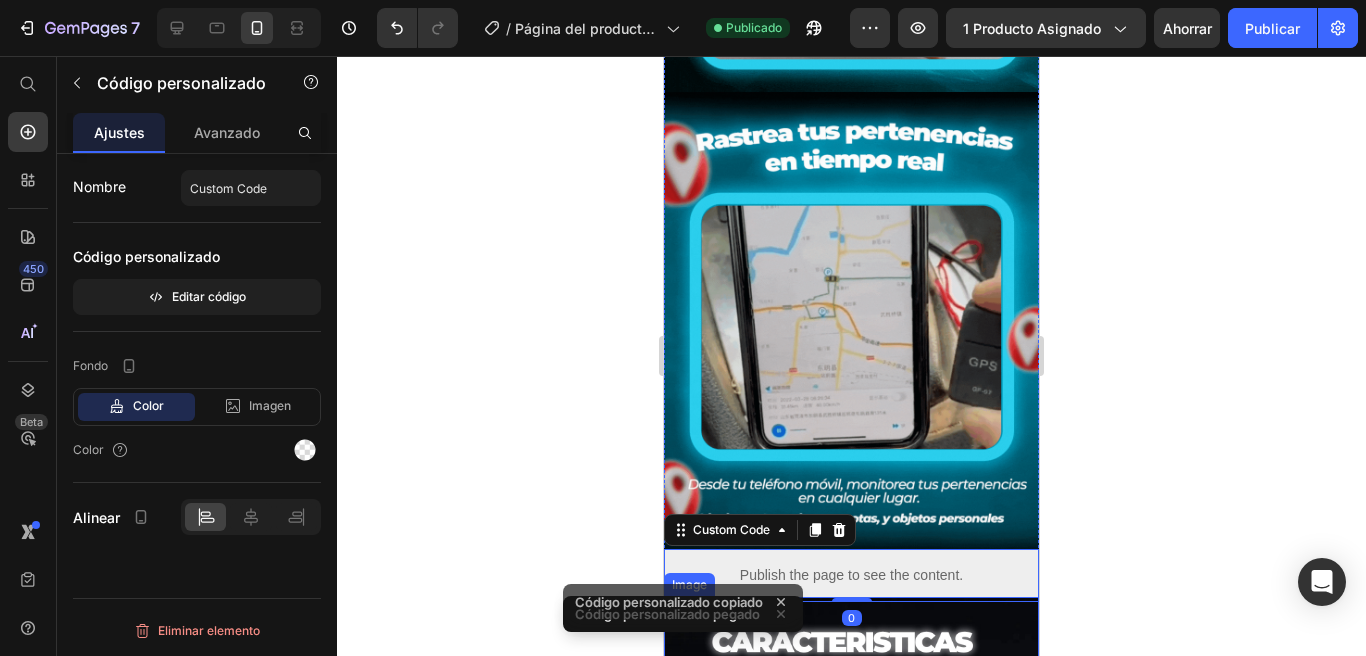 scroll, scrollTop: 1334, scrollLeft: 0, axis: vertical 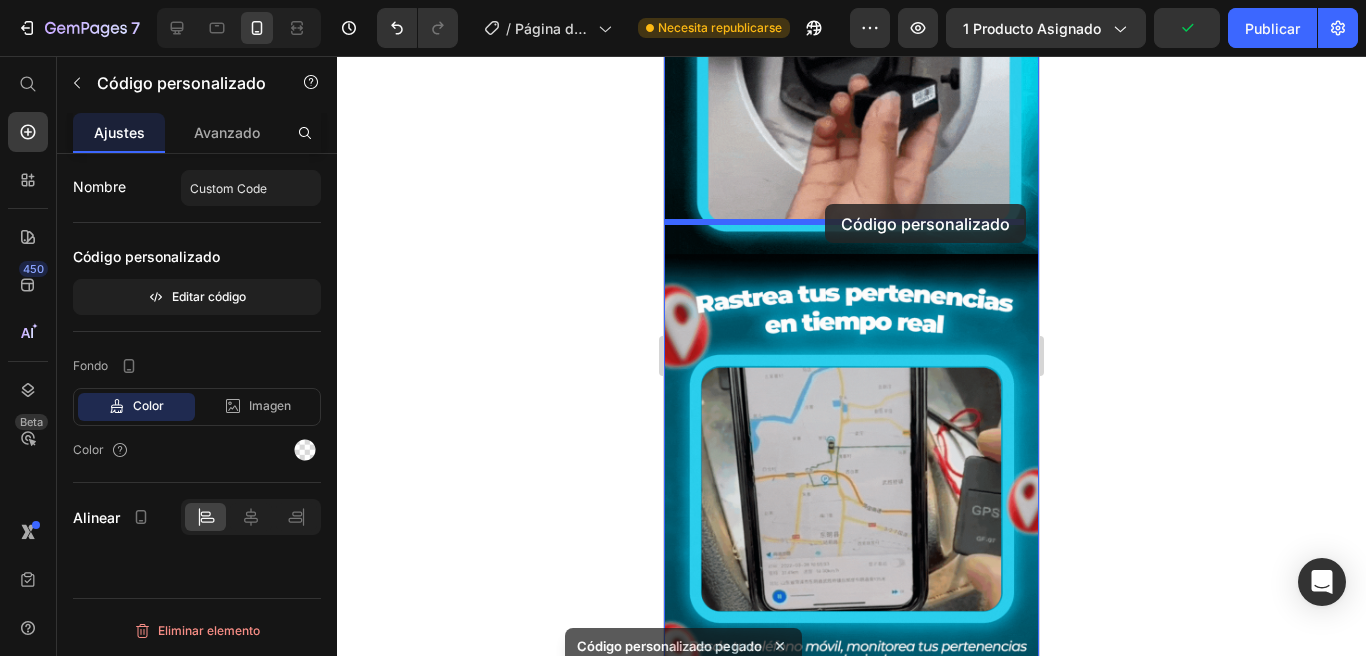 drag, startPoint x: 905, startPoint y: 190, endPoint x: 825, endPoint y: 204, distance: 81.21576 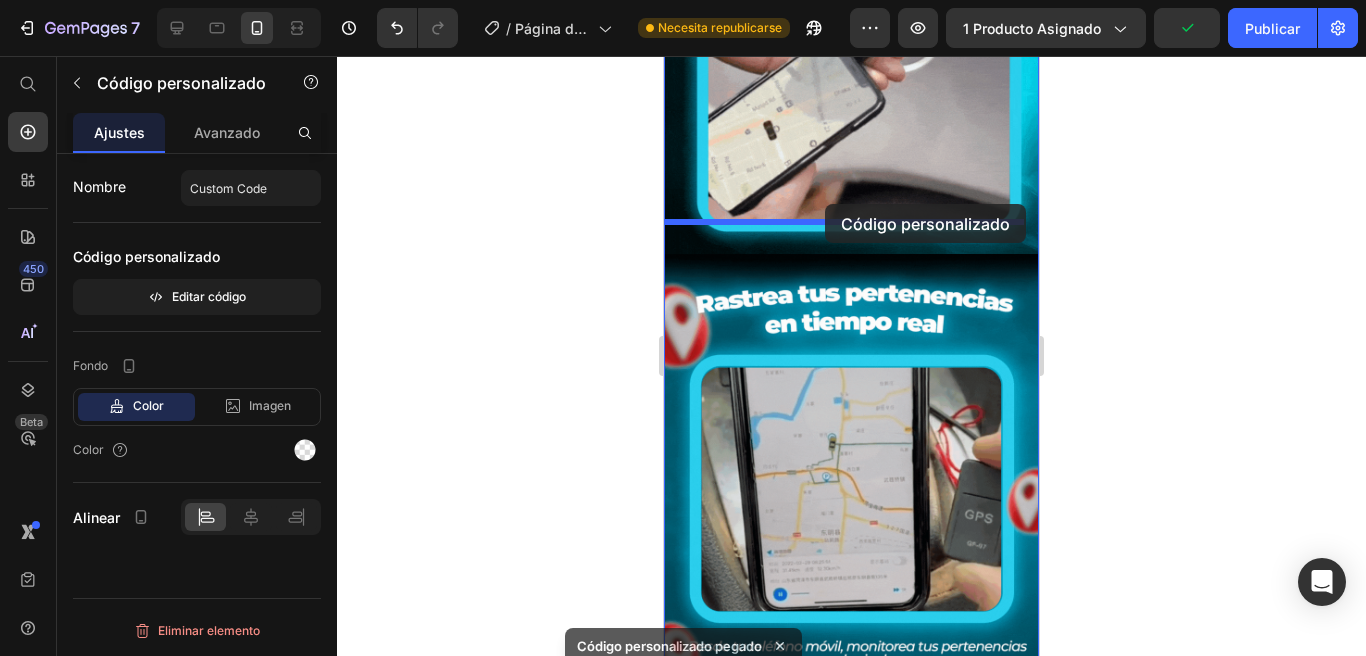 click on "iPhone 13 Mini  ( 375 px) iPhone 13 Mini iPhone 13 Pro iPhone 11 Pro Max iPhone 15 Pro Max Pixel 7 Galaxy S8+ Galaxy S20 Ultra iPad Mini iPad Air iPad Pro Encabezamiento Image
Publish the page to see the content.
Custom Code Image Image
Publish the page to see the content.
Custom Code
Publish the page to see the content.
Custom Code   0
Publish the page to see the content.
Custom Code   0 Image Section 1 Raíz Start with Sections from sidebar Add sections Add elements Start with Generating from URL or image Add section Choose templates inspired by CRO experts Generate layout from URL or image Add blank section then drag & drop elements Pie de página" at bounding box center (851, 464) 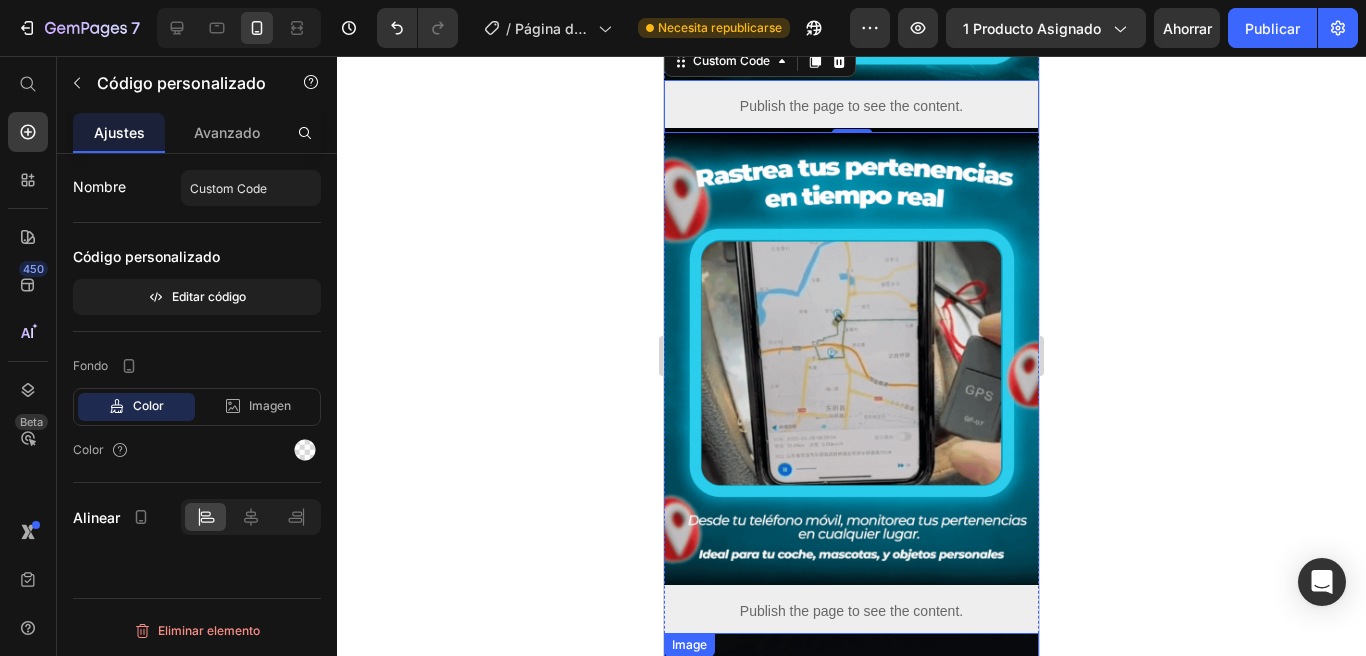 scroll, scrollTop: 0, scrollLeft: 0, axis: both 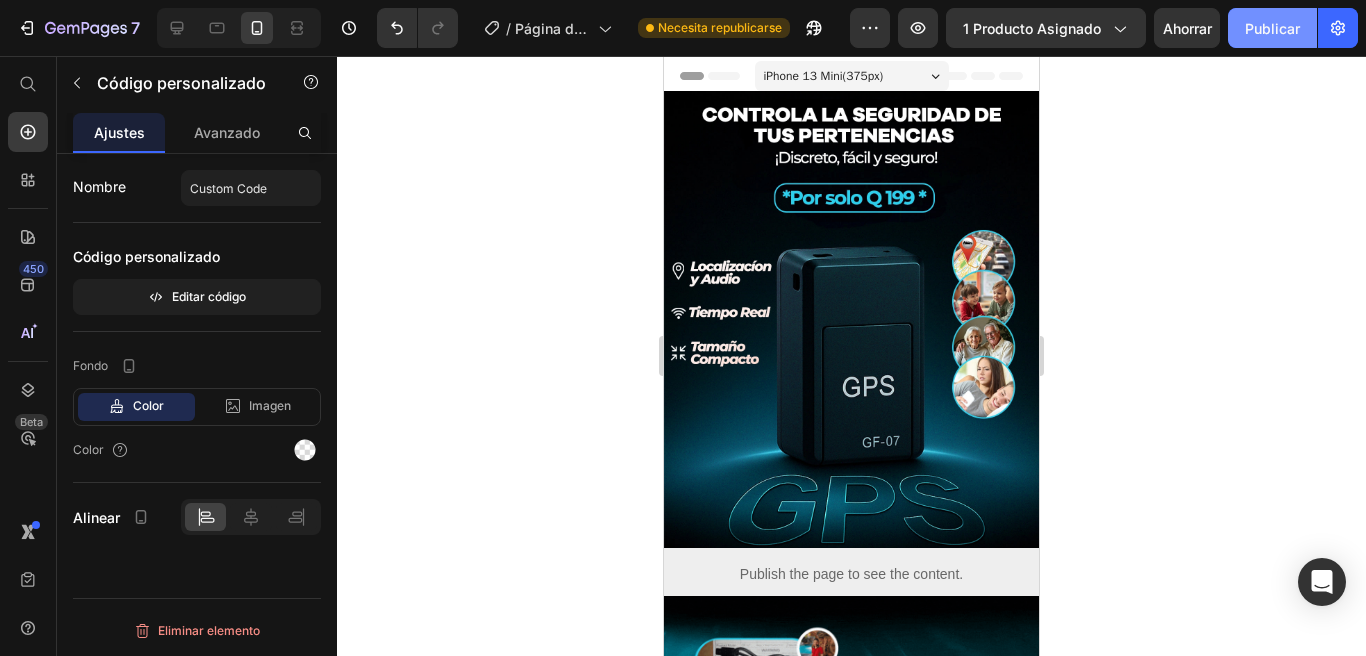 click on "Publicar" at bounding box center [1272, 28] 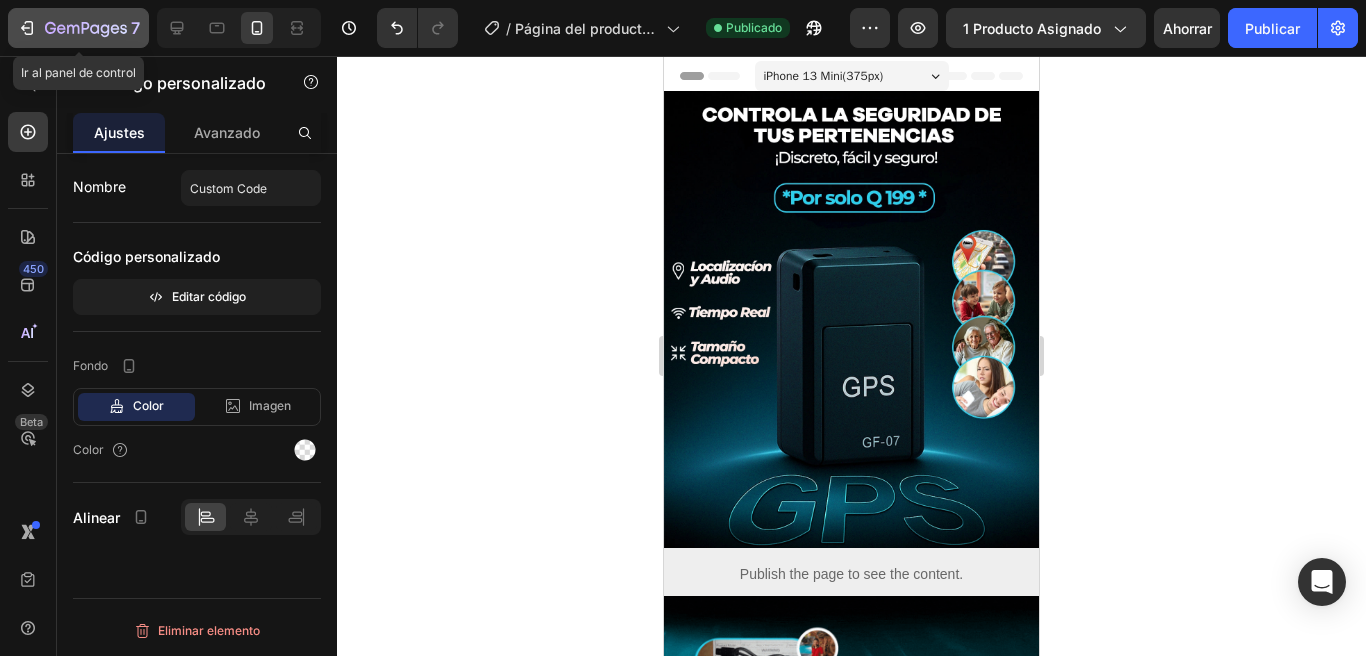 click 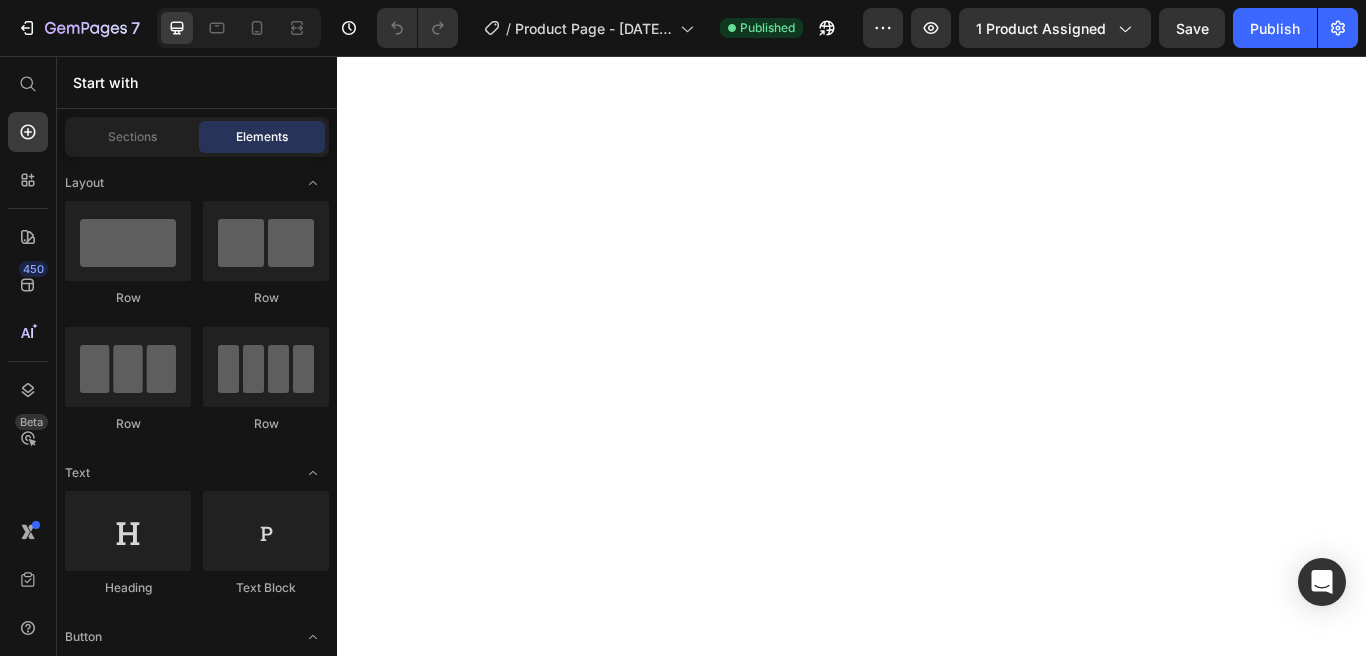 scroll, scrollTop: 0, scrollLeft: 0, axis: both 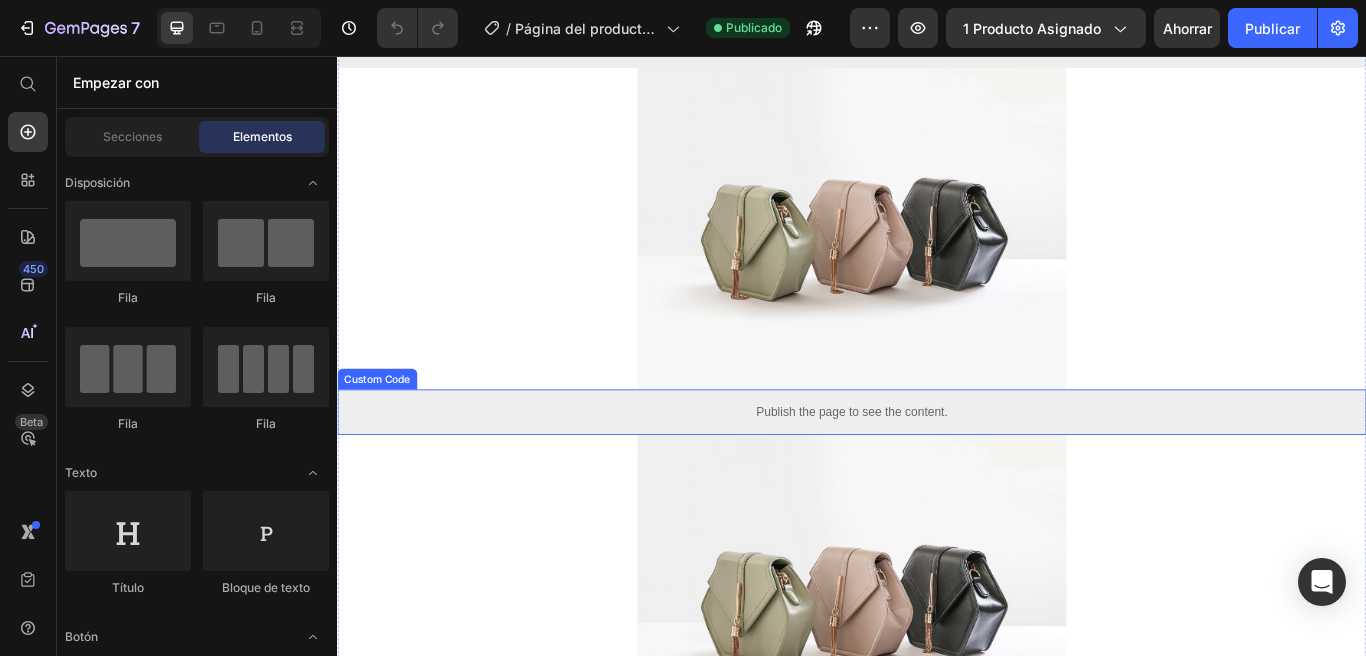 click on "Publish the page to see the content." at bounding box center (937, 471) 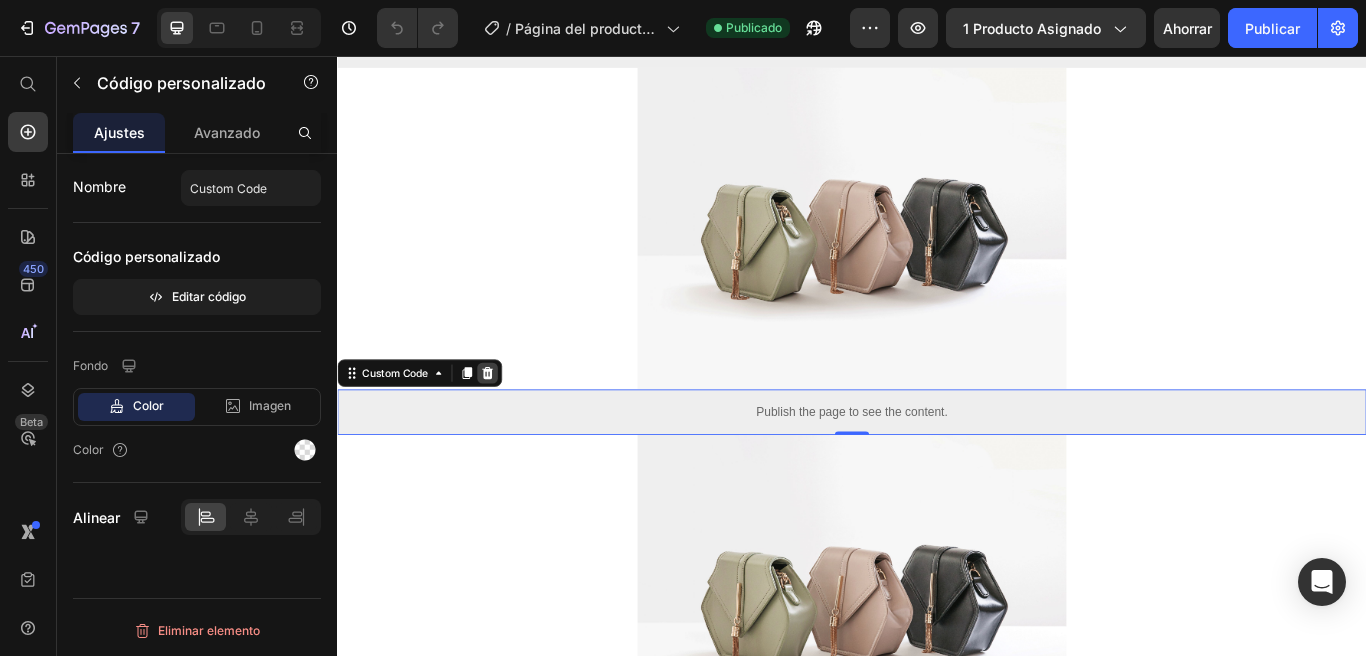 click 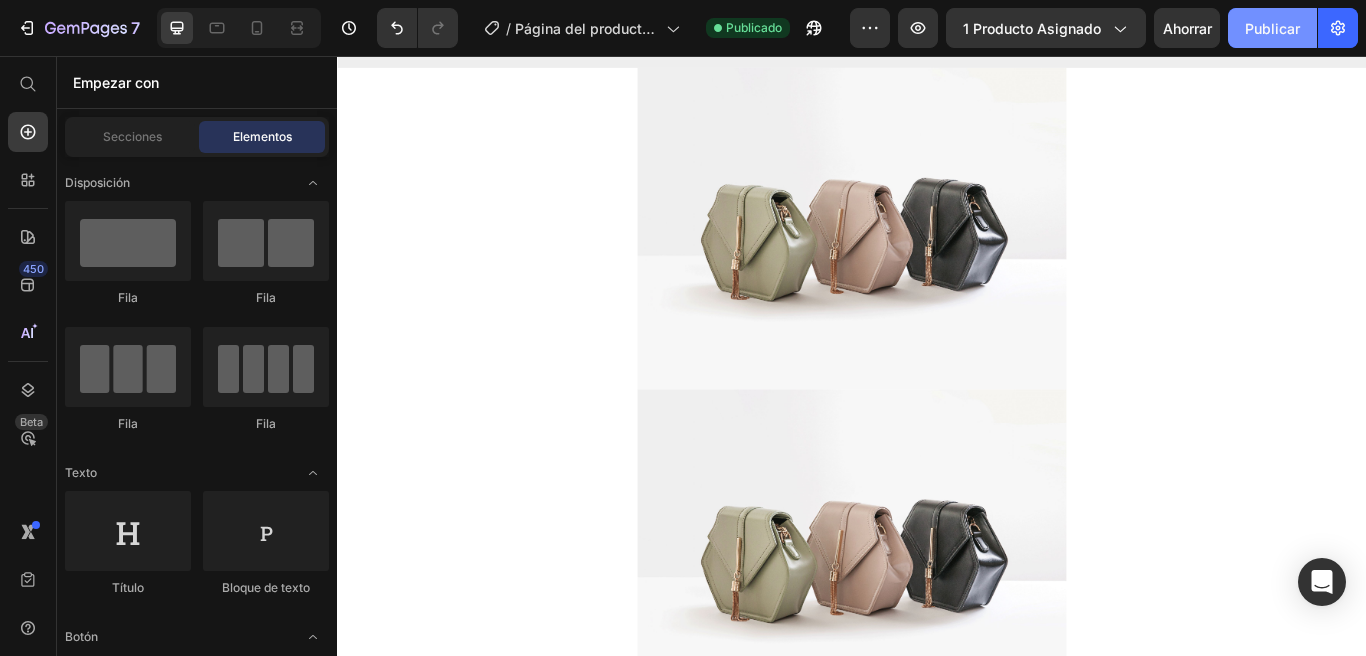 click on "Publicar" at bounding box center [1272, 28] 